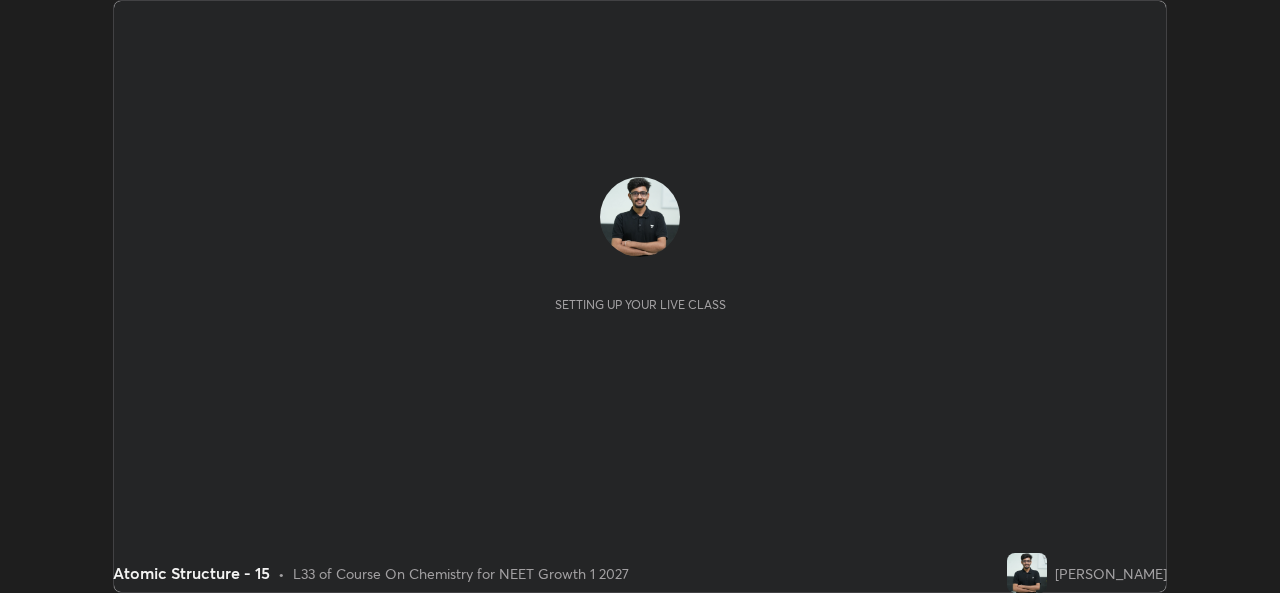 scroll, scrollTop: 0, scrollLeft: 0, axis: both 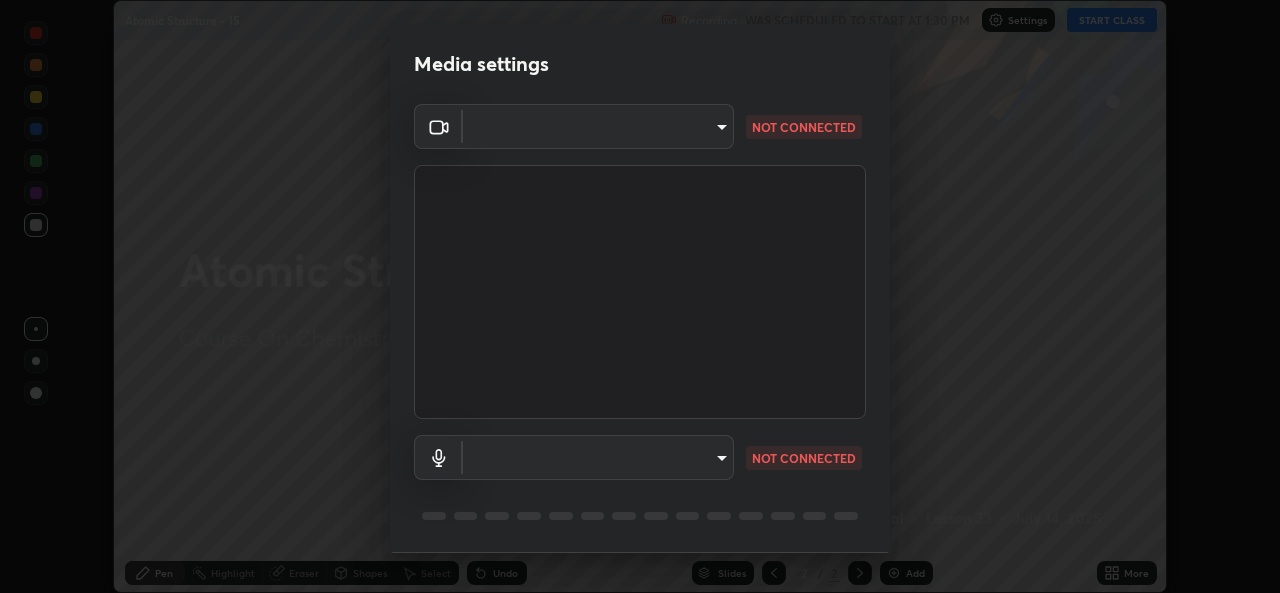 type on "a83bb134842fd6c46cae91b6313aa5efba961fee809e7364c6ef7c36ed00ea69" 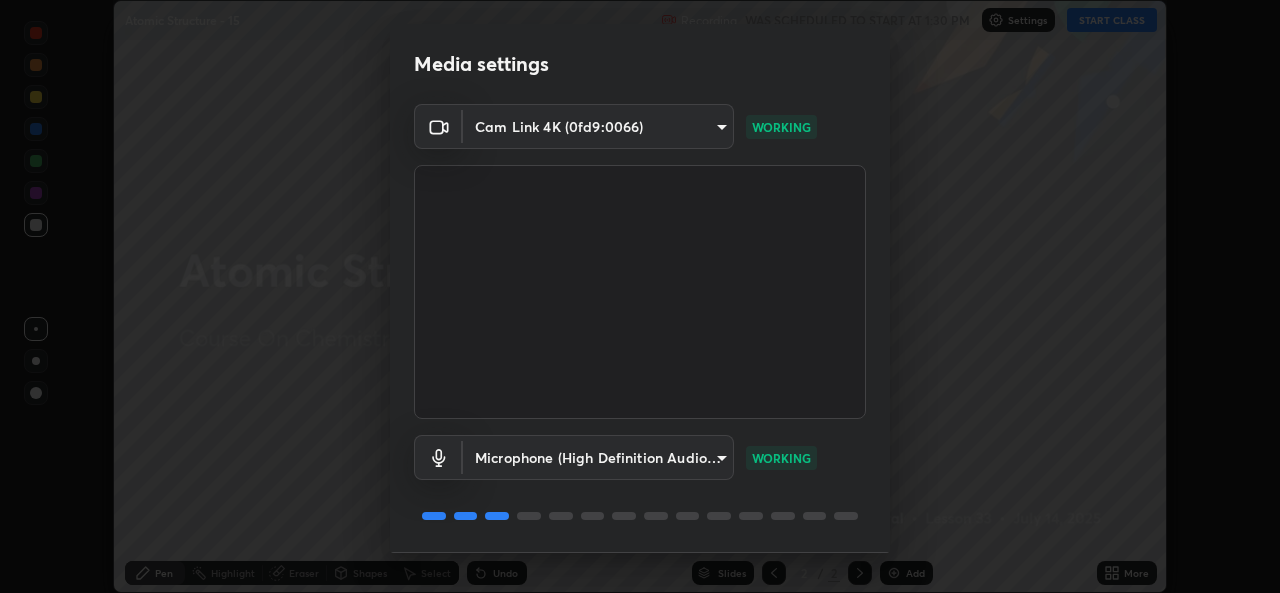 scroll, scrollTop: 63, scrollLeft: 0, axis: vertical 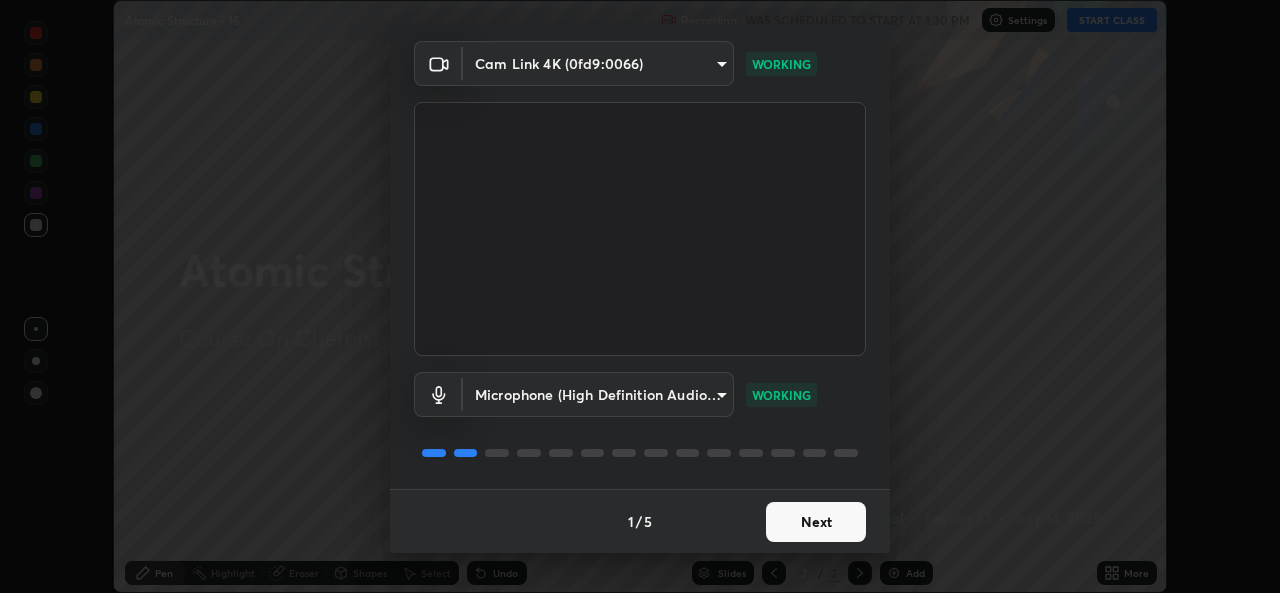 click on "Next" at bounding box center [816, 522] 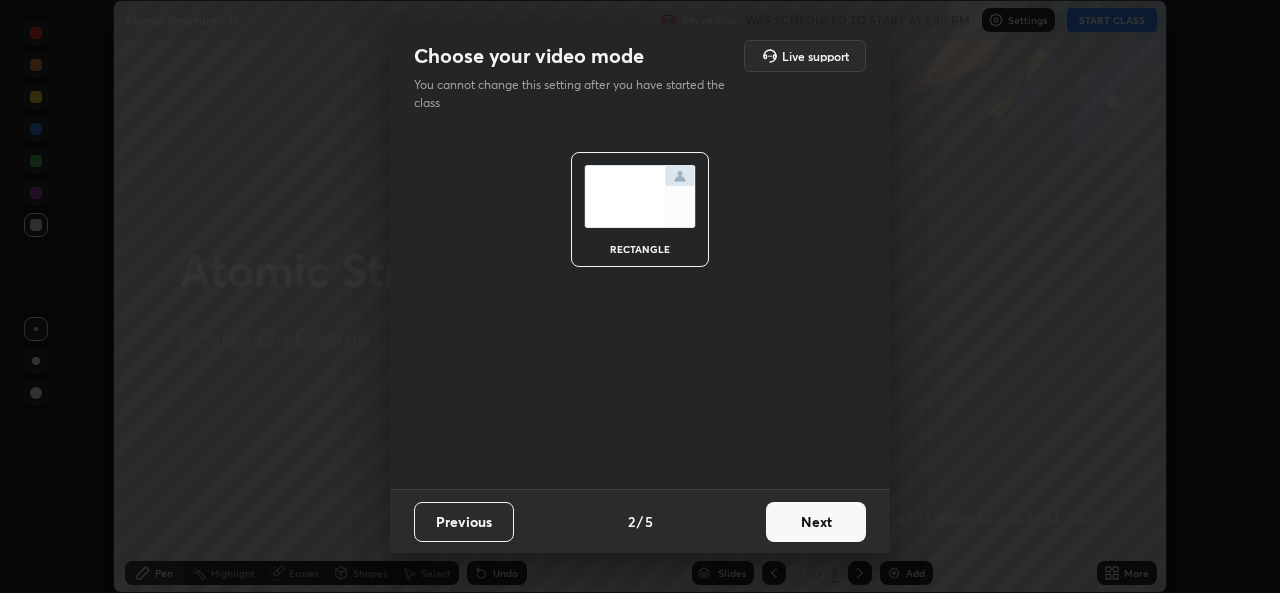 scroll, scrollTop: 0, scrollLeft: 0, axis: both 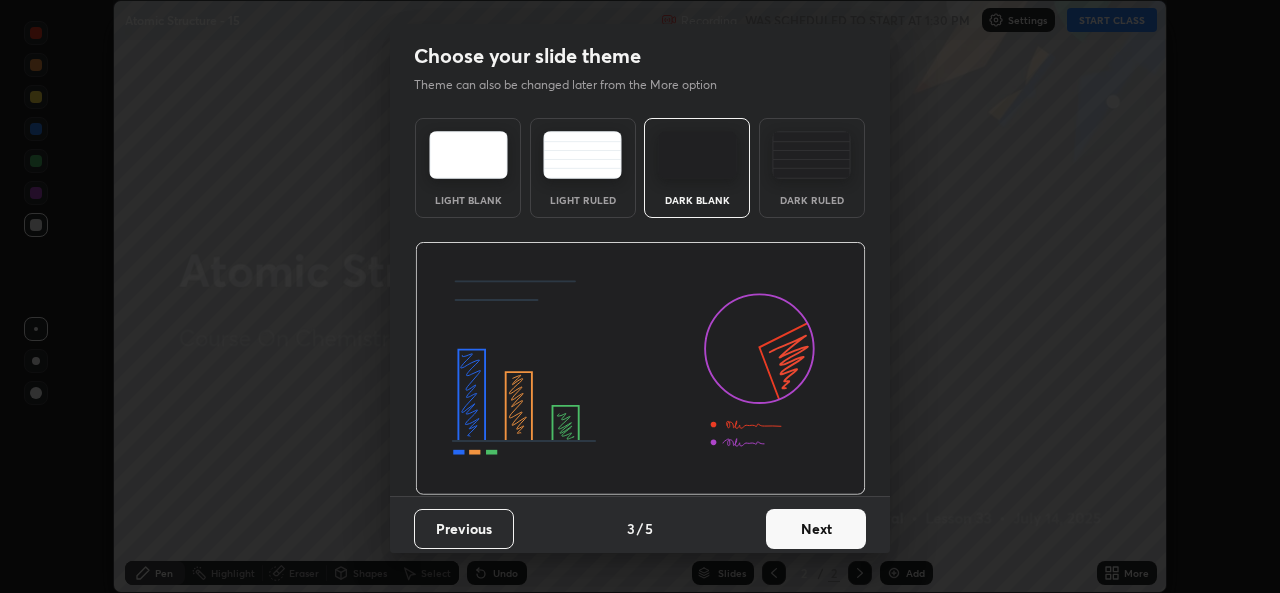 click on "Next" at bounding box center (816, 529) 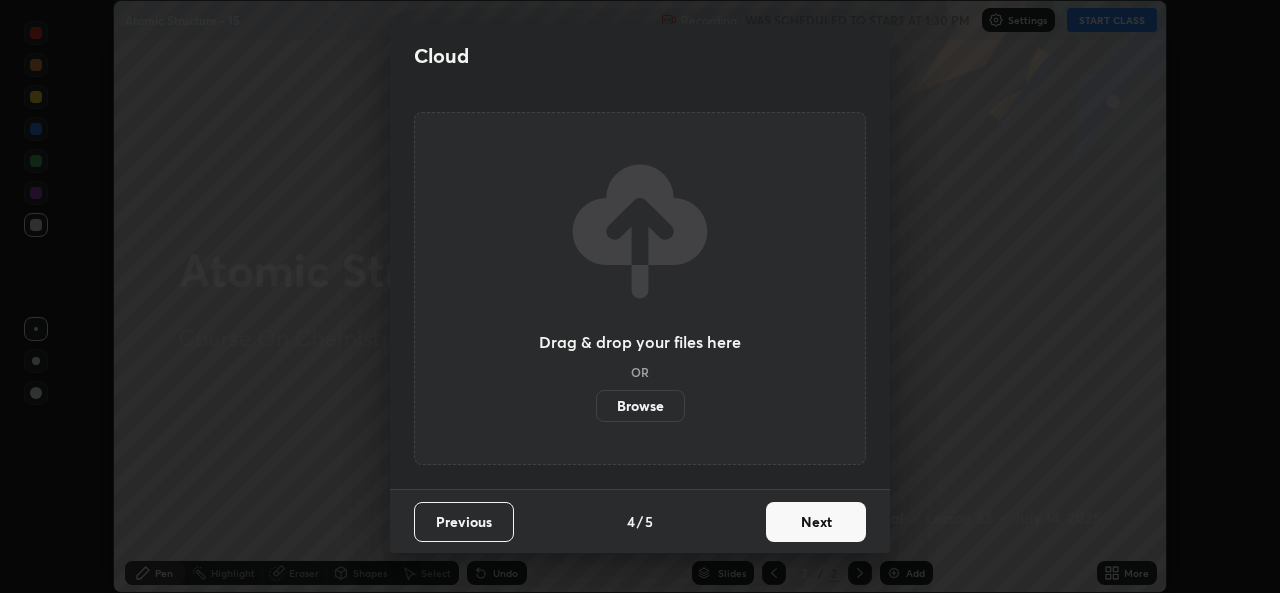 click on "Next" at bounding box center (816, 522) 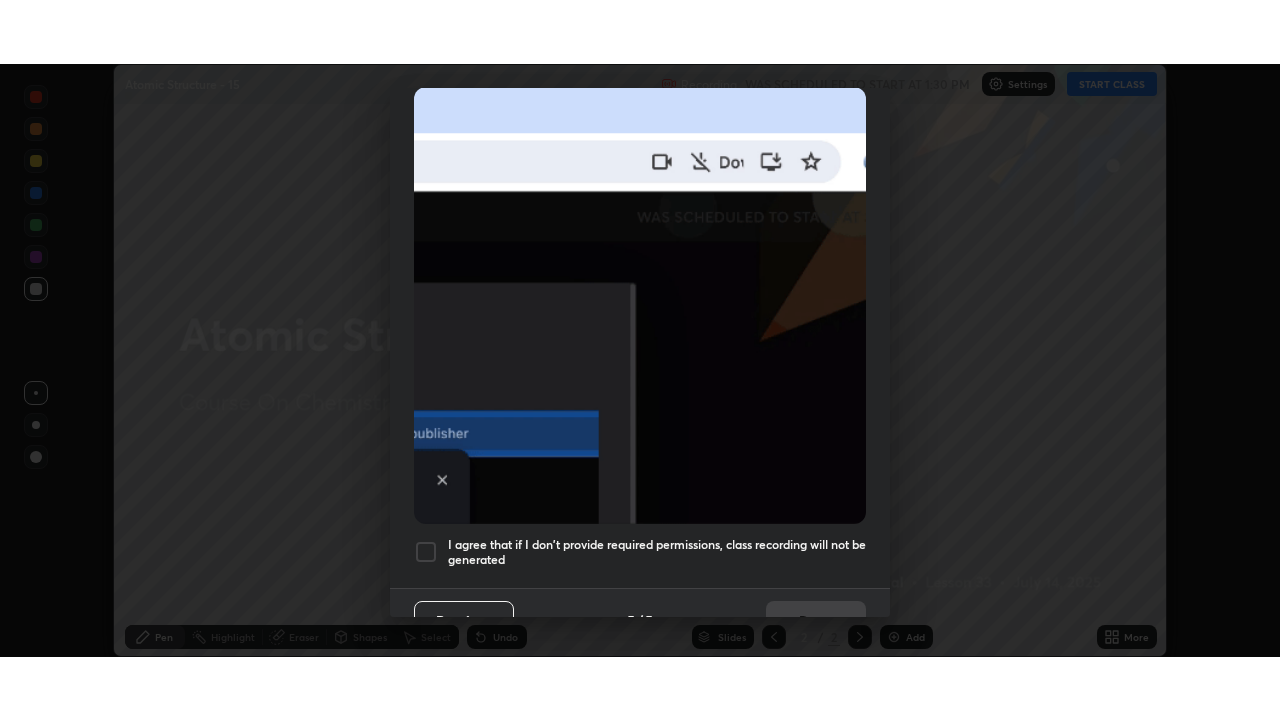 scroll, scrollTop: 471, scrollLeft: 0, axis: vertical 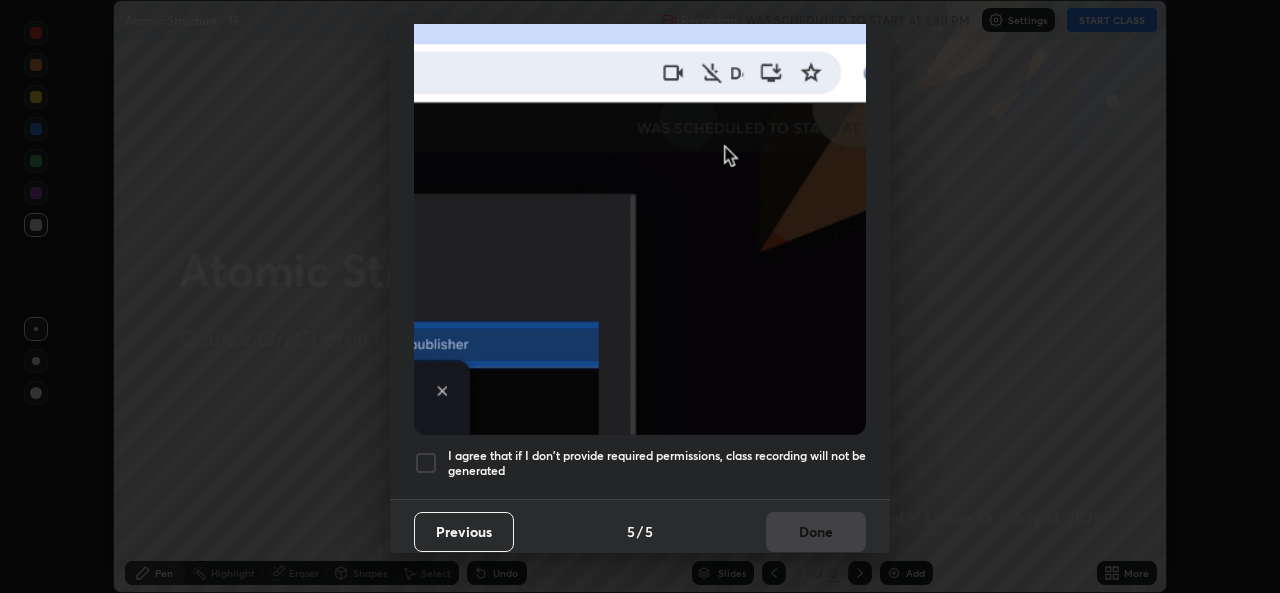 click at bounding box center (426, 463) 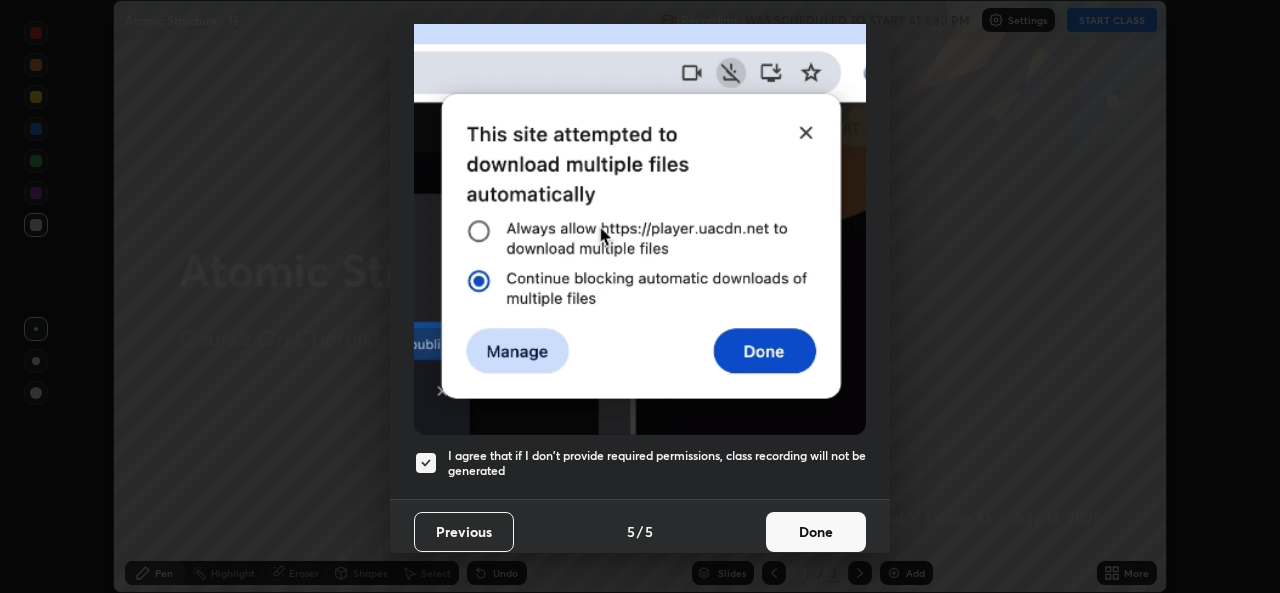 click on "Done" at bounding box center (816, 532) 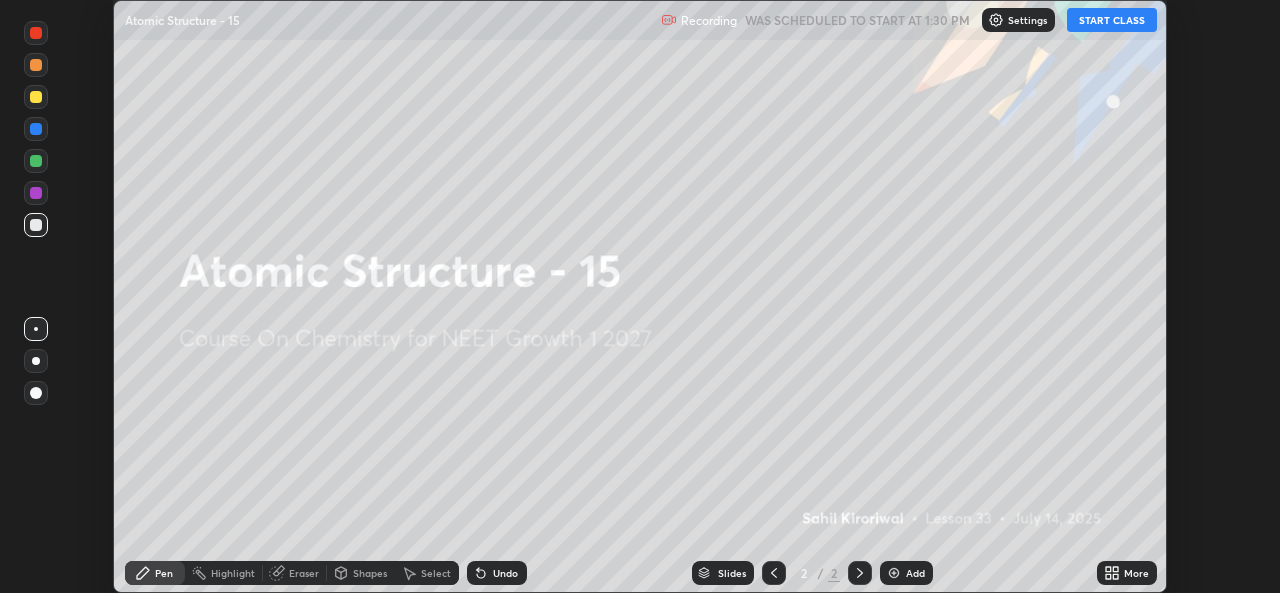 click on "More" at bounding box center [1127, 573] 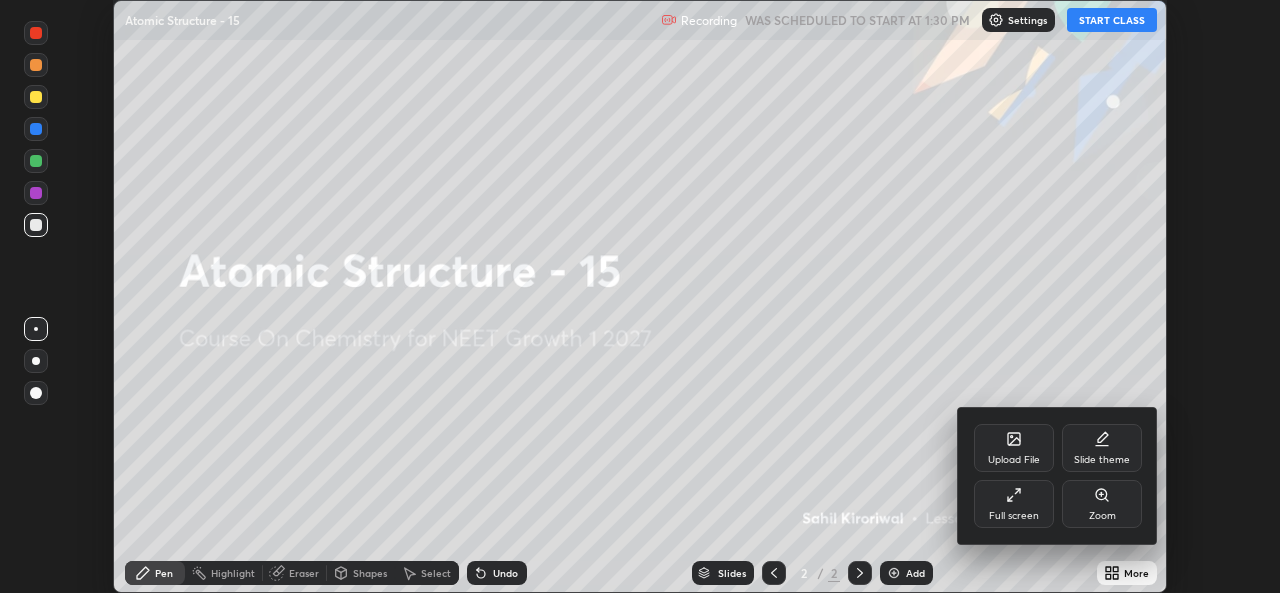 click on "Full screen" at bounding box center [1014, 516] 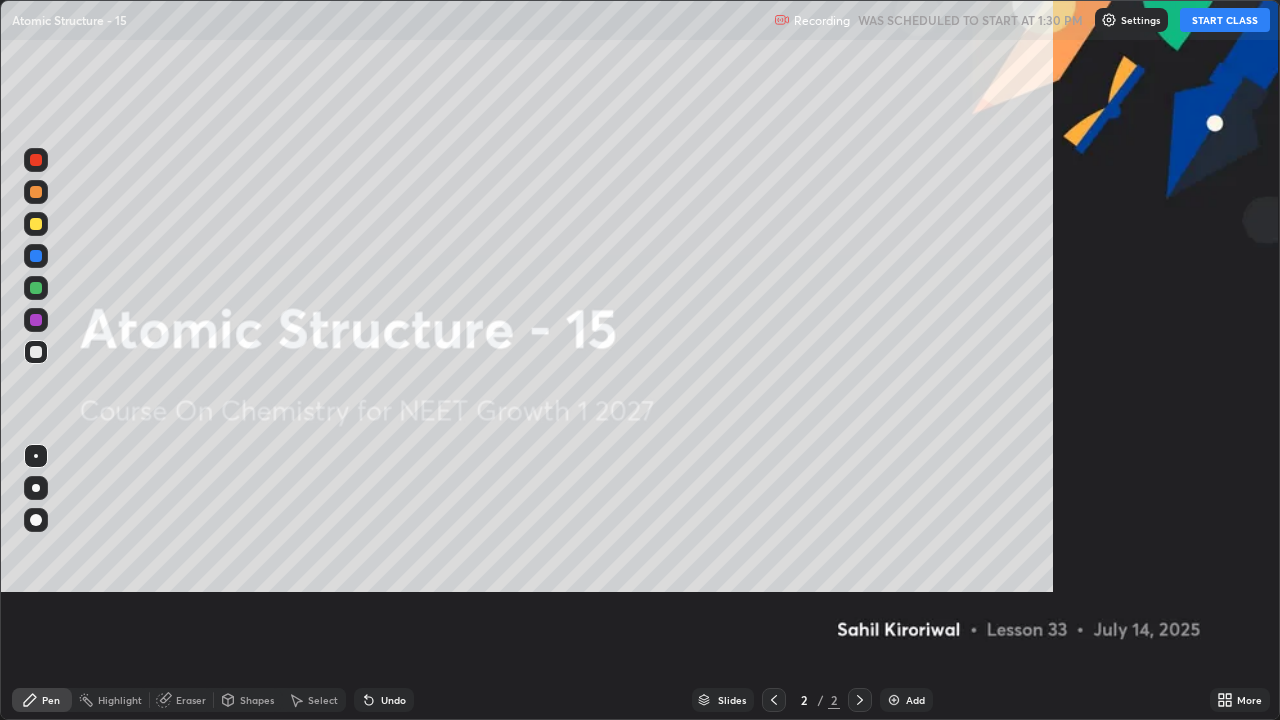 scroll, scrollTop: 99280, scrollLeft: 98720, axis: both 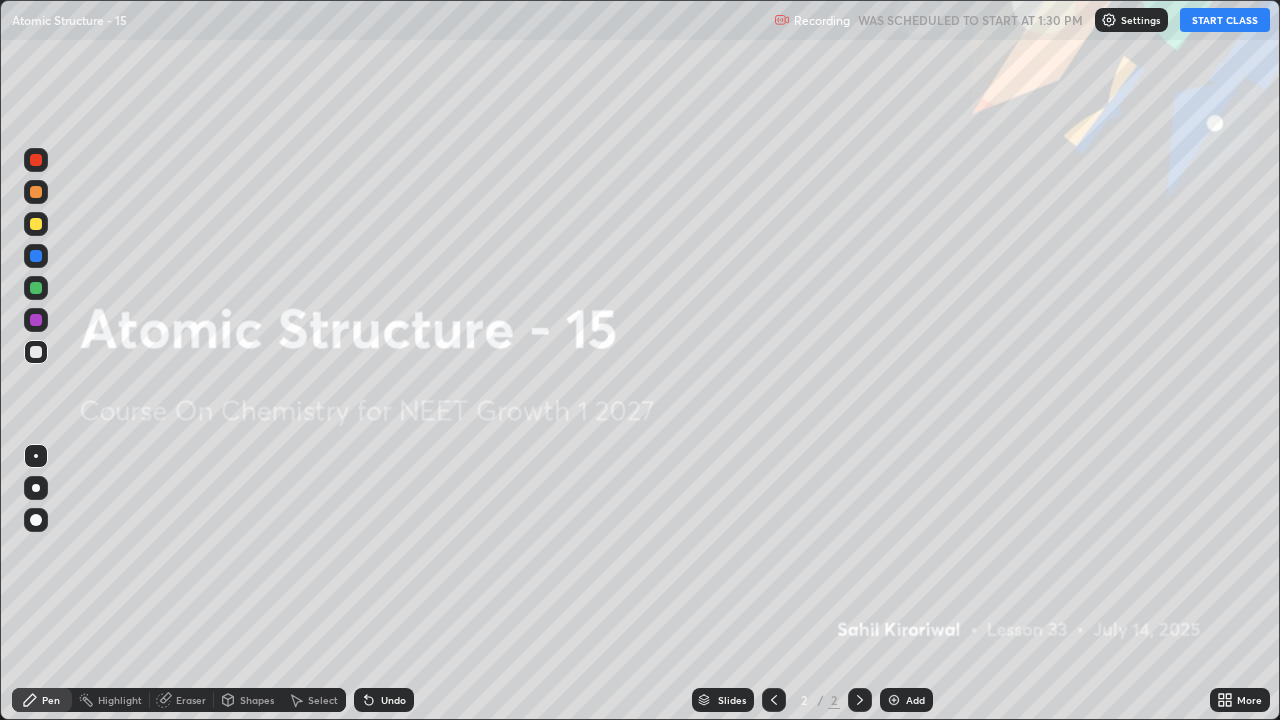 click on "START CLASS" at bounding box center (1225, 20) 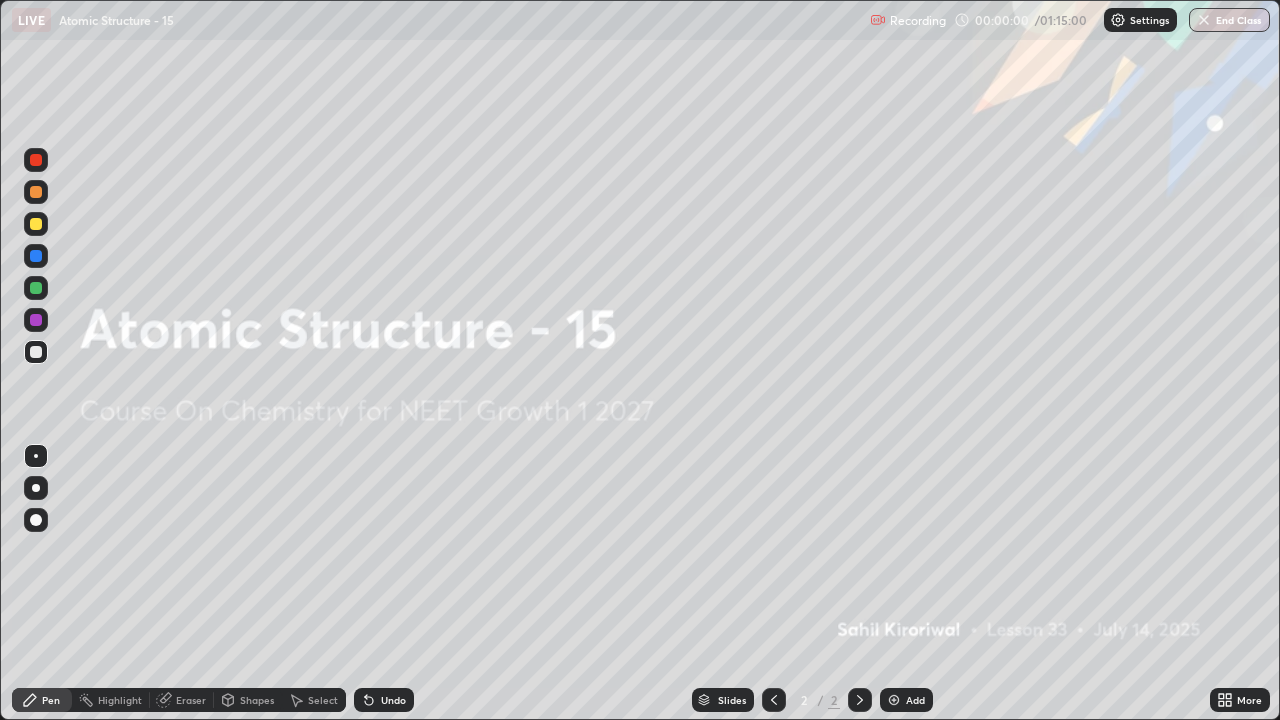 click on "Add" at bounding box center (906, 700) 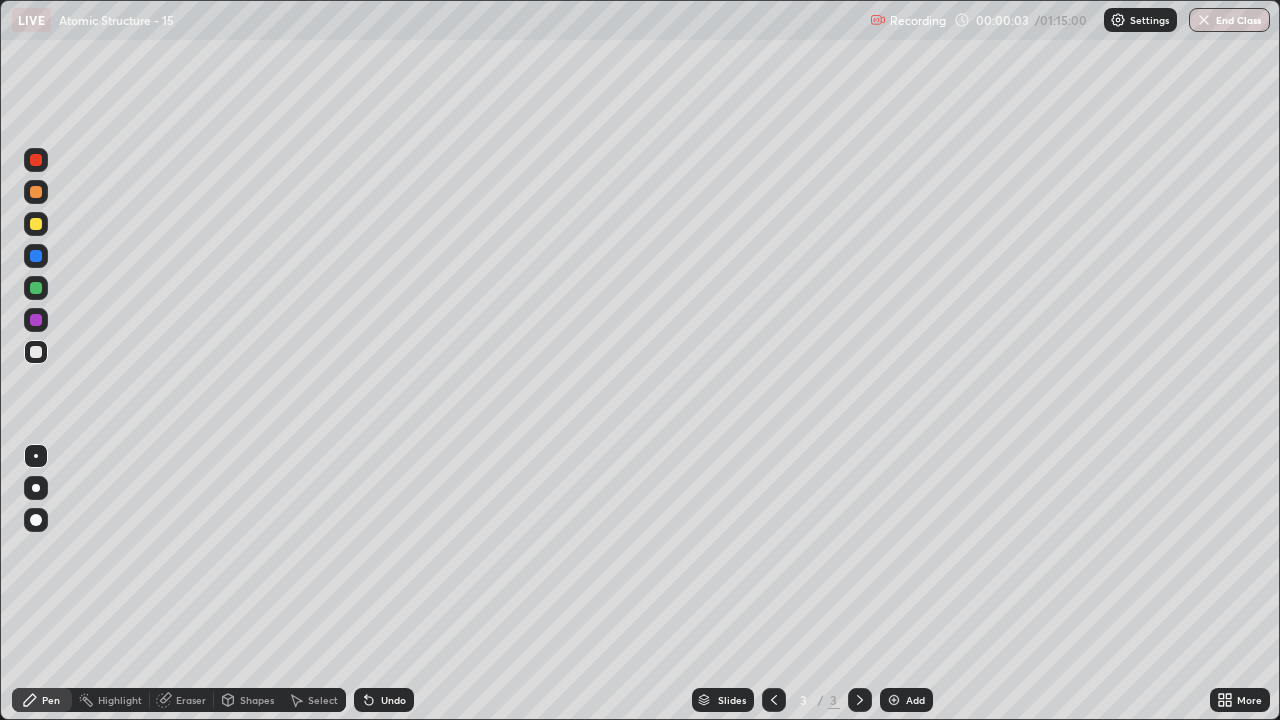 click at bounding box center (36, 224) 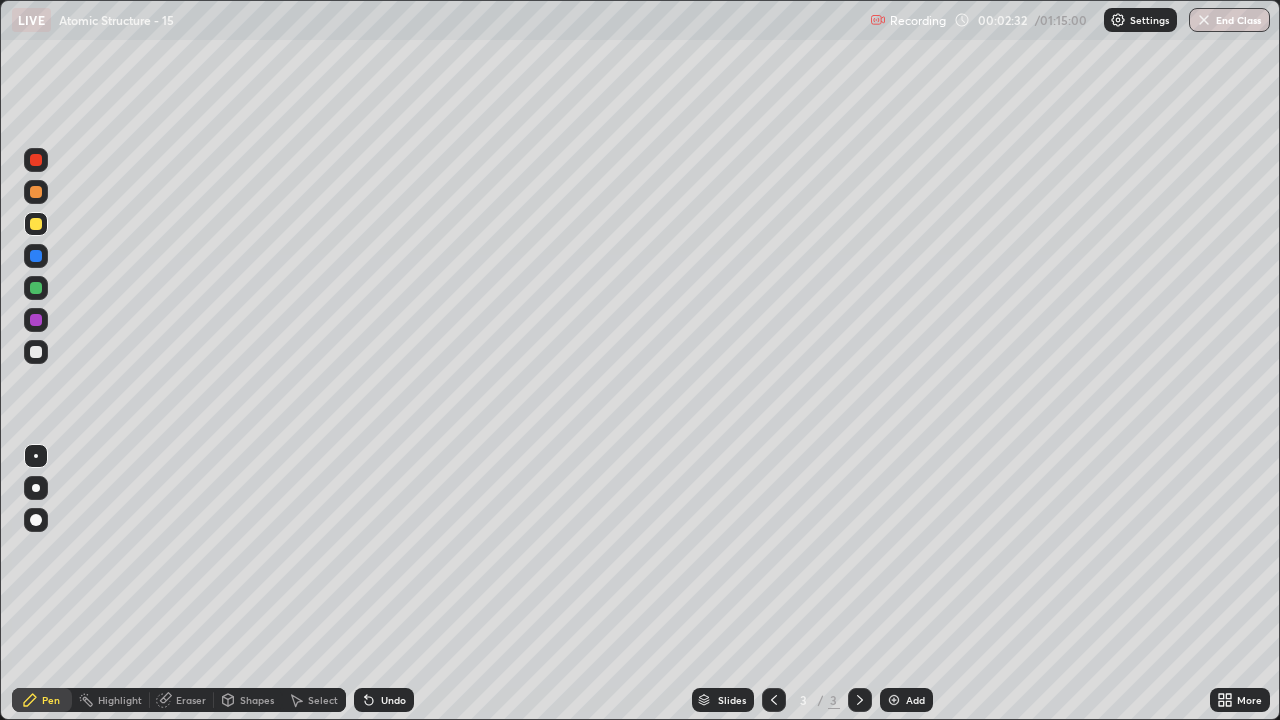 click on "Undo" at bounding box center [393, 700] 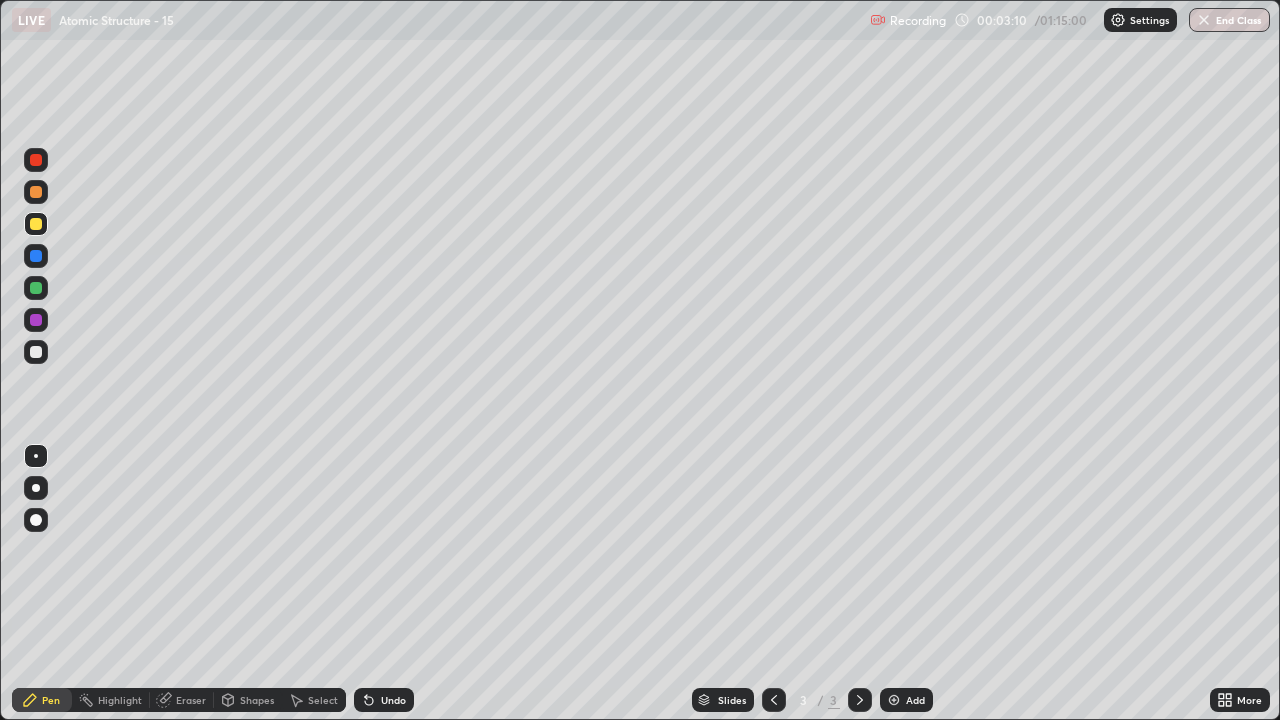 click on "Undo" at bounding box center [393, 700] 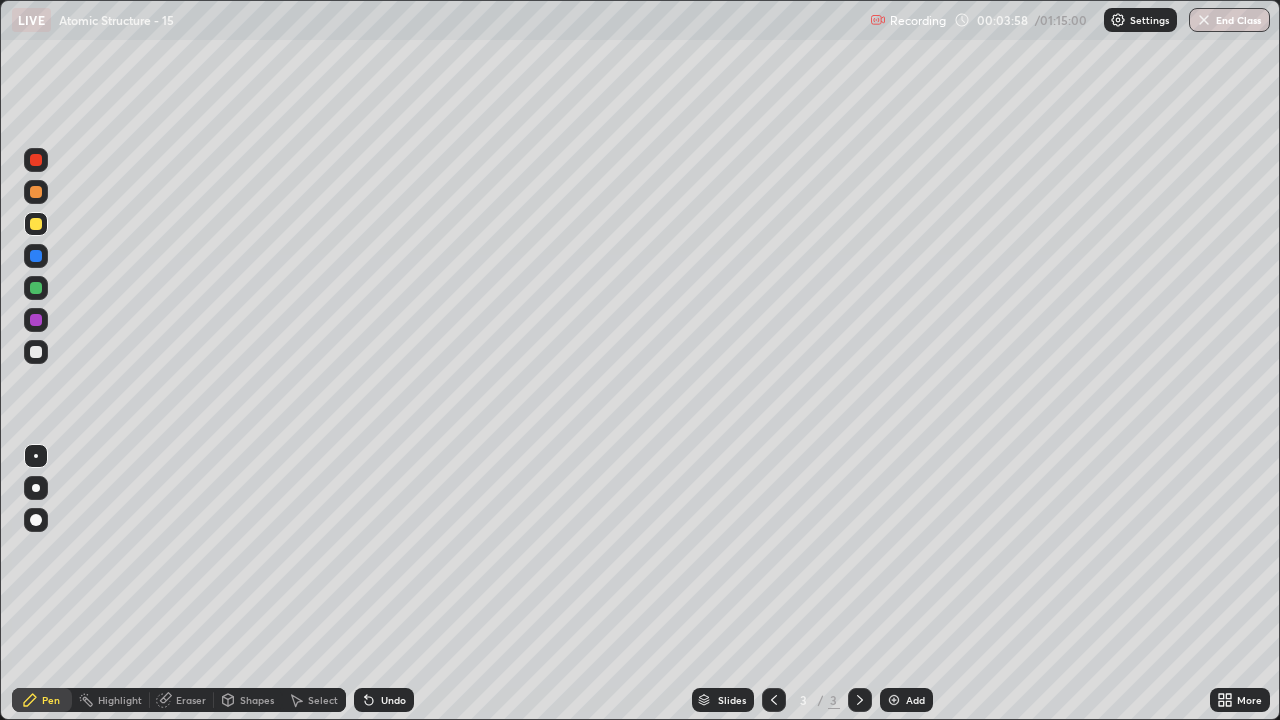 click 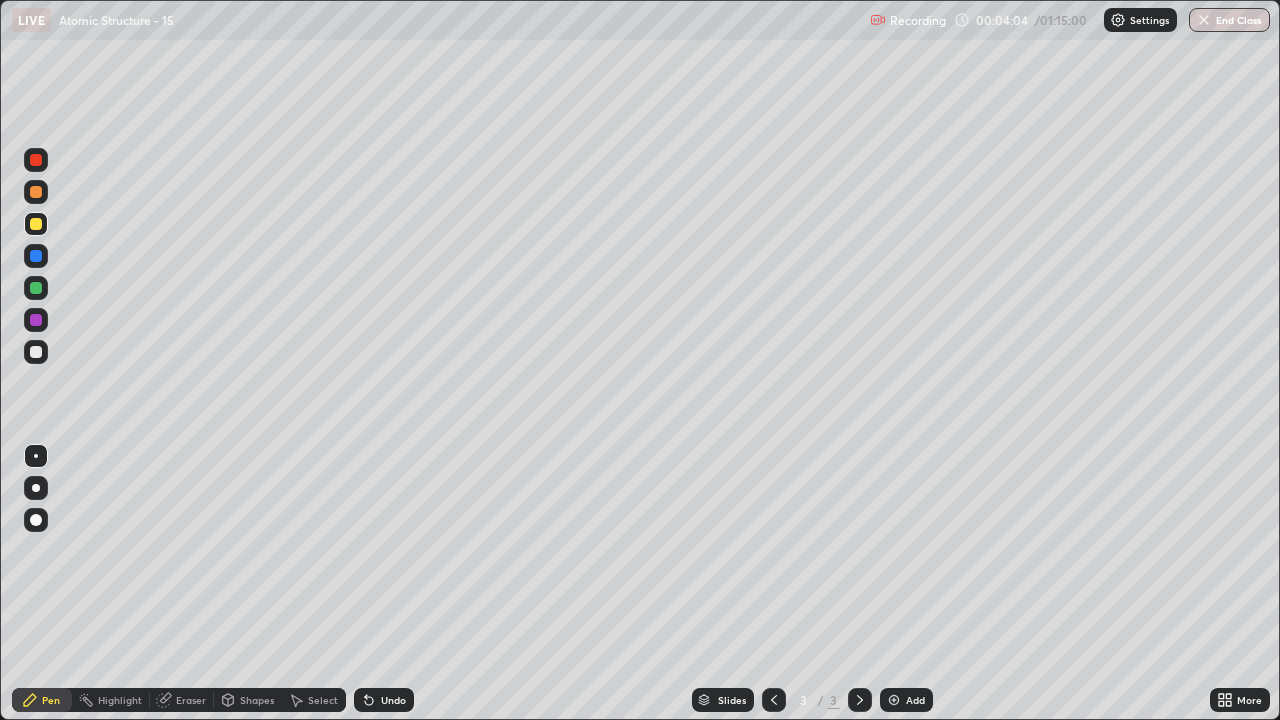 click on "Undo" at bounding box center [393, 700] 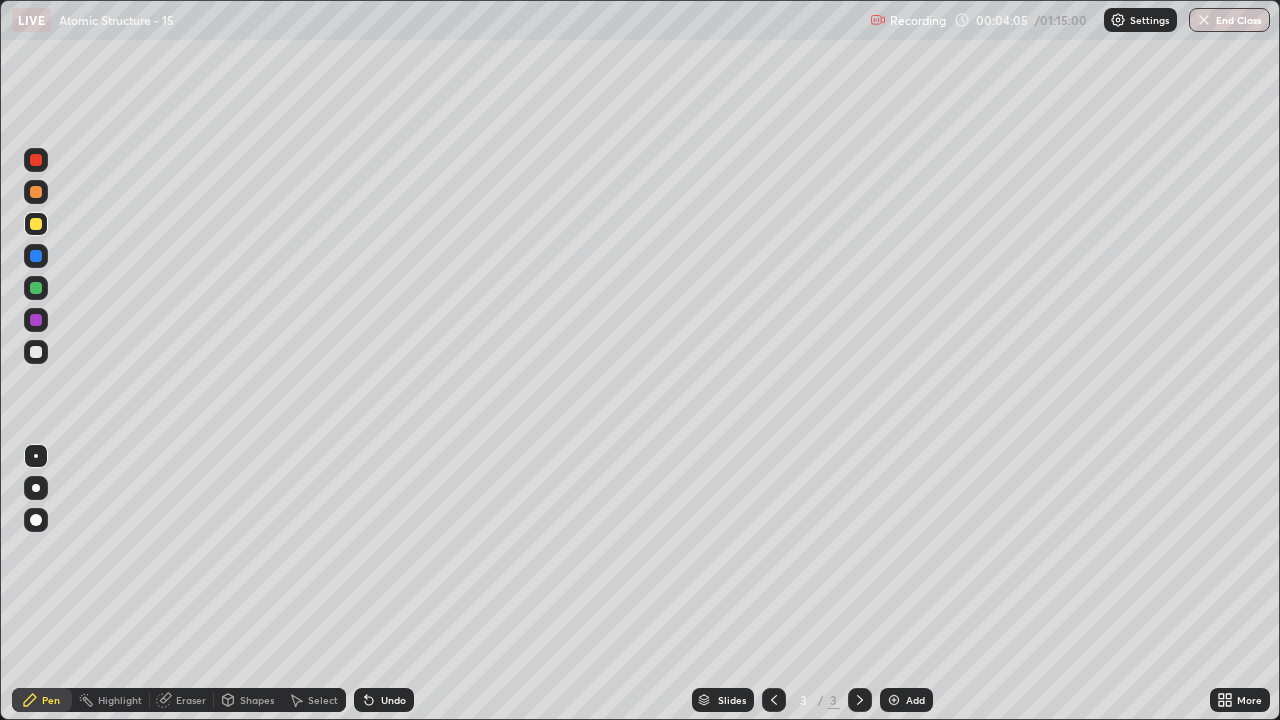 click on "Undo" at bounding box center (393, 700) 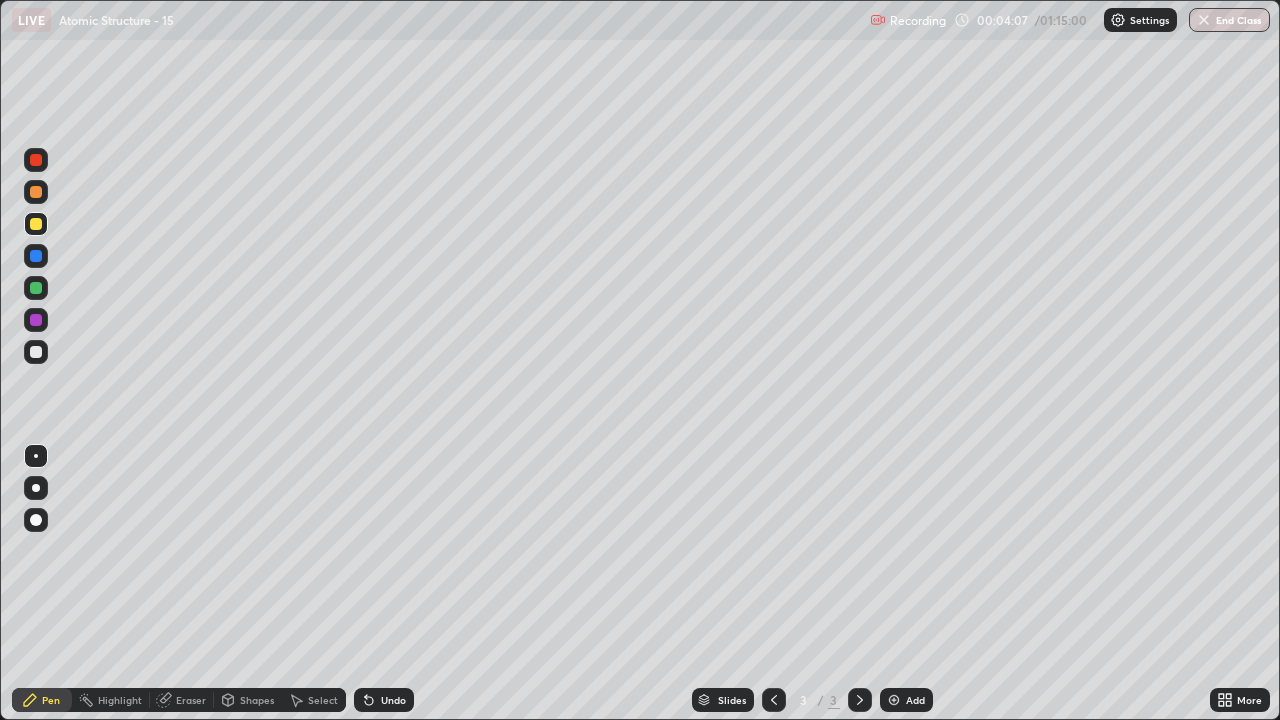 click on "Undo" at bounding box center (384, 700) 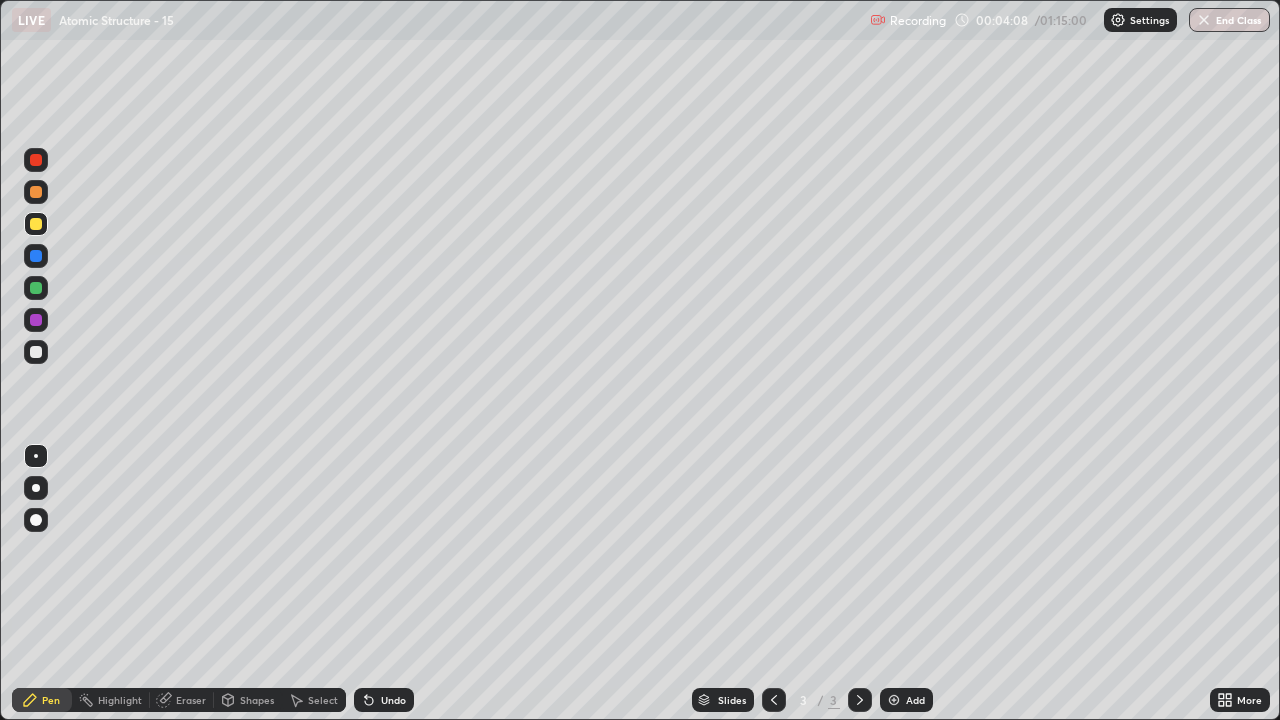 click on "Undo" at bounding box center (393, 700) 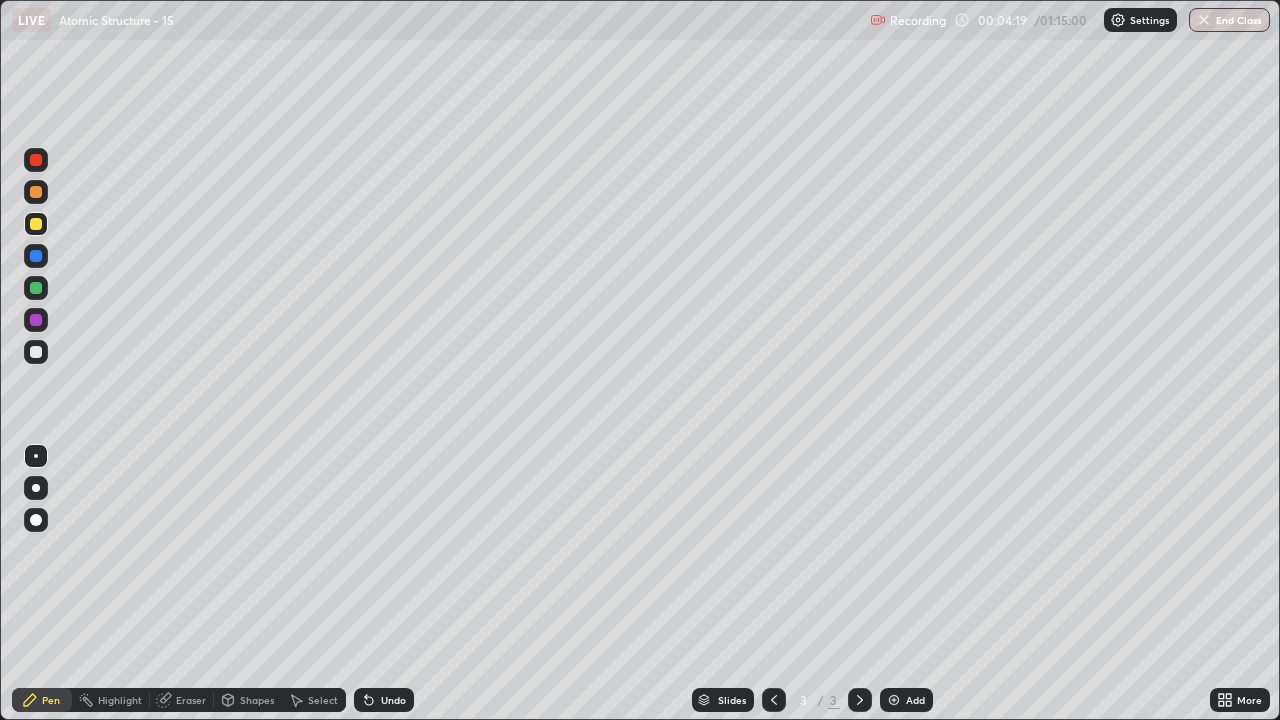 click on "Undo" at bounding box center [393, 700] 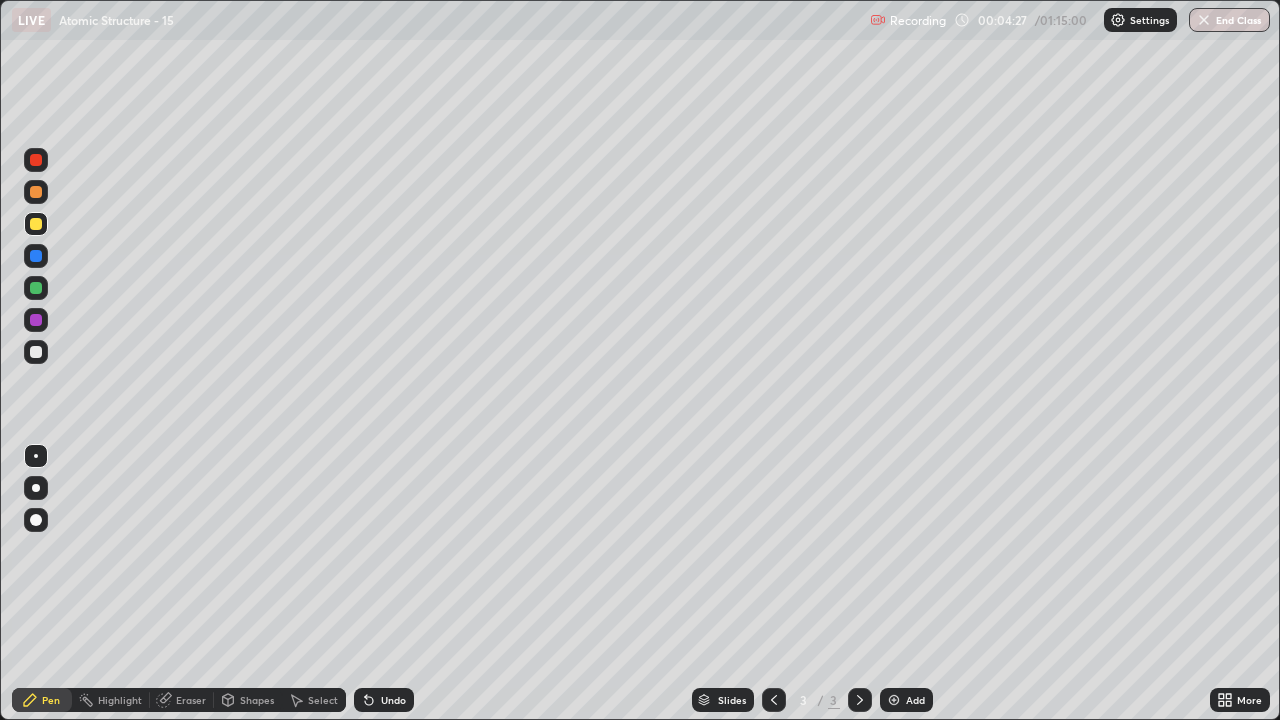 click on "Undo" at bounding box center (384, 700) 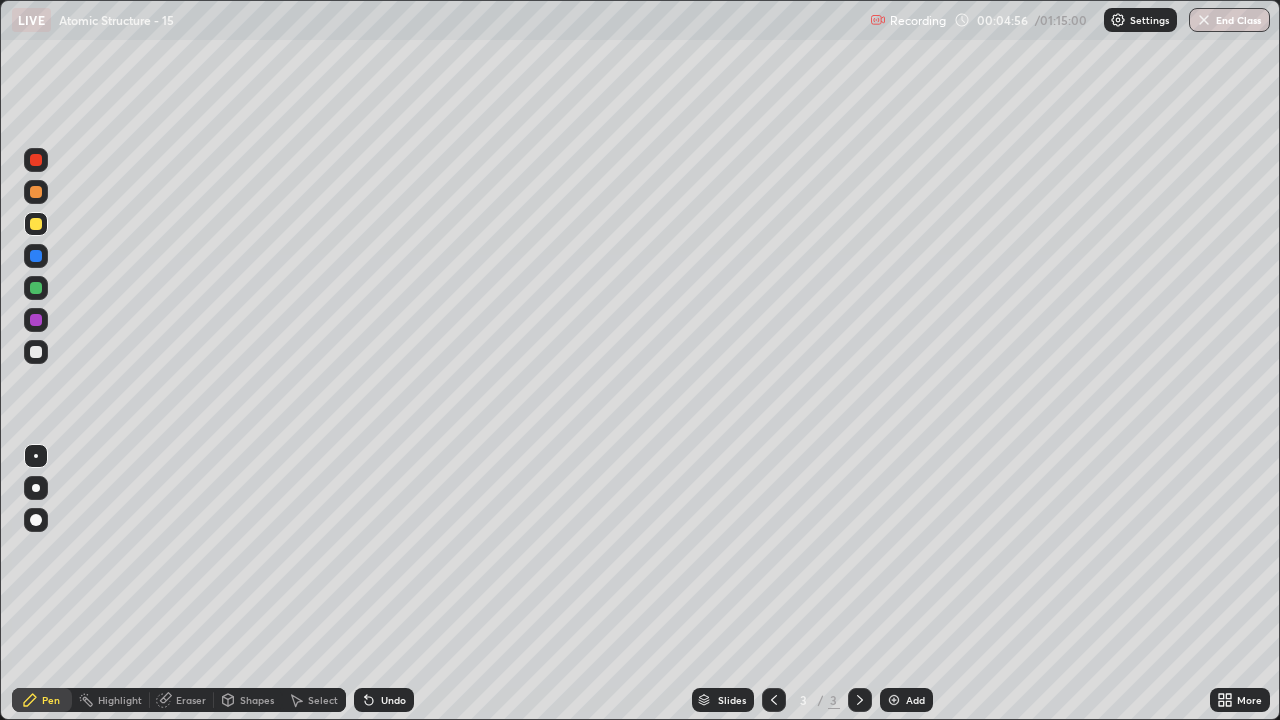 click at bounding box center [36, 288] 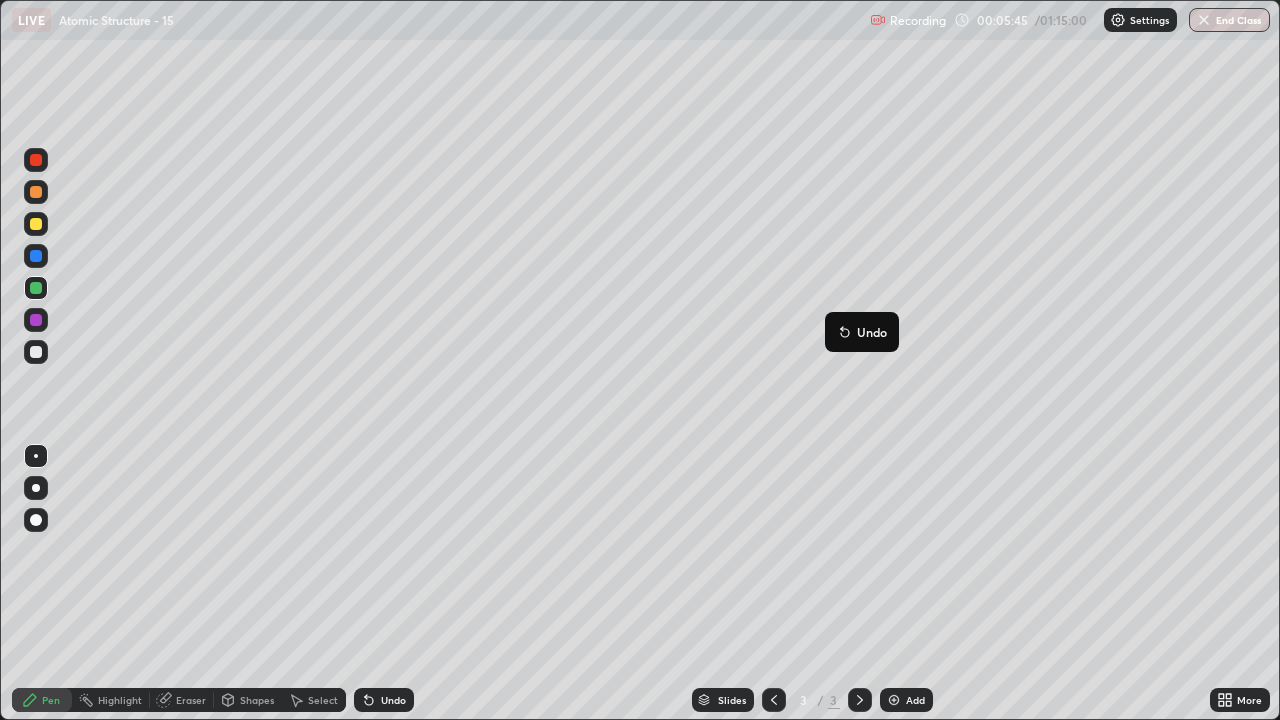 click on "Eraser" at bounding box center [191, 700] 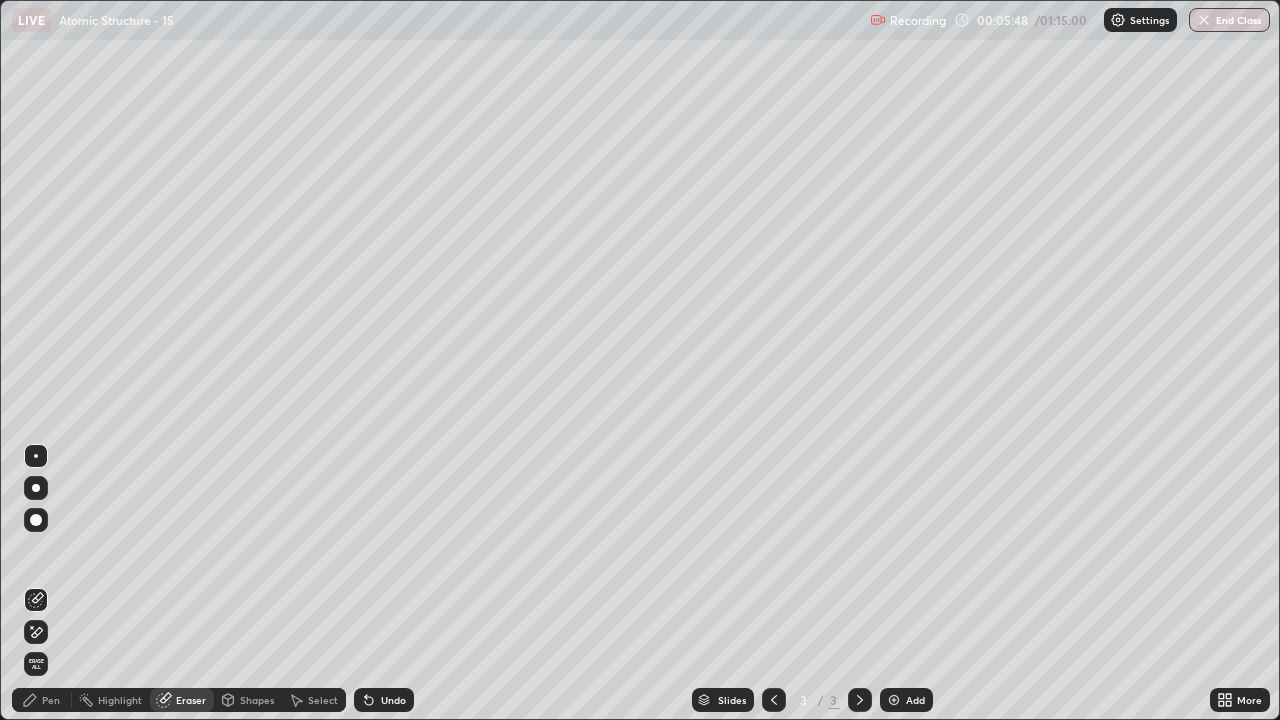 click on "Pen" at bounding box center [51, 700] 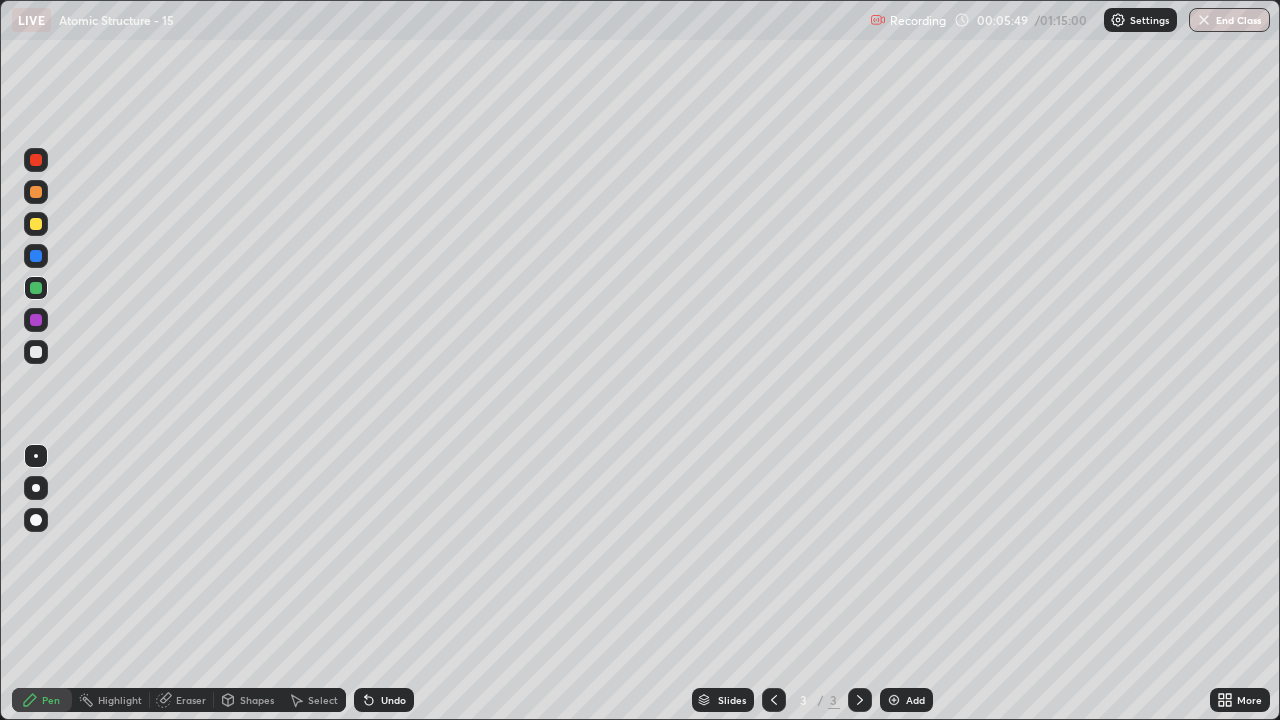 click at bounding box center [36, 224] 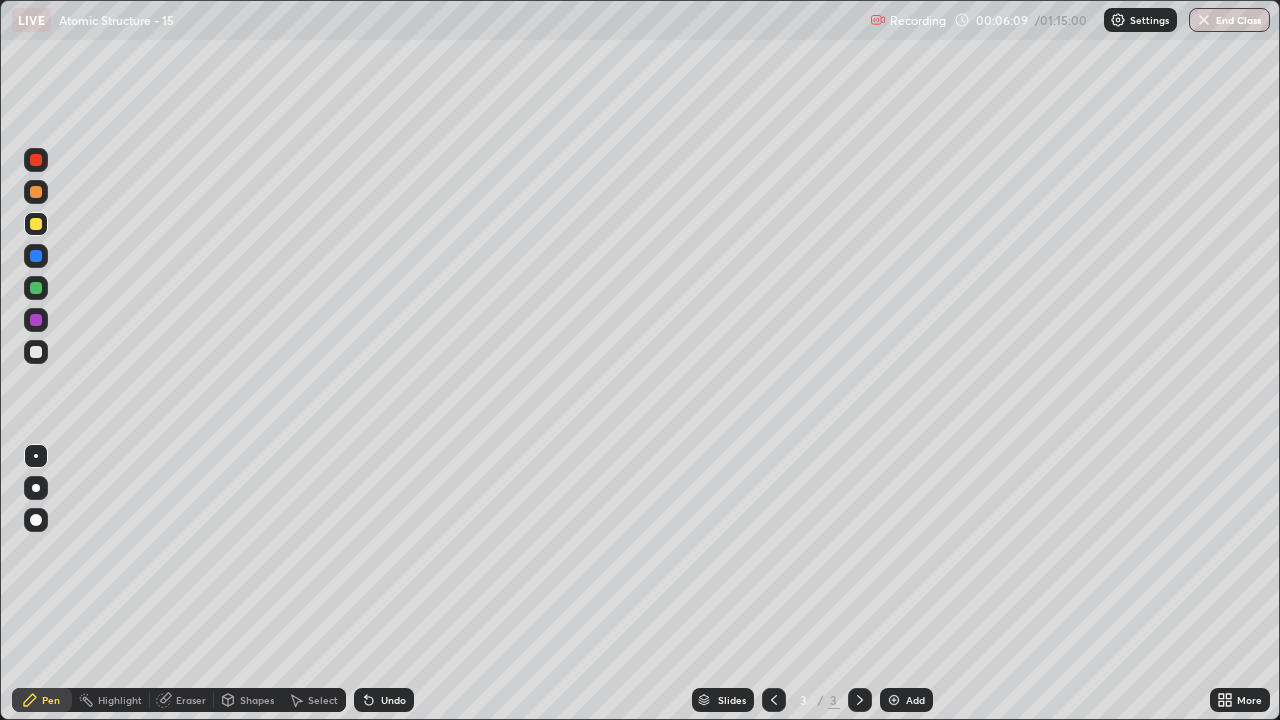 click on "Undo" at bounding box center [384, 700] 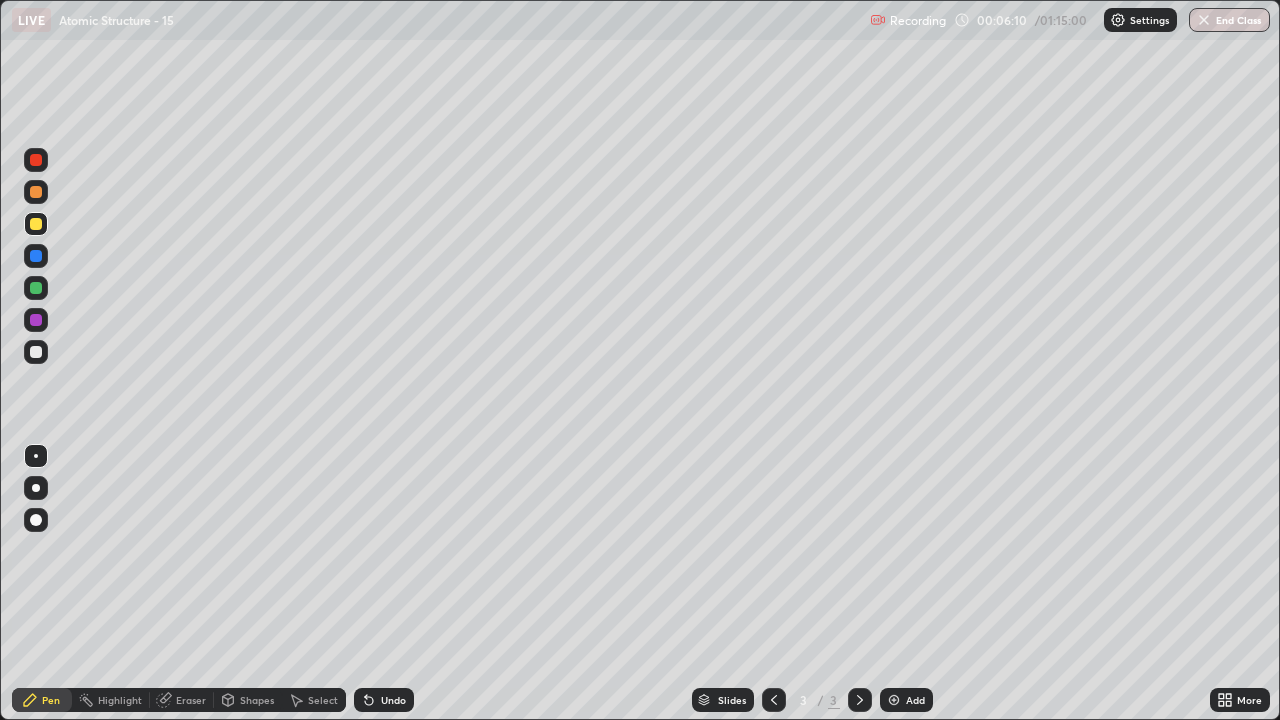 click on "Undo" at bounding box center (384, 700) 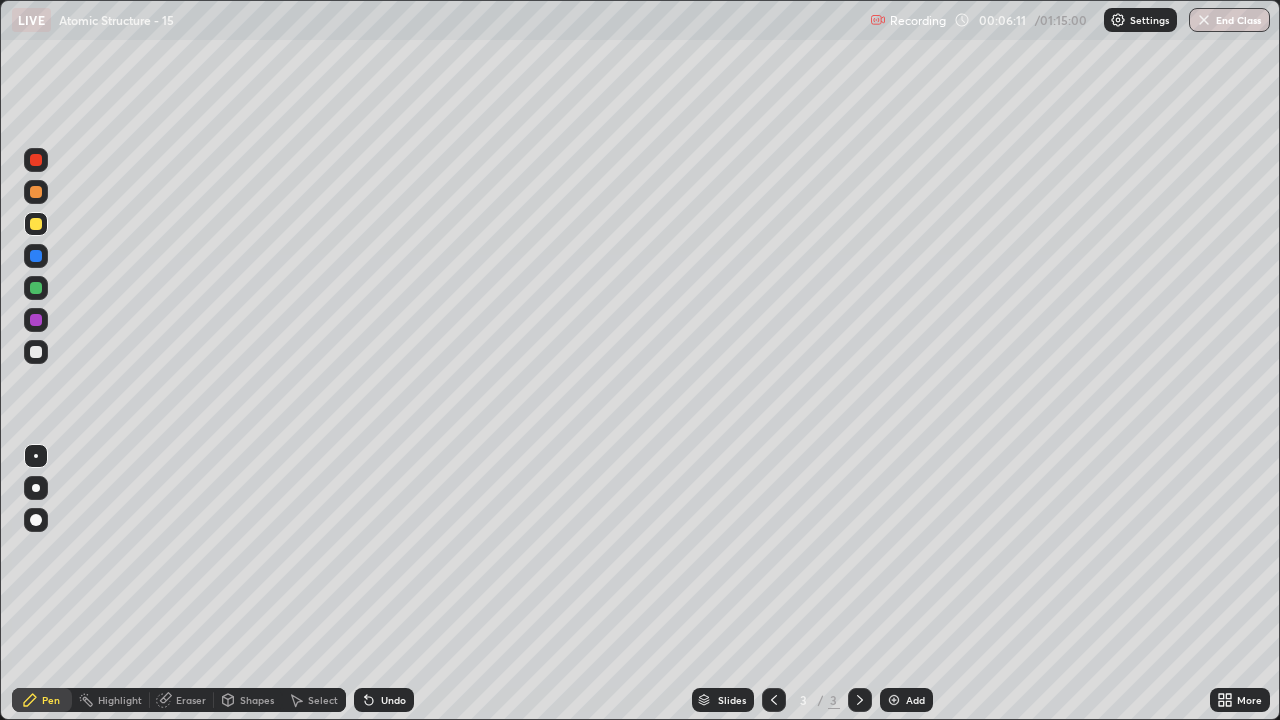click on "Undo" at bounding box center (384, 700) 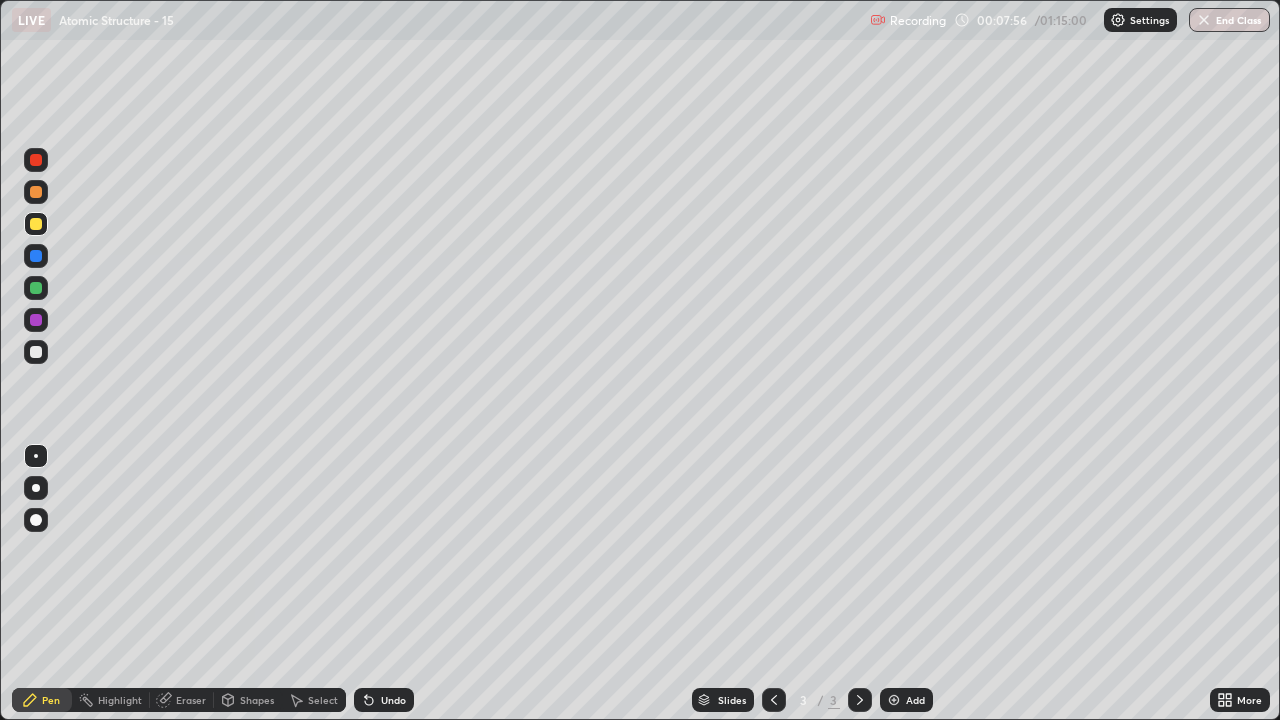 click on "Add" at bounding box center (915, 700) 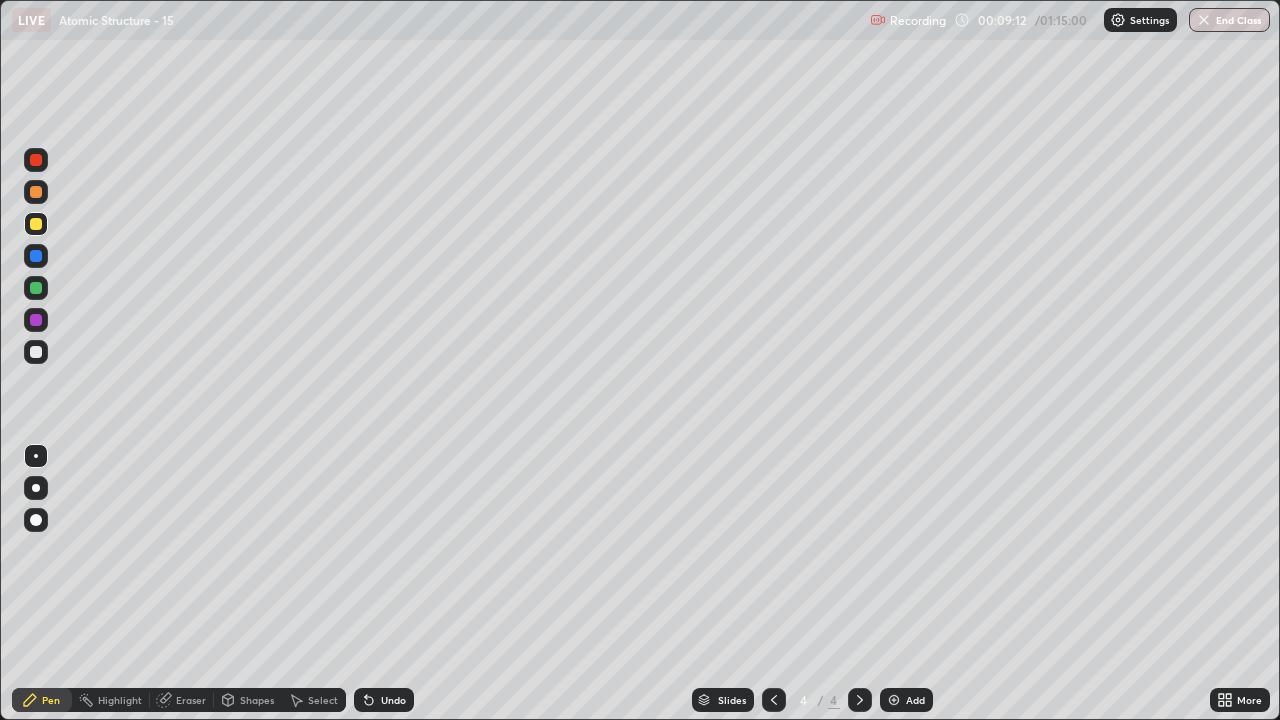 click 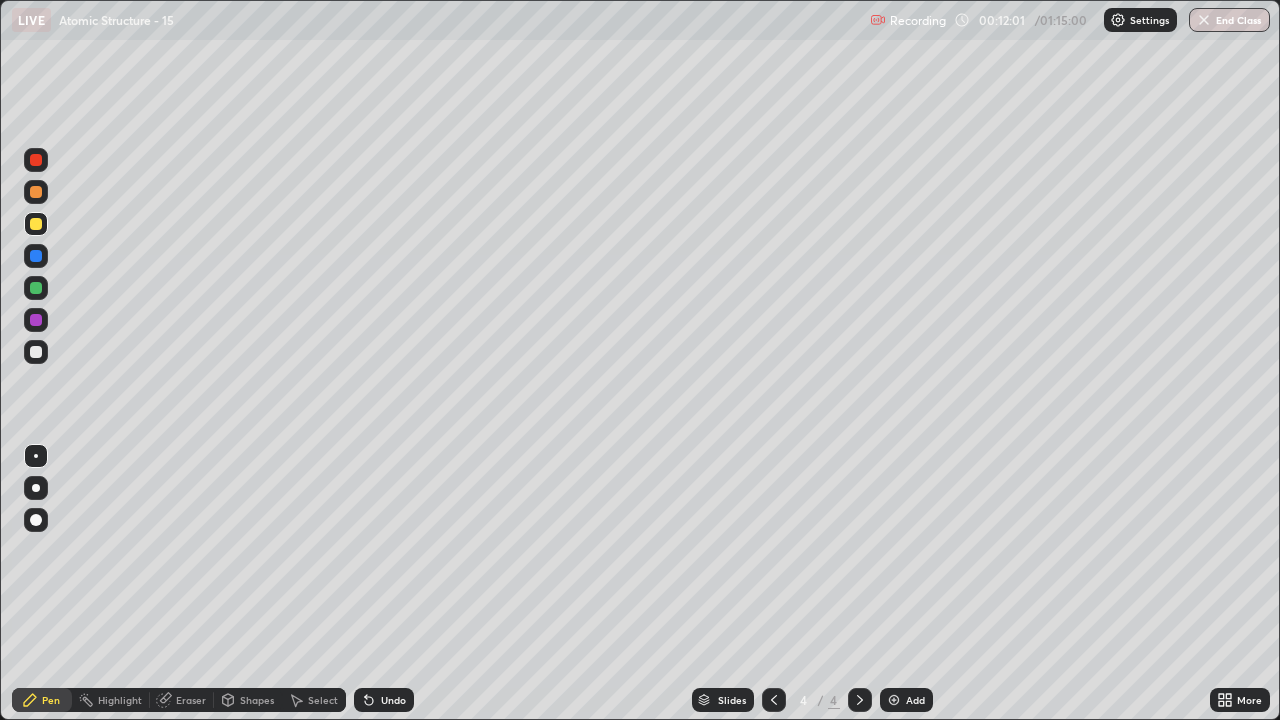 click on "Eraser" at bounding box center (191, 700) 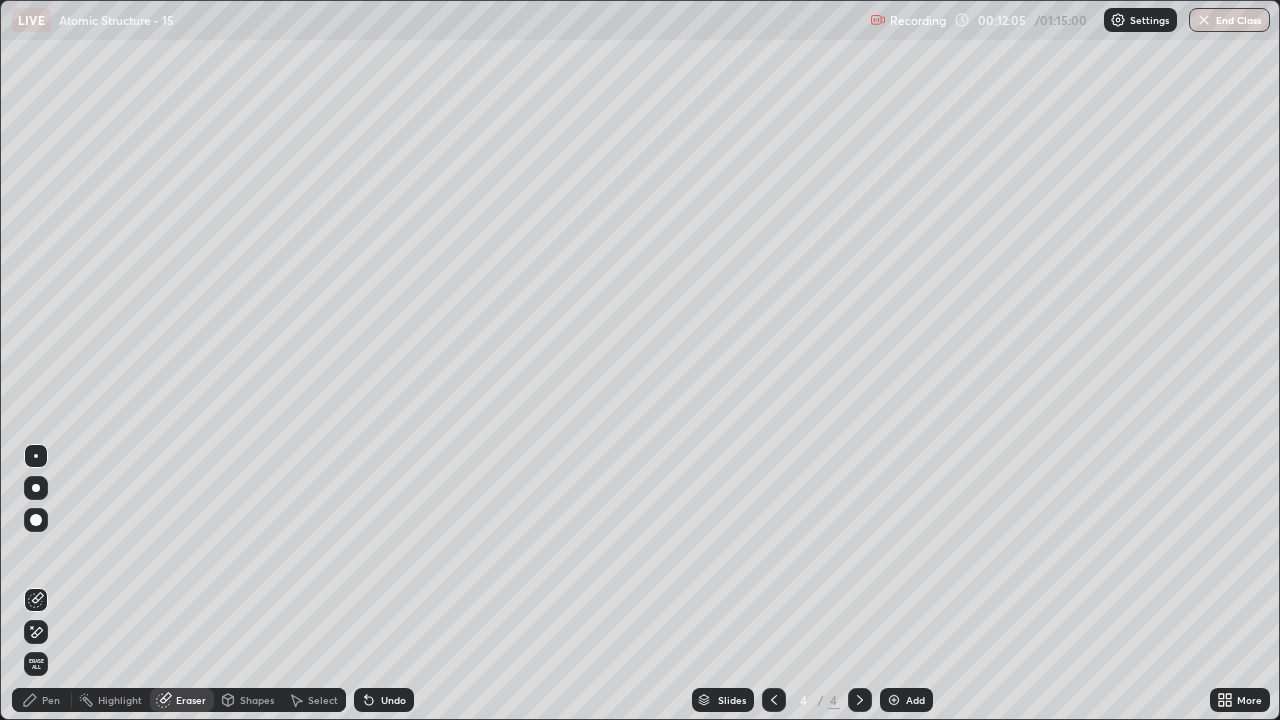 click on "Pen" at bounding box center (51, 700) 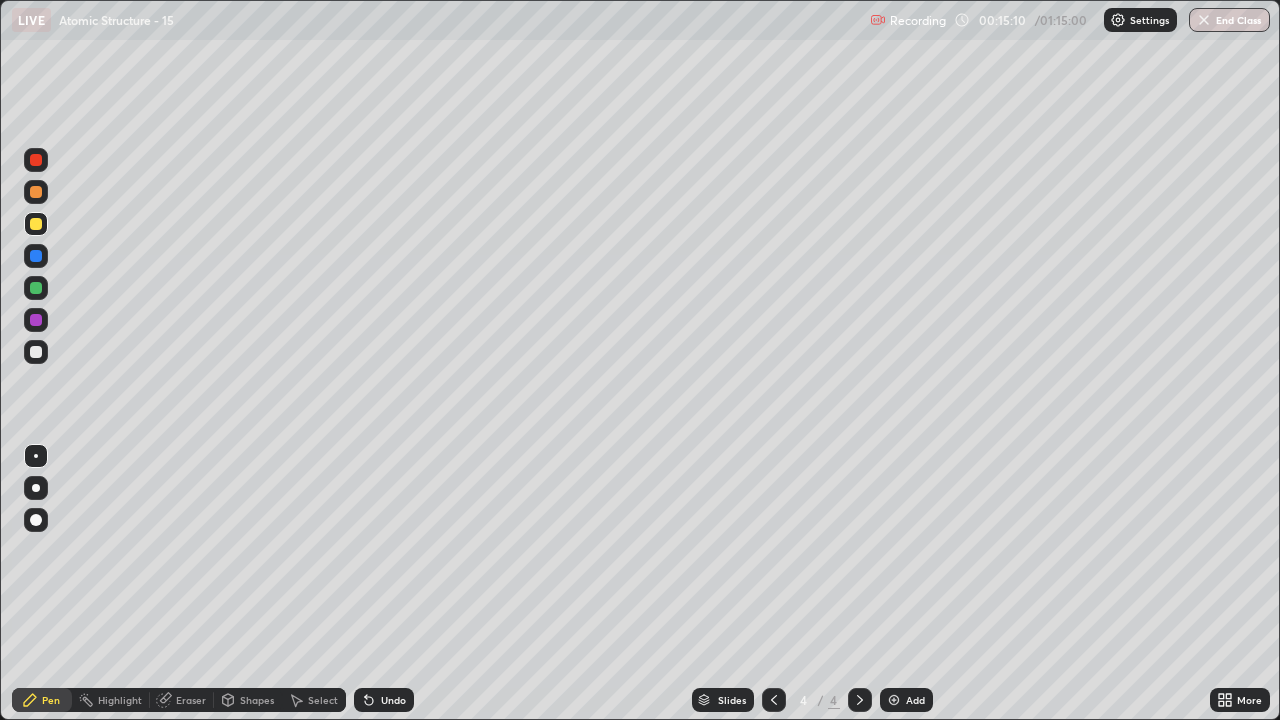 click 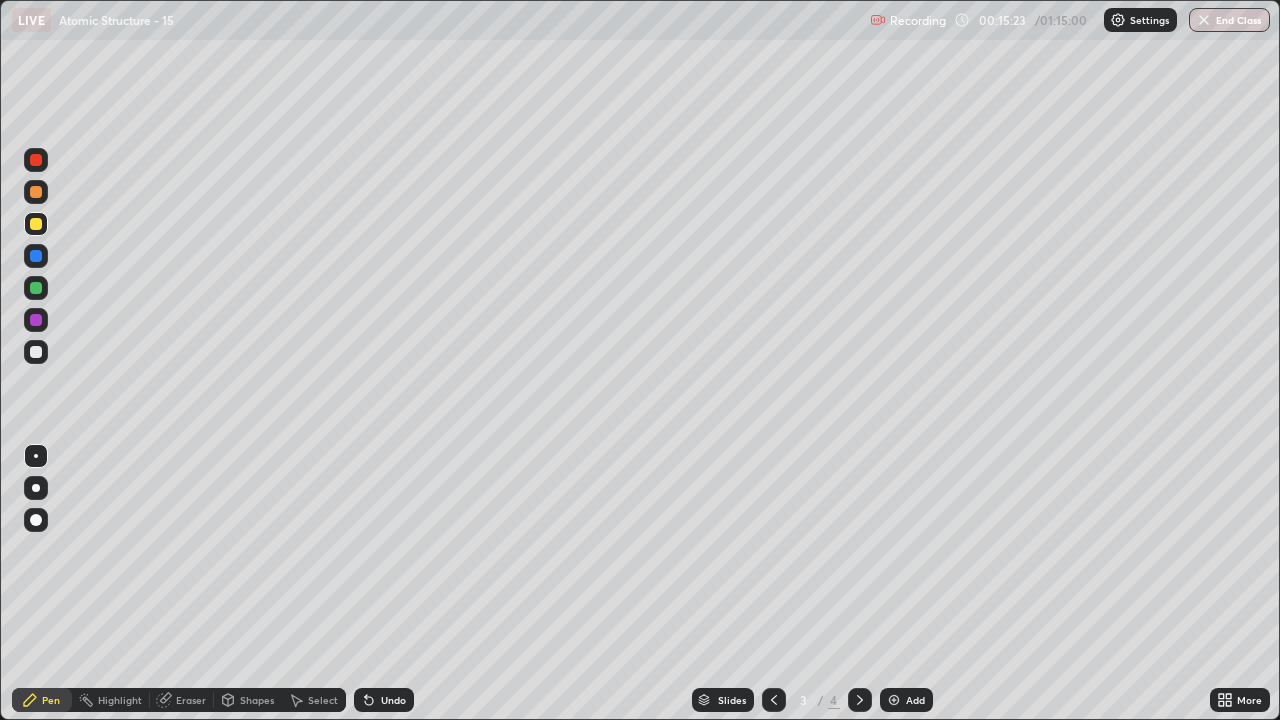 click at bounding box center [860, 700] 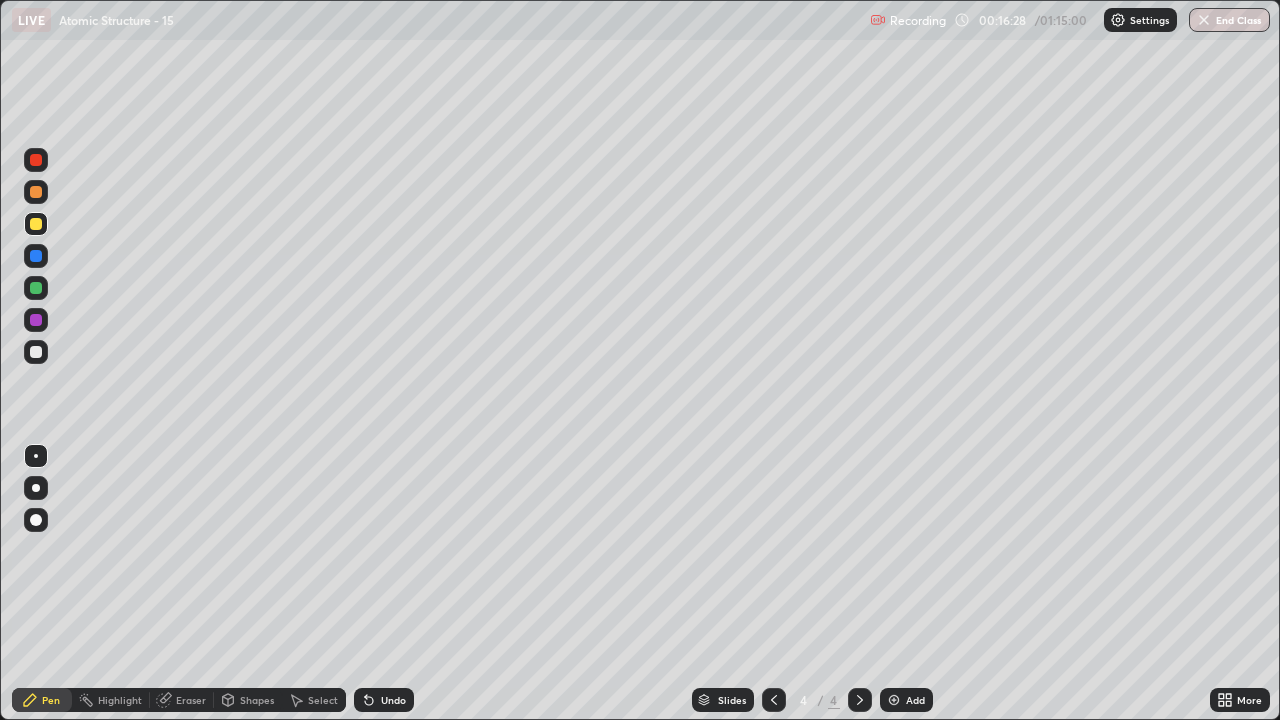 click on "Undo" at bounding box center [393, 700] 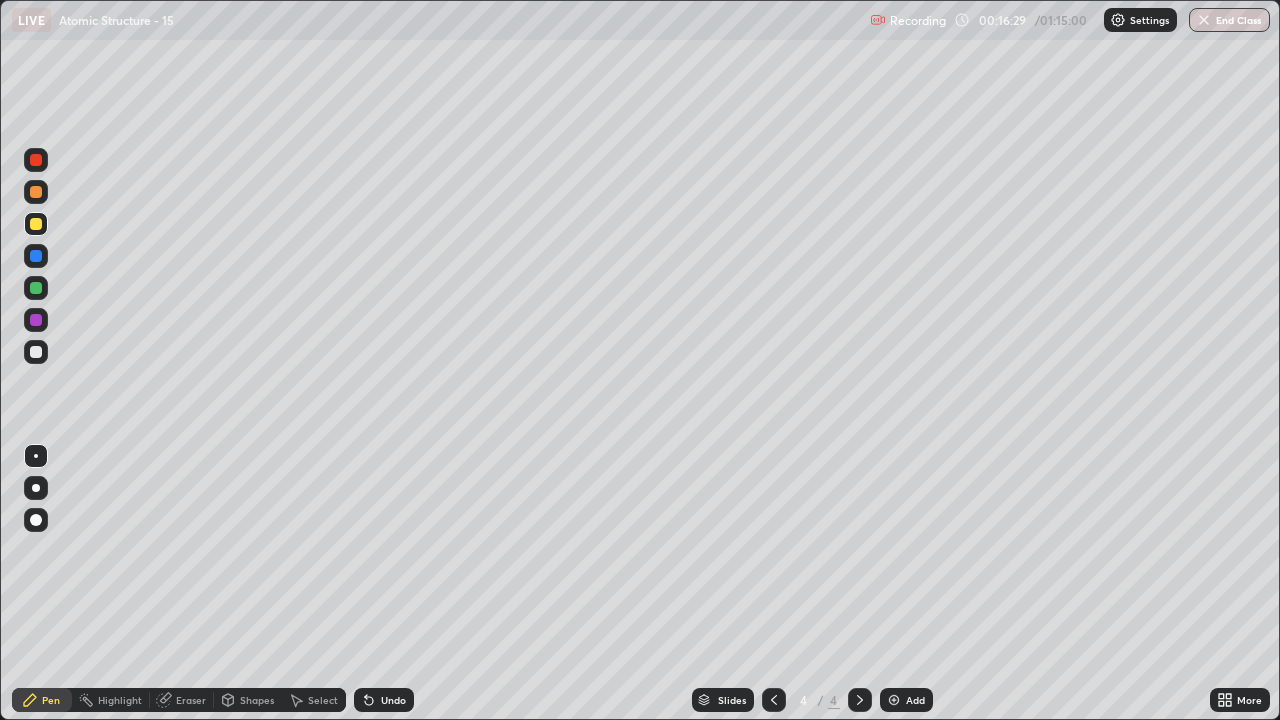 click on "Eraser" at bounding box center (191, 700) 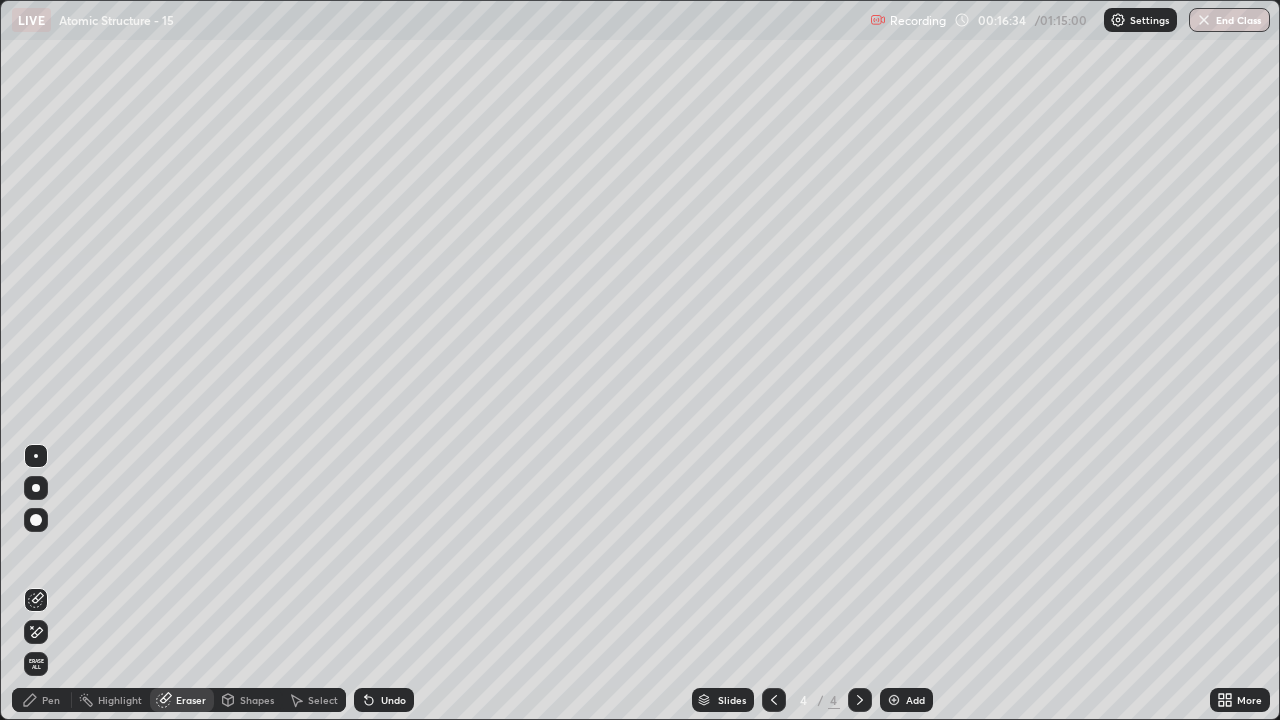 click on "Undo" at bounding box center (393, 700) 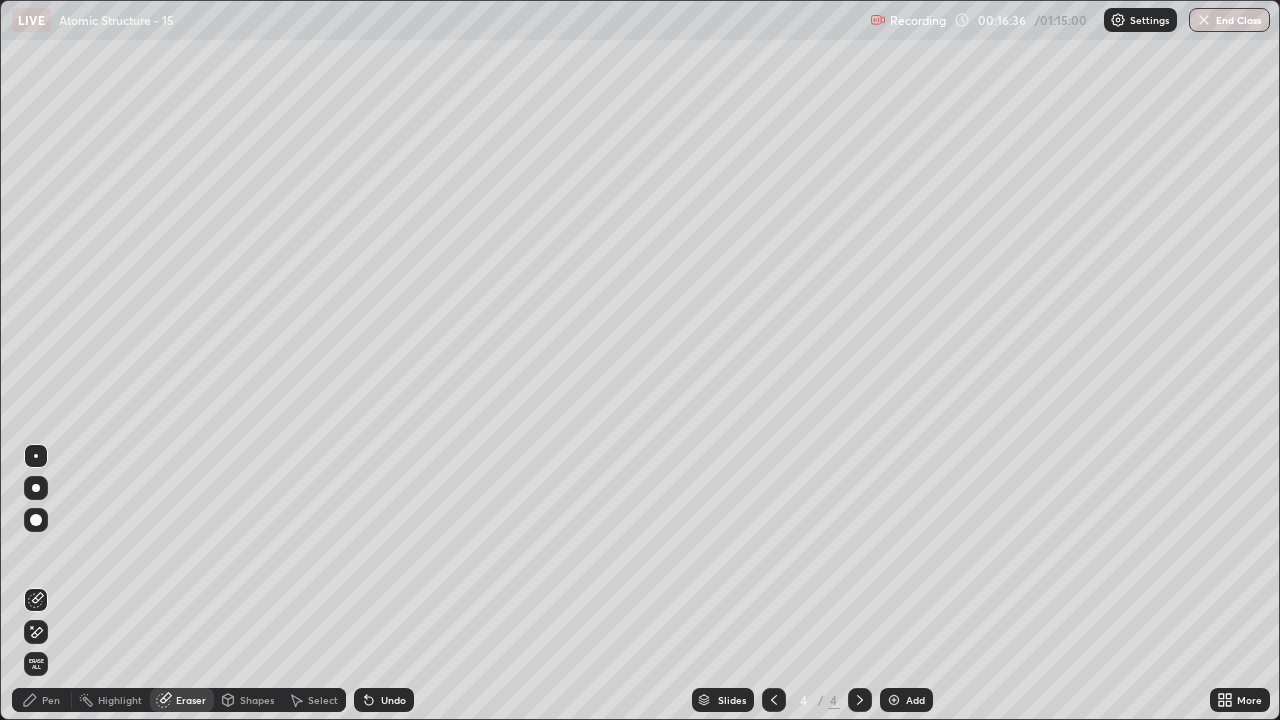 click on "Pen" at bounding box center [51, 700] 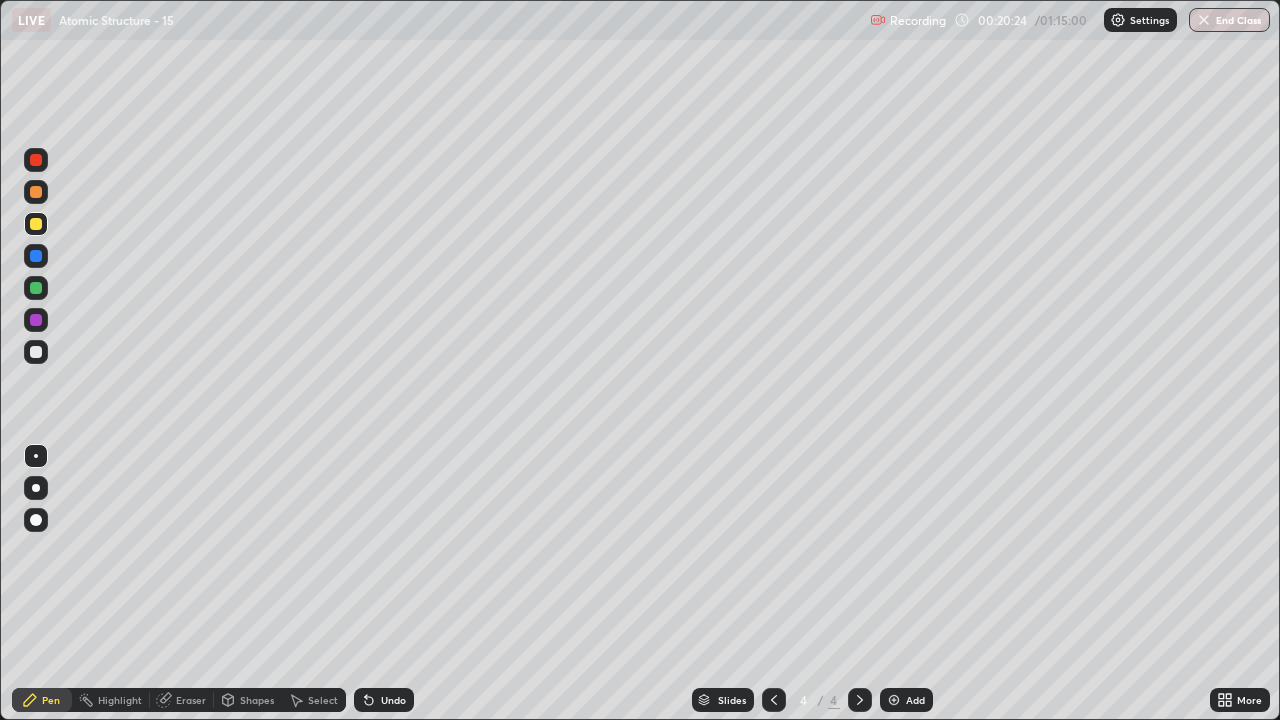 click at bounding box center (894, 700) 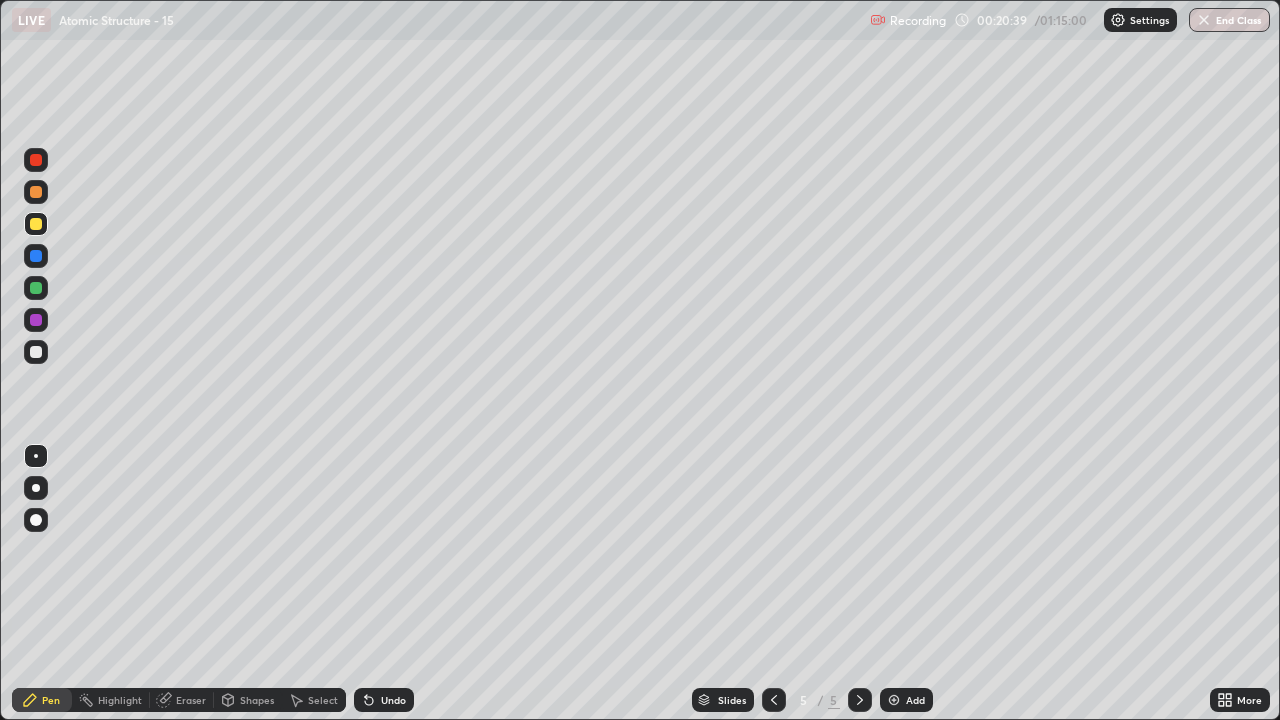click on "Undo" at bounding box center [393, 700] 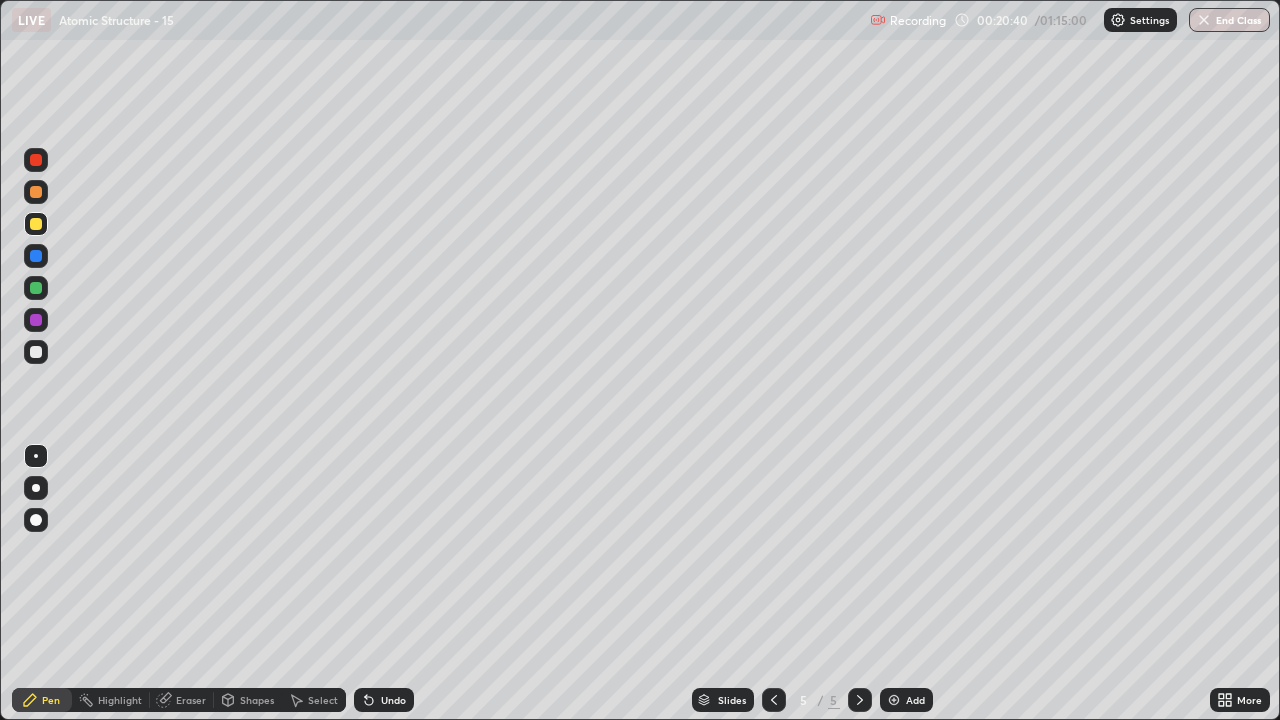 click on "Undo" at bounding box center (384, 700) 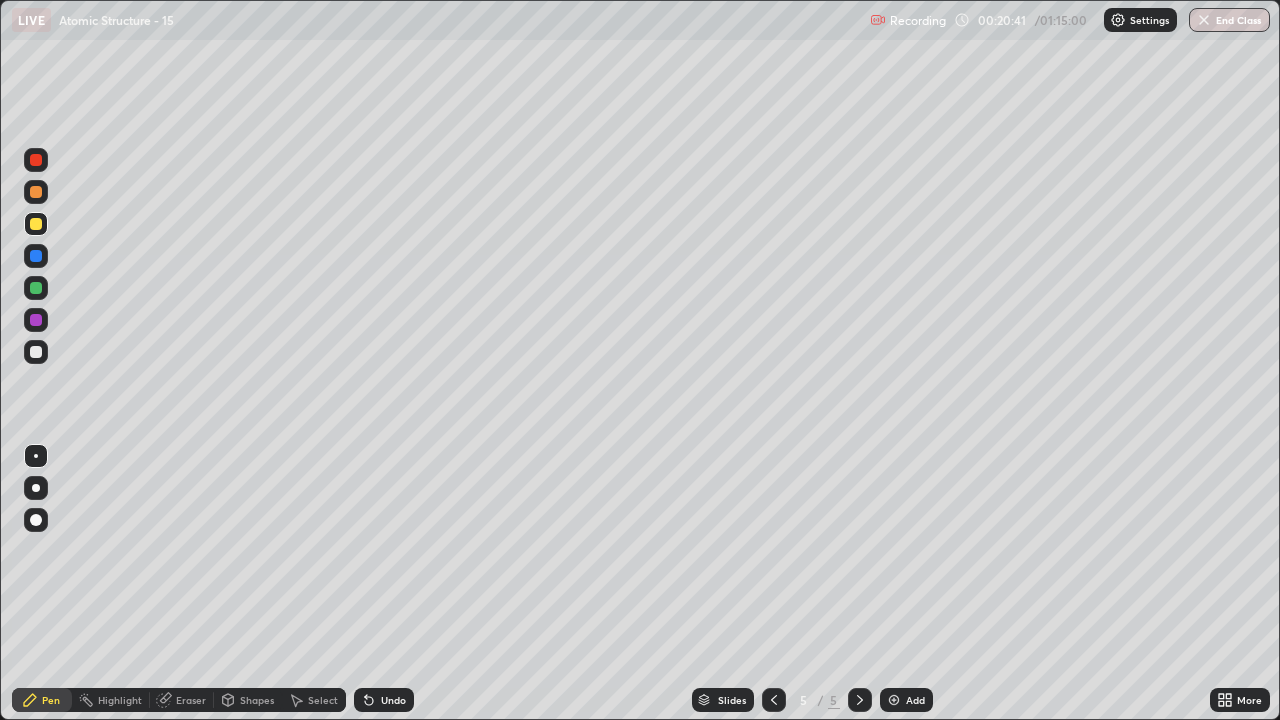 click 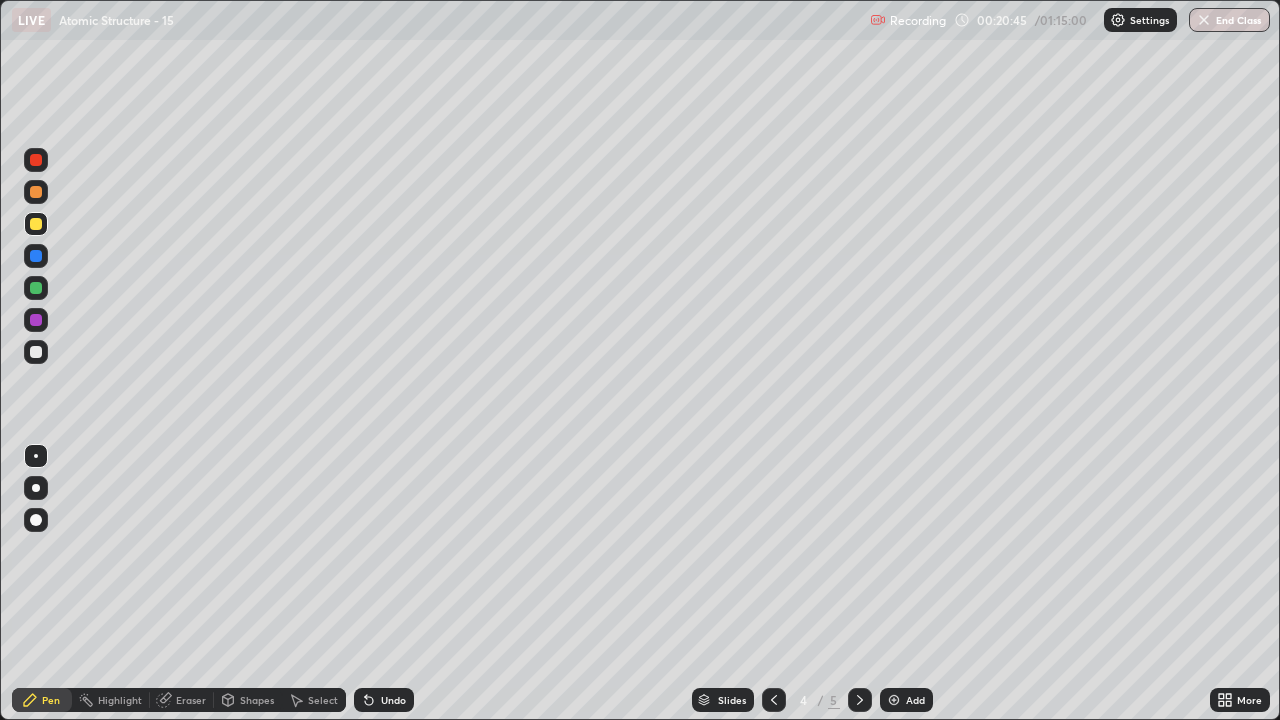 click 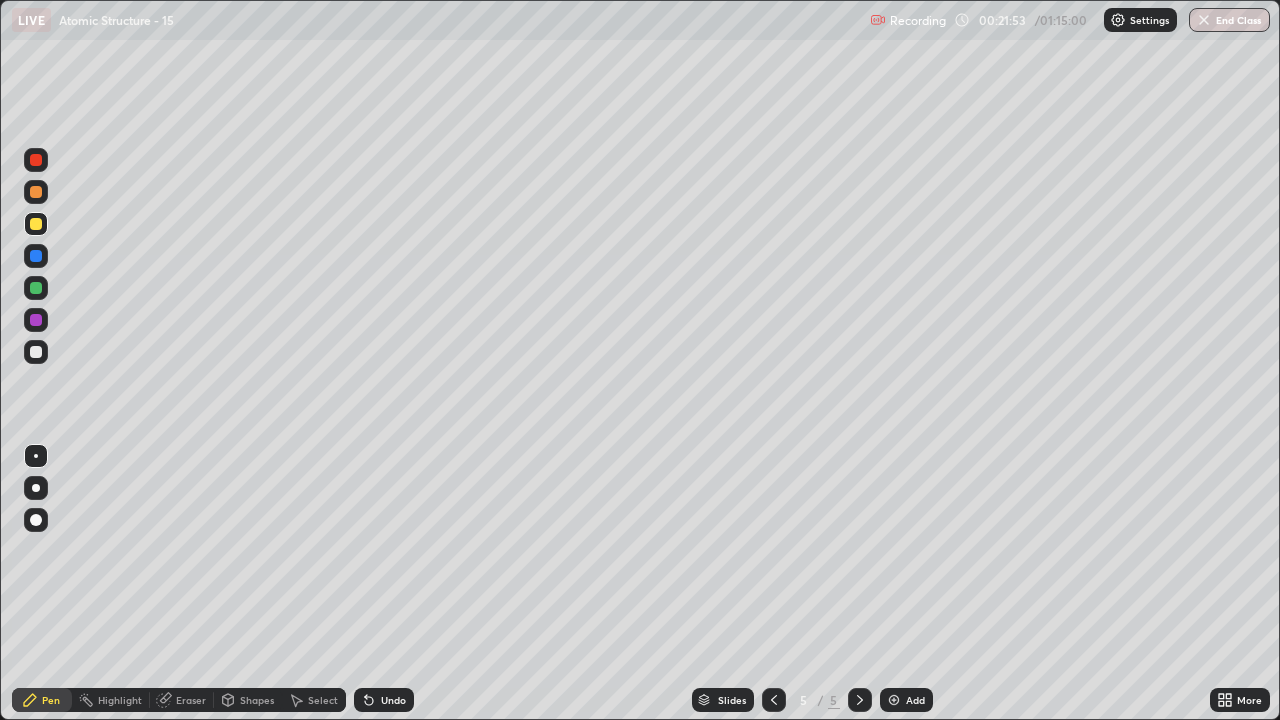 click 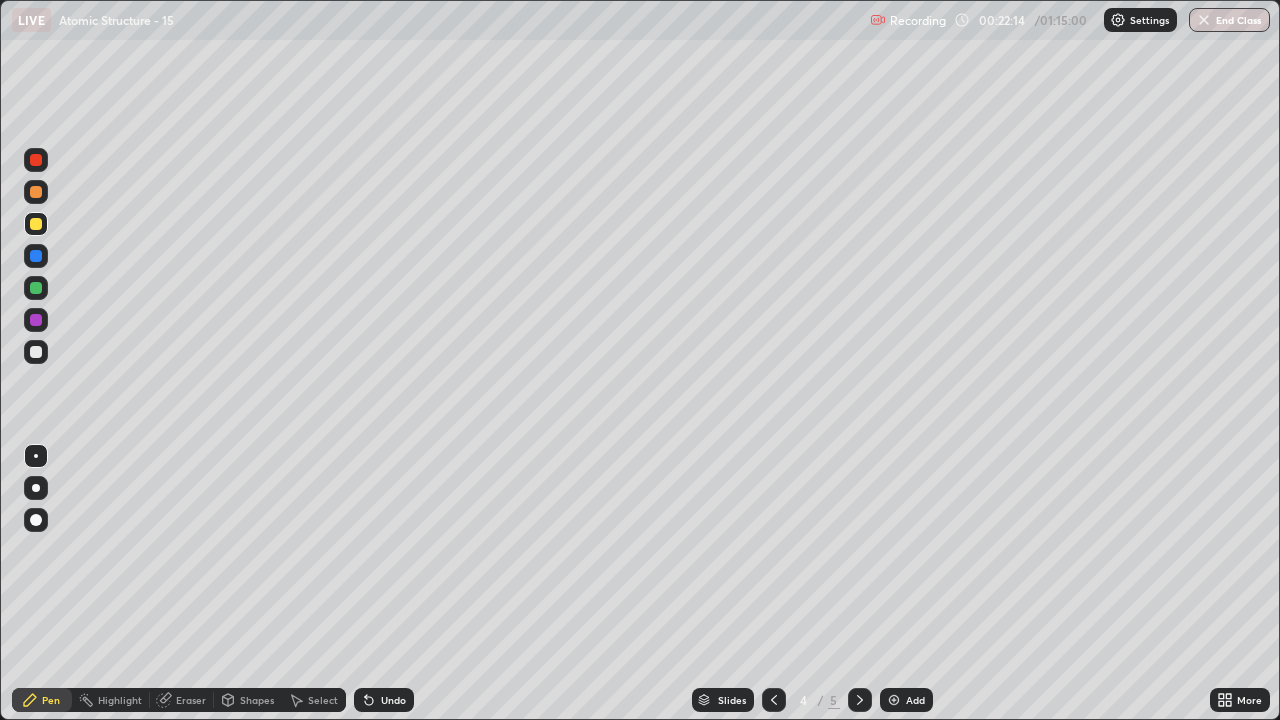click at bounding box center [860, 700] 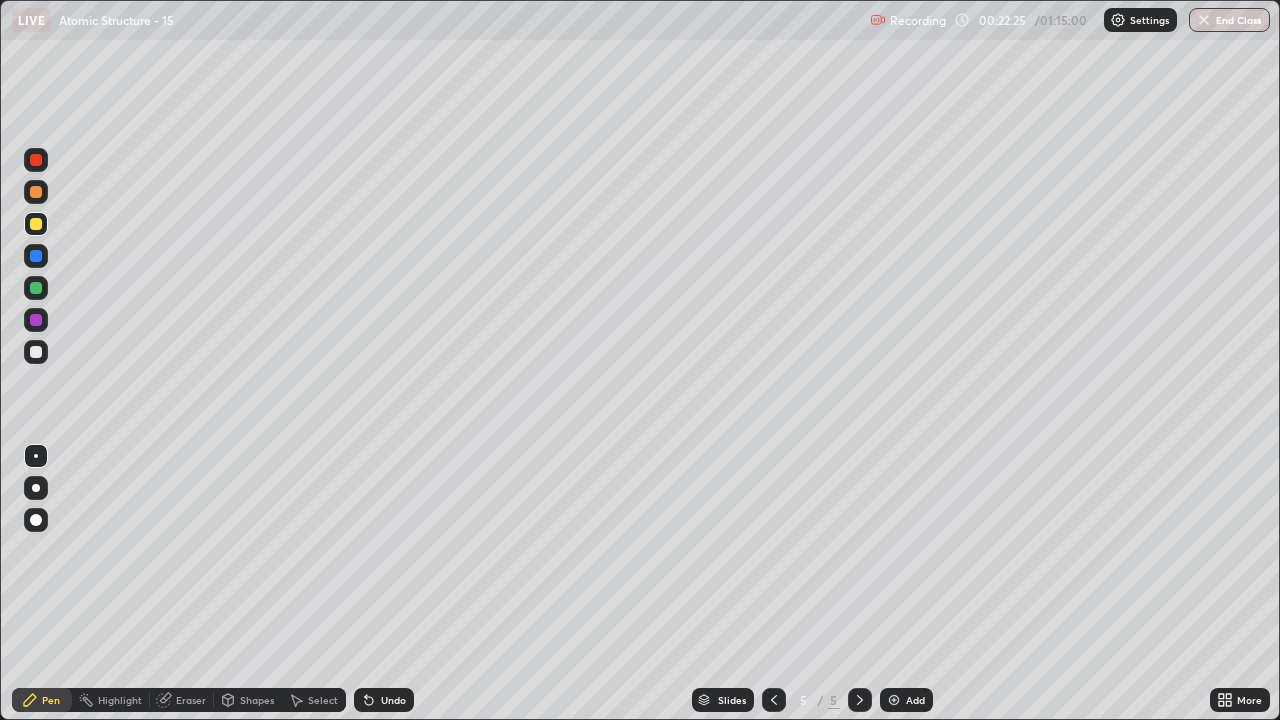 click at bounding box center [774, 700] 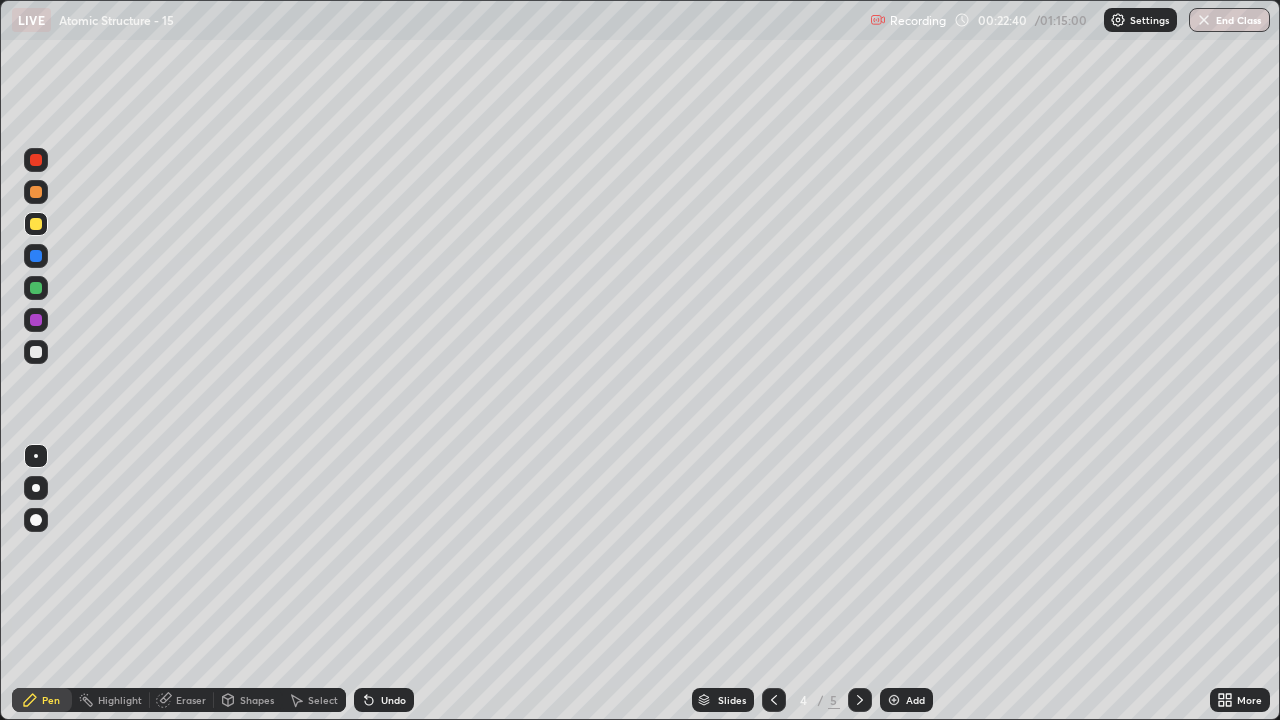 click 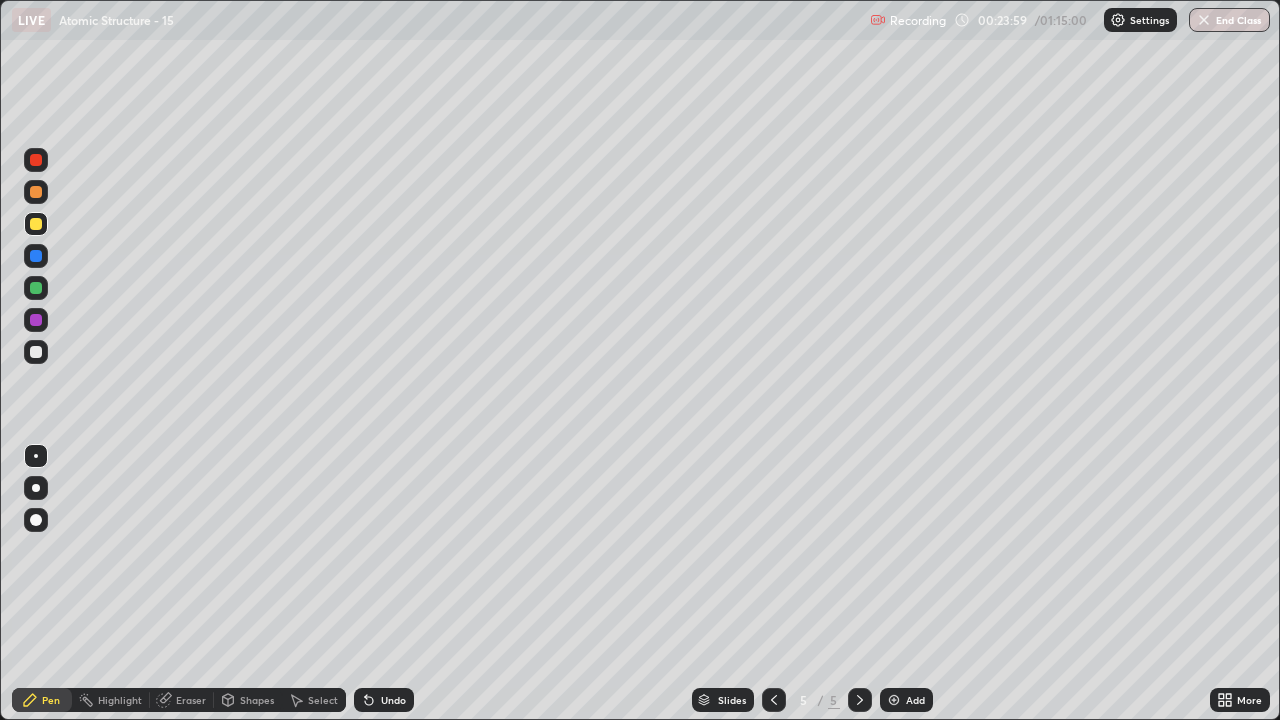 click on "Add" at bounding box center [906, 700] 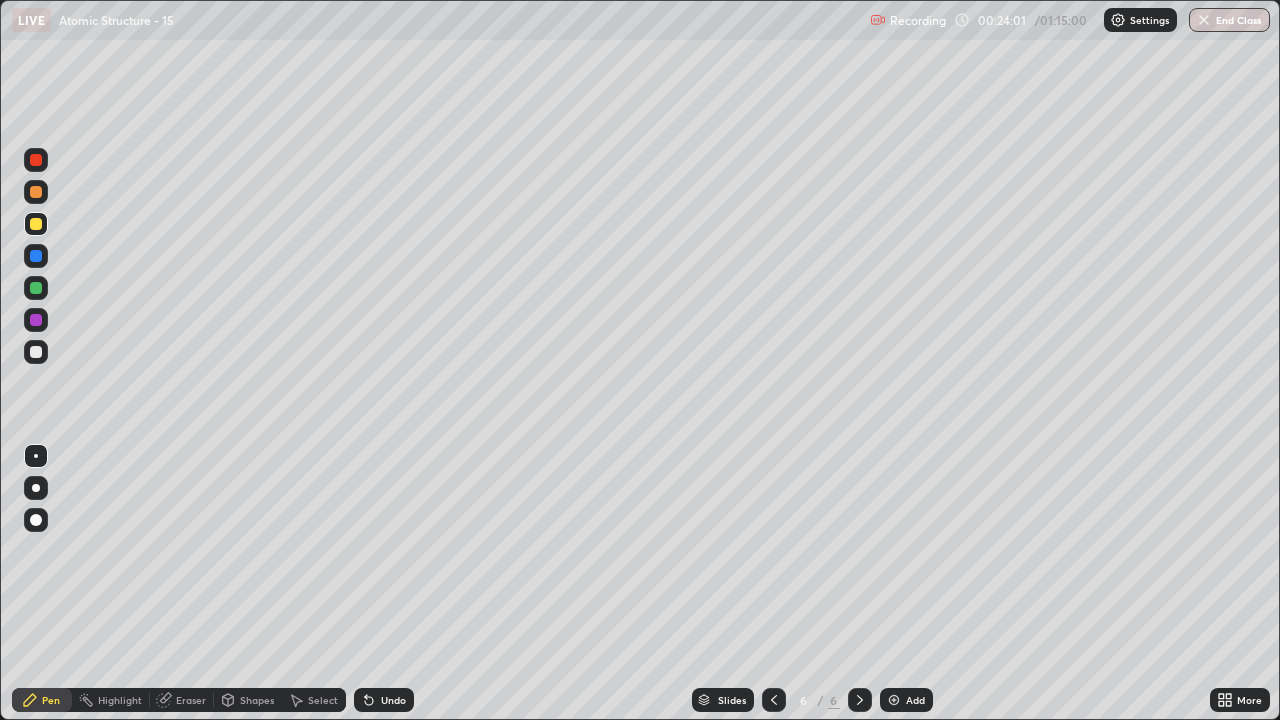 click at bounding box center [36, 288] 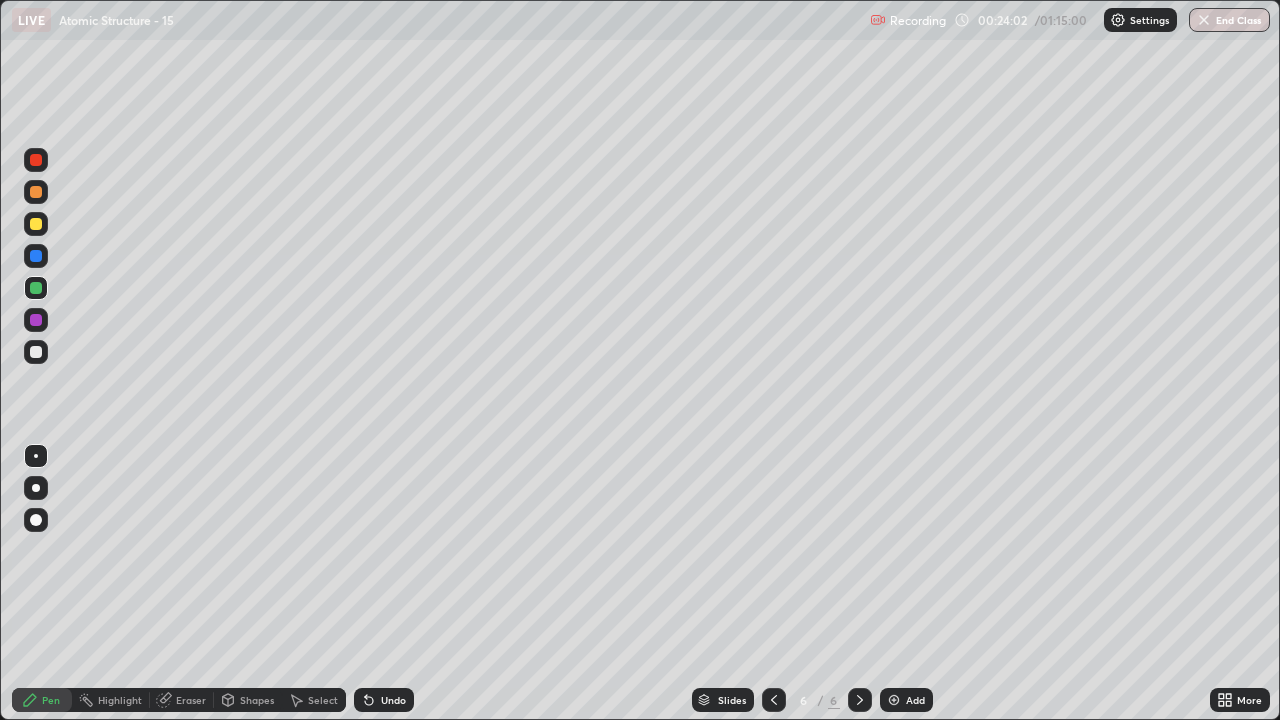 click at bounding box center [36, 224] 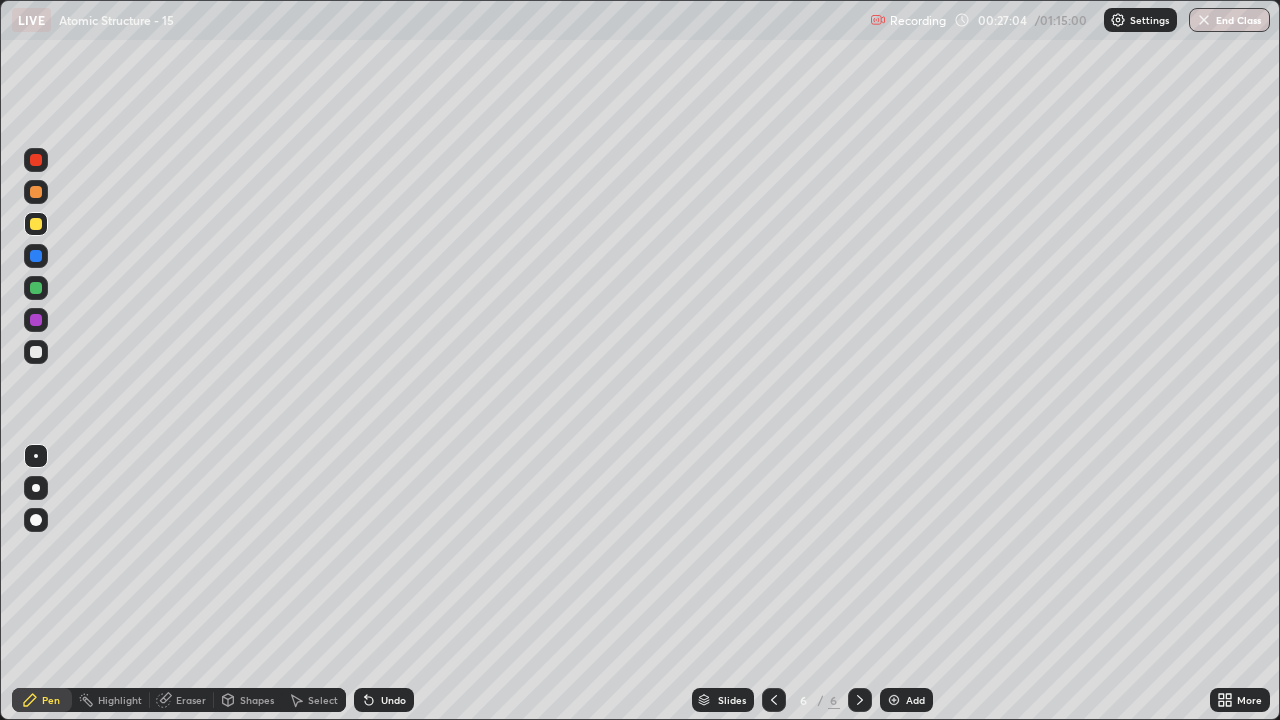 click on "Undo" at bounding box center [384, 700] 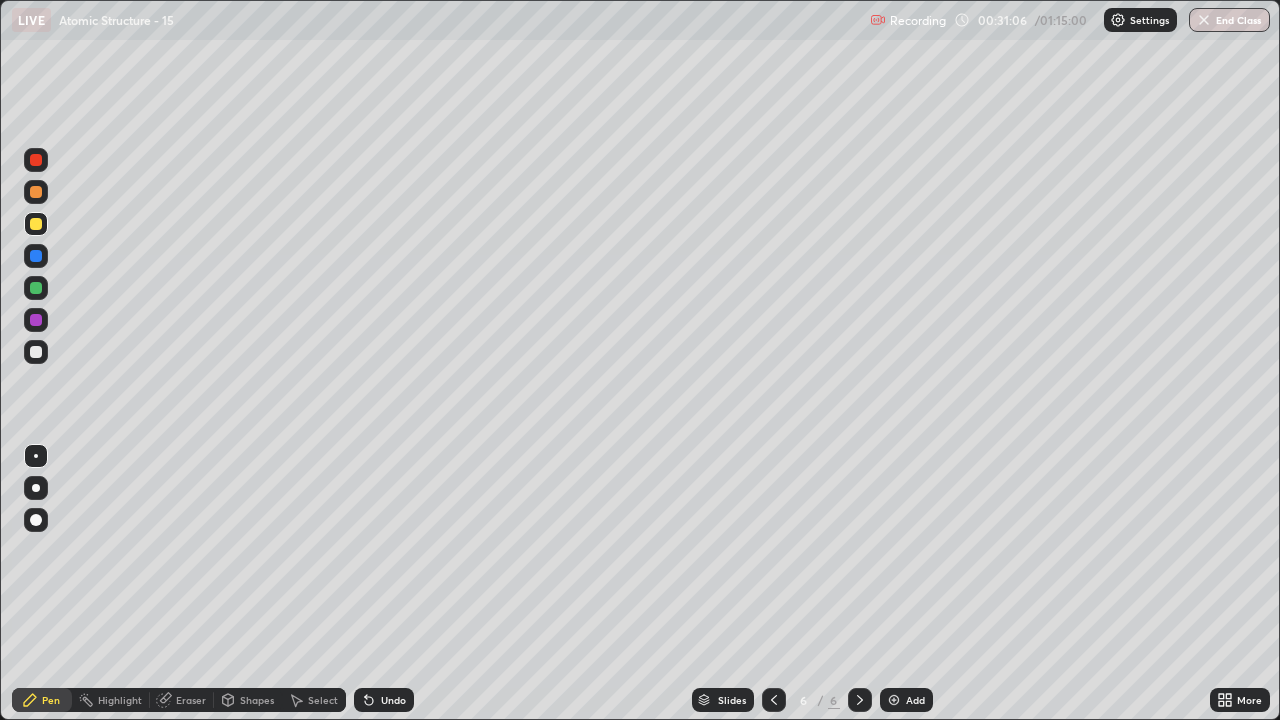 click on "Shapes" at bounding box center [257, 700] 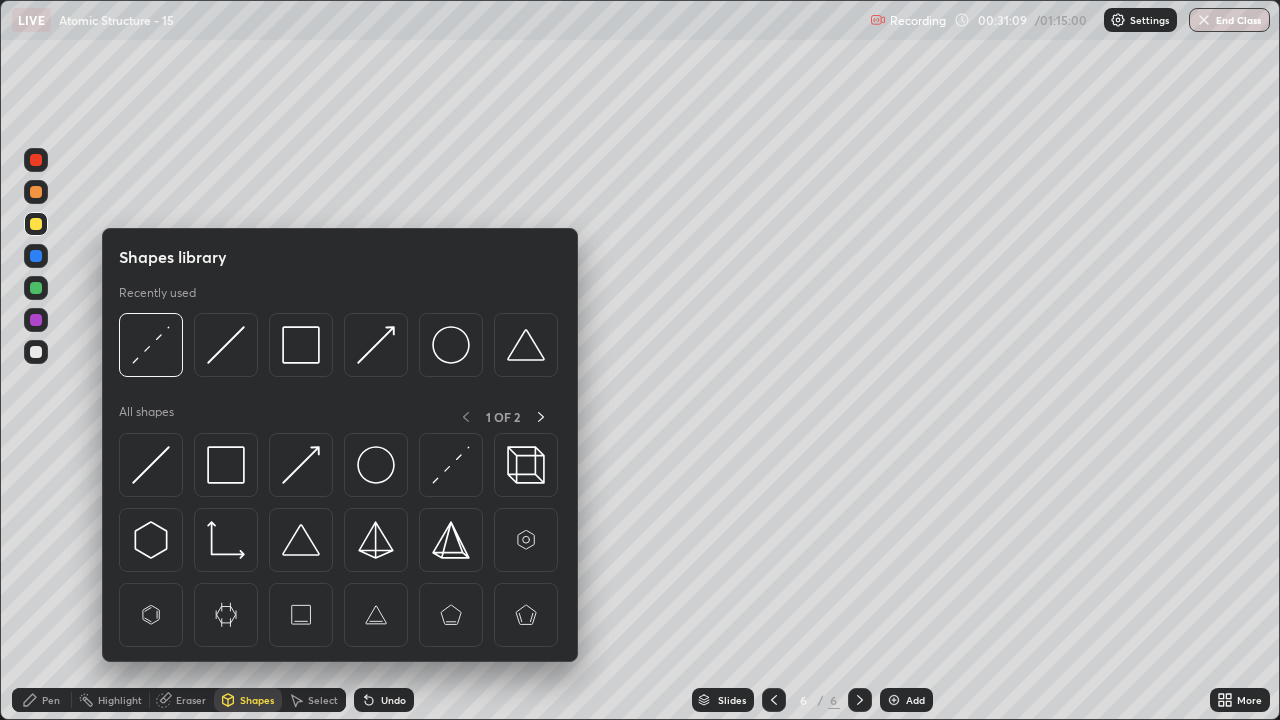 click on "Select" at bounding box center (323, 700) 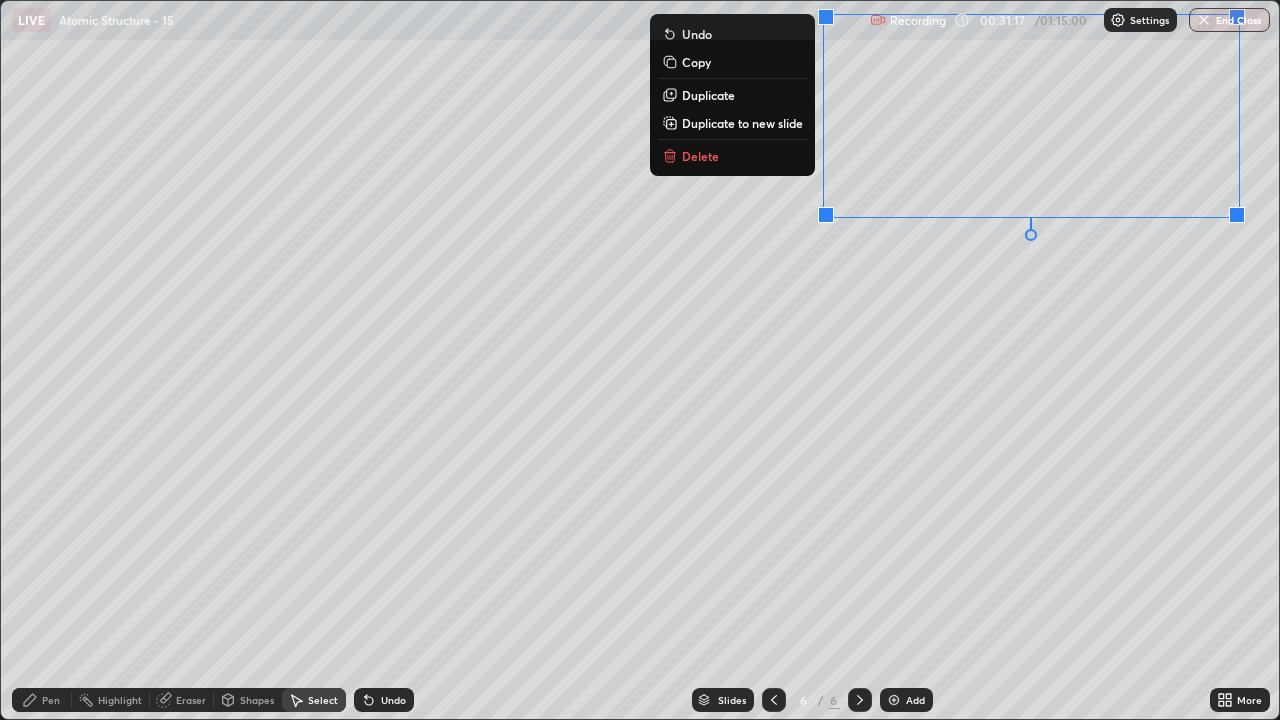 click on "0 ° Undo Copy Duplicate Duplicate to new slide Delete" at bounding box center (640, 360) 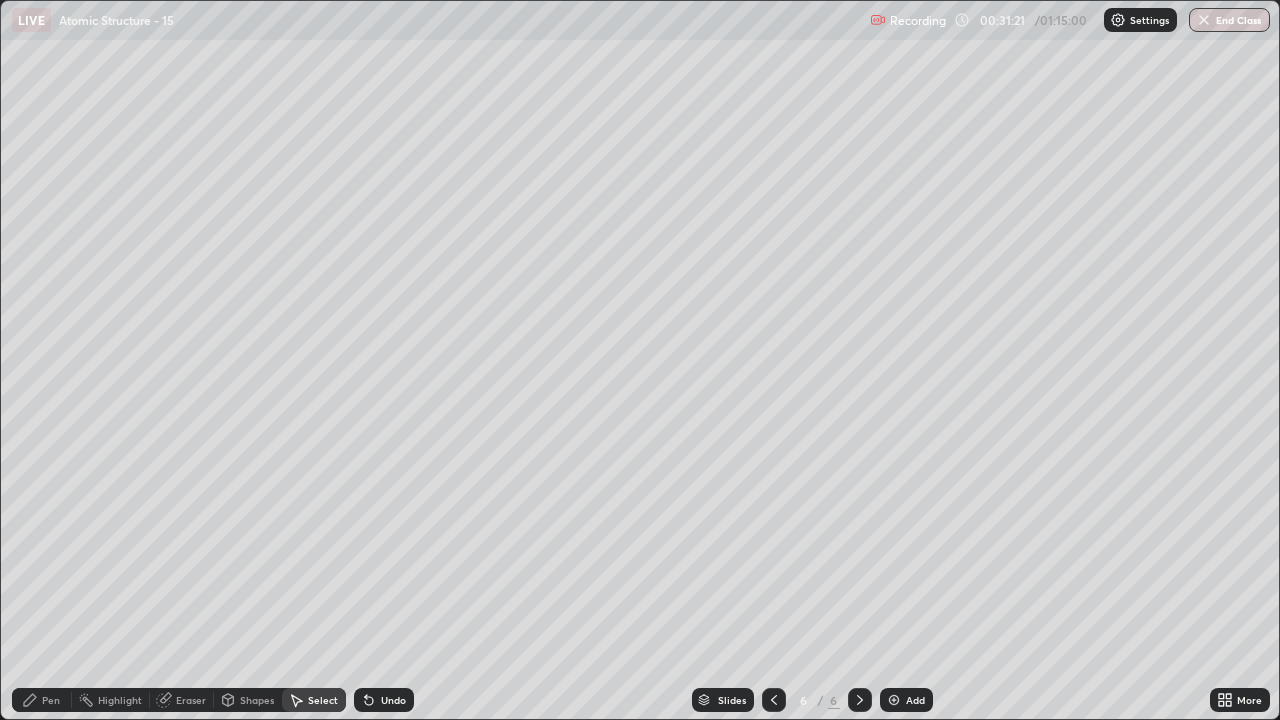 click on "Pen" at bounding box center (42, 700) 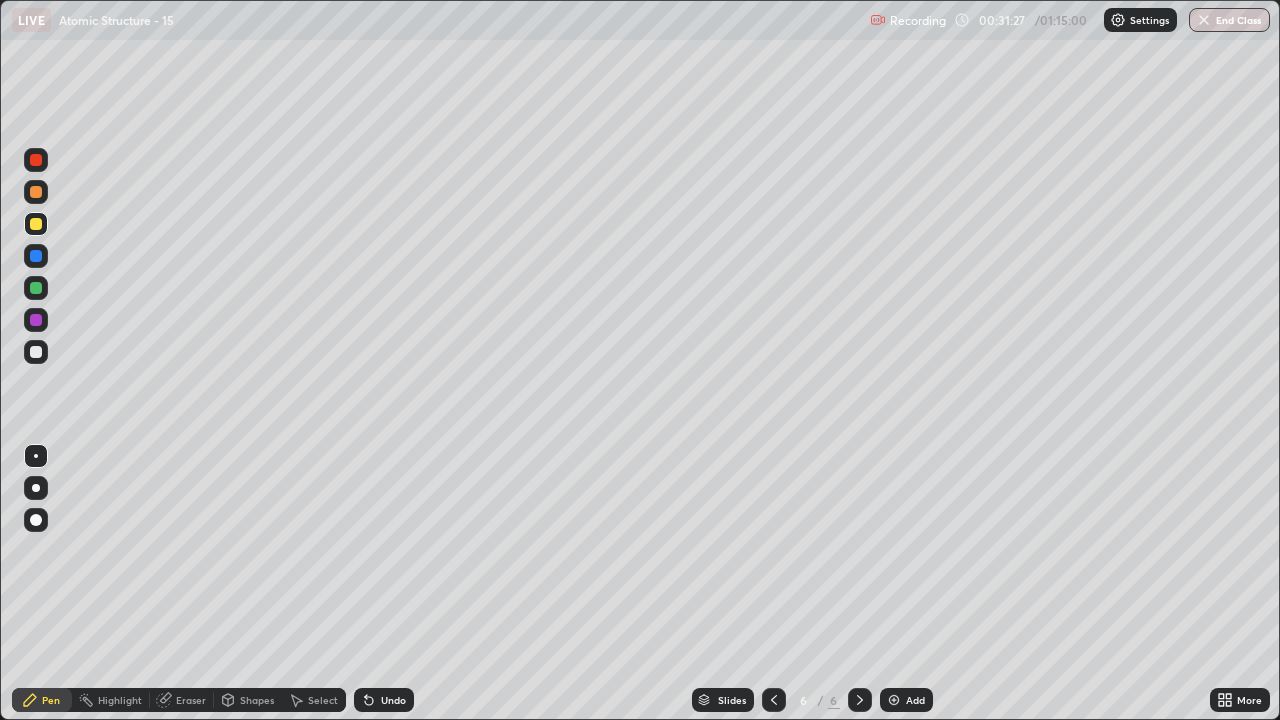 click on "Undo" at bounding box center (384, 700) 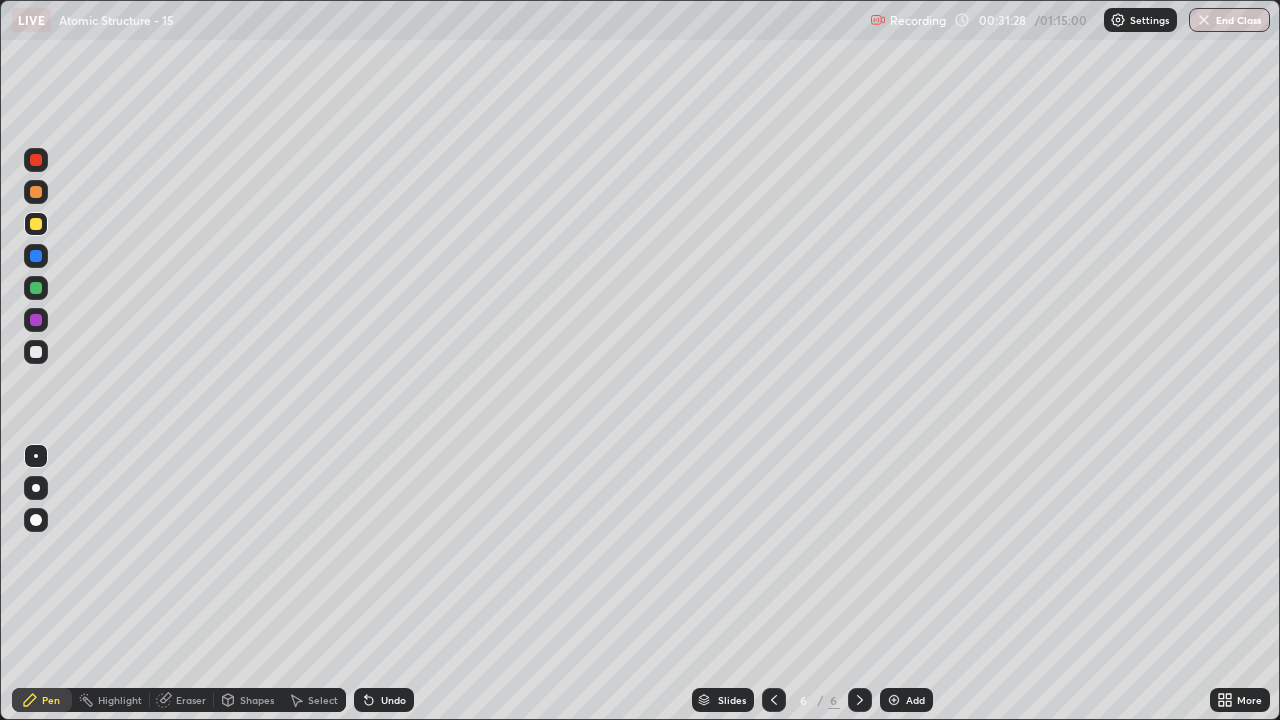 click on "Undo" at bounding box center (393, 700) 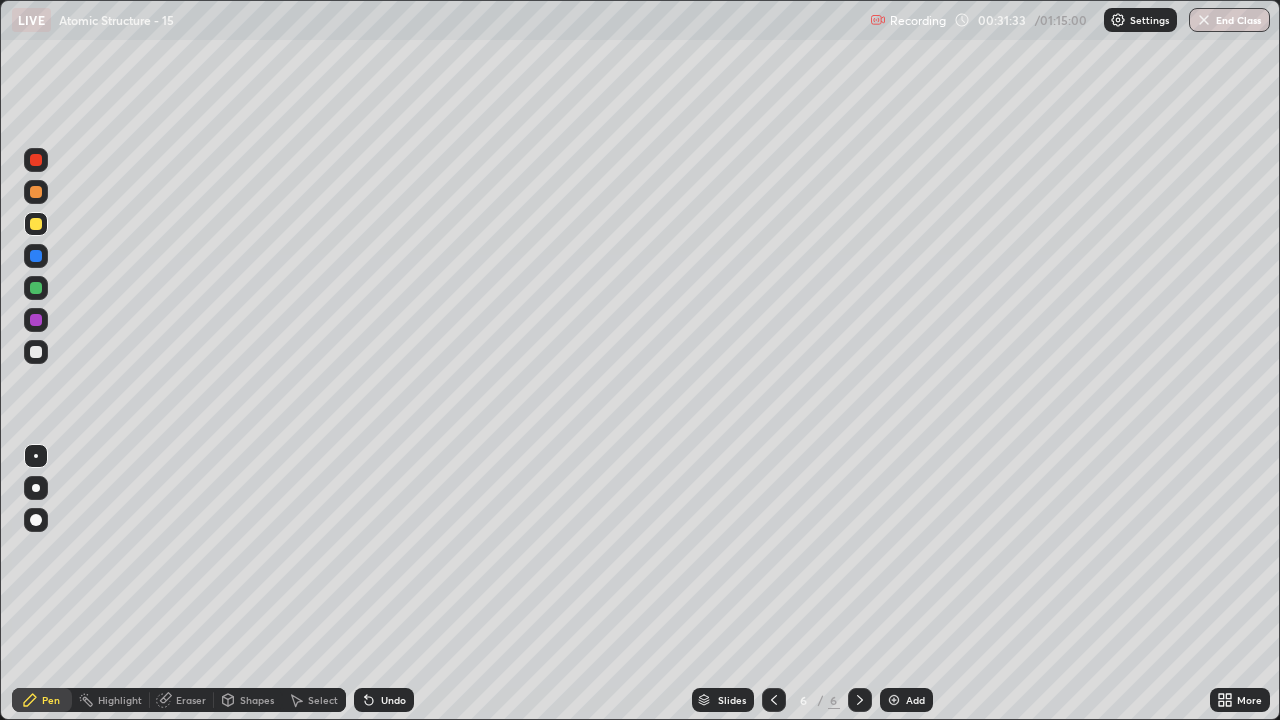 click on "Undo" at bounding box center [384, 700] 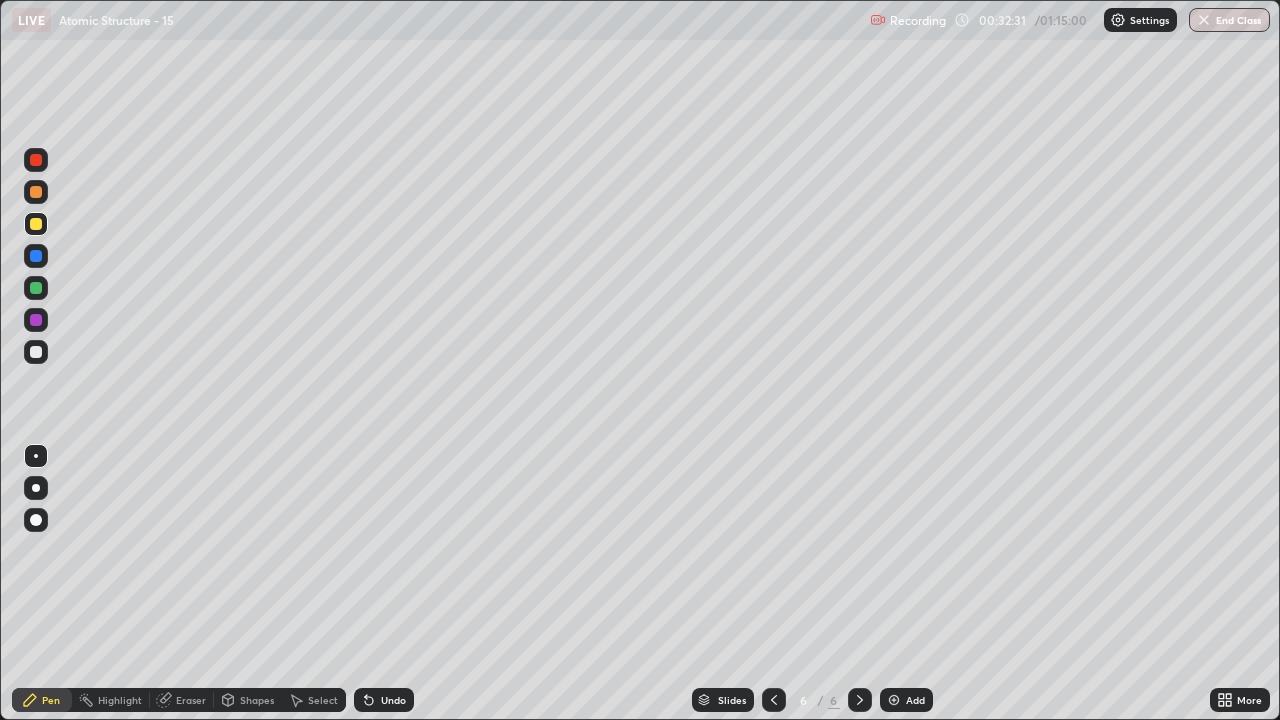 click on "Select" at bounding box center [323, 700] 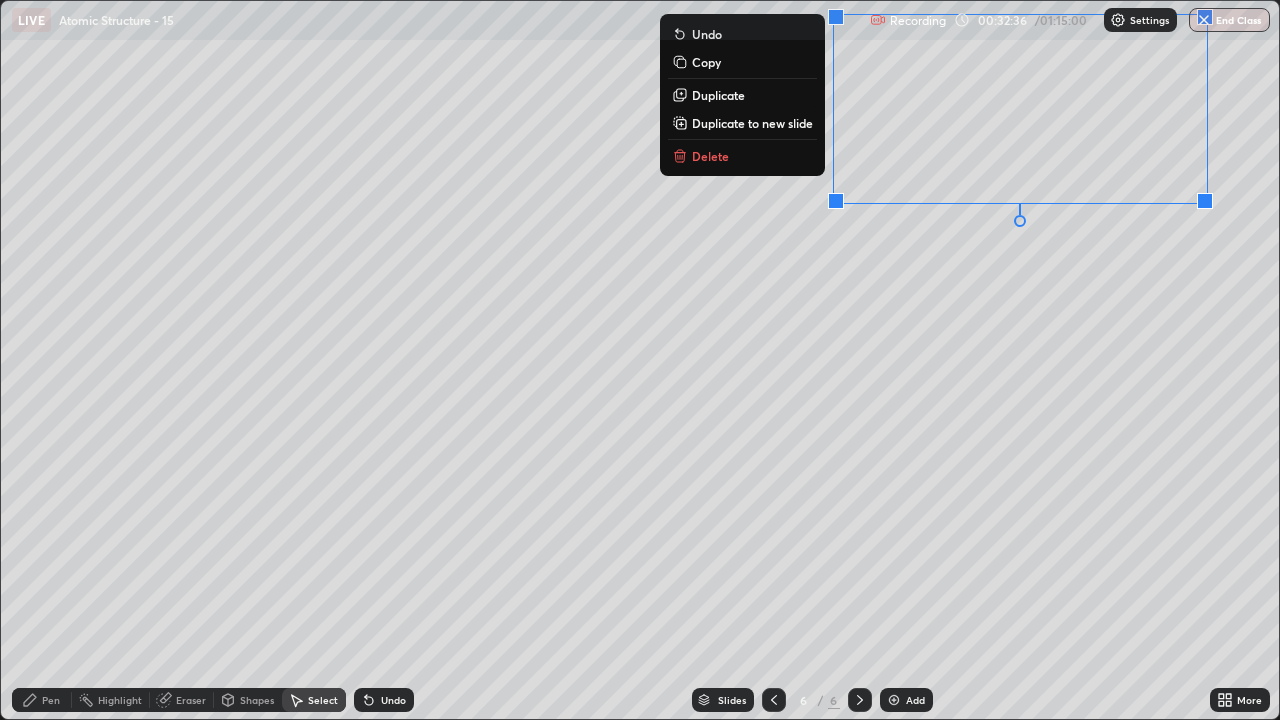 click on "Delete" at bounding box center (742, 156) 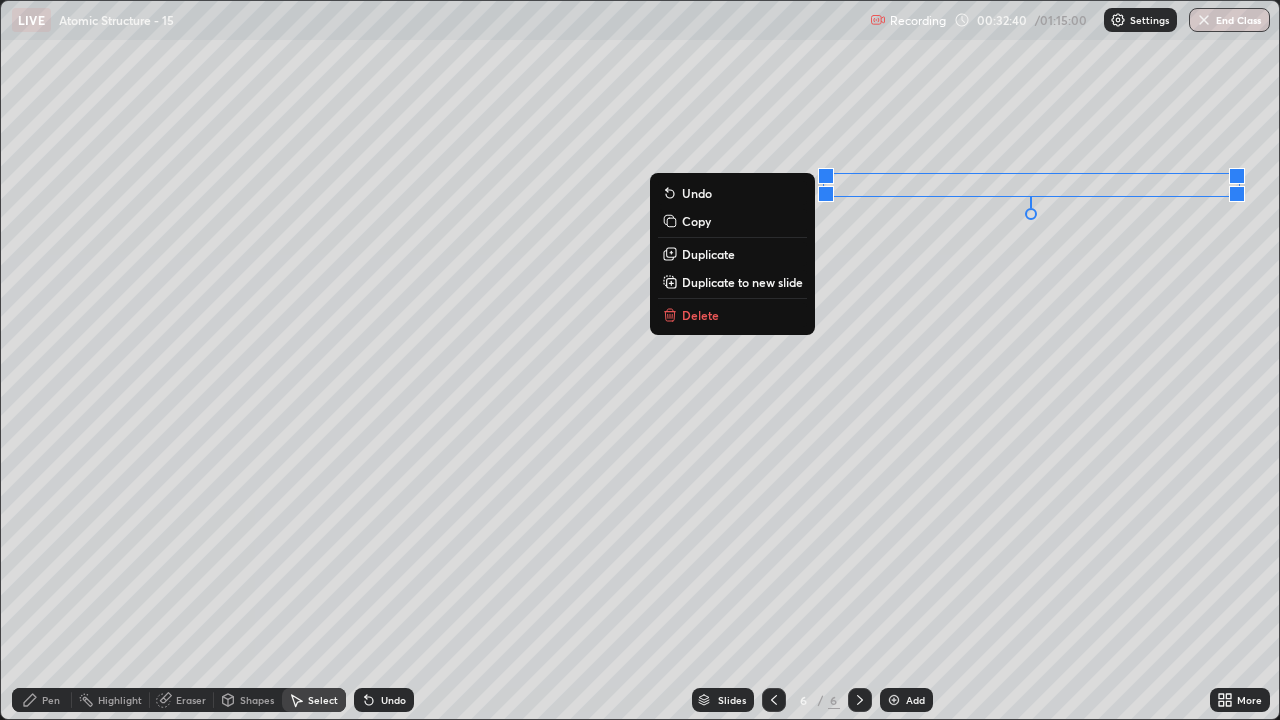 click on "Delete" at bounding box center [732, 315] 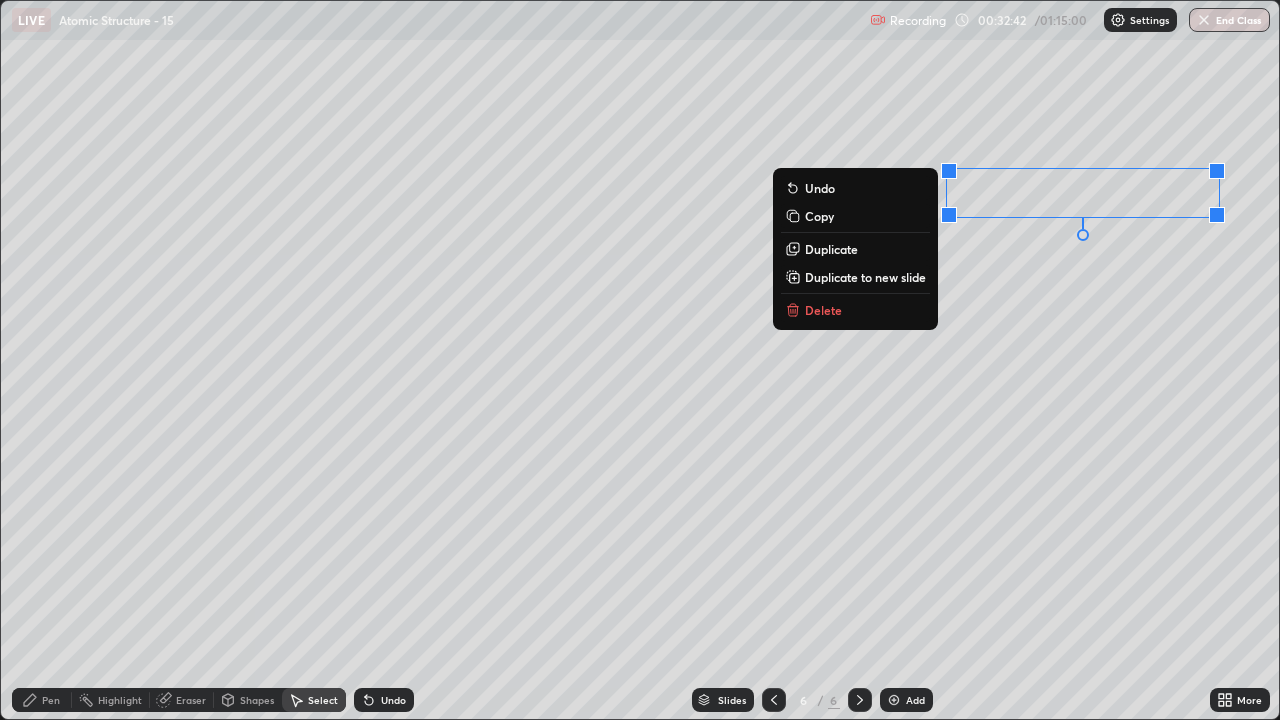 click on "Delete" at bounding box center (855, 310) 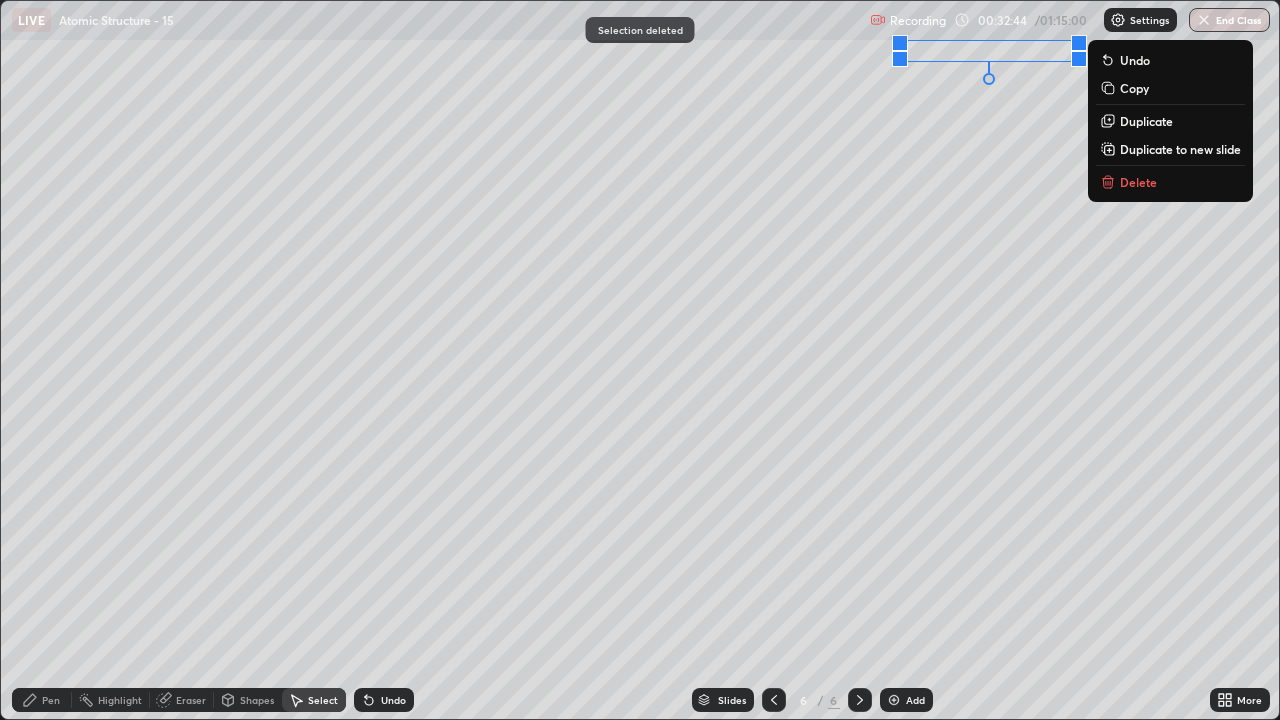 click on "Delete" at bounding box center [1138, 182] 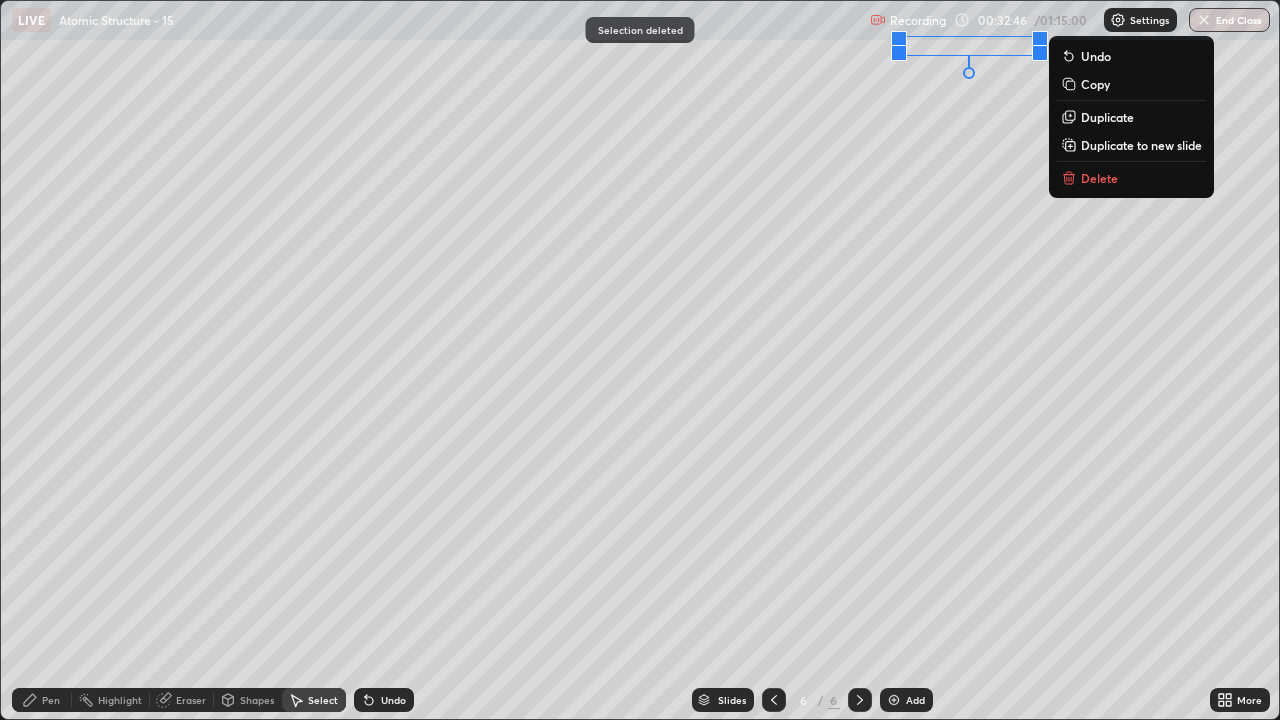 click on "Delete" at bounding box center (1099, 178) 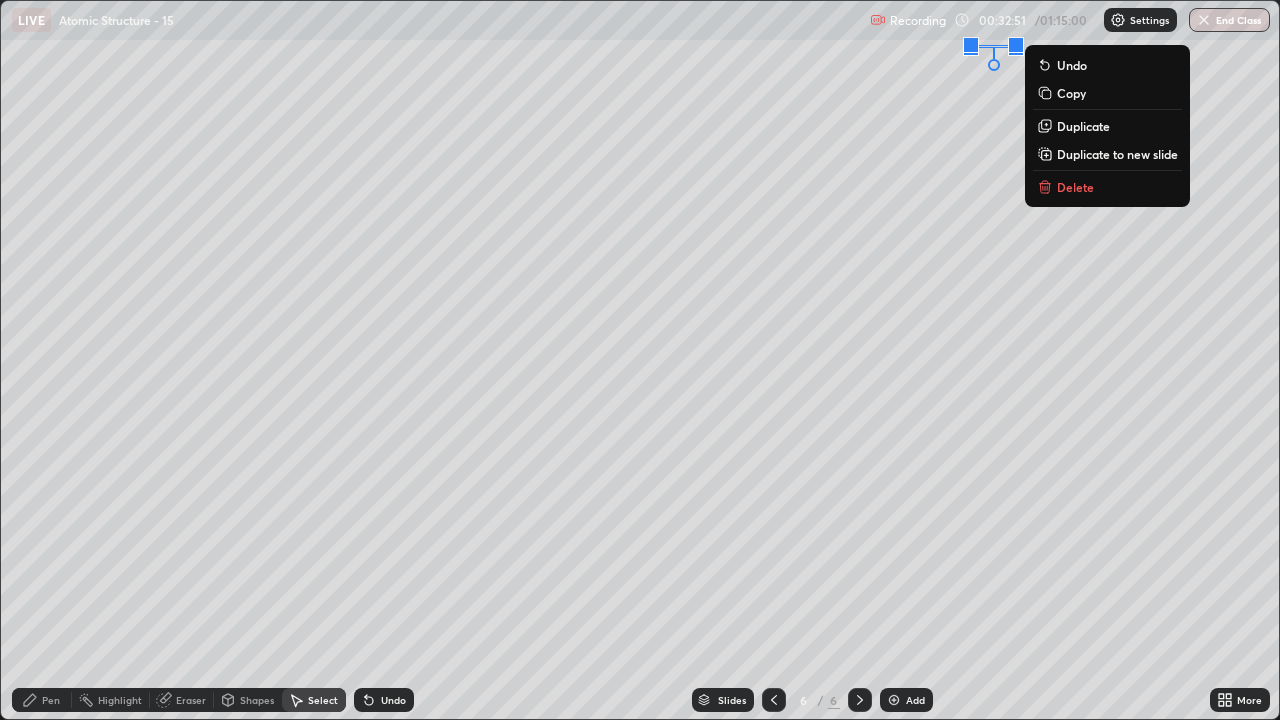 click on "Delete" at bounding box center (1075, 187) 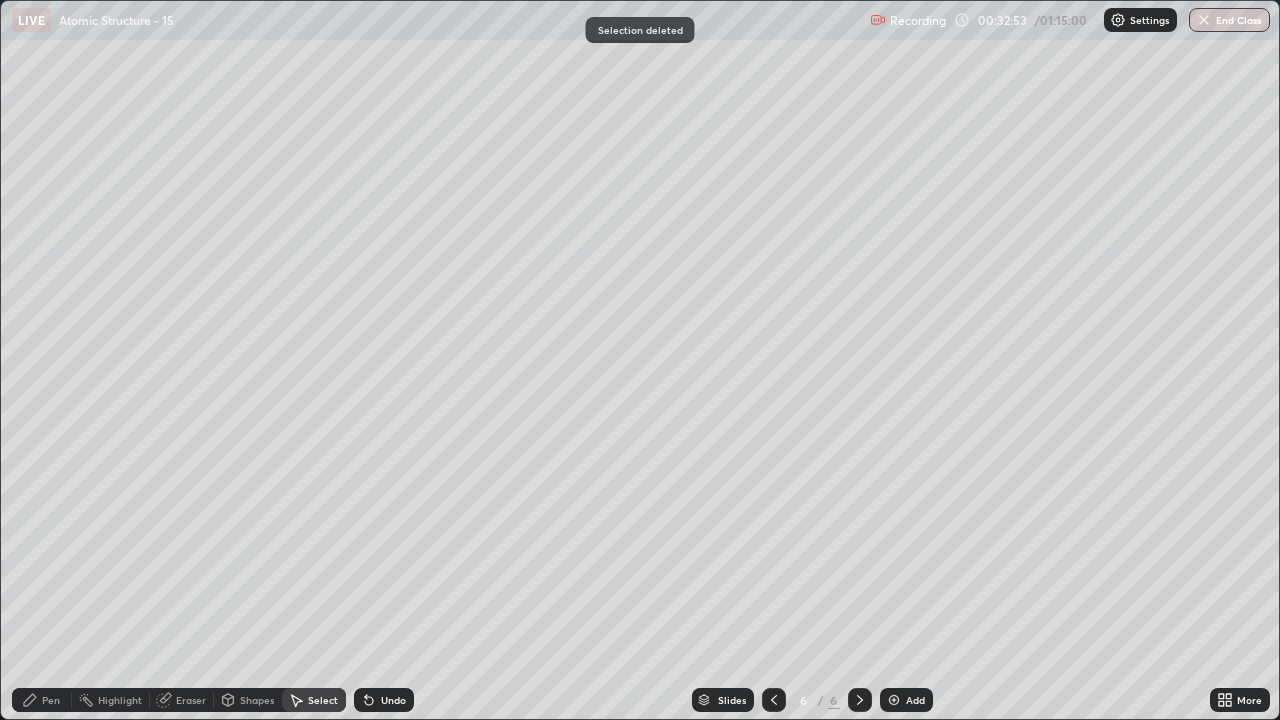 click on "Pen" at bounding box center [51, 700] 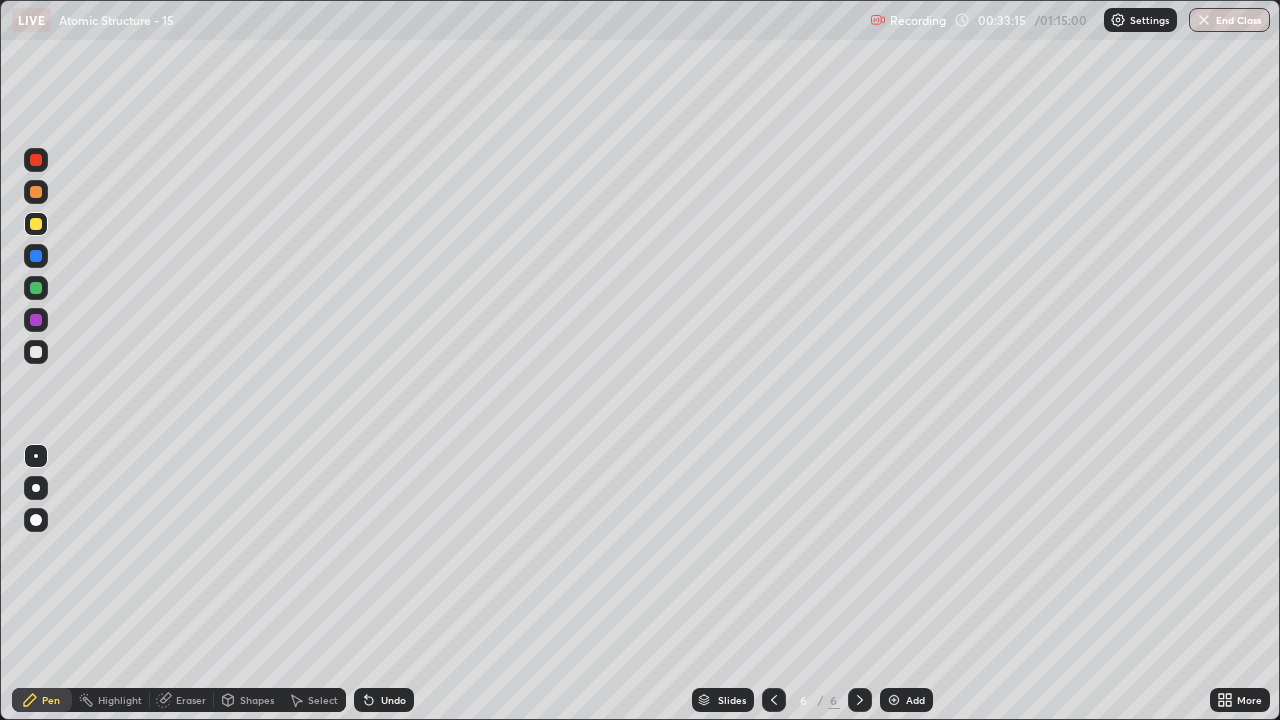 click on "Undo" at bounding box center [393, 700] 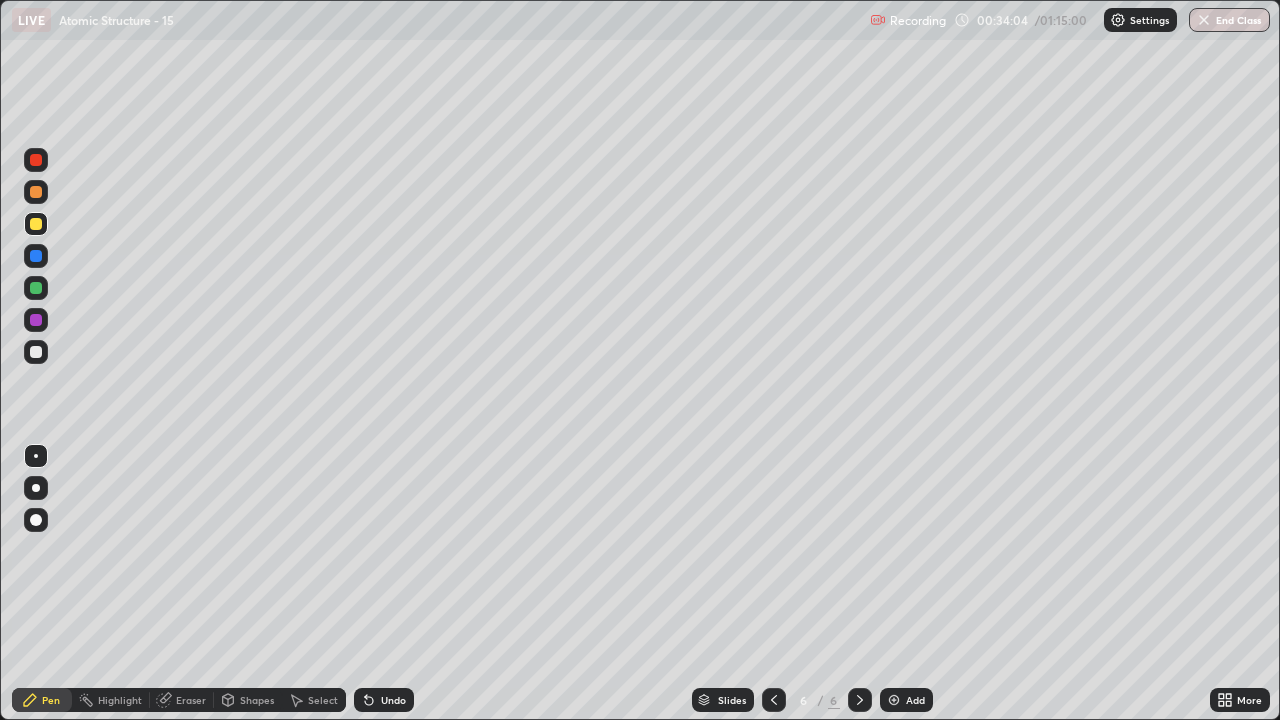 click on "Undo" at bounding box center [393, 700] 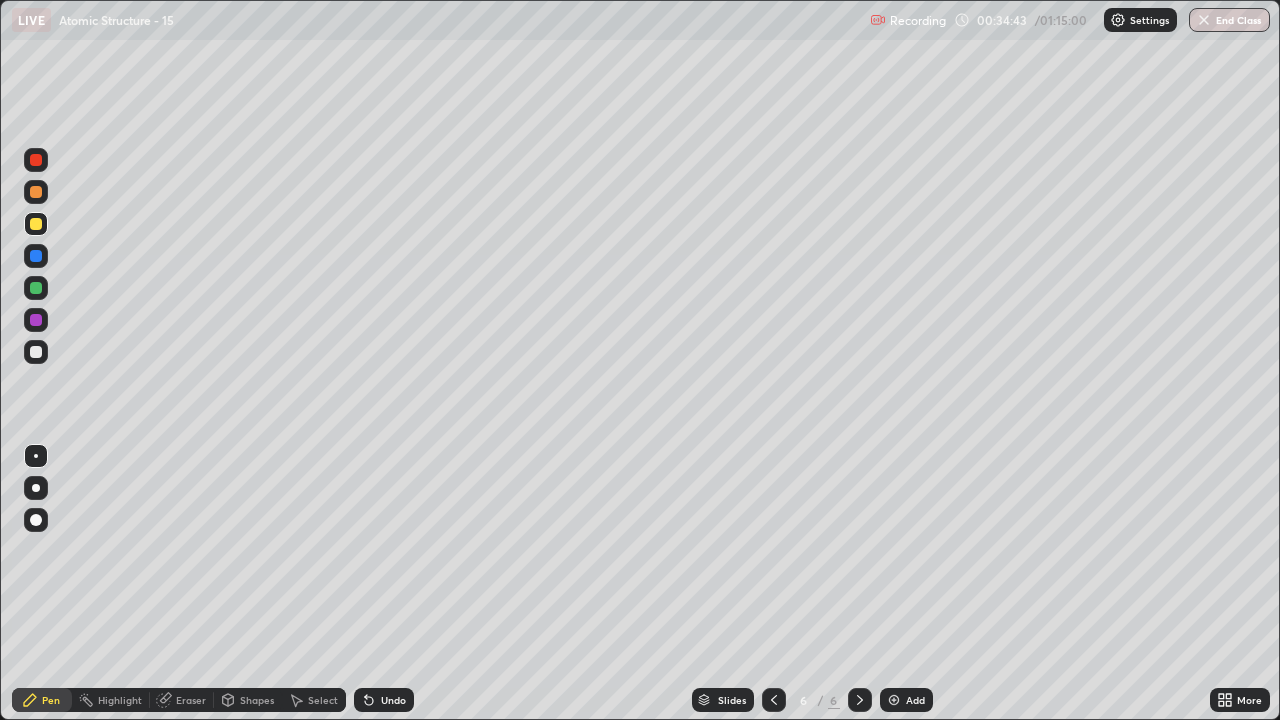 click on "Undo" at bounding box center (393, 700) 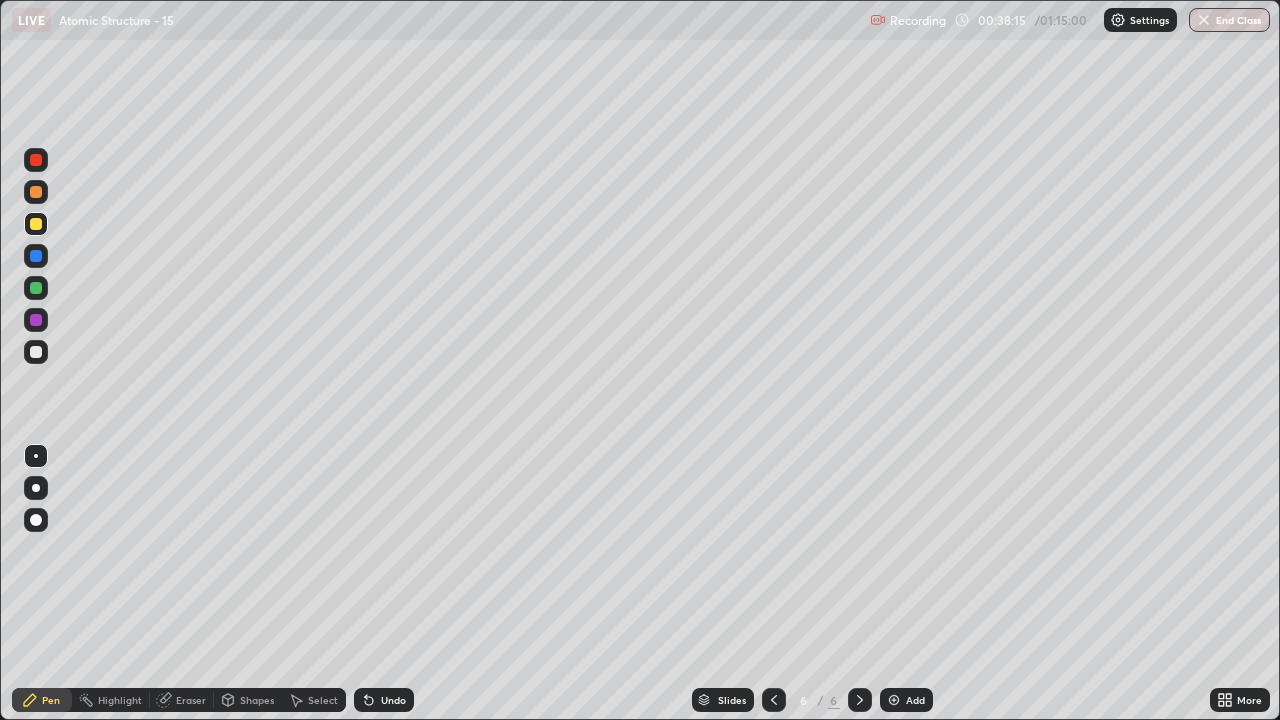 click on "Add" at bounding box center [915, 700] 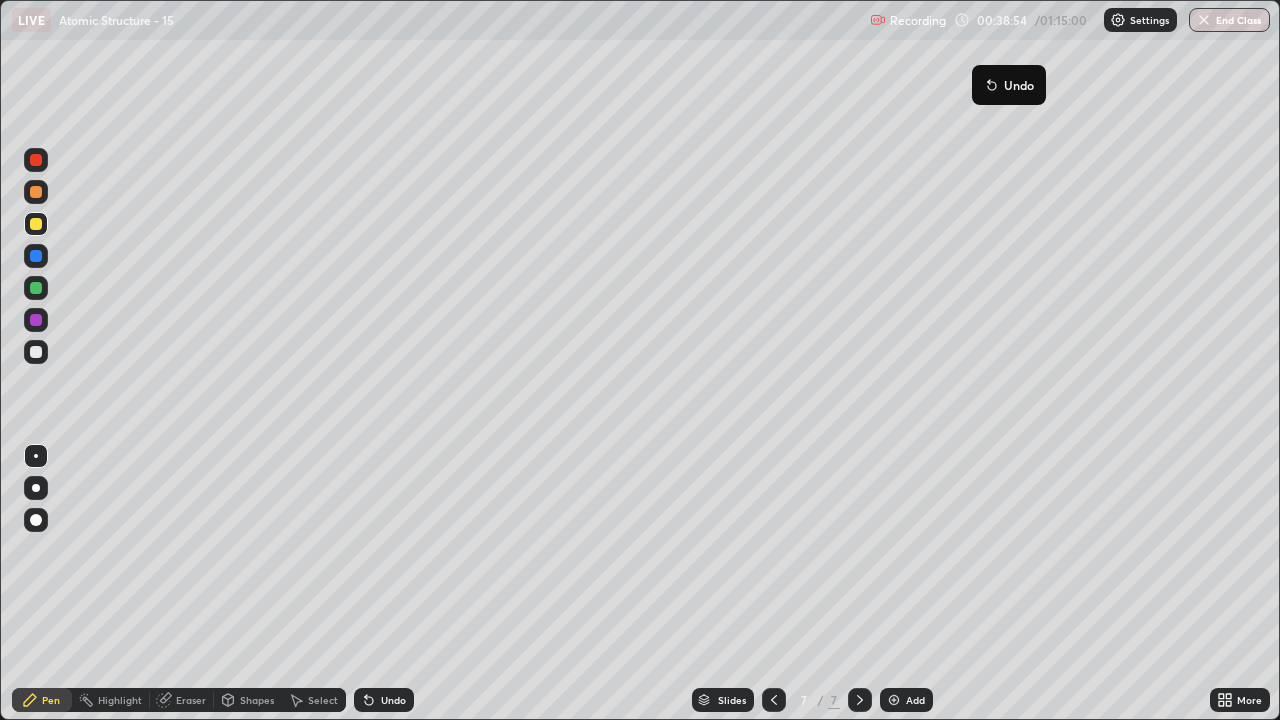 click on "Undo" at bounding box center [393, 700] 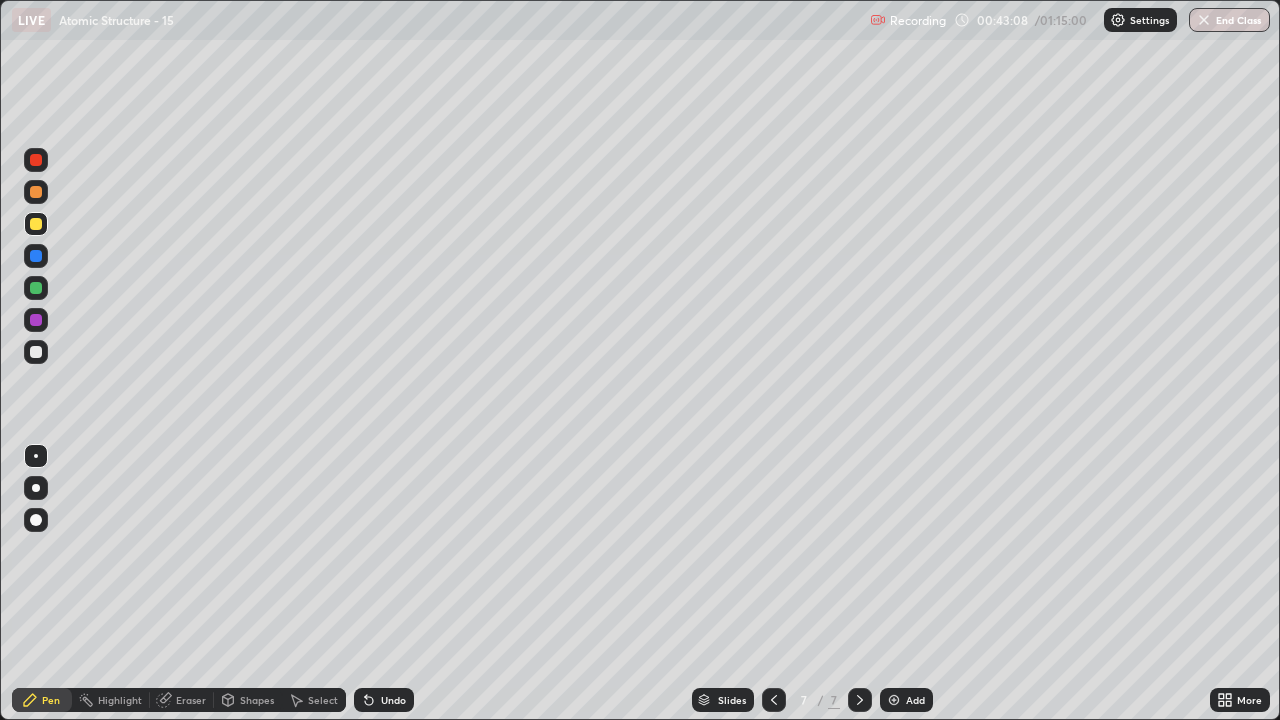click on "Undo" at bounding box center (393, 700) 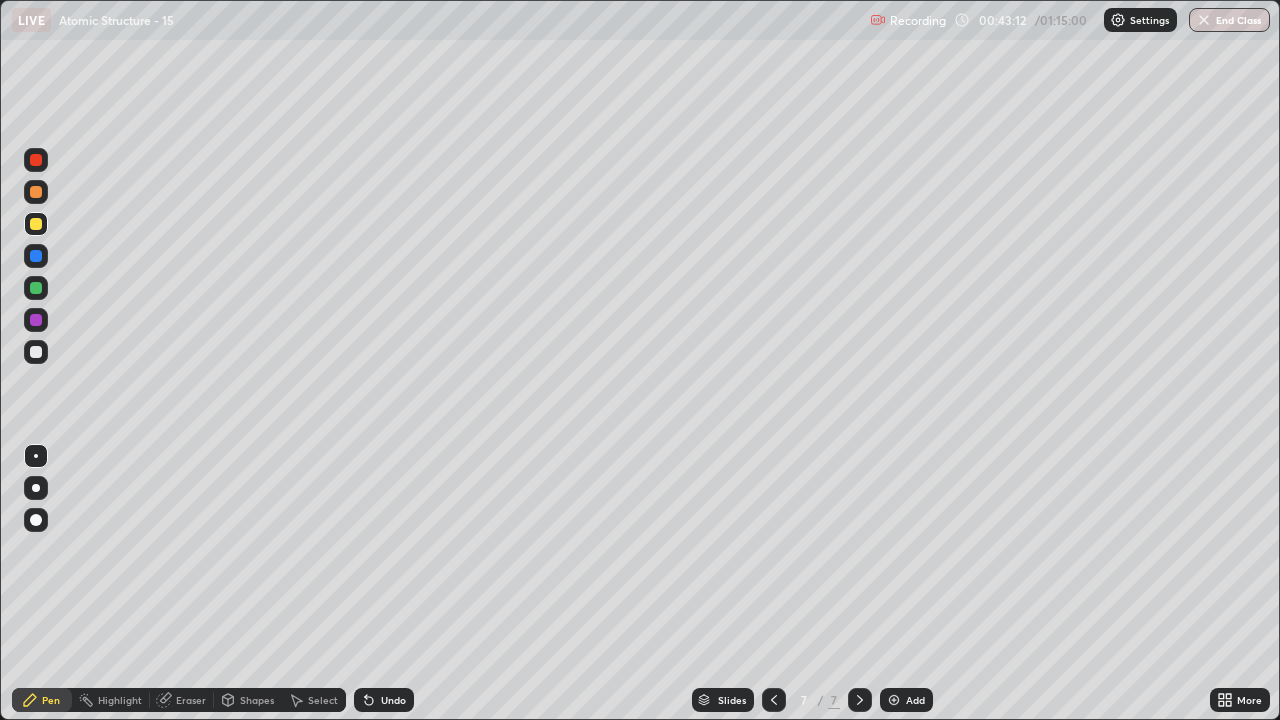 click on "Undo" at bounding box center [384, 700] 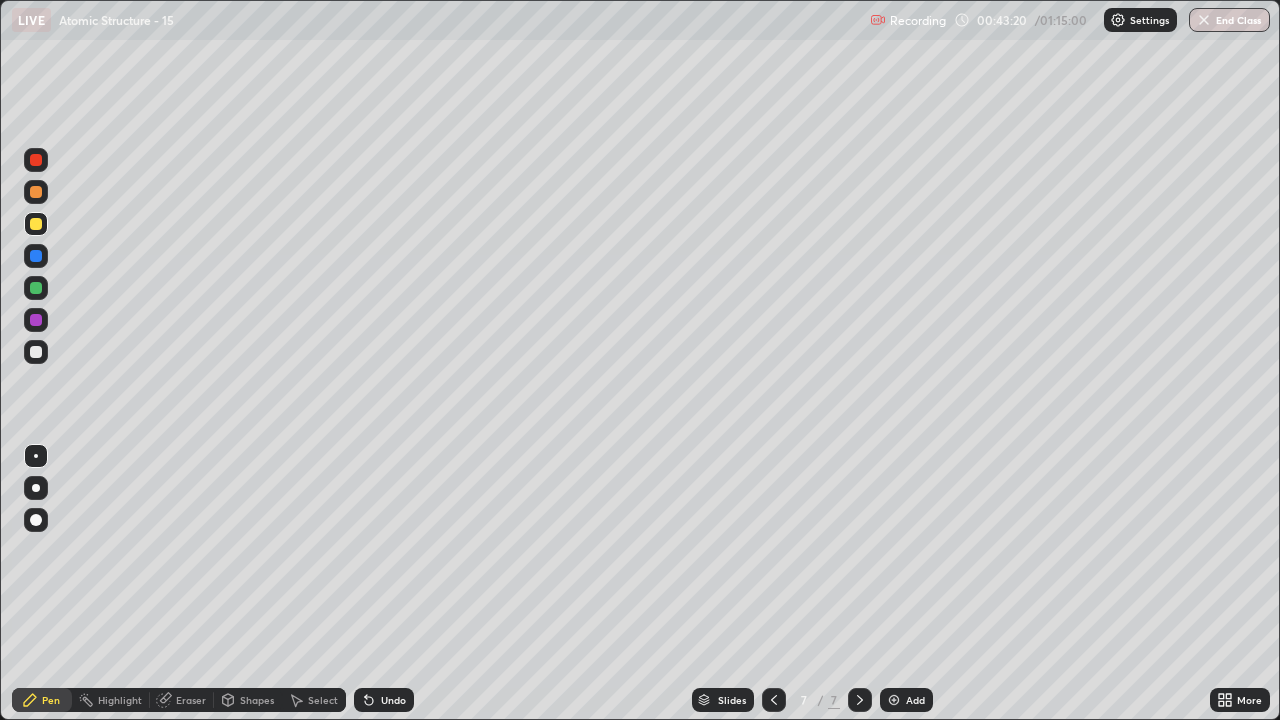 click 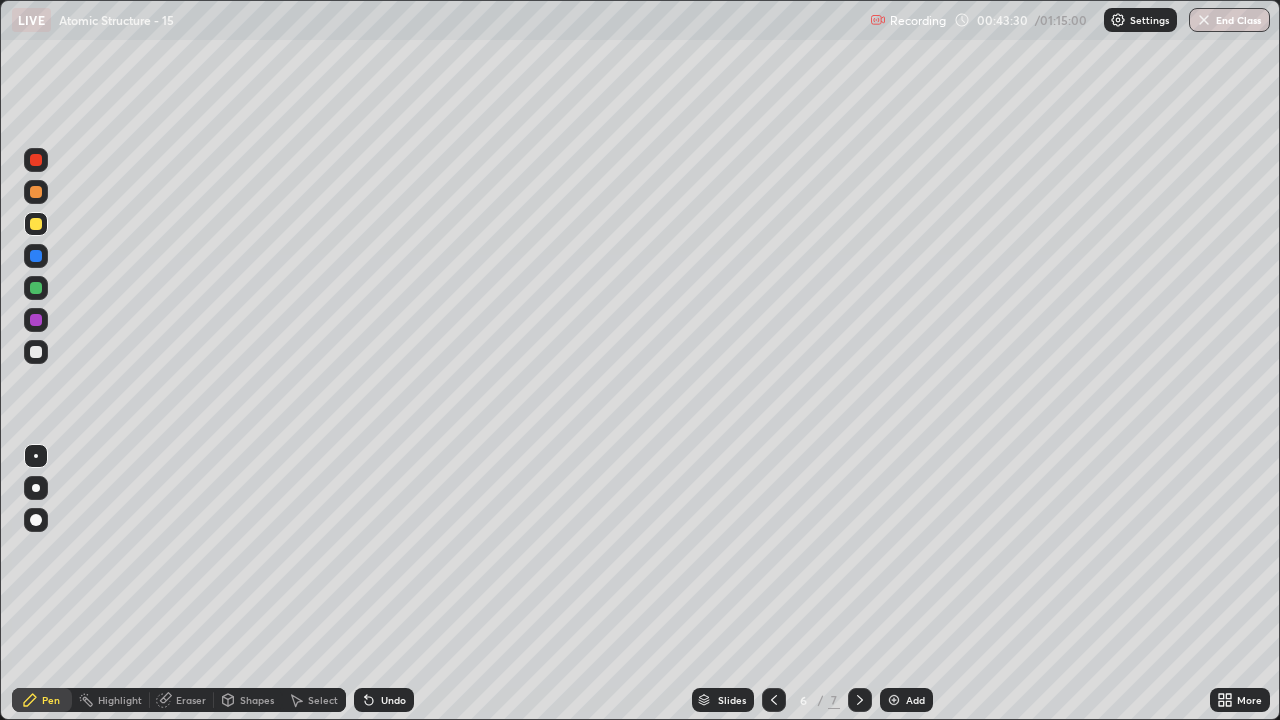 click 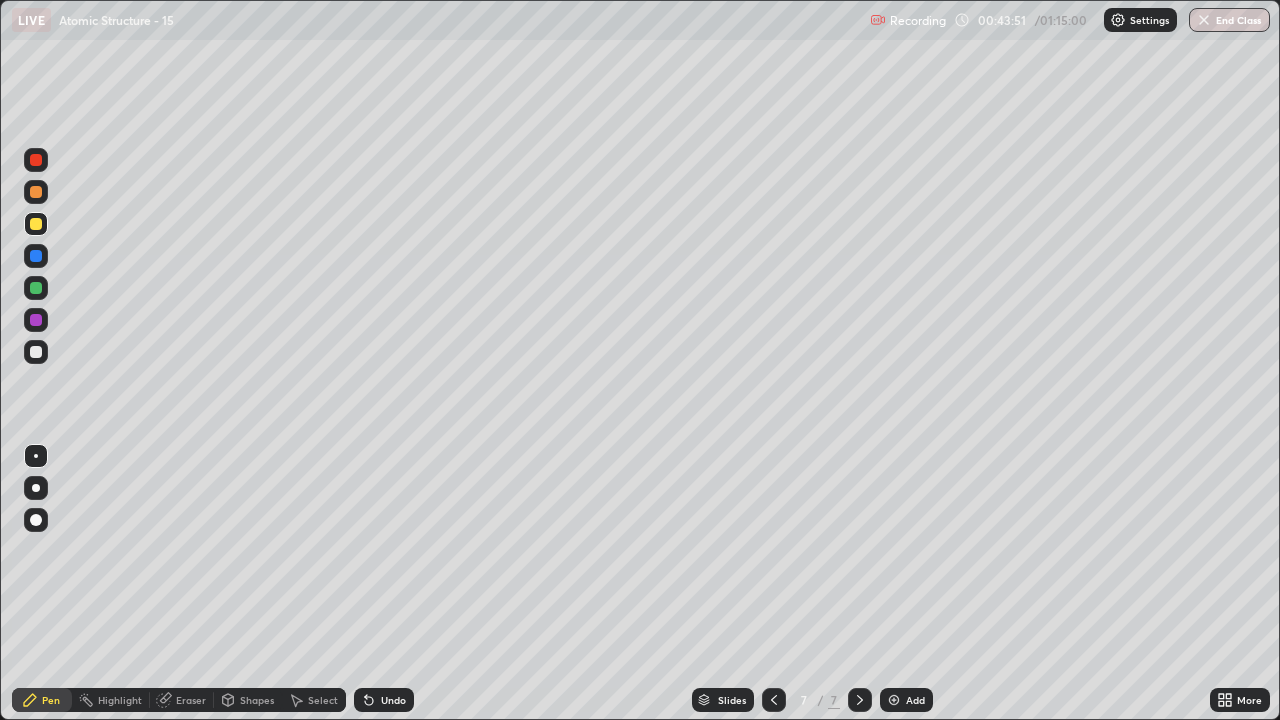 click on "Undo" at bounding box center [393, 700] 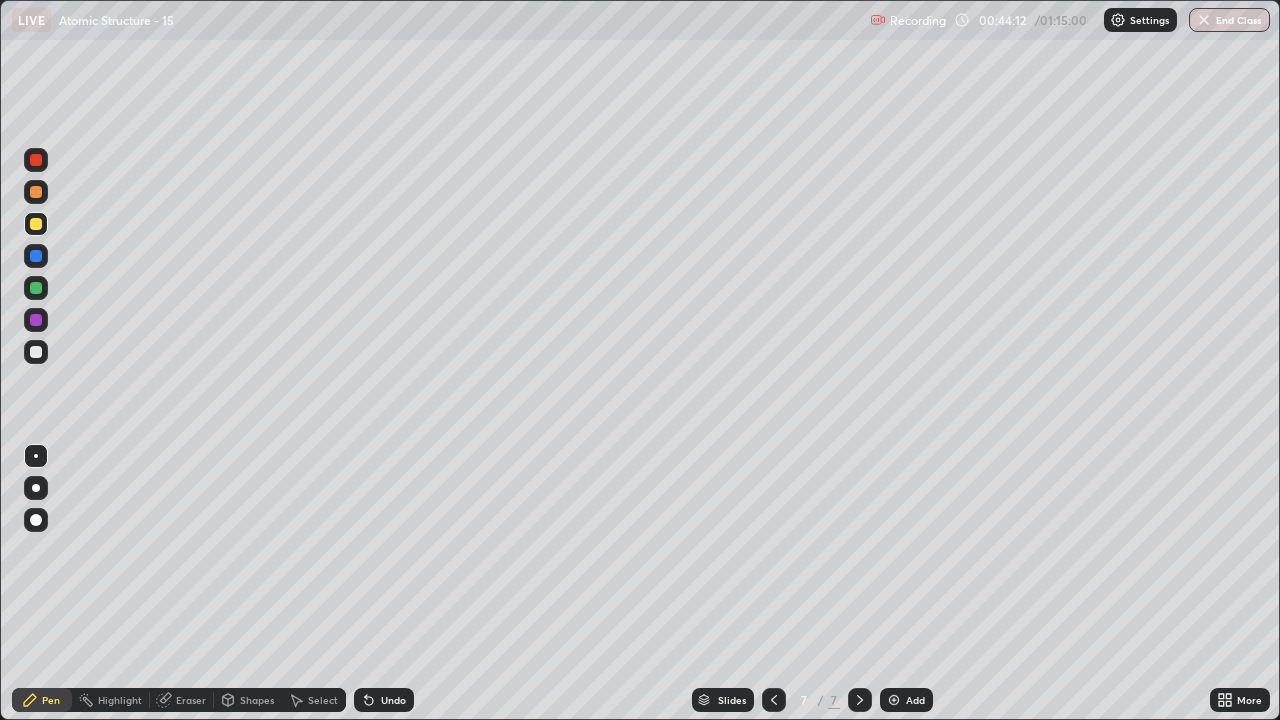 click on "Undo" at bounding box center (393, 700) 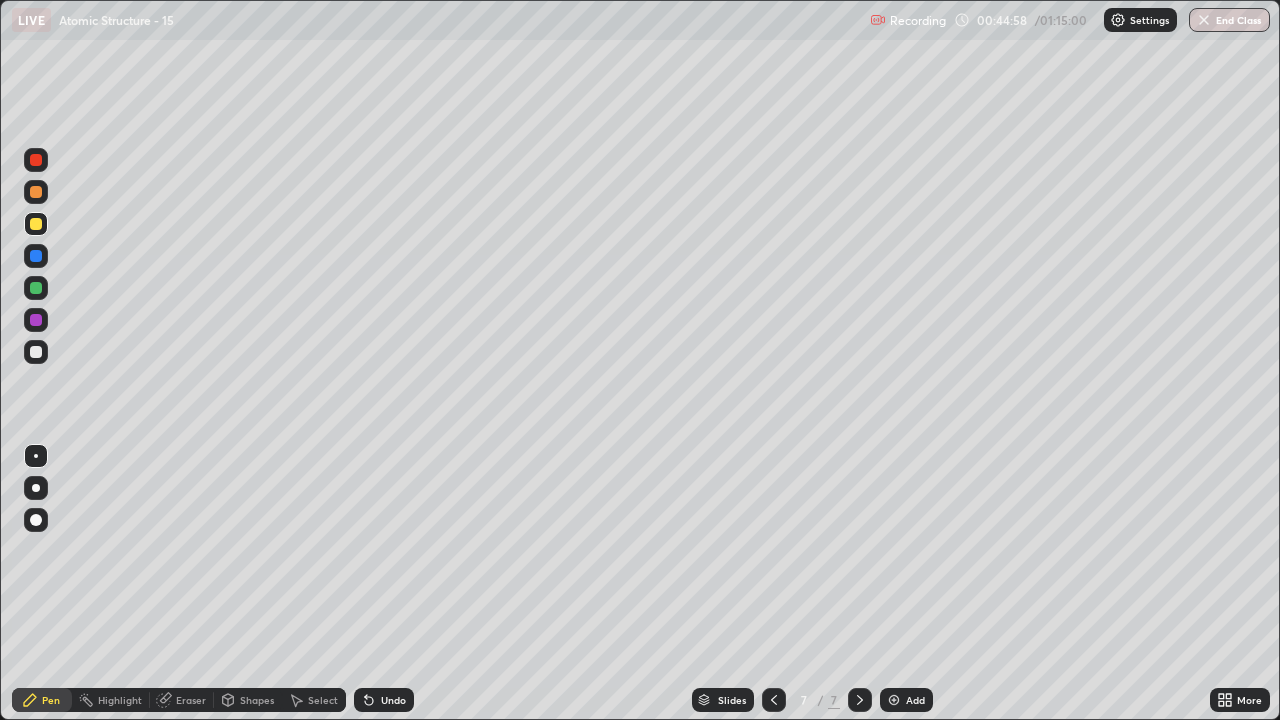 click on "Undo" at bounding box center [393, 700] 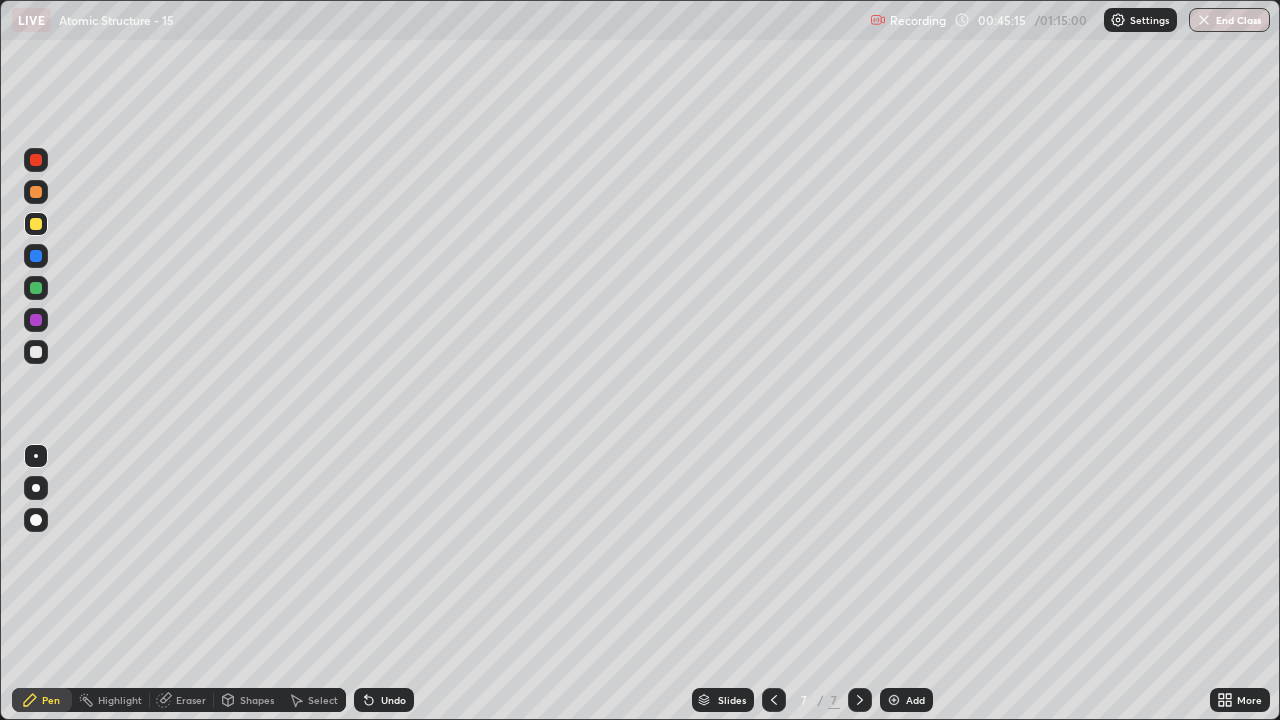 click on "Undo" at bounding box center (393, 700) 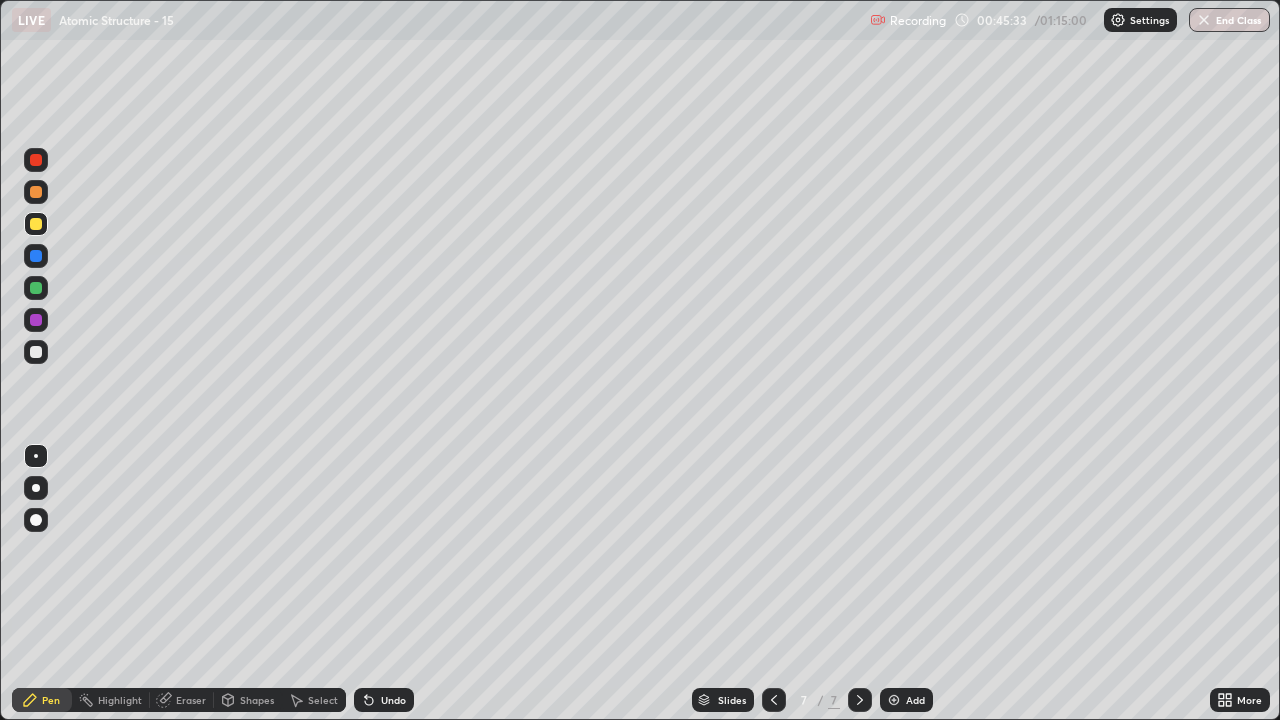 click on "Undo" at bounding box center (384, 700) 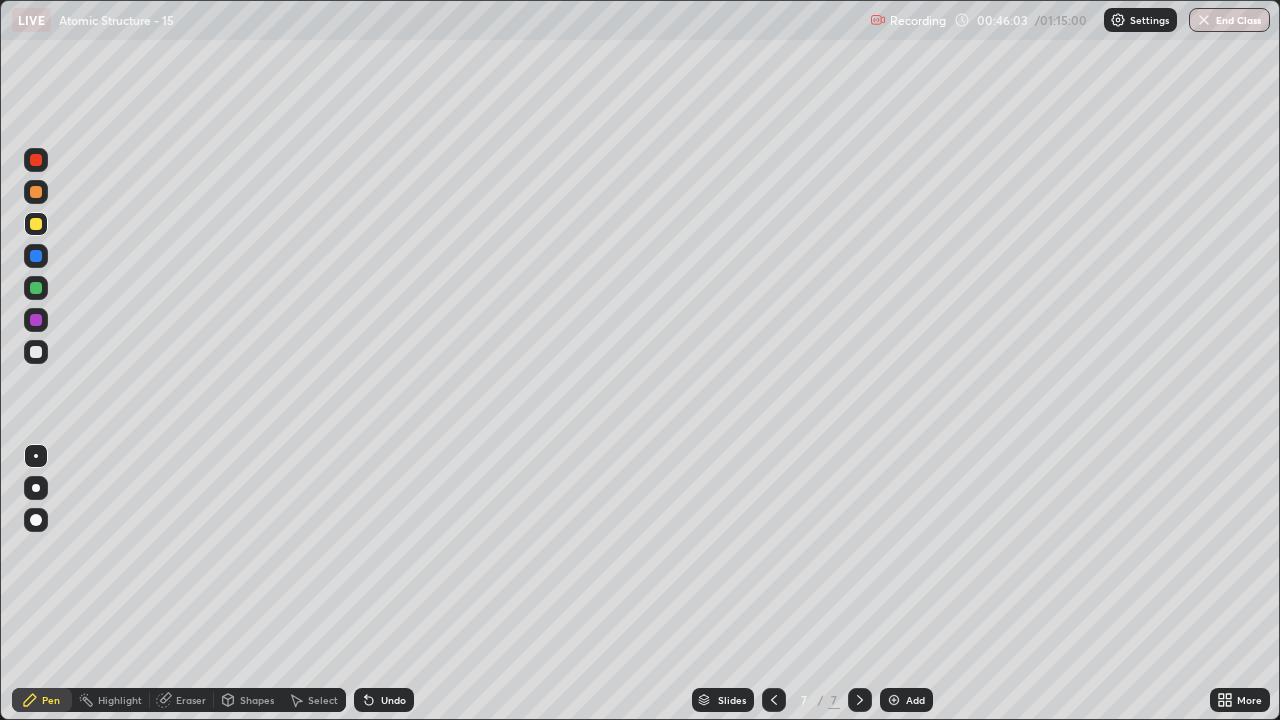click on "Undo" at bounding box center [393, 700] 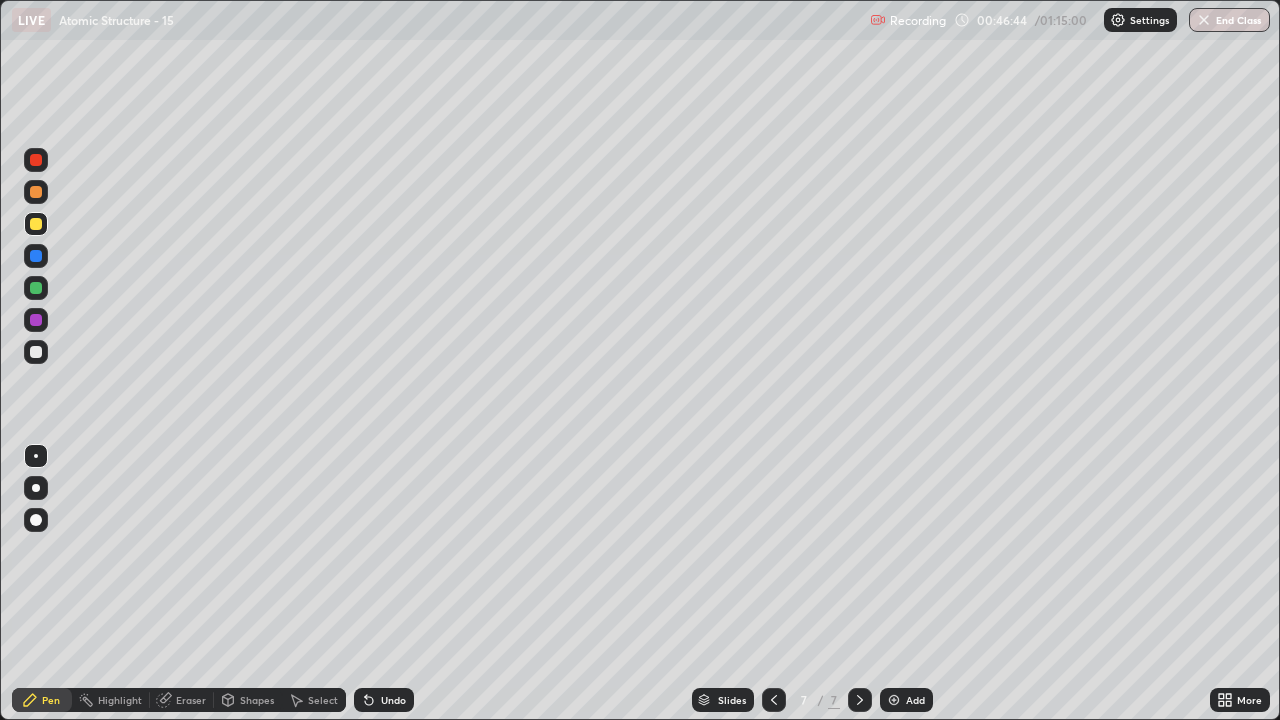 click on "Undo" at bounding box center (393, 700) 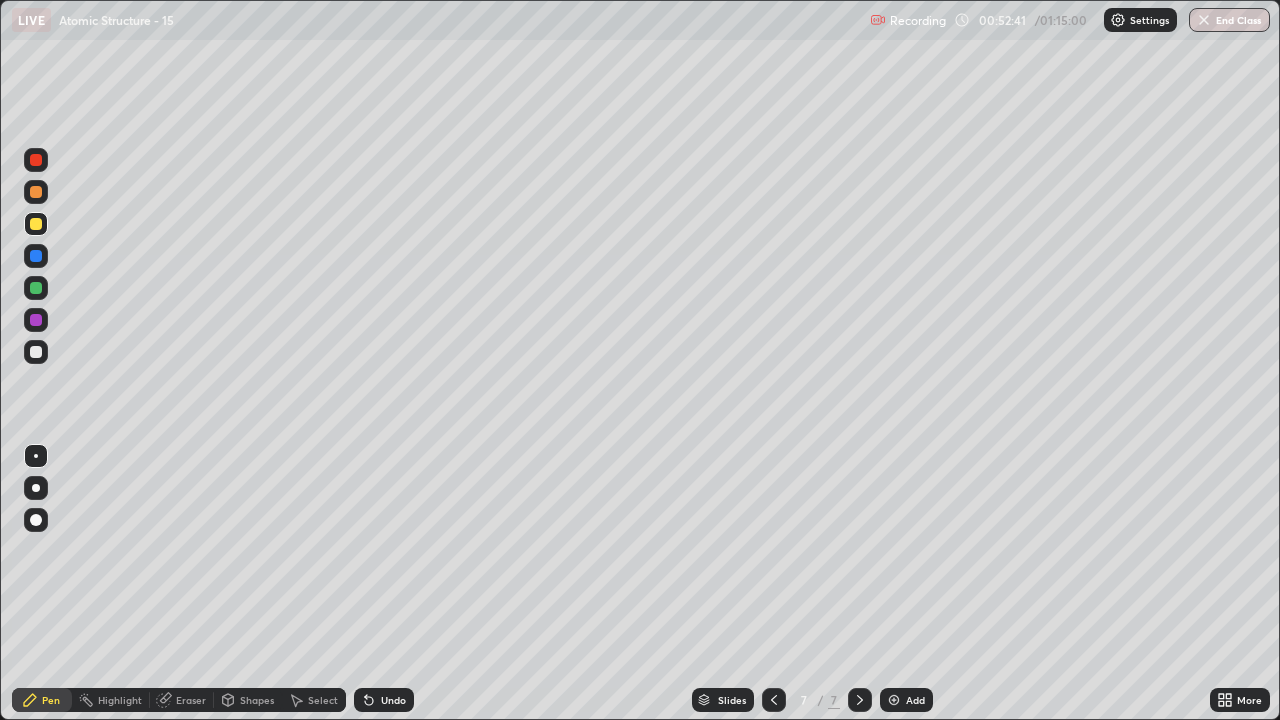 click on "Add" at bounding box center (915, 700) 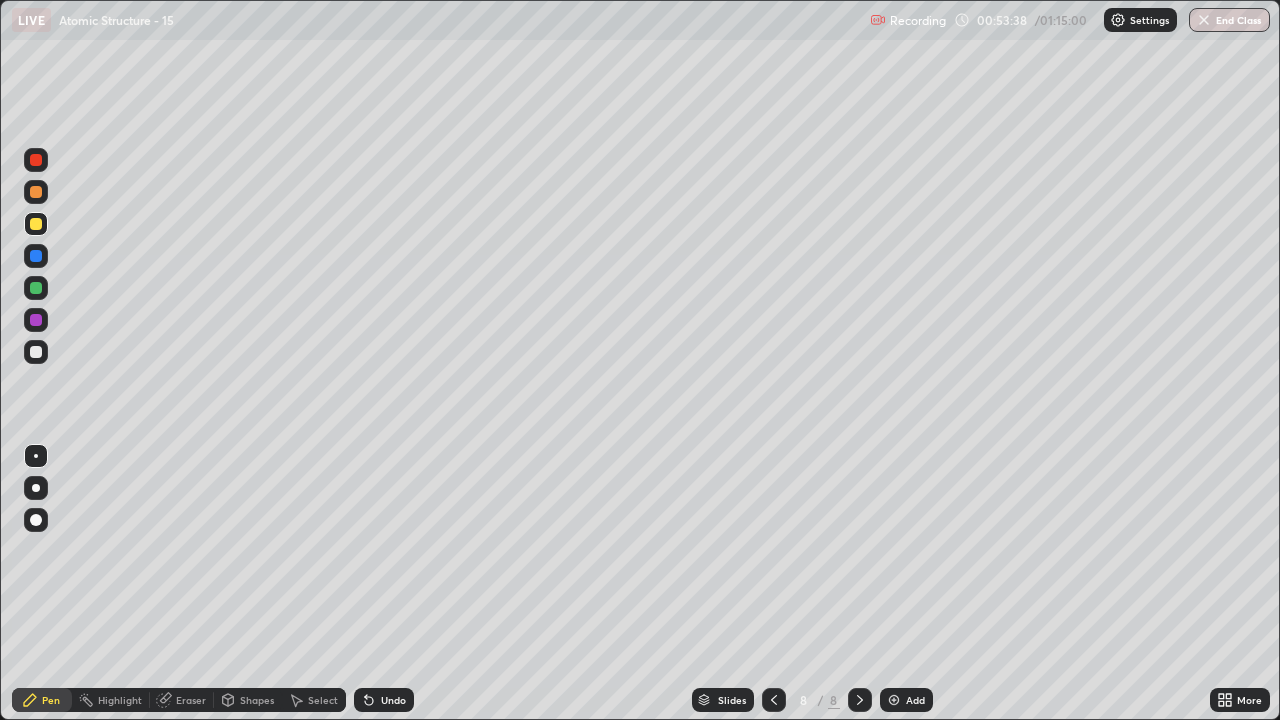 click on "Eraser" at bounding box center (191, 700) 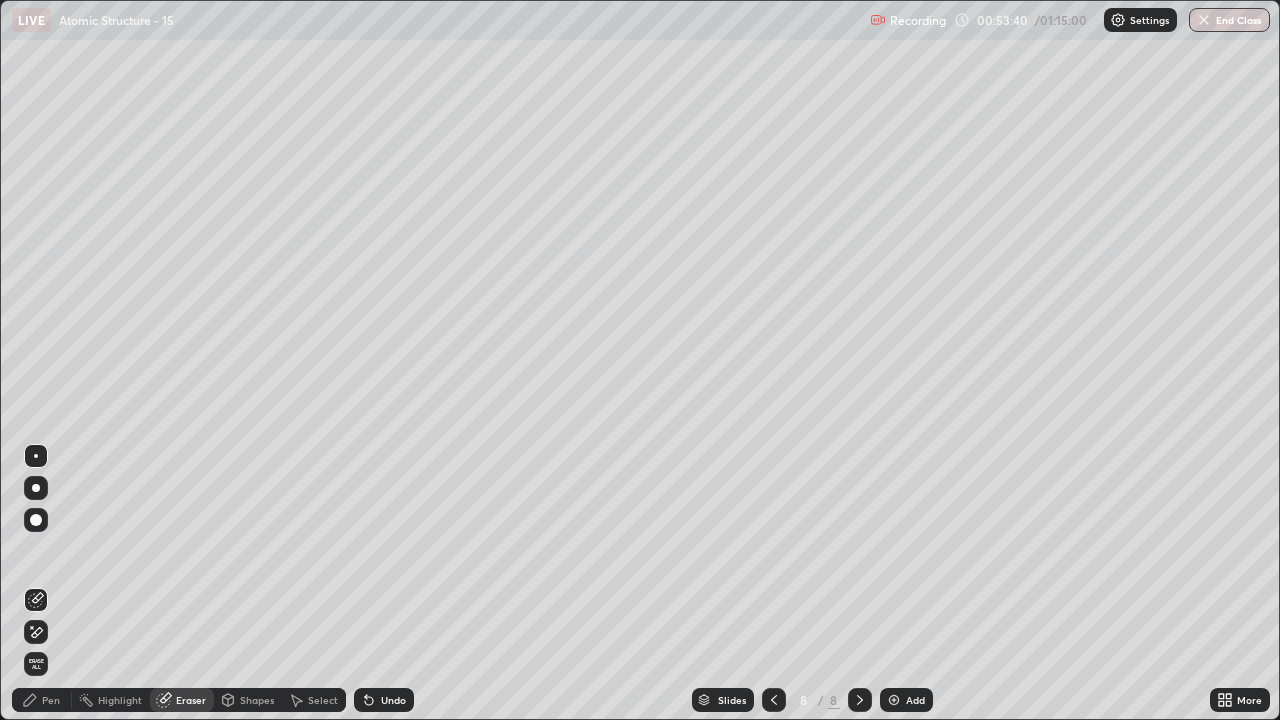 click 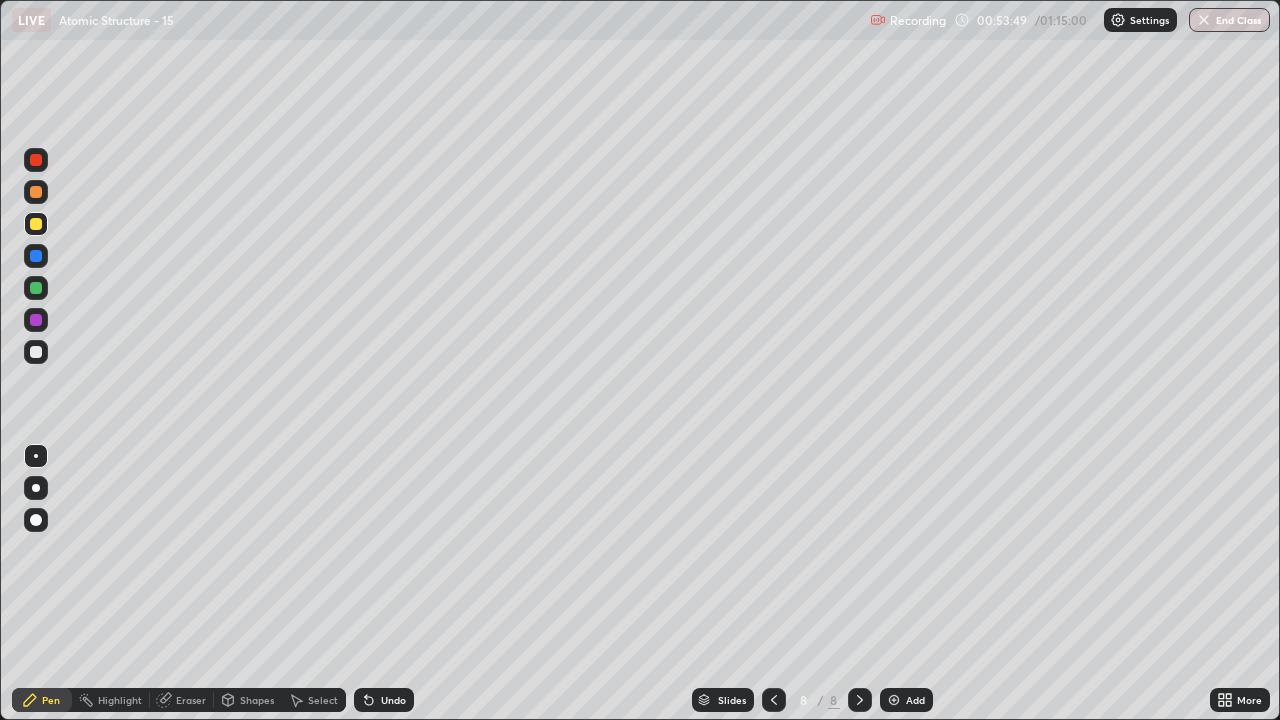 click 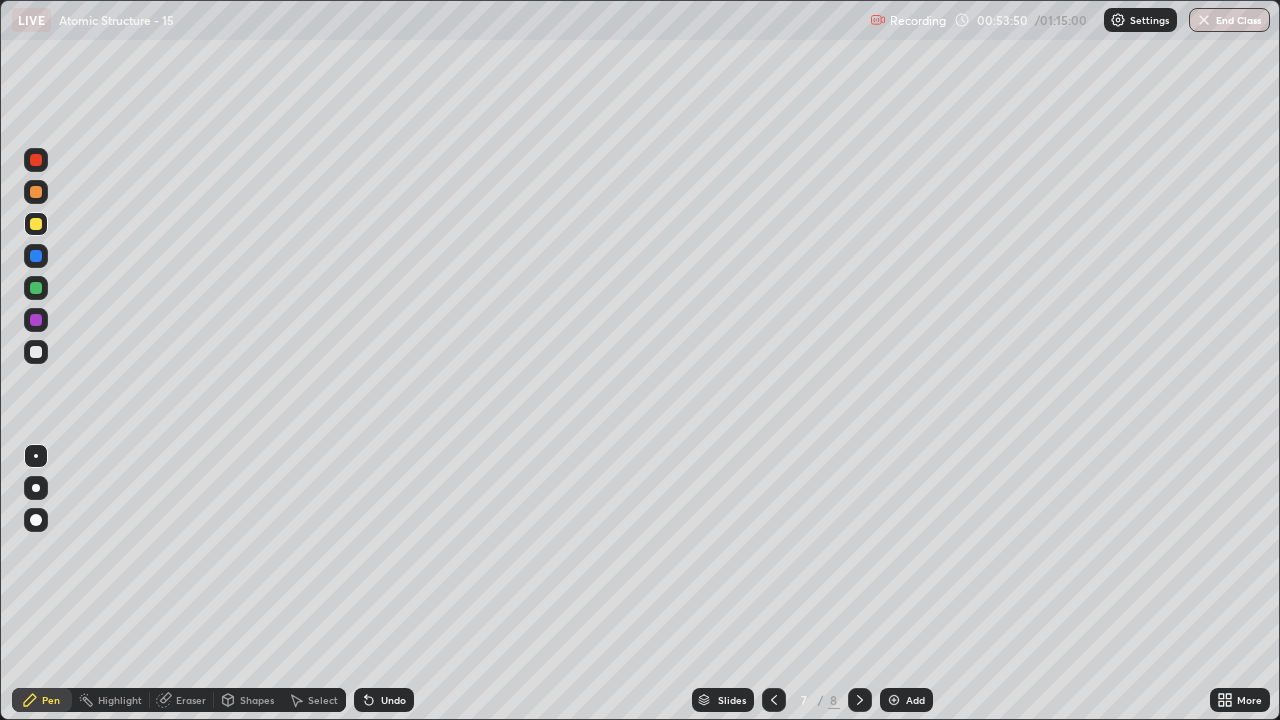 click 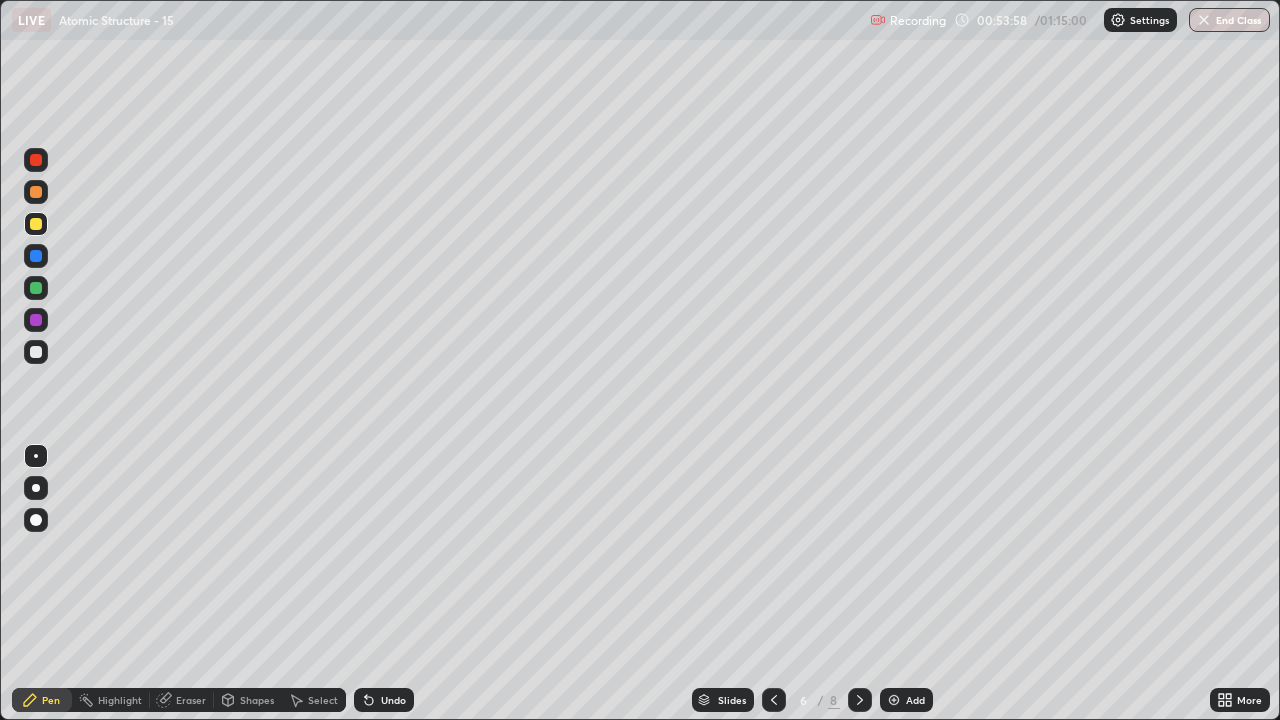 click 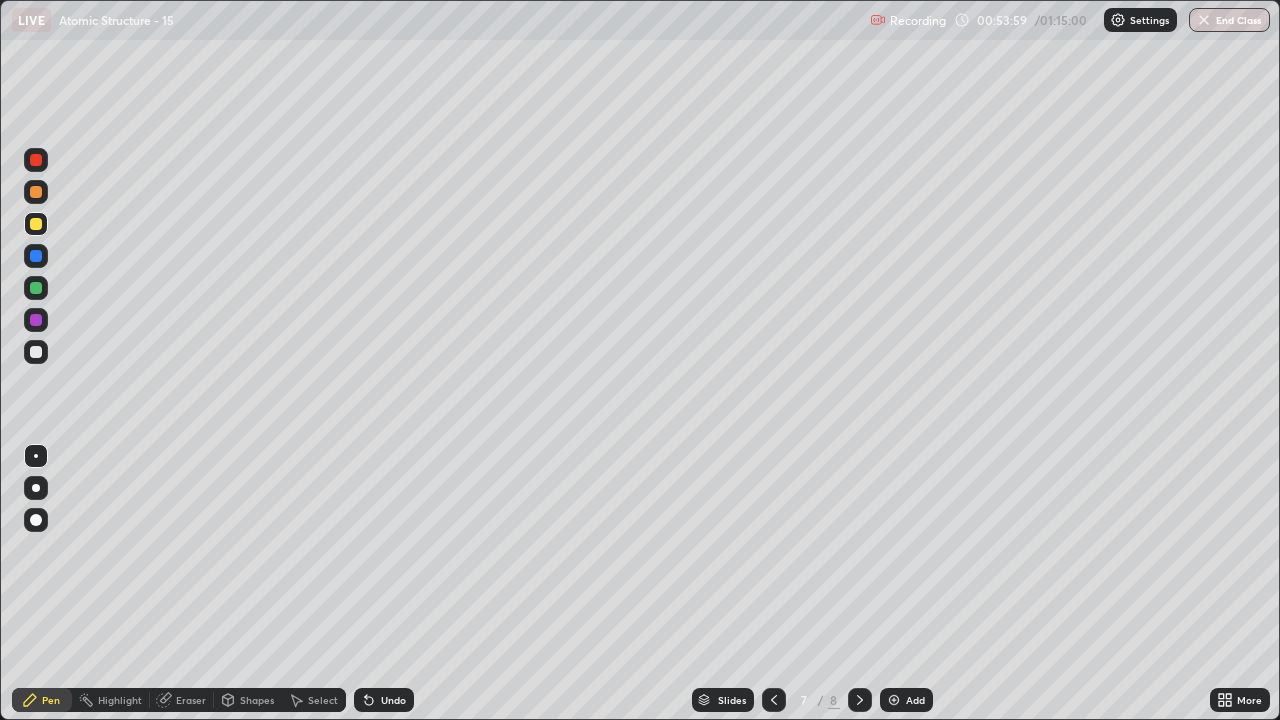 click 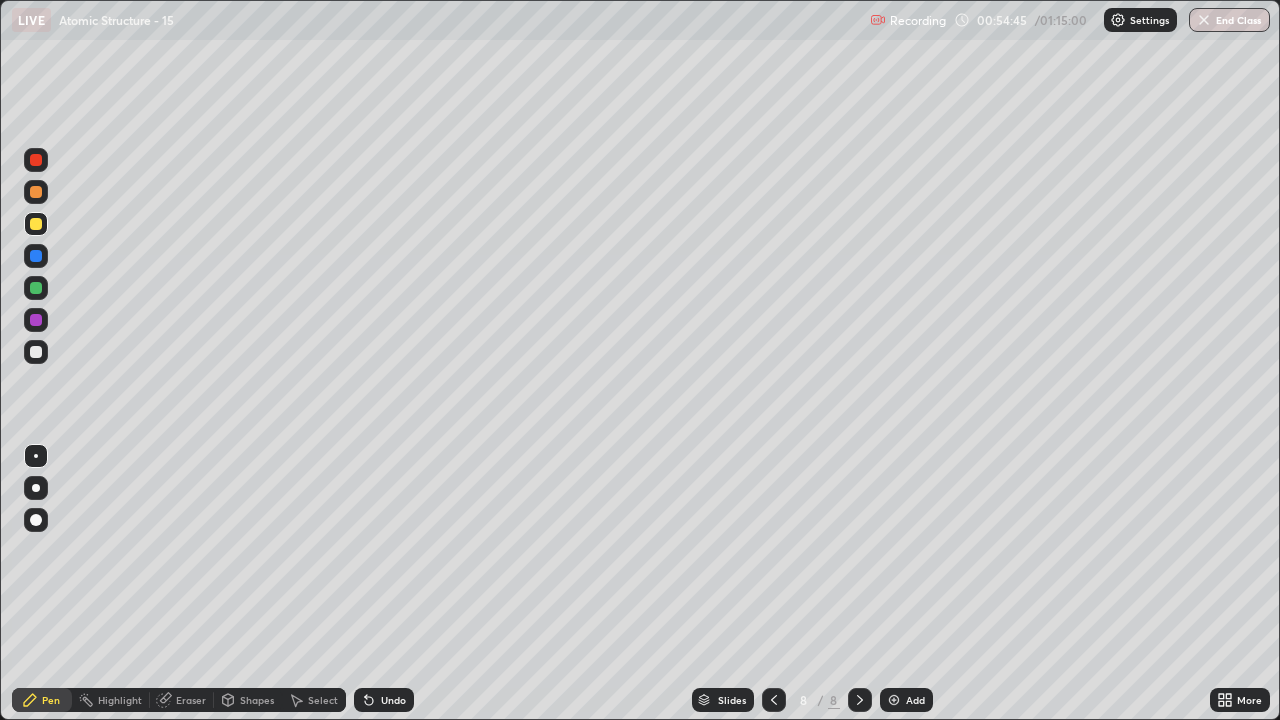 click on "Undo" at bounding box center [393, 700] 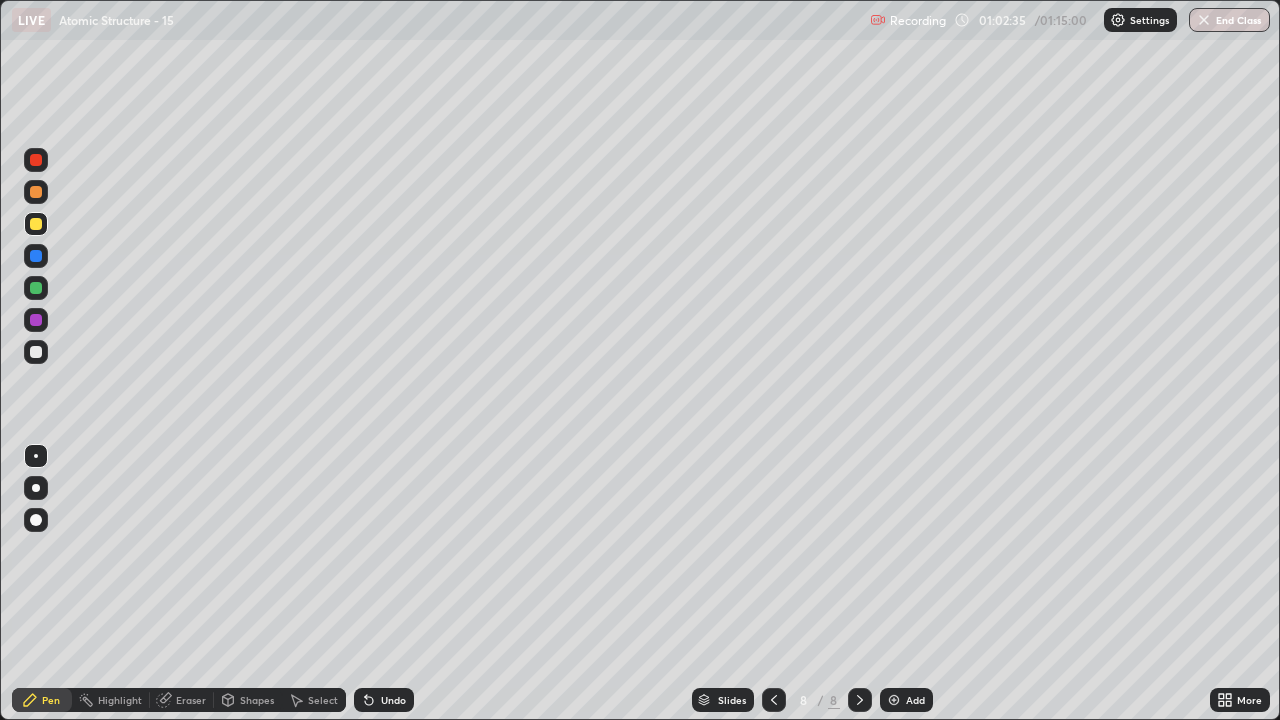click on "Shapes" at bounding box center [257, 700] 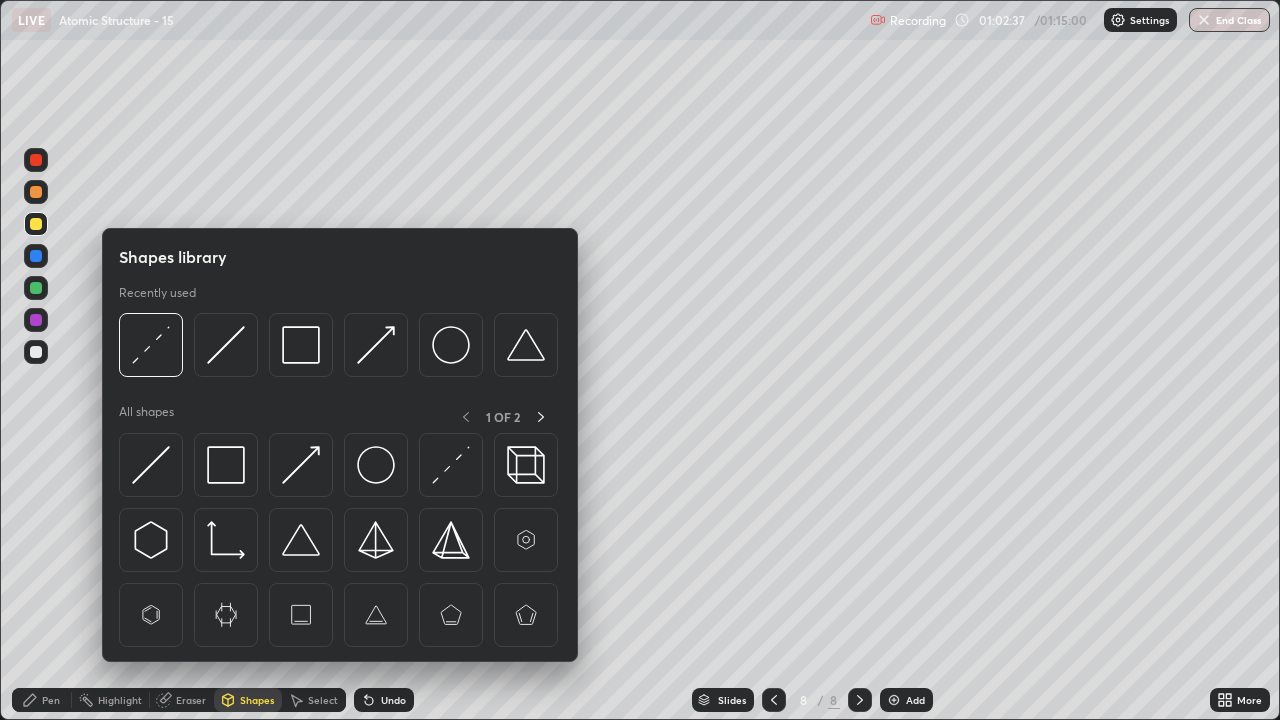 click on "Shapes" at bounding box center (257, 700) 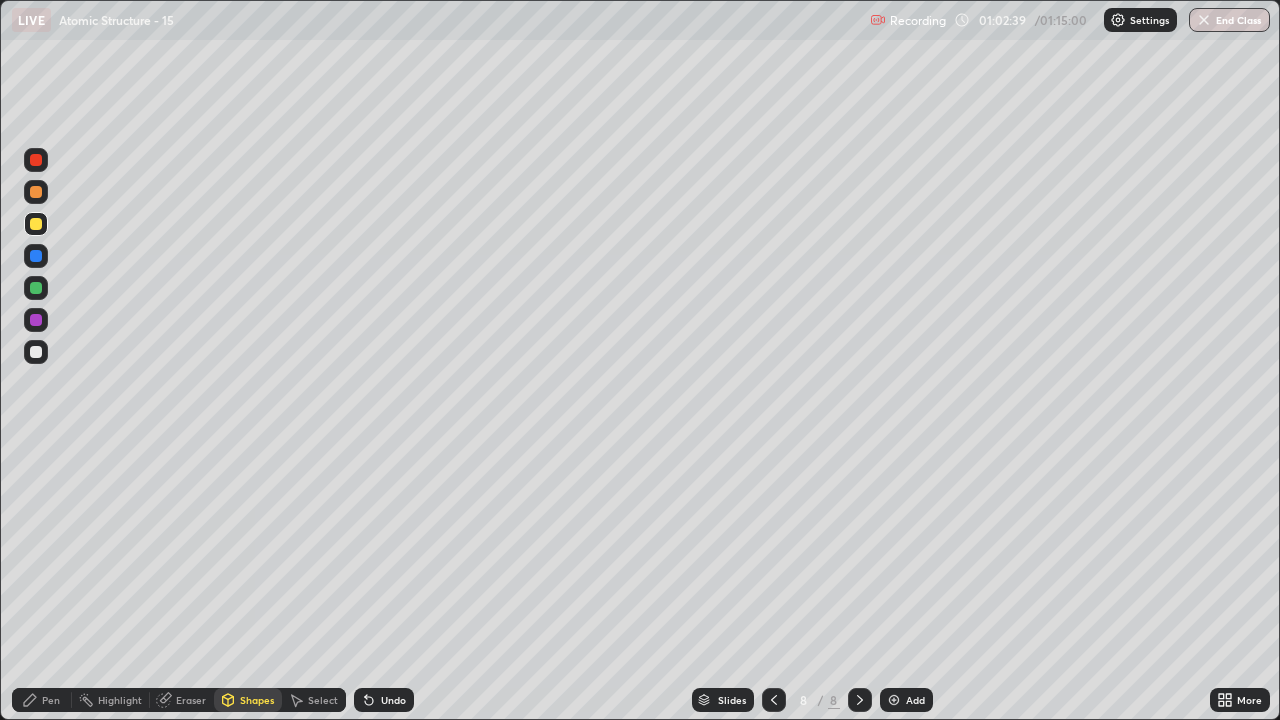 click on "Eraser" at bounding box center (191, 700) 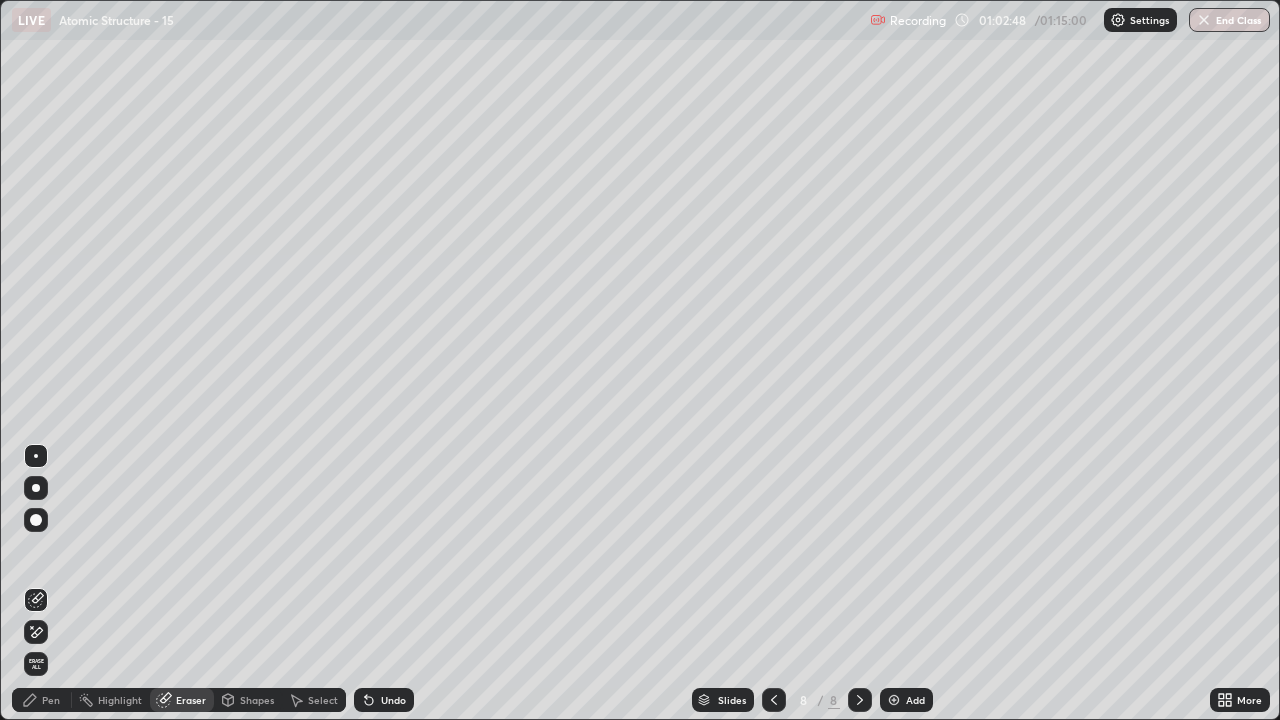 click on "Pen" at bounding box center (51, 700) 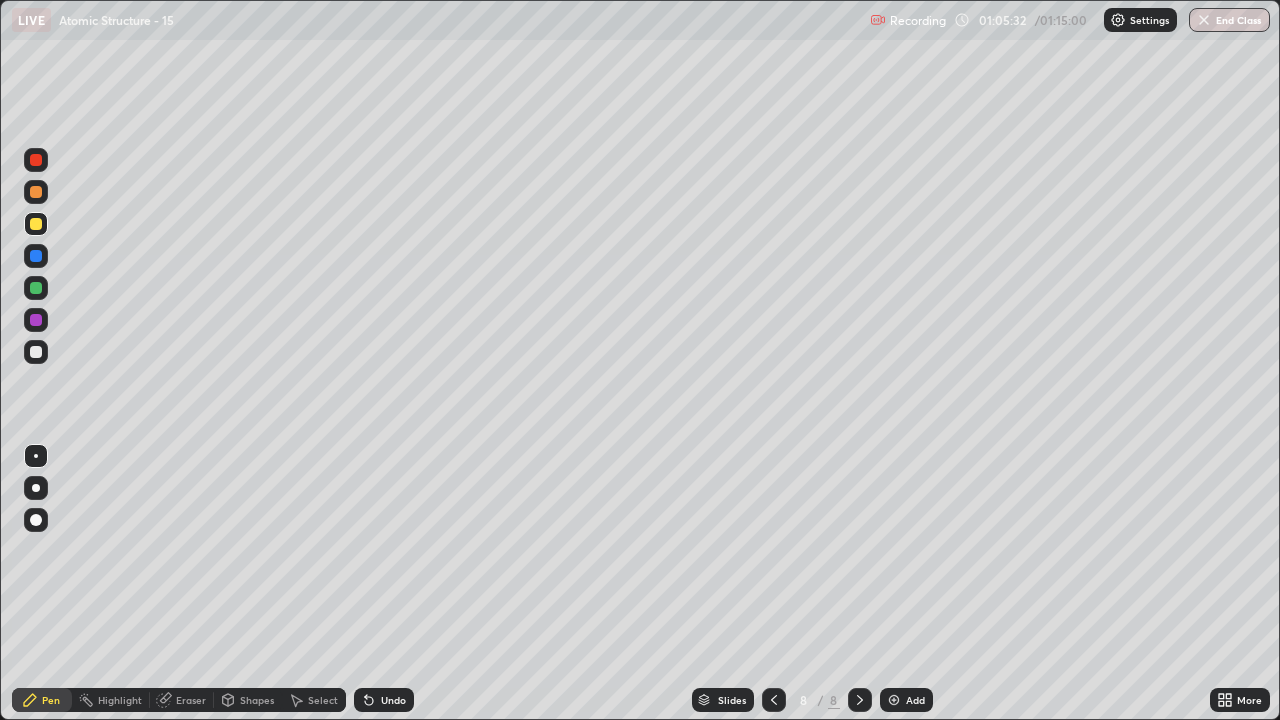 click at bounding box center [894, 700] 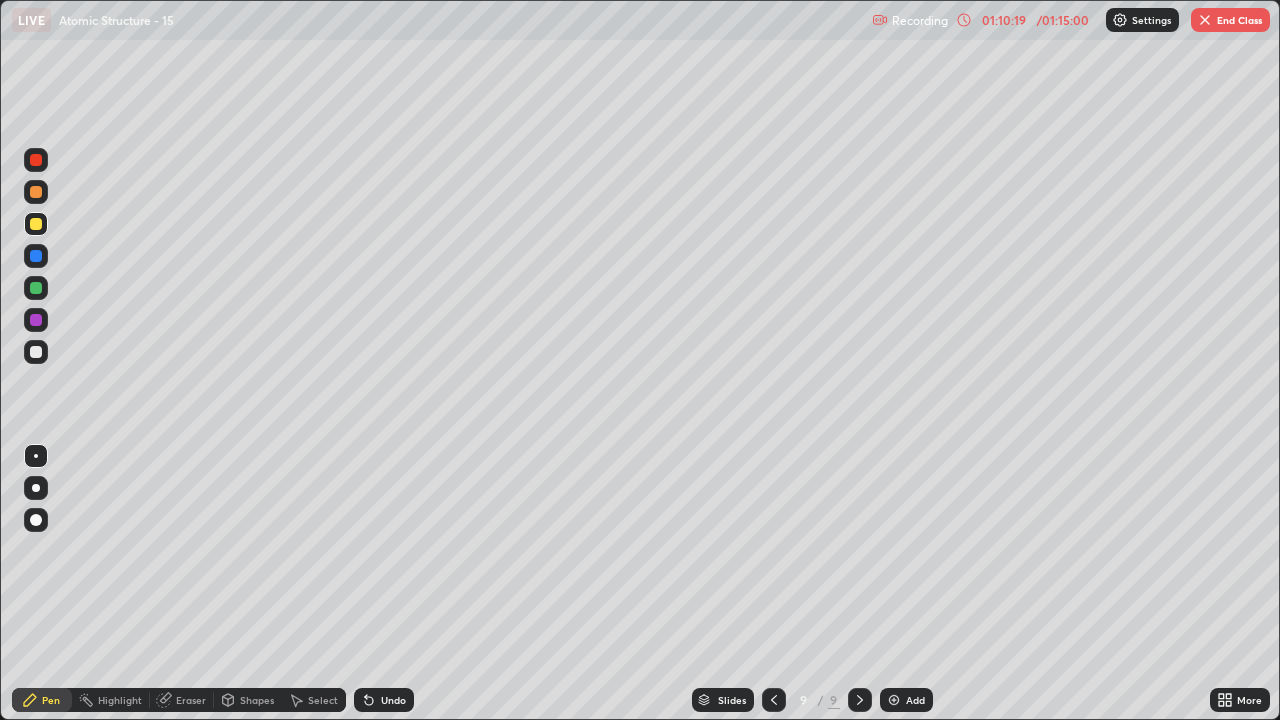 click at bounding box center (36, 192) 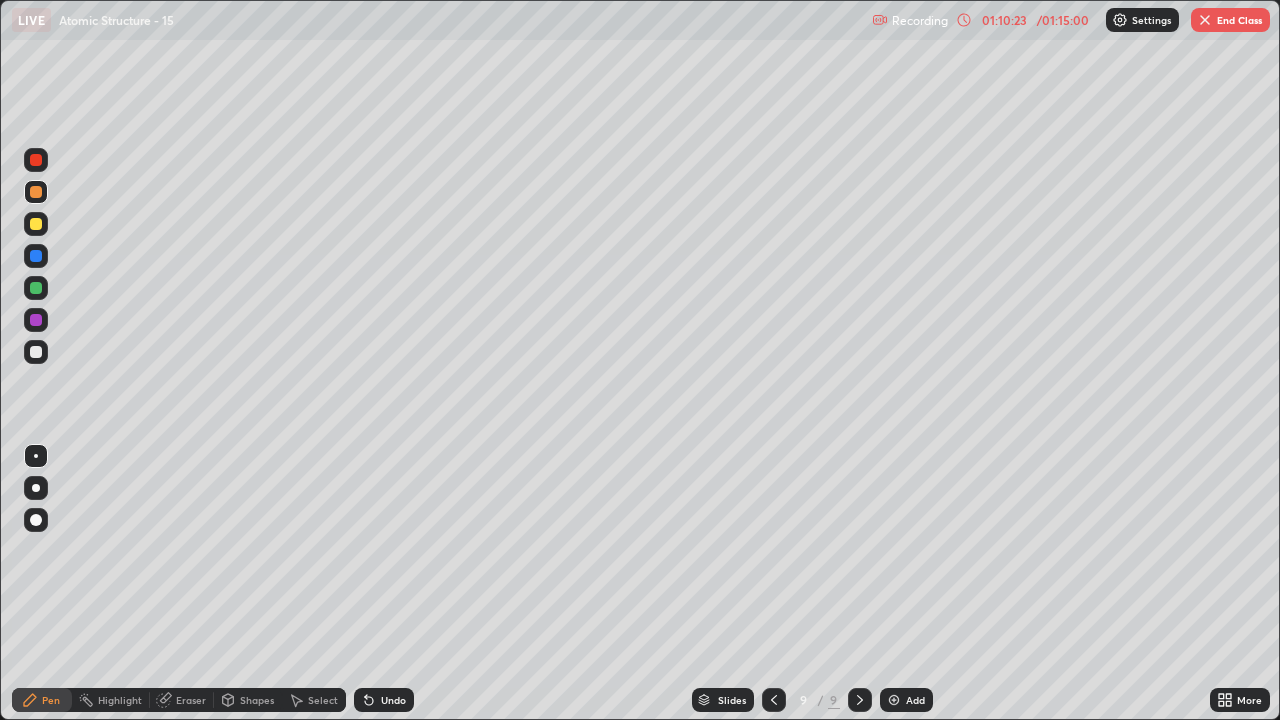 click at bounding box center (36, 192) 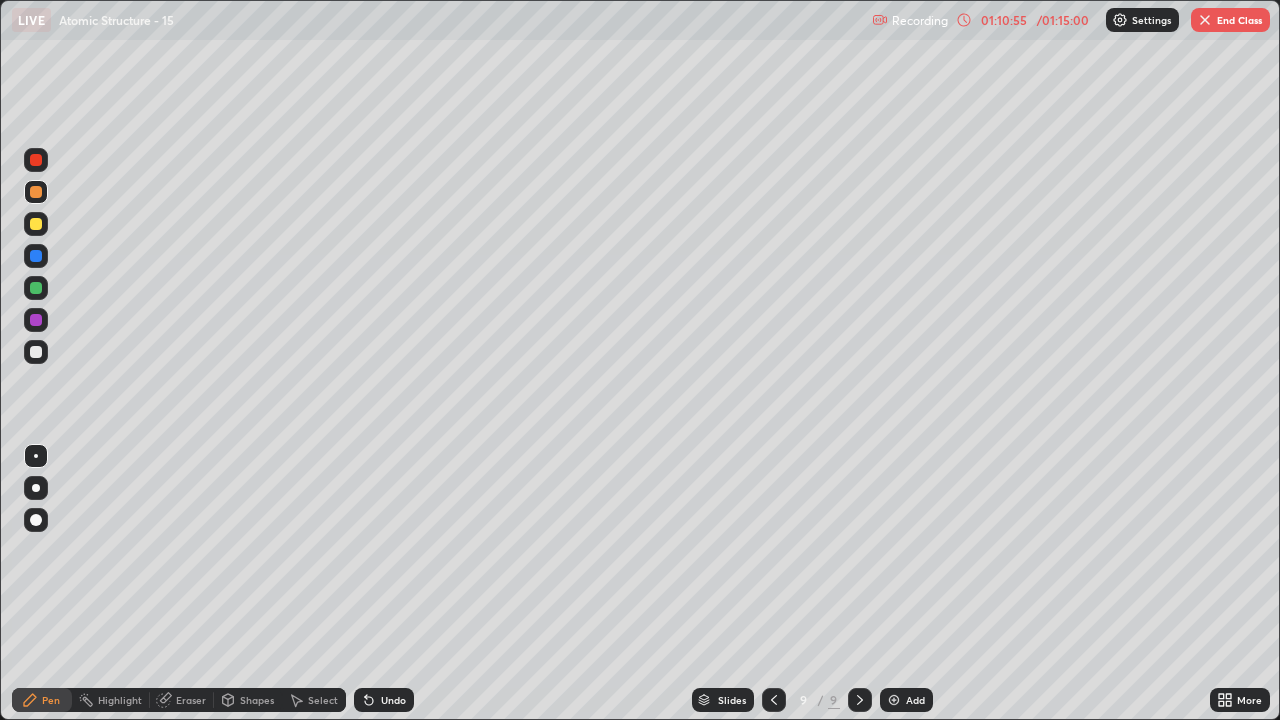 click at bounding box center [36, 224] 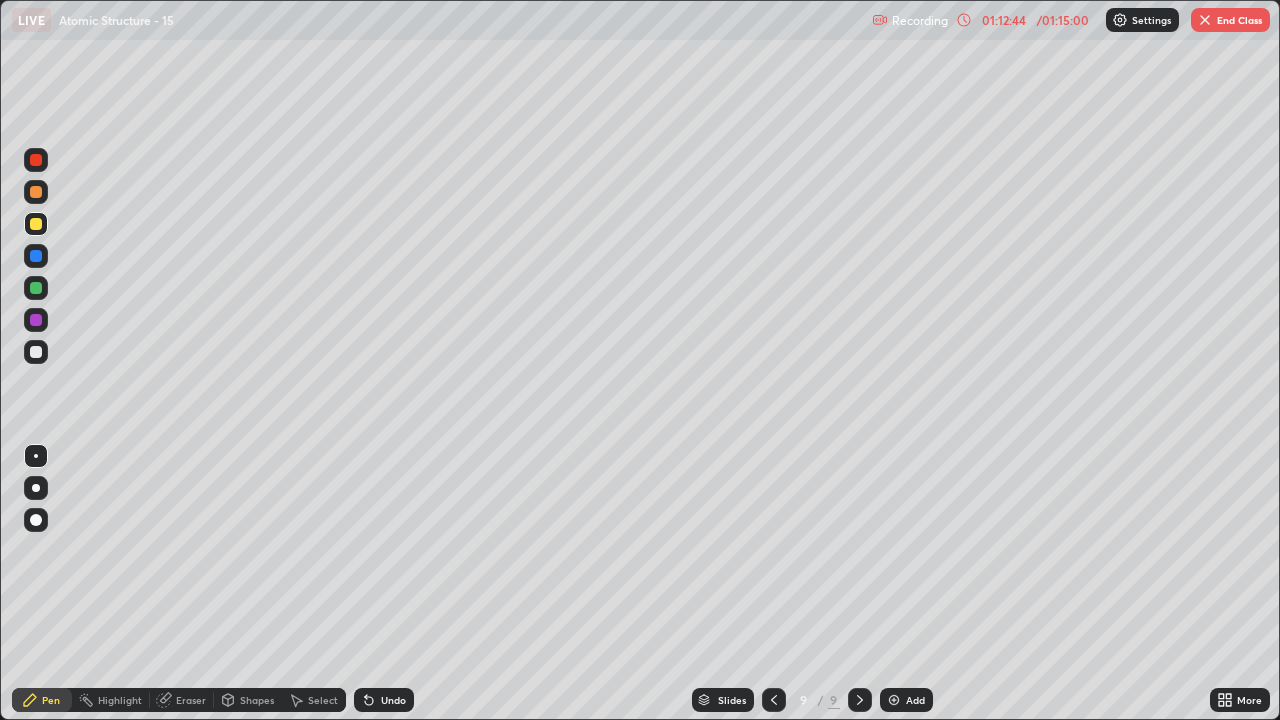 click on "Undo" at bounding box center [384, 700] 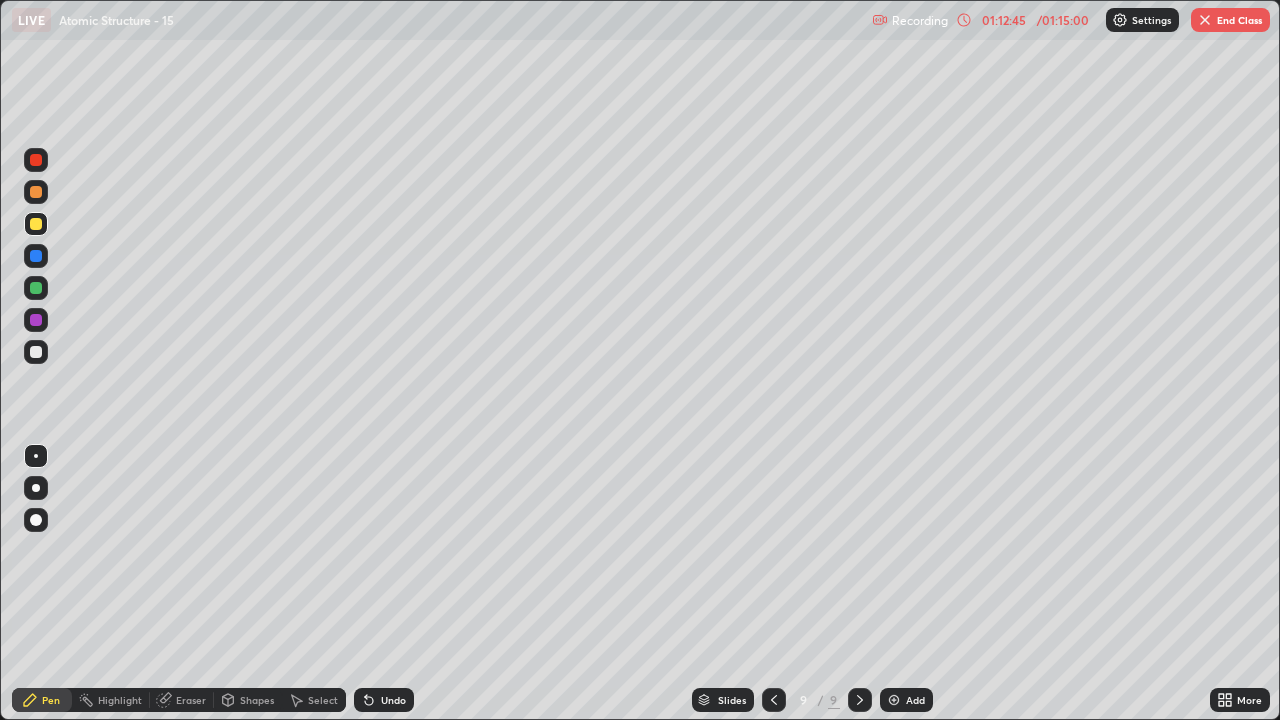 click on "Undo" at bounding box center [384, 700] 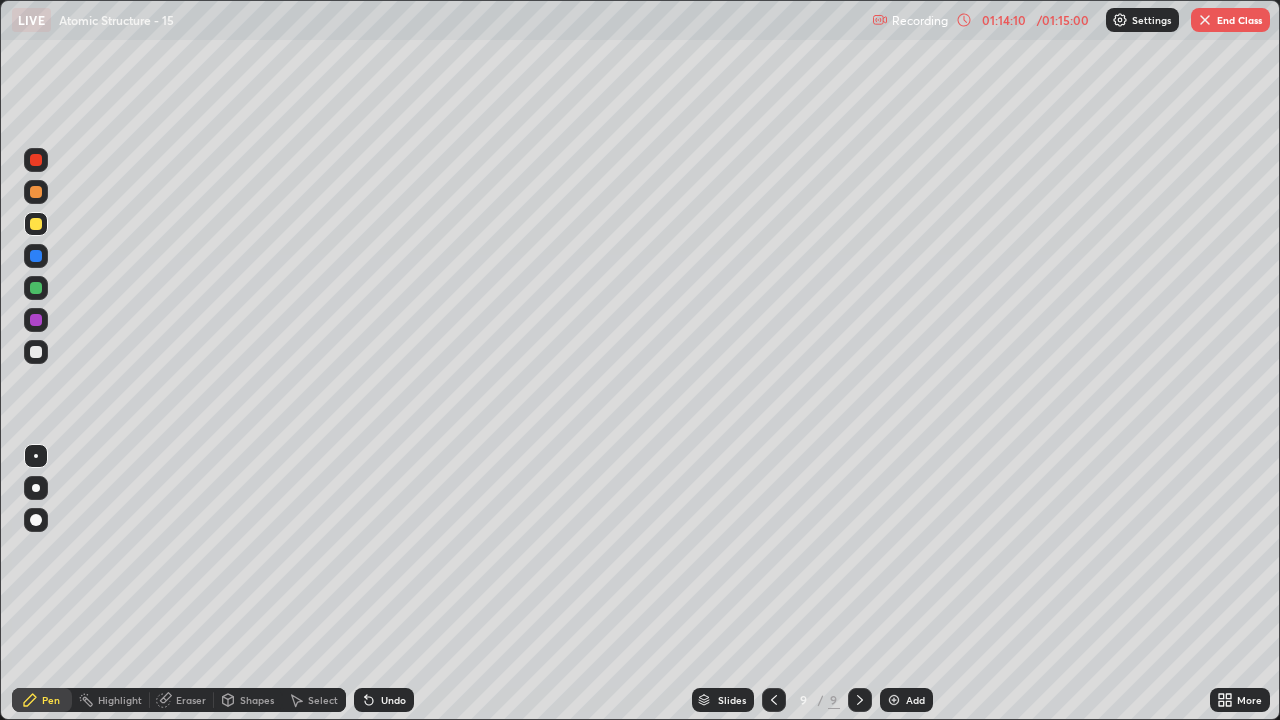 click on "Undo" at bounding box center (393, 700) 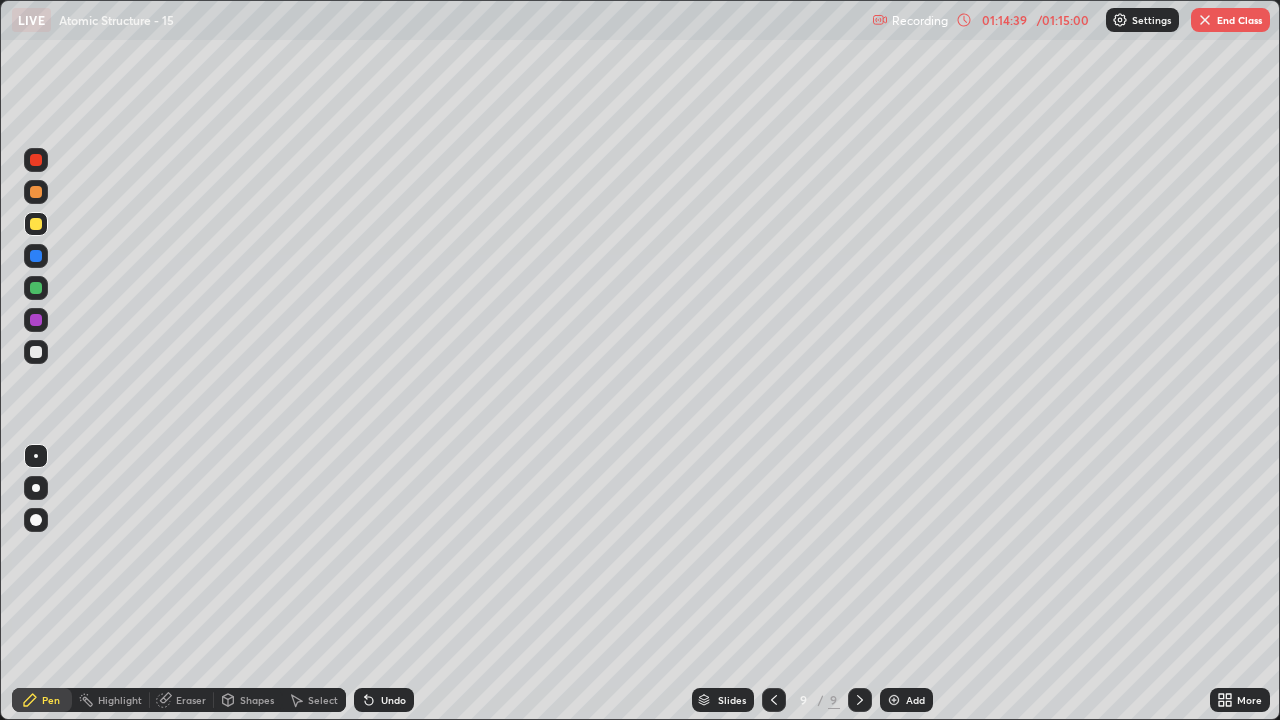 click on "Undo" at bounding box center [393, 700] 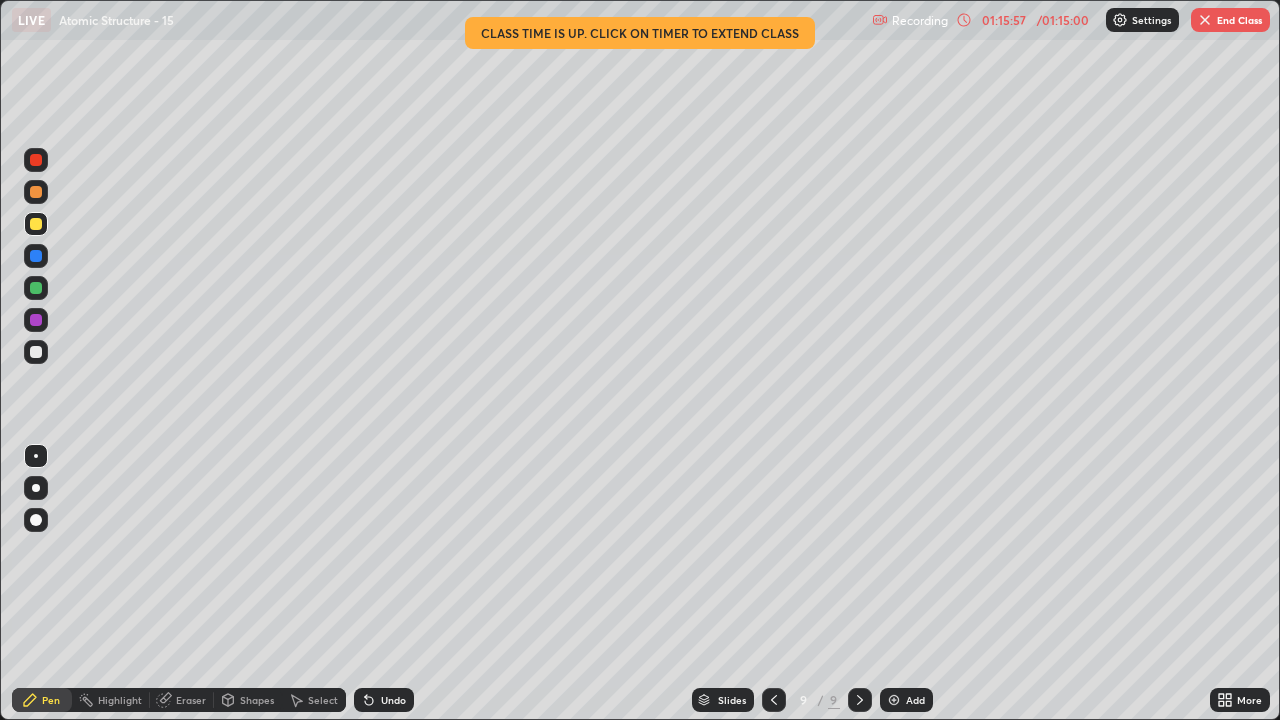 click on "End Class" at bounding box center [1230, 20] 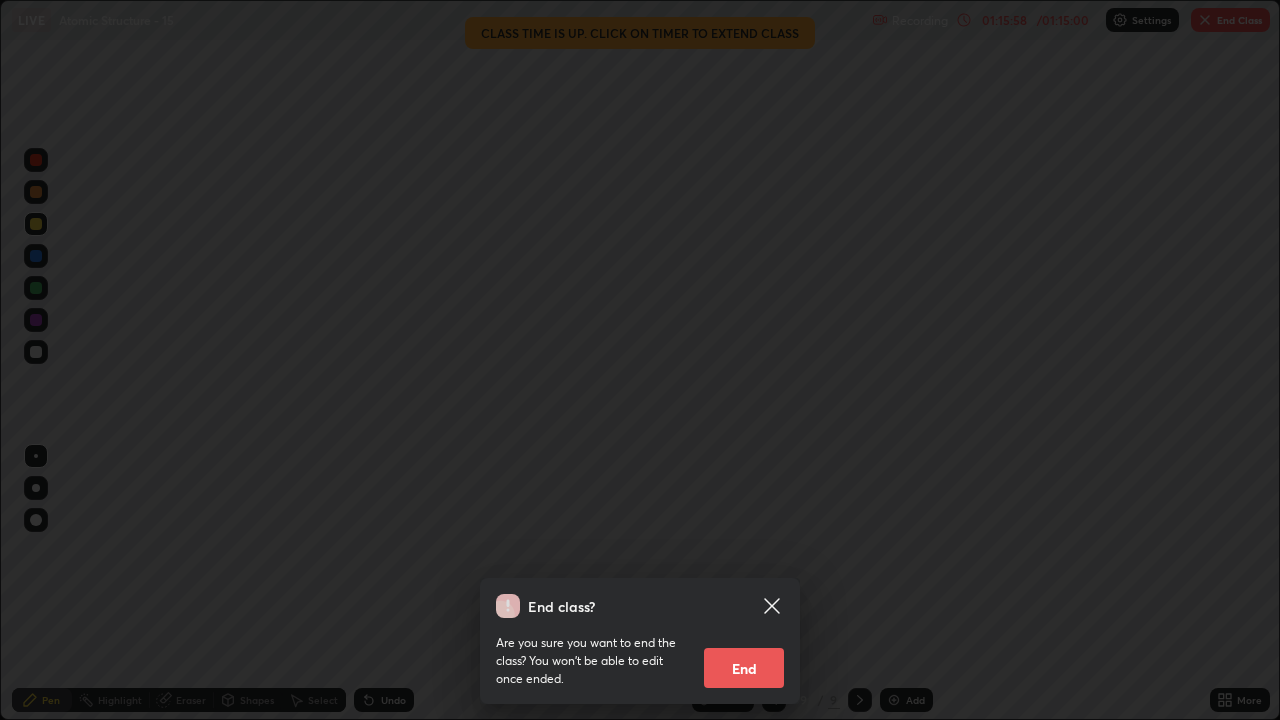 click on "End" at bounding box center [744, 668] 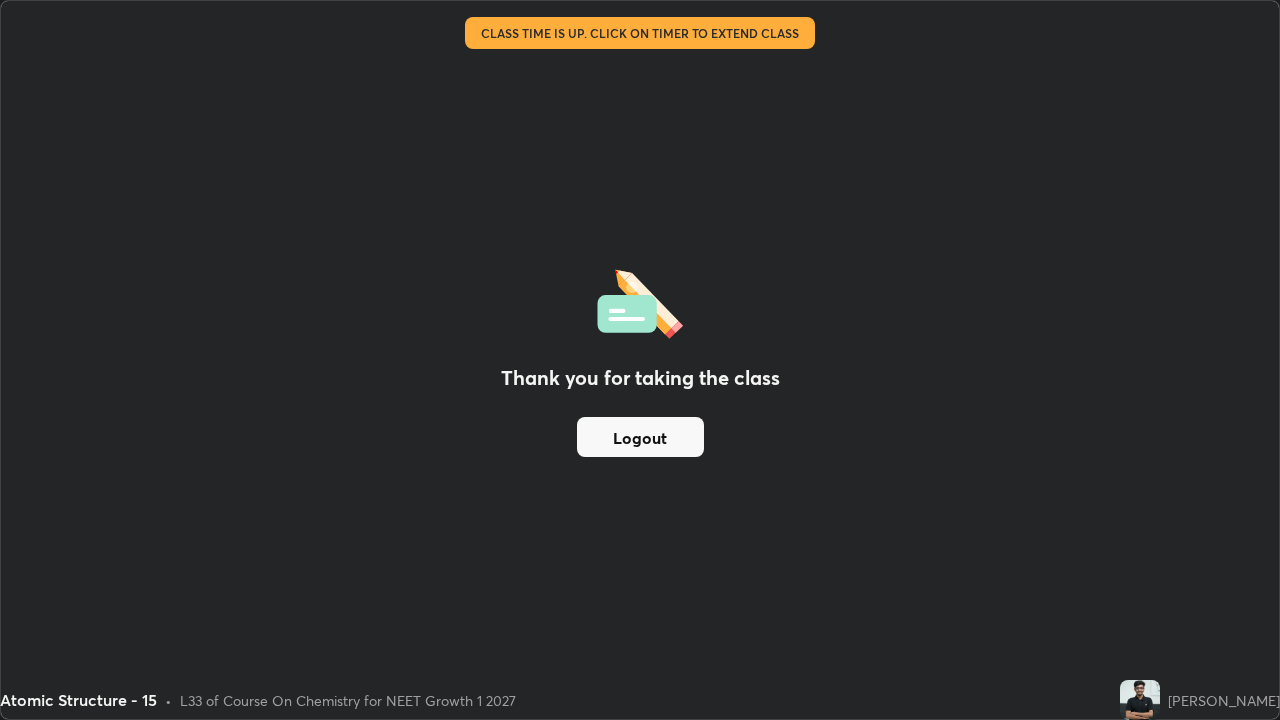 click on "Logout" at bounding box center [640, 437] 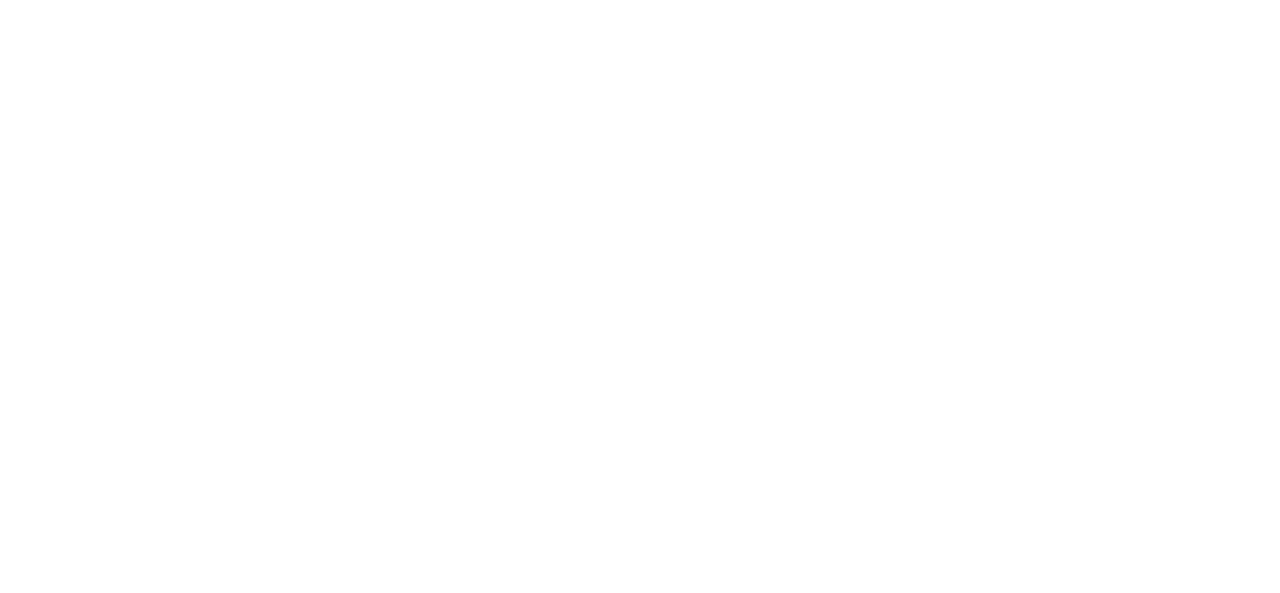scroll, scrollTop: 0, scrollLeft: 0, axis: both 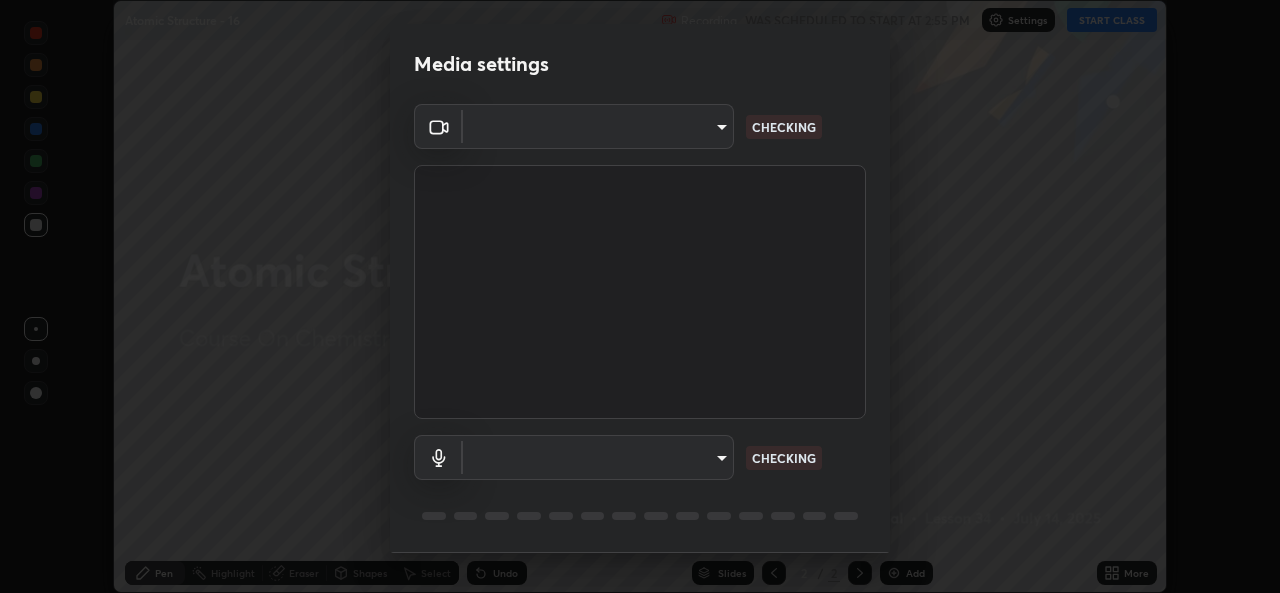 type on "a83bb134842fd6c46cae91b6313aa5efba961fee809e7364c6ef7c36ed00ea69" 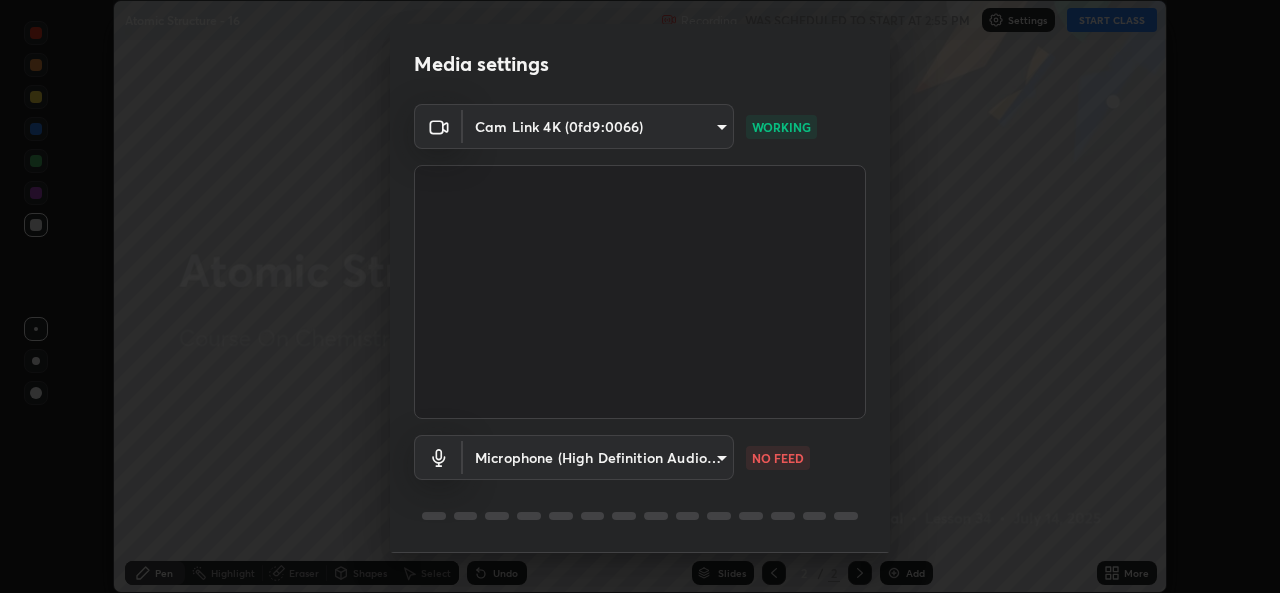 click on "Erase all Atomic Structure - 16 Recording WAS SCHEDULED TO START AT  2:55 PM Settings START CLASS Setting up your live class Atomic Structure - 16 • L34 of Course On Chemistry for NEET Growth 1 2027 Sahil Kiroriwal Pen Highlight Eraser Shapes Select Undo Slides 2 / 2 Add More No doubts shared Encourage your learners to ask a doubt for better clarity Report an issue Reason for reporting Buffering Chat not working Audio - Video sync issue Educator video quality low ​ Attach an image Report Media settings Cam Link 4K (0fd9:0066) a83bb134842fd6c46cae91b6313aa5efba961fee809e7364c6ef7c36ed00ea69 WORKING Microphone (High Definition Audio Device) 1096ec1564036cbcf0e9abd5aaef12808ae7e2dc0601459cd77712751889dd54 NO FEED 1 / 5 Next" at bounding box center (640, 296) 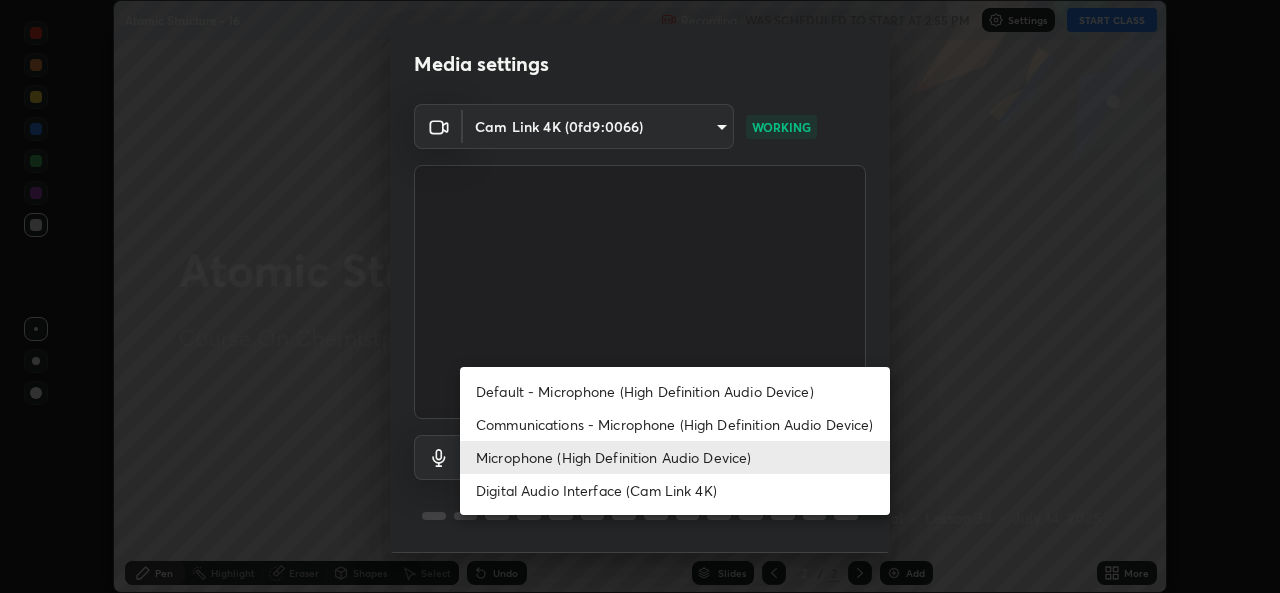 click on "Default - Microphone (High Definition Audio Device)" at bounding box center [675, 391] 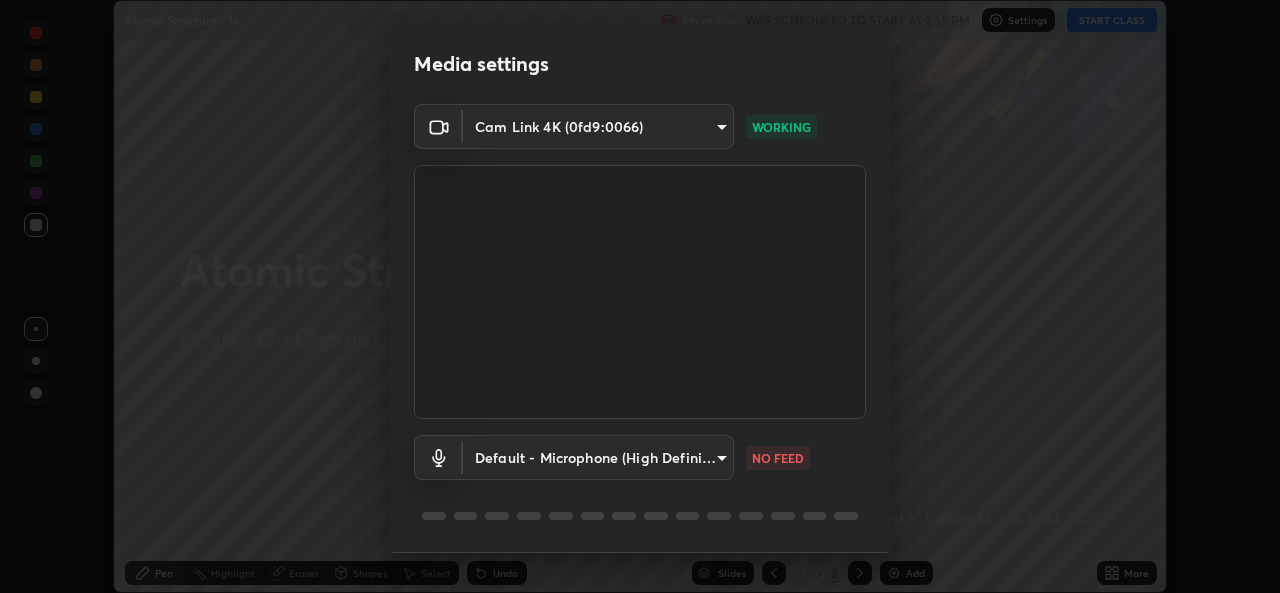 click on "Erase all Atomic Structure - 16 Recording WAS SCHEDULED TO START AT  2:55 PM Settings START CLASS Setting up your live class Atomic Structure - 16 • L34 of Course On Chemistry for NEET Growth 1 2027 Sahil Kiroriwal Pen Highlight Eraser Shapes Select Undo Slides 2 / 2 Add More No doubts shared Encourage your learners to ask a doubt for better clarity Report an issue Reason for reporting Buffering Chat not working Audio - Video sync issue Educator video quality low ​ Attach an image Report Media settings Cam Link 4K (0fd9:0066) a83bb134842fd6c46cae91b6313aa5efba961fee809e7364c6ef7c36ed00ea69 WORKING Default - Microphone (High Definition Audio Device) default NO FEED 1 / 5 Next Default - Microphone (High Definition Audio Device) Communications - Microphone (High Definition Audio Device) Microphone (High Definition Audio Device) Digital Audio Interface (Cam Link 4K)" at bounding box center (640, 296) 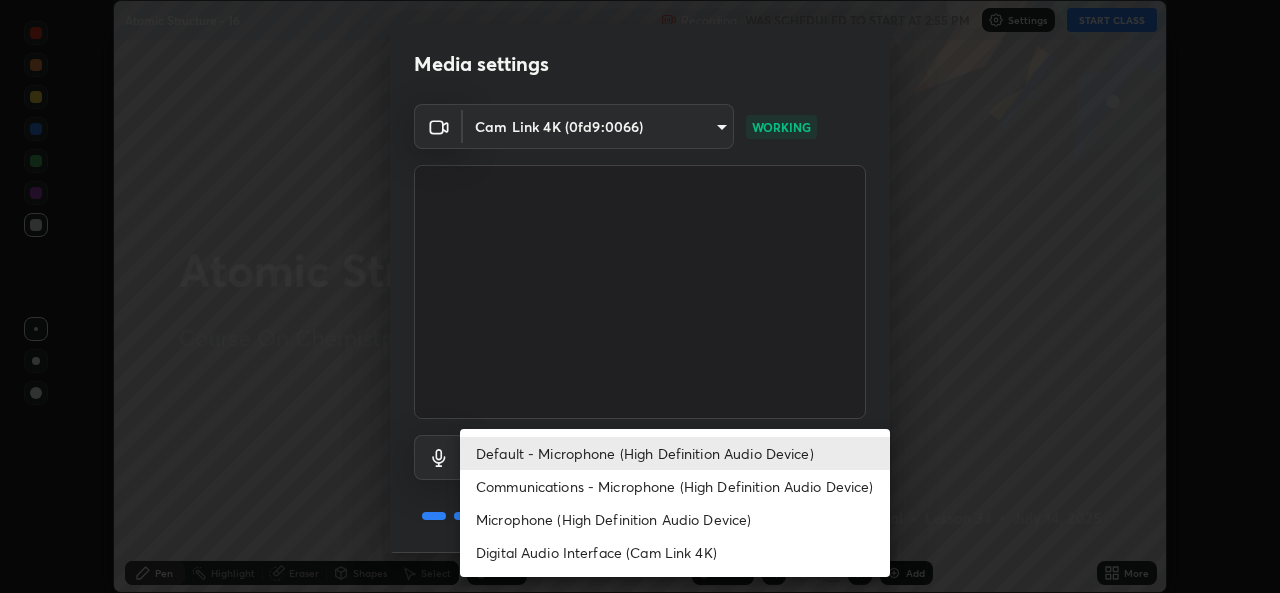 click on "Microphone (High Definition Audio Device)" at bounding box center (675, 519) 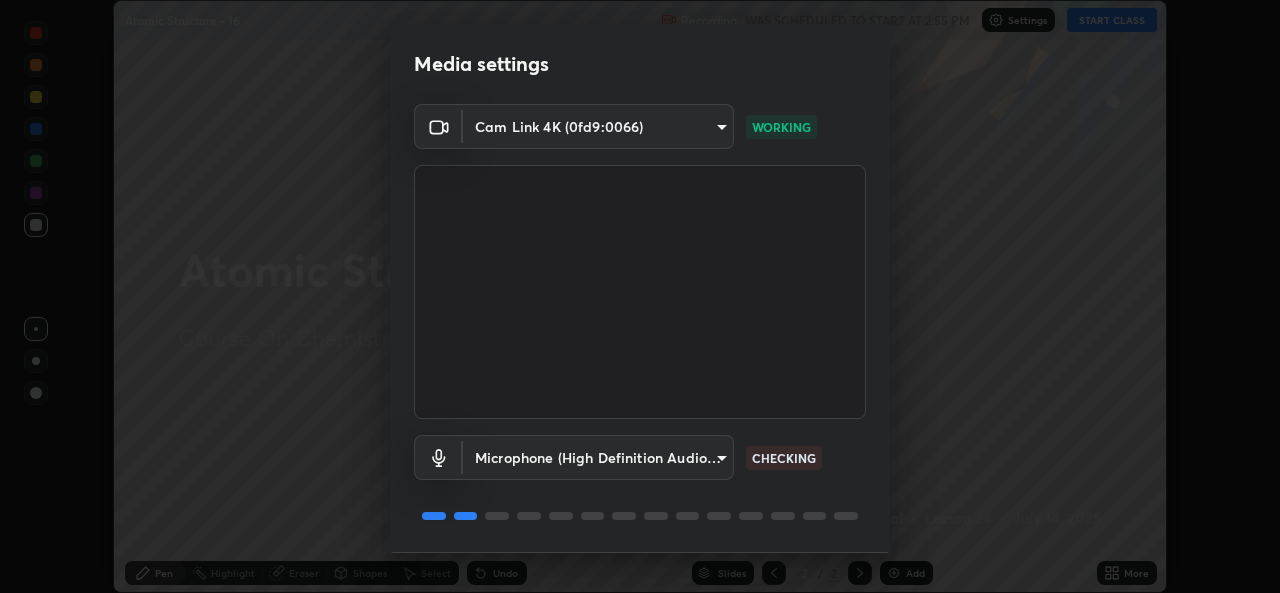 type on "1096ec1564036cbcf0e9abd5aaef12808ae7e2dc0601459cd77712751889dd54" 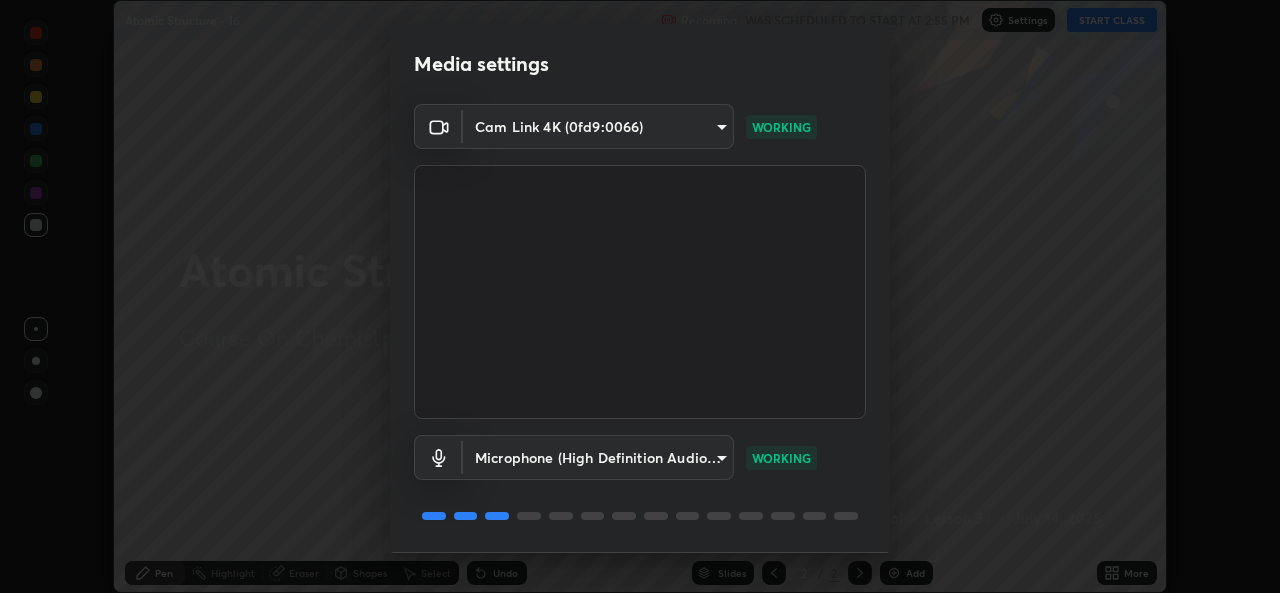 scroll, scrollTop: 63, scrollLeft: 0, axis: vertical 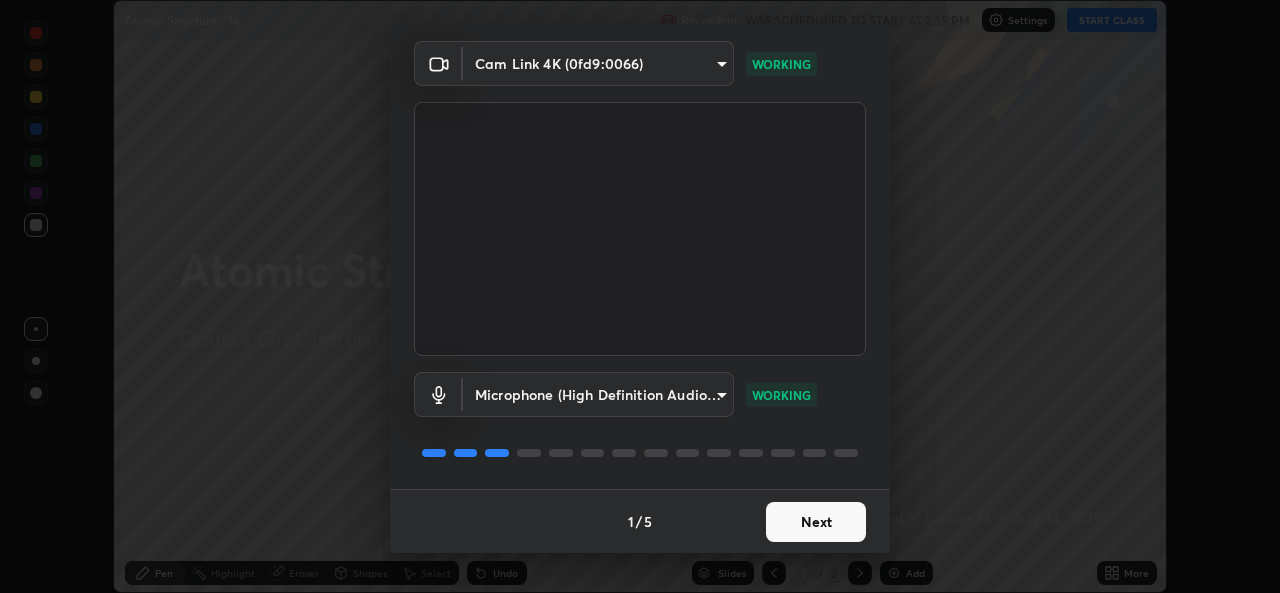 click on "Next" at bounding box center (816, 522) 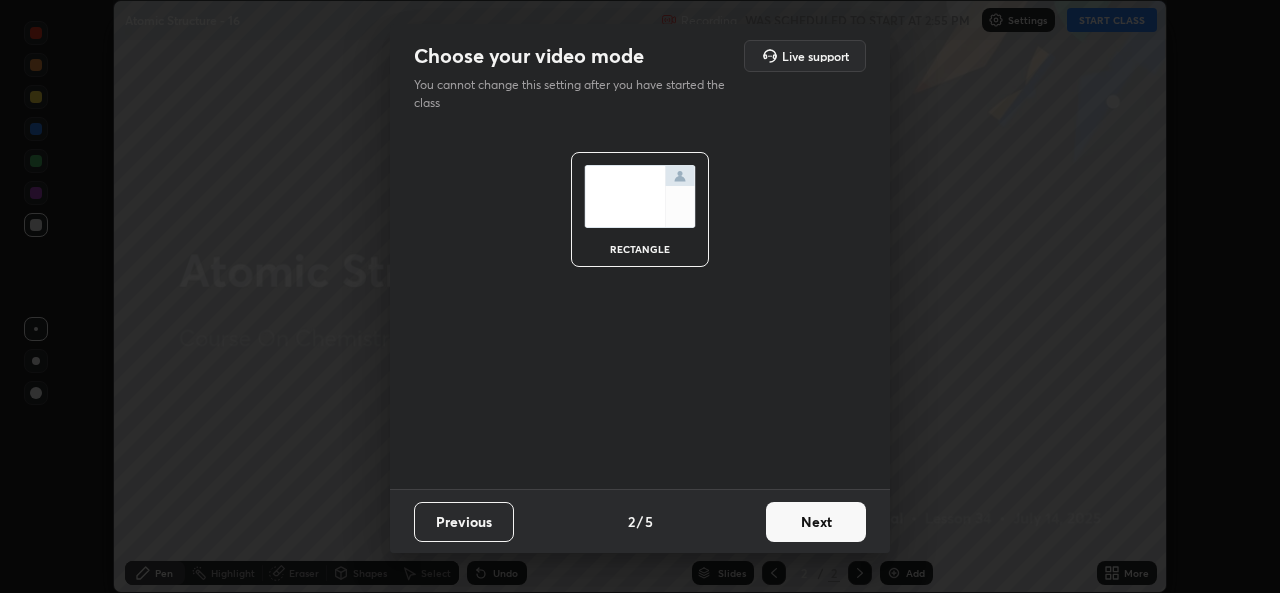 click on "Next" at bounding box center [816, 522] 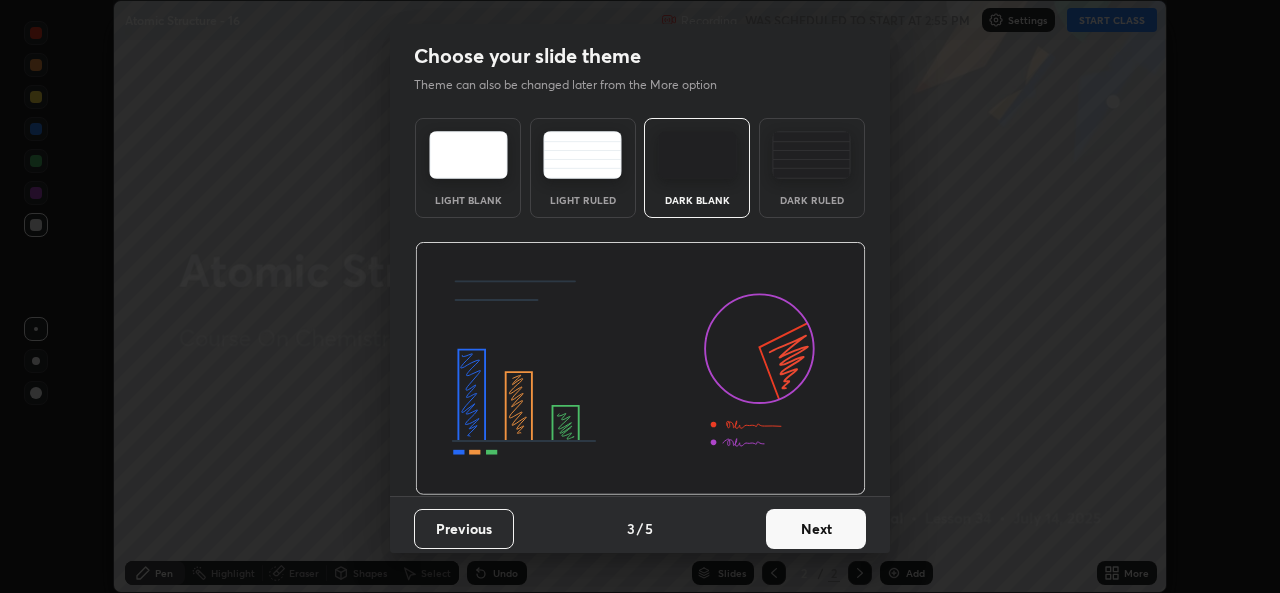 click on "Next" at bounding box center [816, 529] 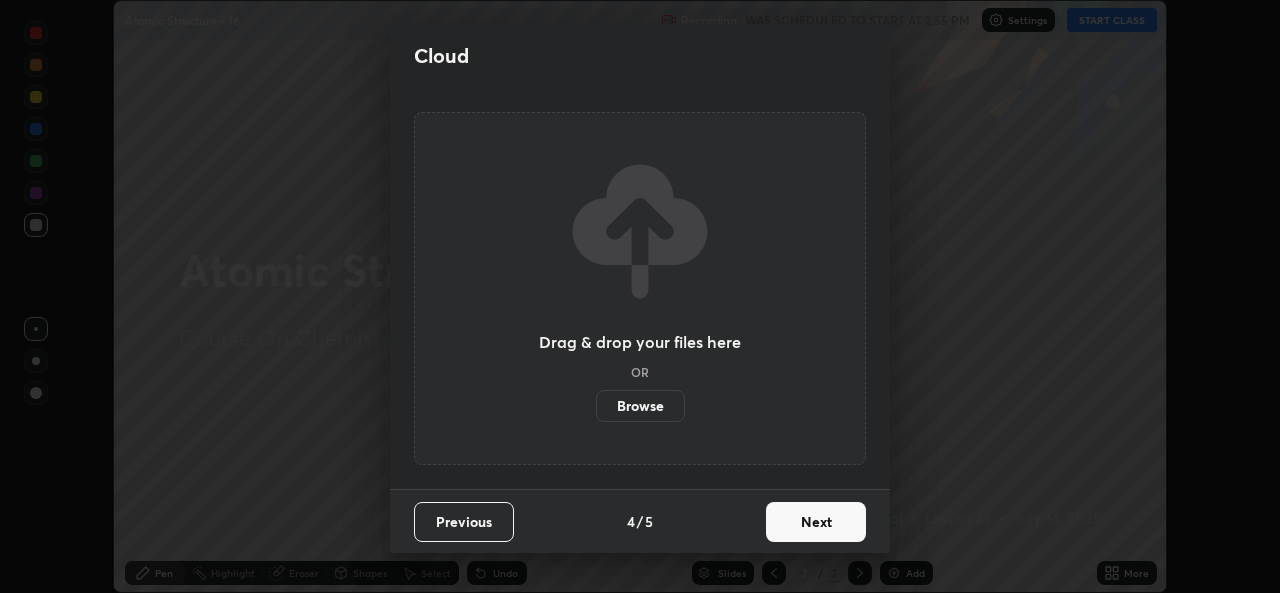 click on "Next" at bounding box center [816, 522] 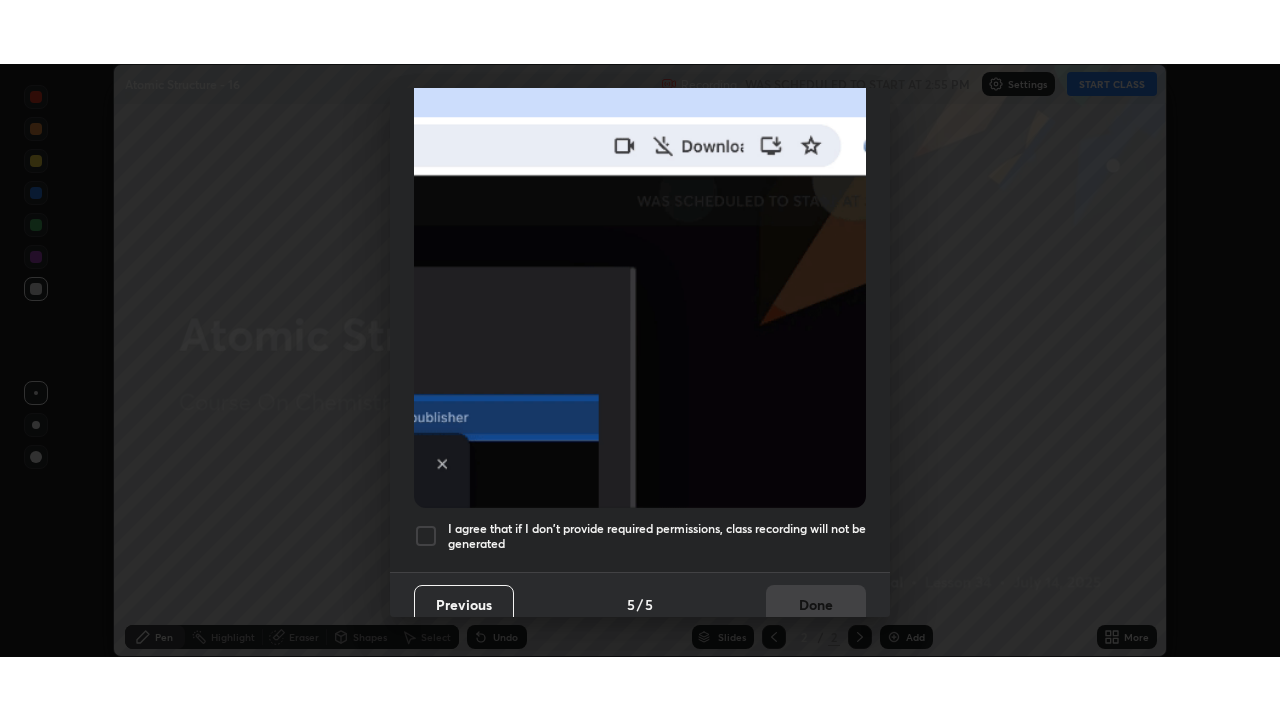 scroll, scrollTop: 471, scrollLeft: 0, axis: vertical 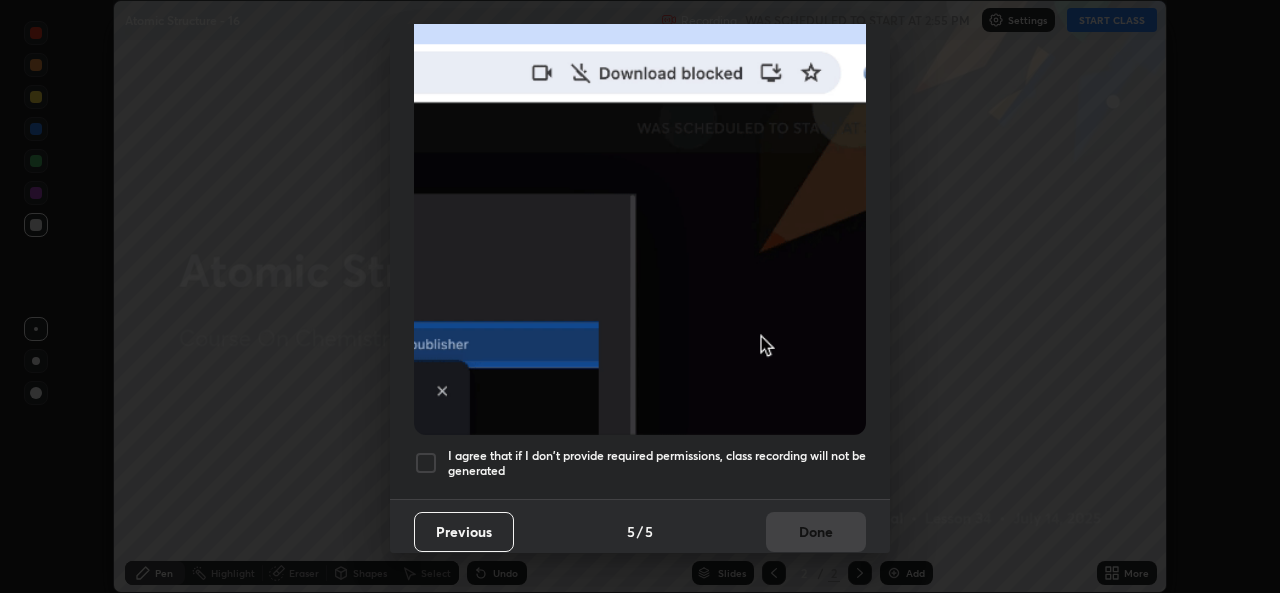 click at bounding box center [426, 463] 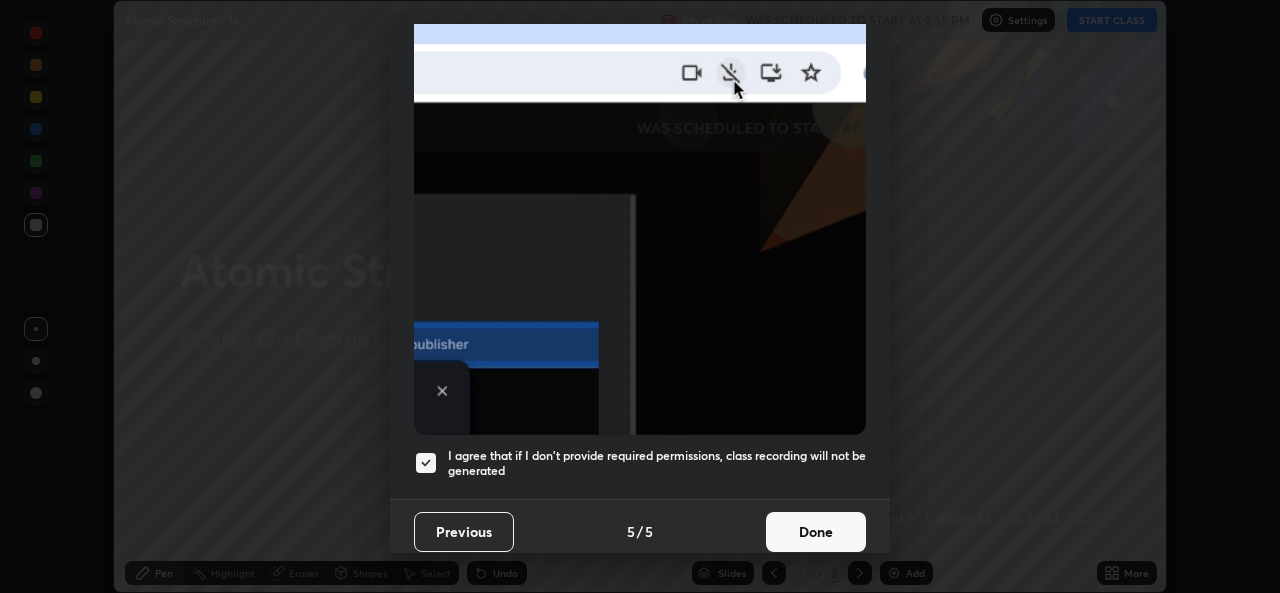 click on "Done" at bounding box center (816, 532) 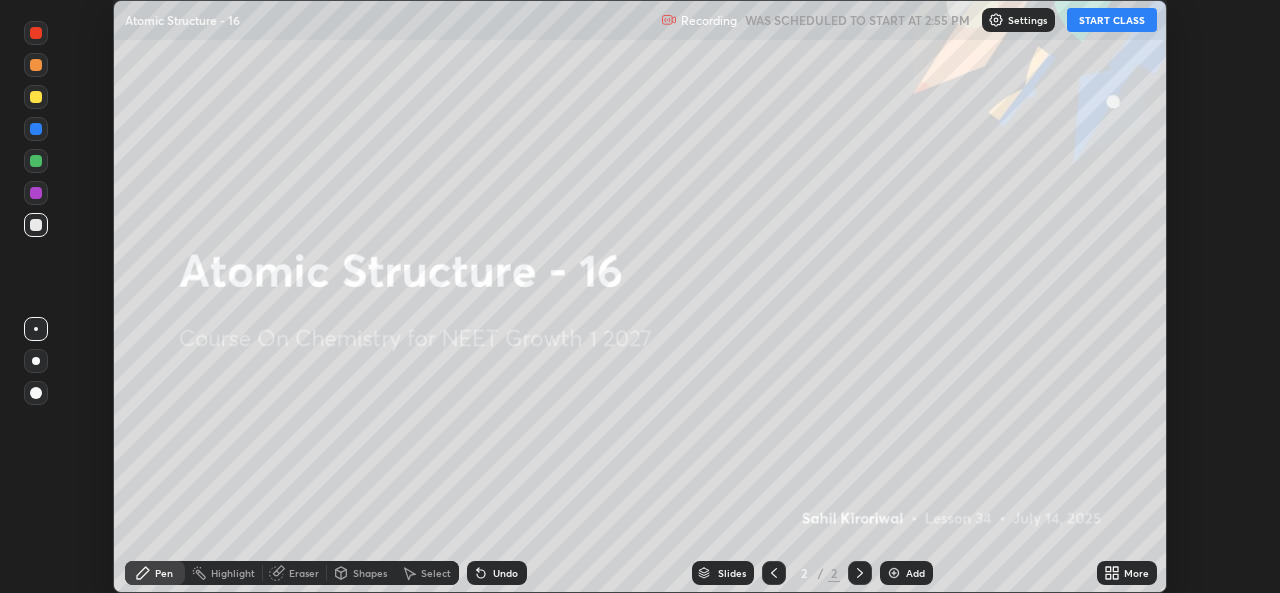 click on "More" at bounding box center [1127, 573] 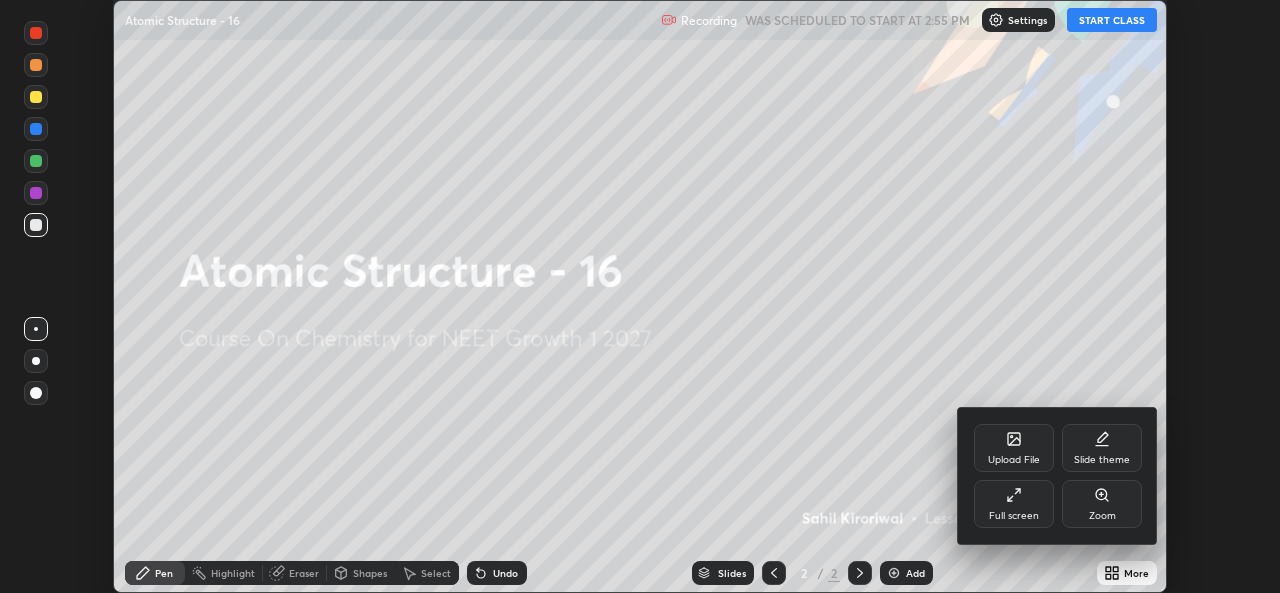 click on "Full screen" at bounding box center [1014, 504] 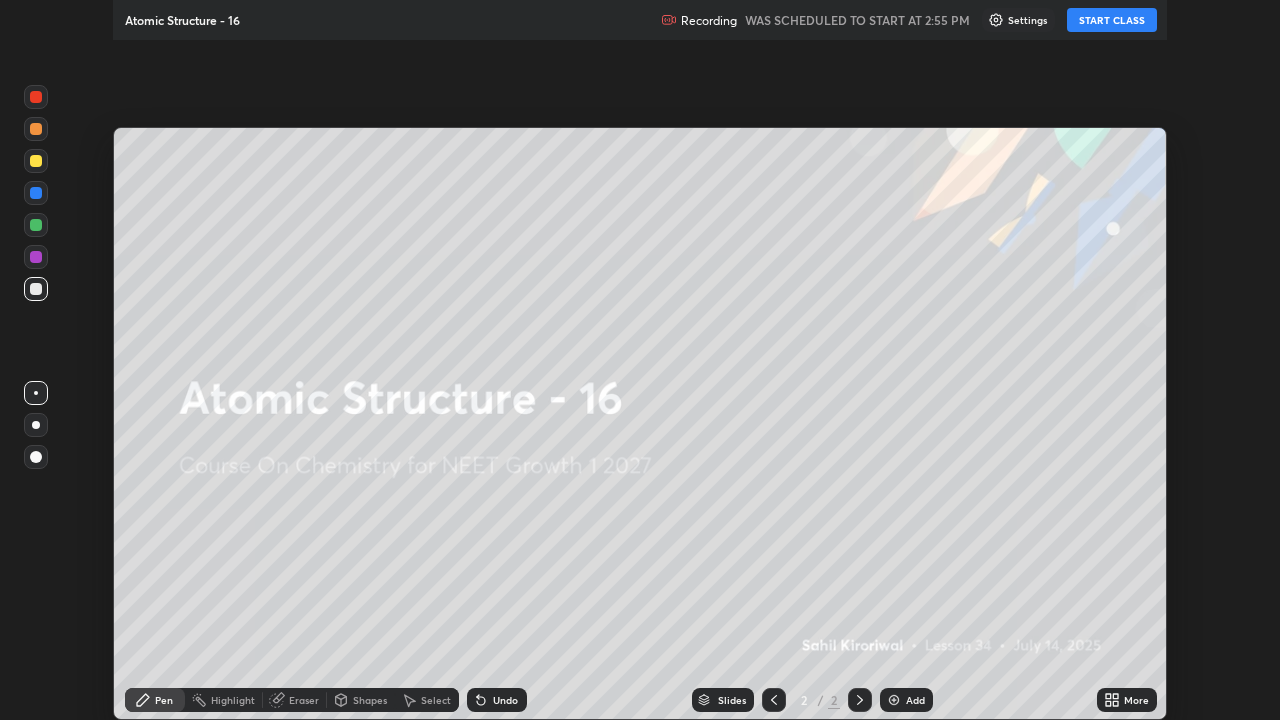 scroll, scrollTop: 99280, scrollLeft: 98720, axis: both 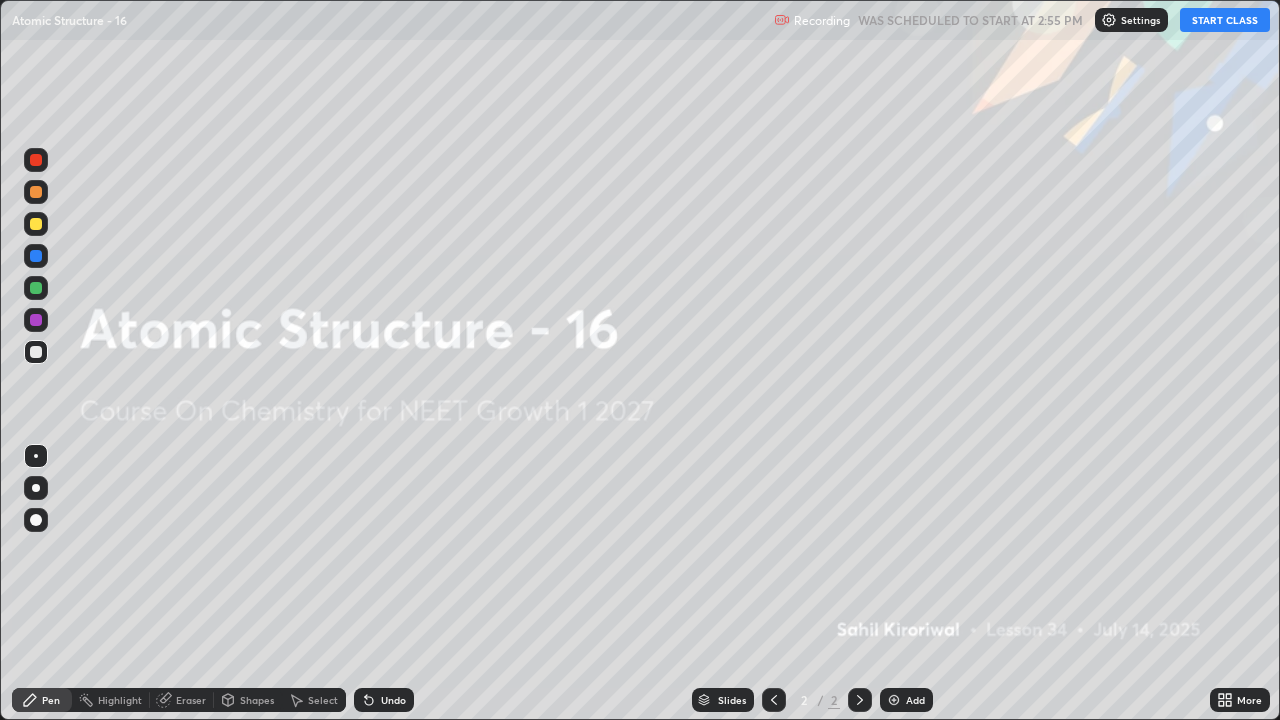 click on "START CLASS" at bounding box center [1225, 20] 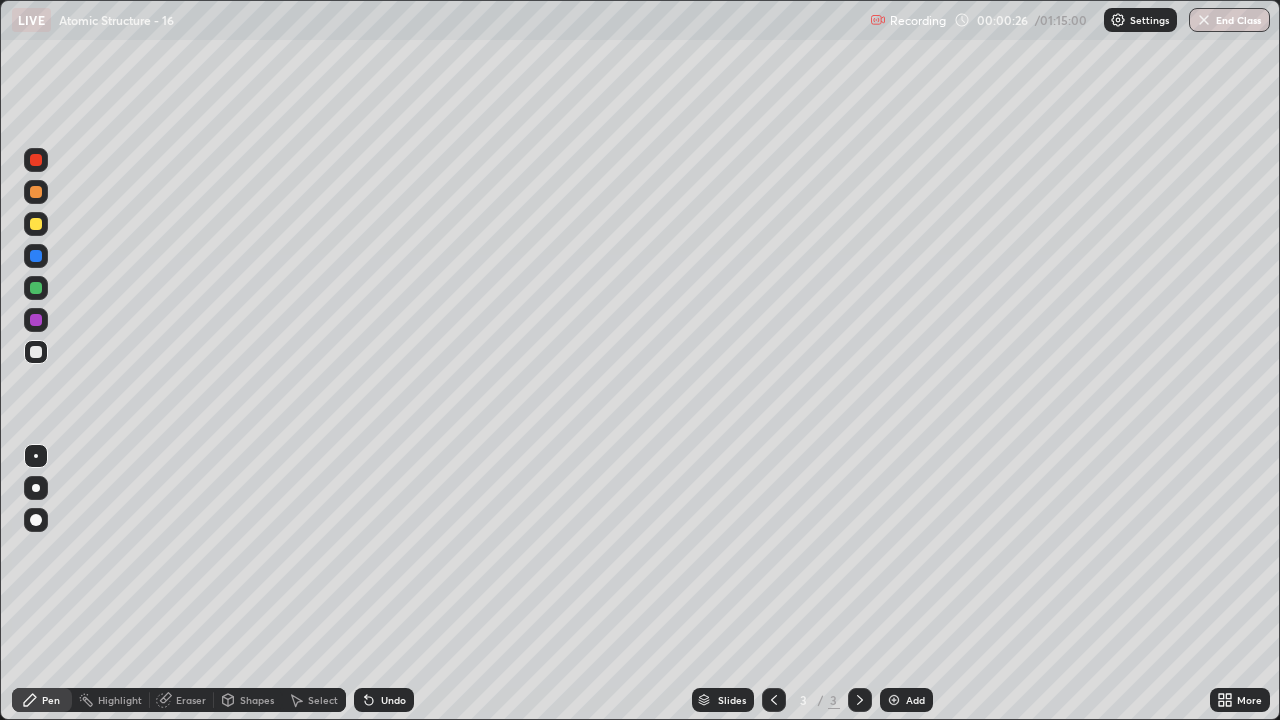 click at bounding box center [36, 192] 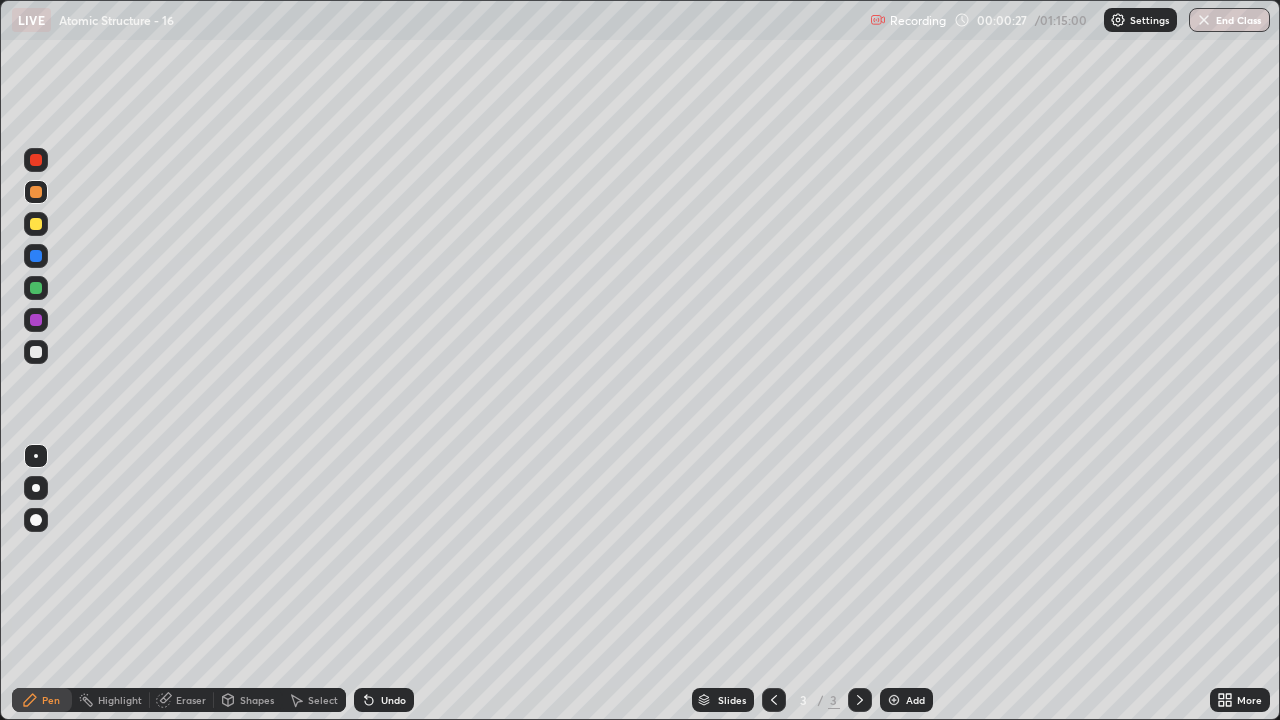 click at bounding box center (36, 224) 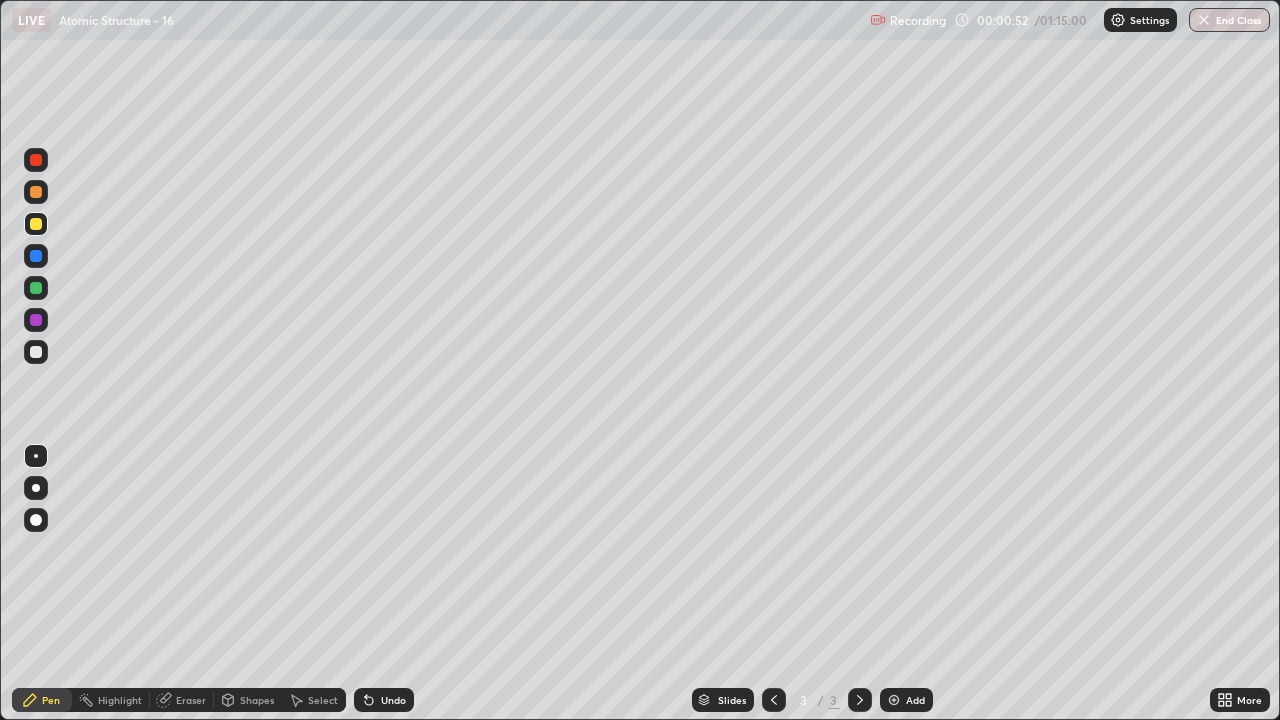 click on "Undo" at bounding box center (384, 700) 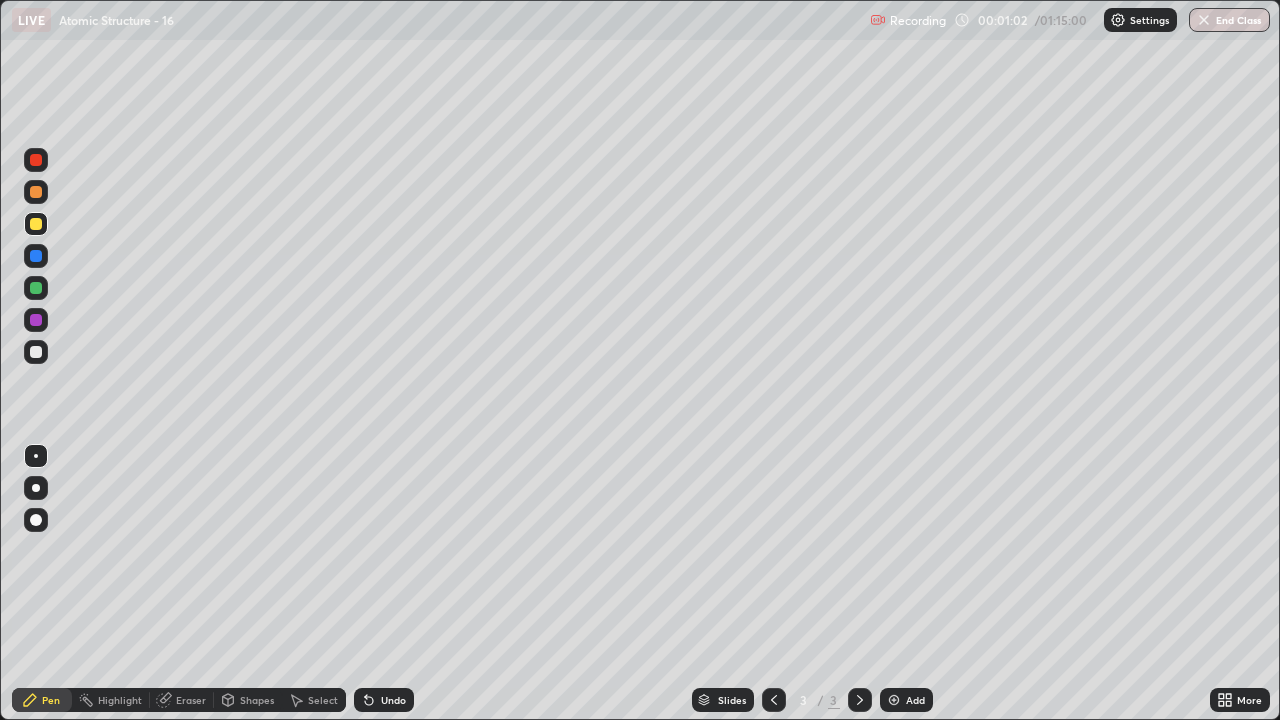 click on "Undo" at bounding box center (384, 700) 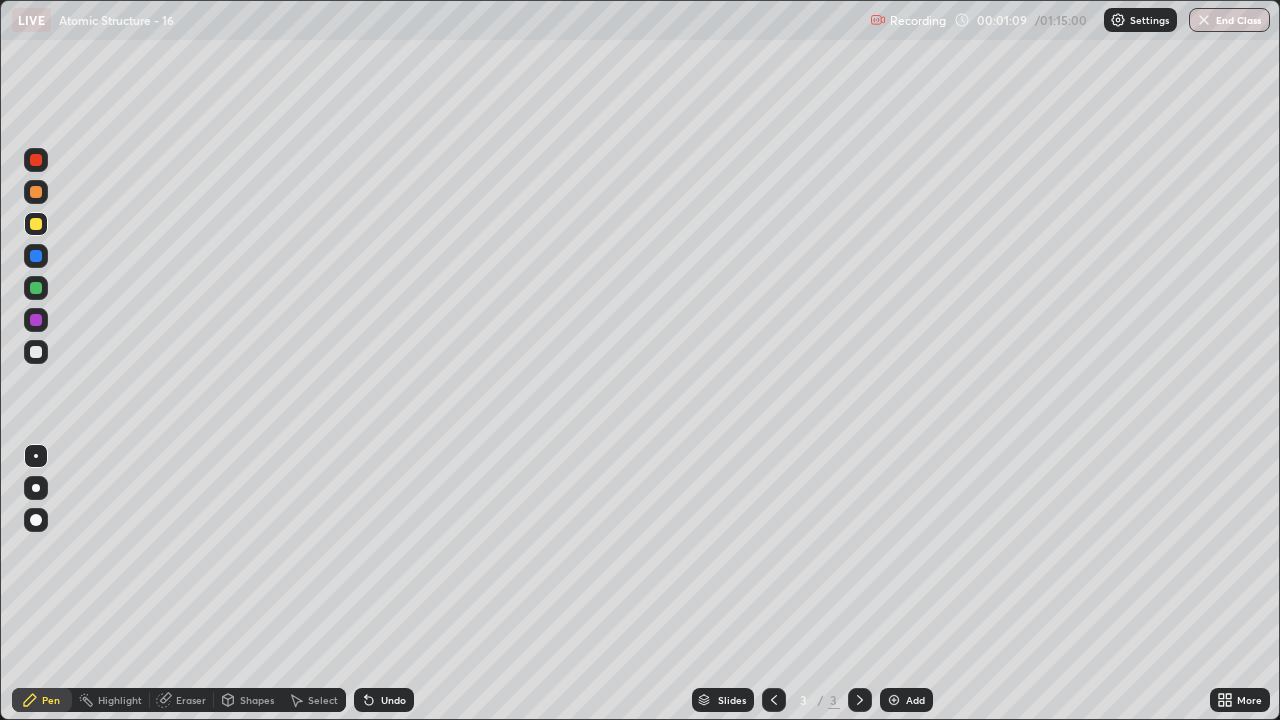 click on "Undo" at bounding box center [393, 700] 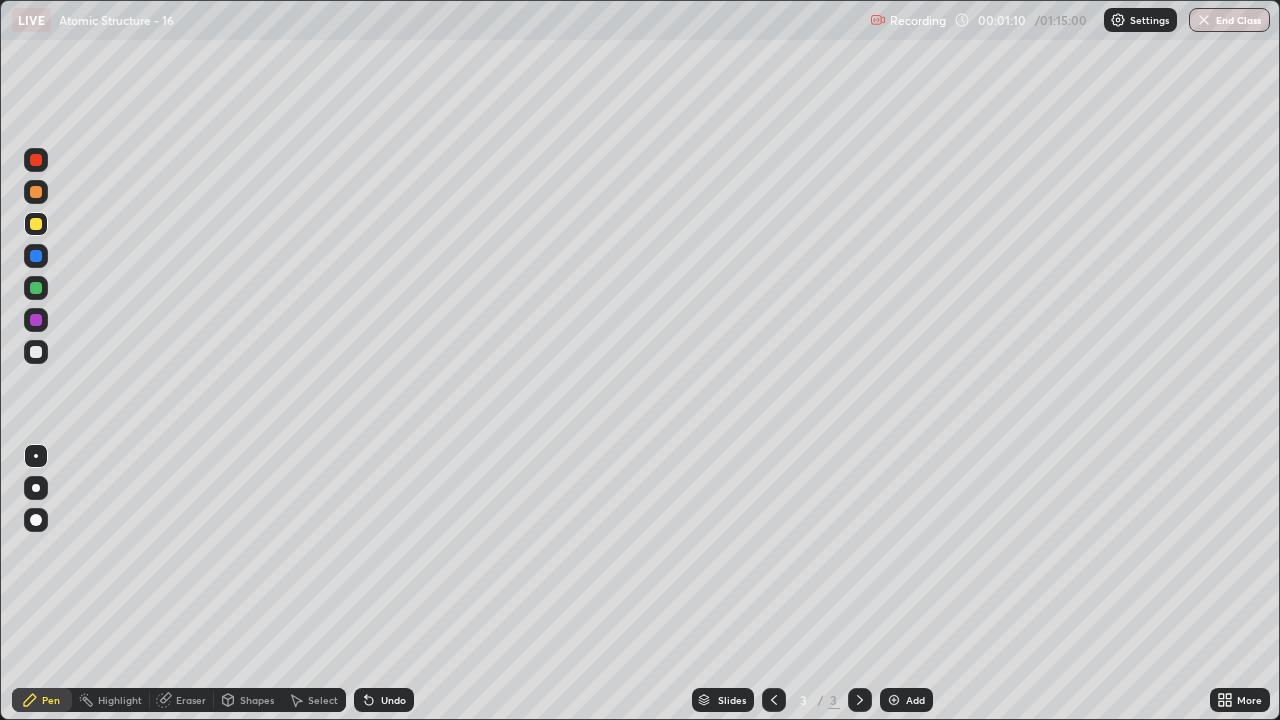 click on "Undo" at bounding box center (384, 700) 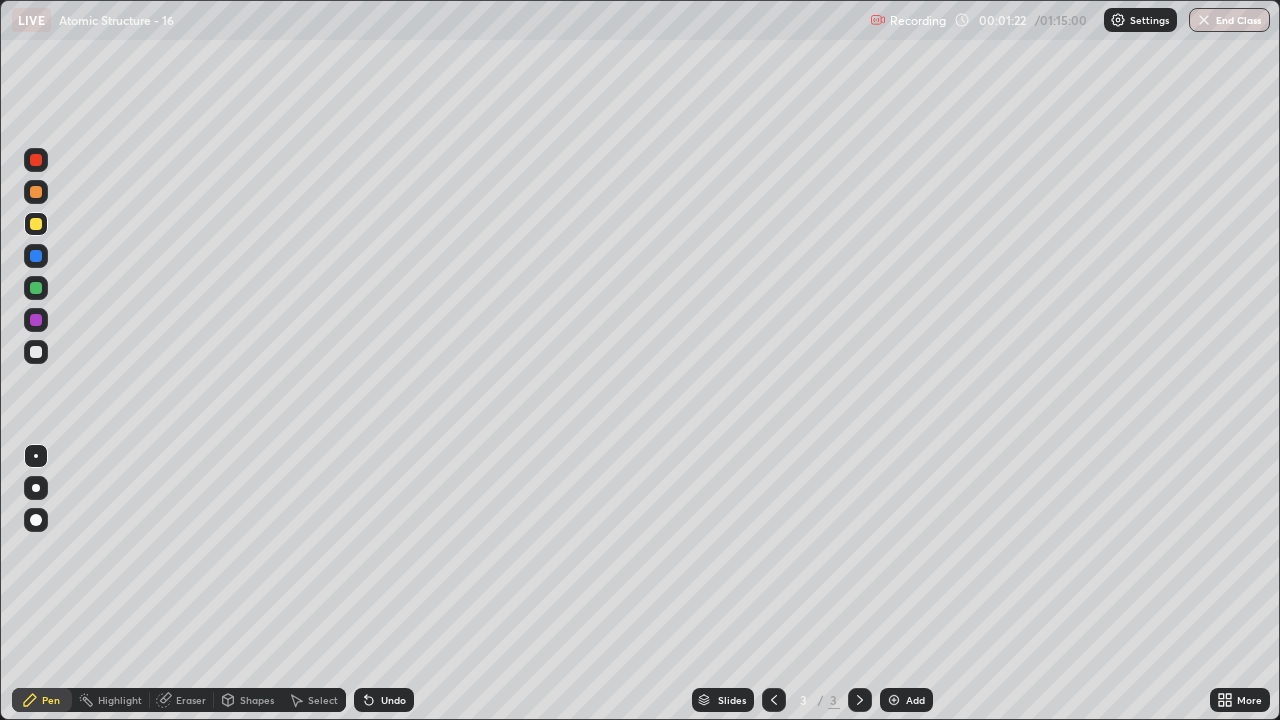 click on "Eraser" at bounding box center (191, 700) 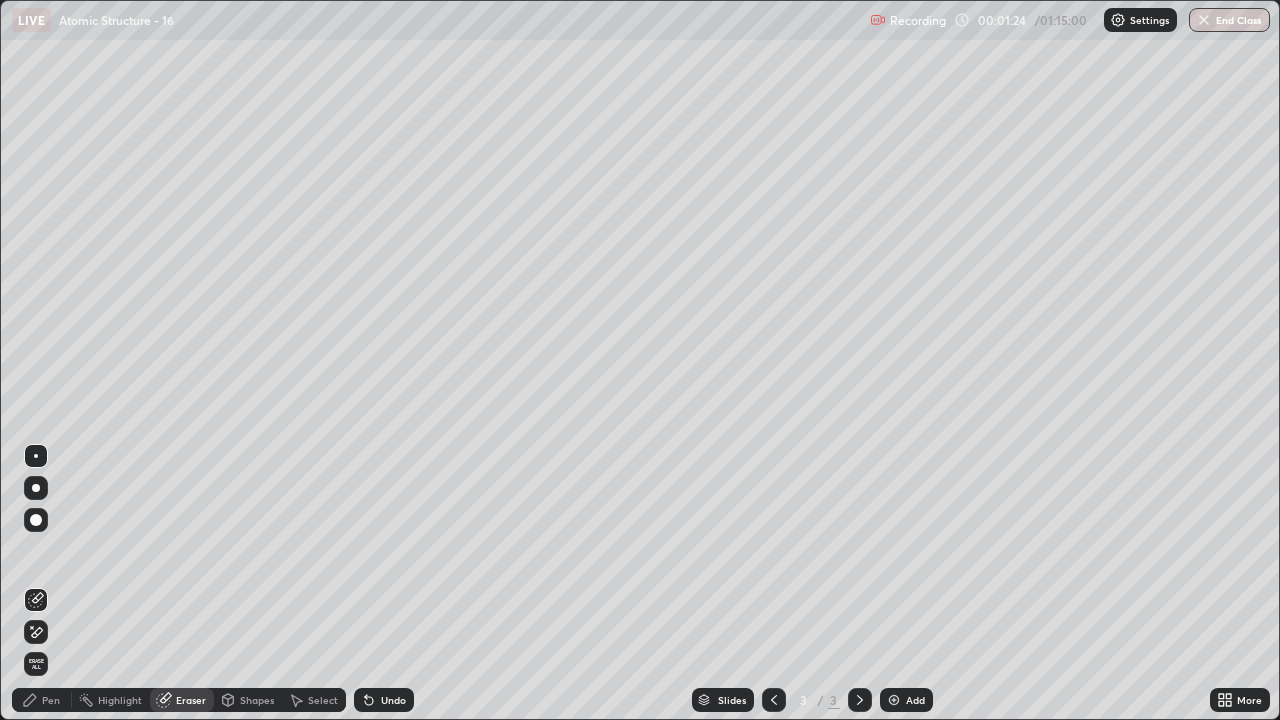 click on "Pen" at bounding box center (51, 700) 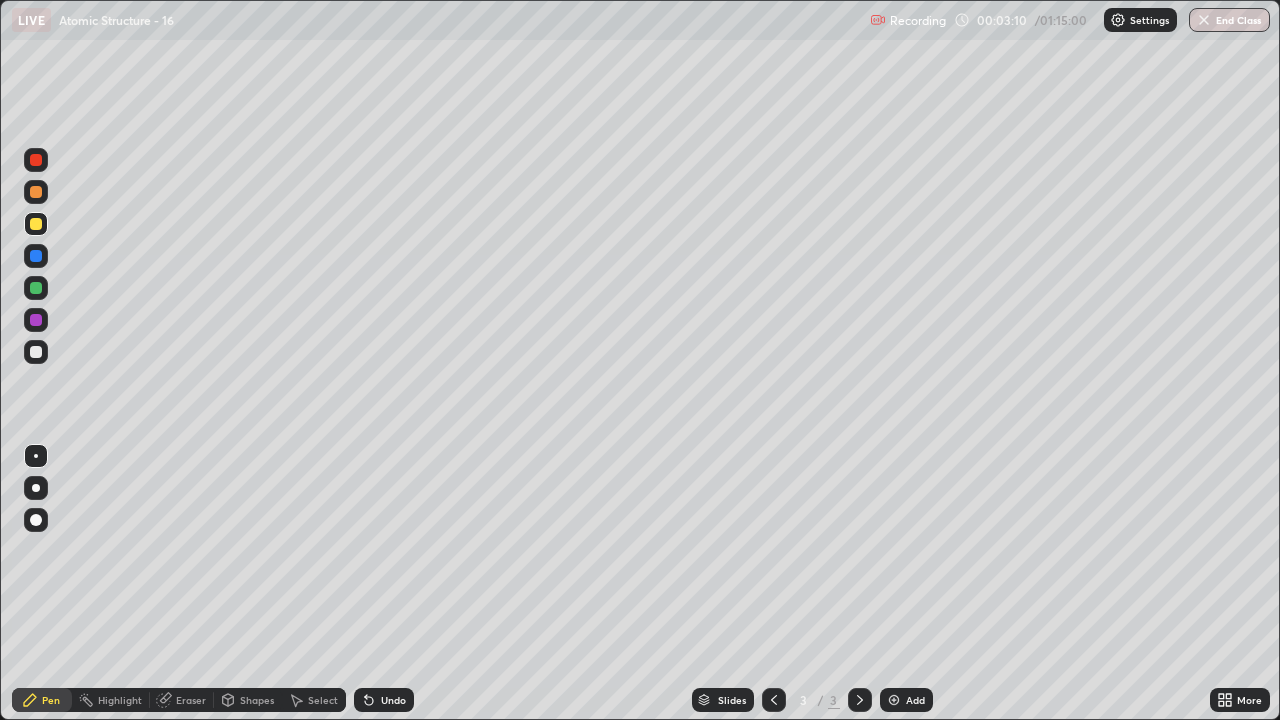 click on "Undo" at bounding box center [384, 700] 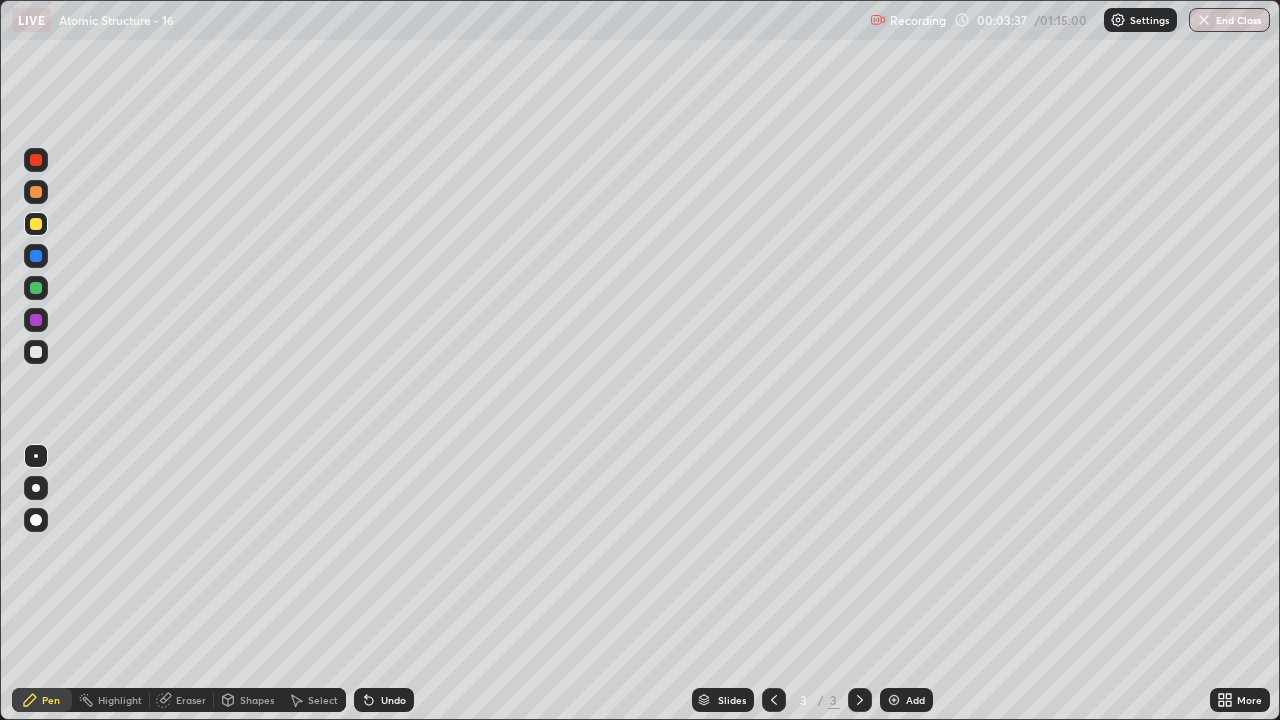 click on "Undo" at bounding box center (393, 700) 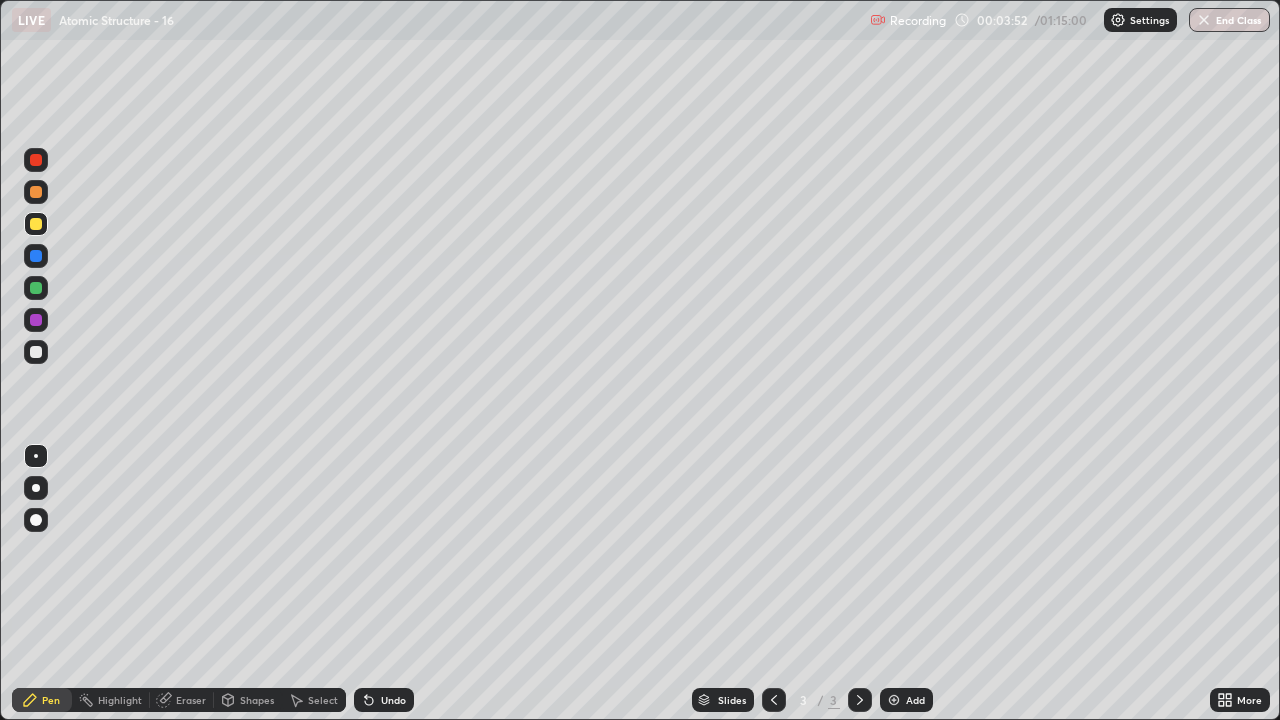 click on "Undo" at bounding box center (384, 700) 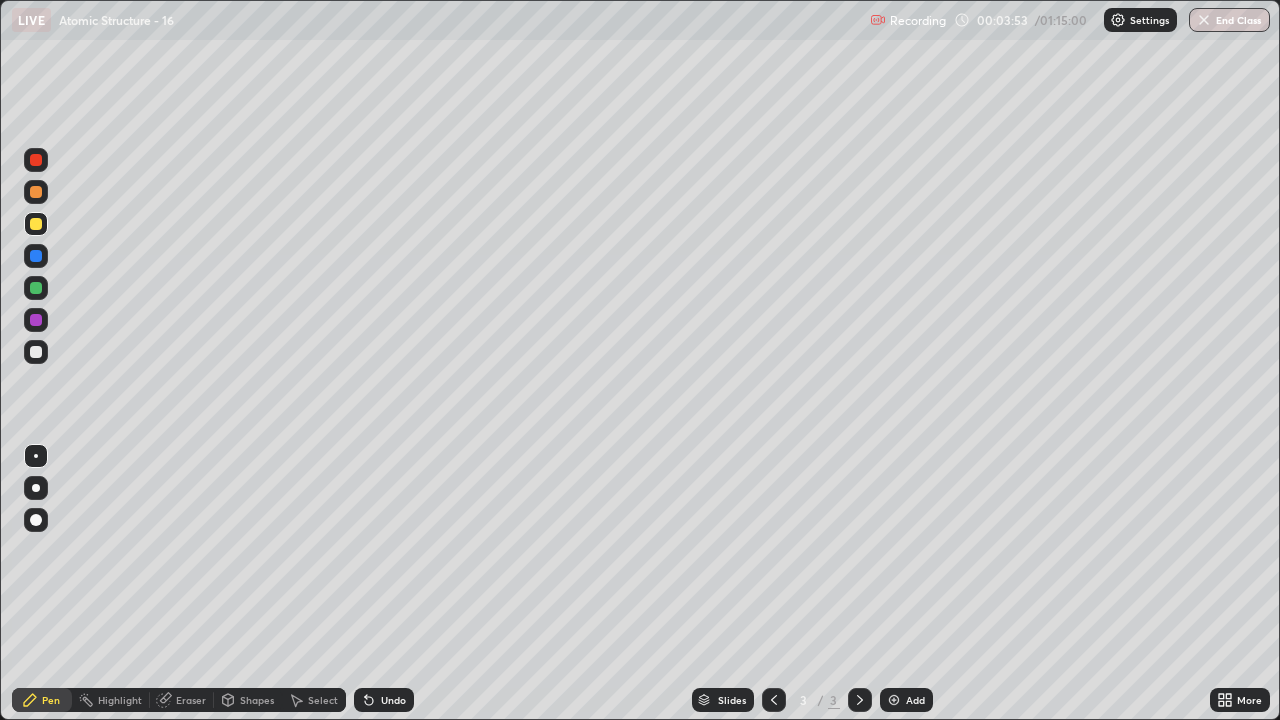 click on "Undo" at bounding box center (384, 700) 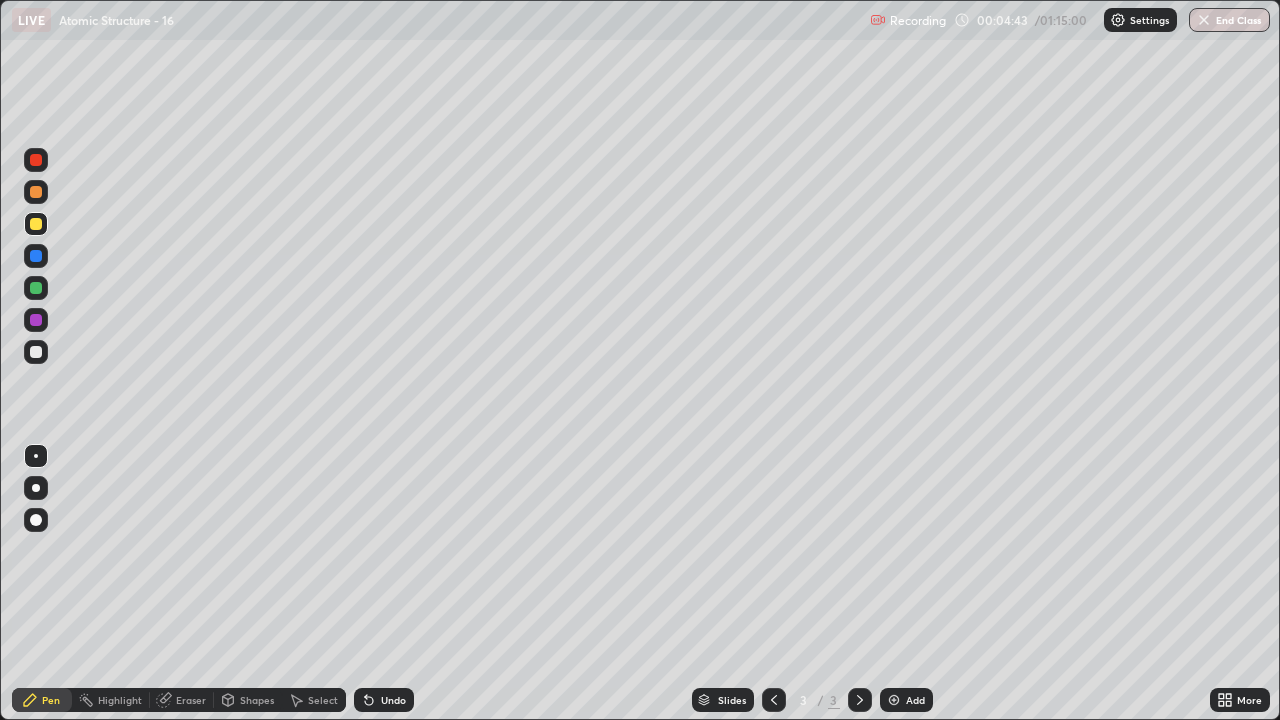 click 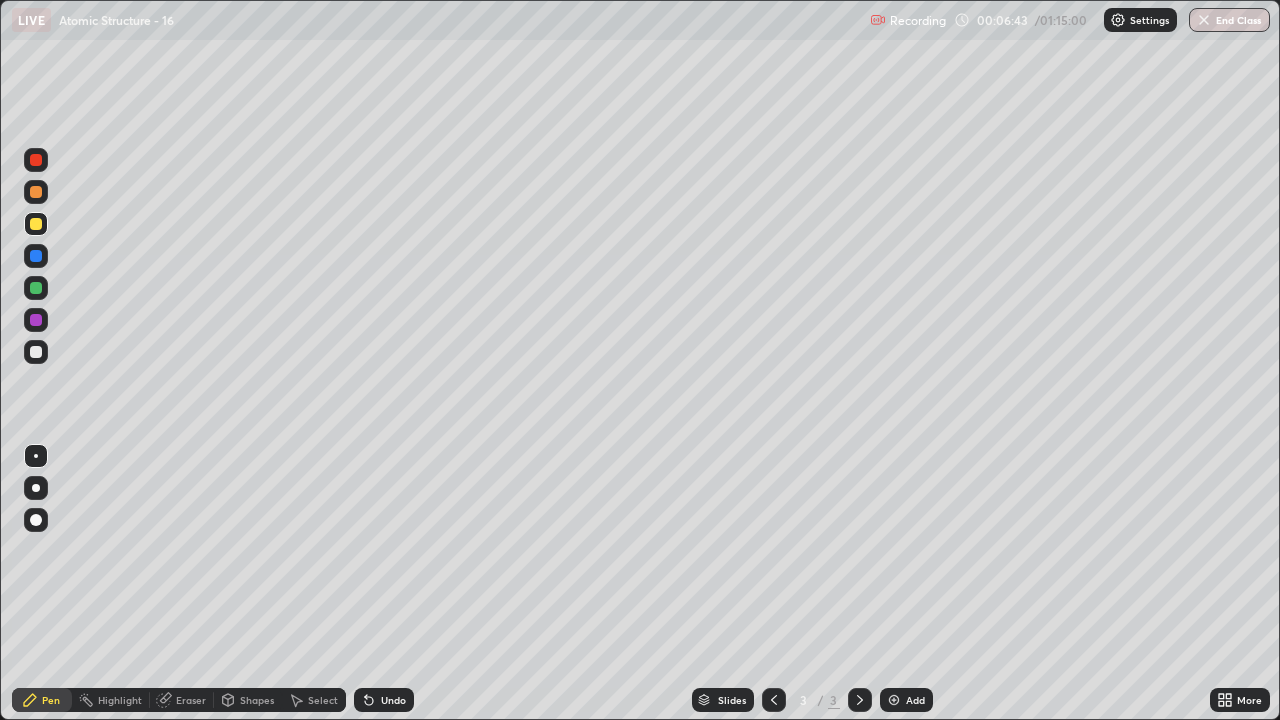 click on "Add" at bounding box center [915, 700] 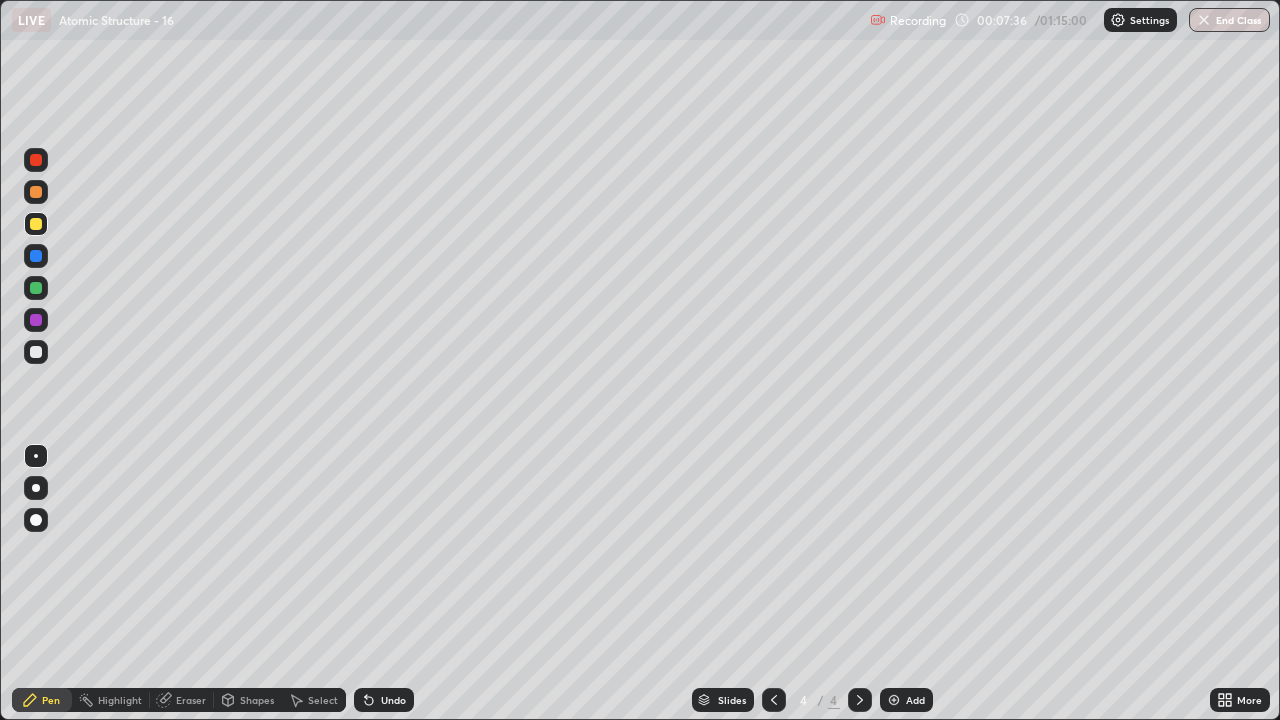click at bounding box center (36, 192) 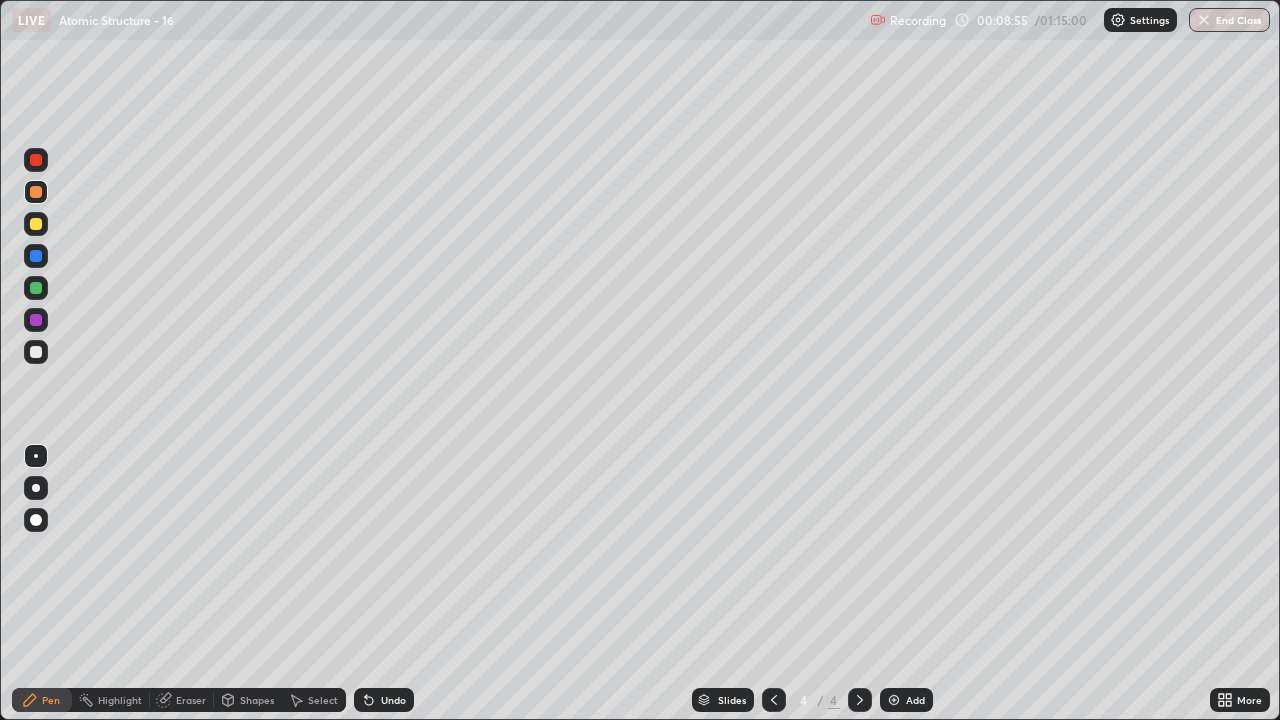 click on "Undo" at bounding box center (393, 700) 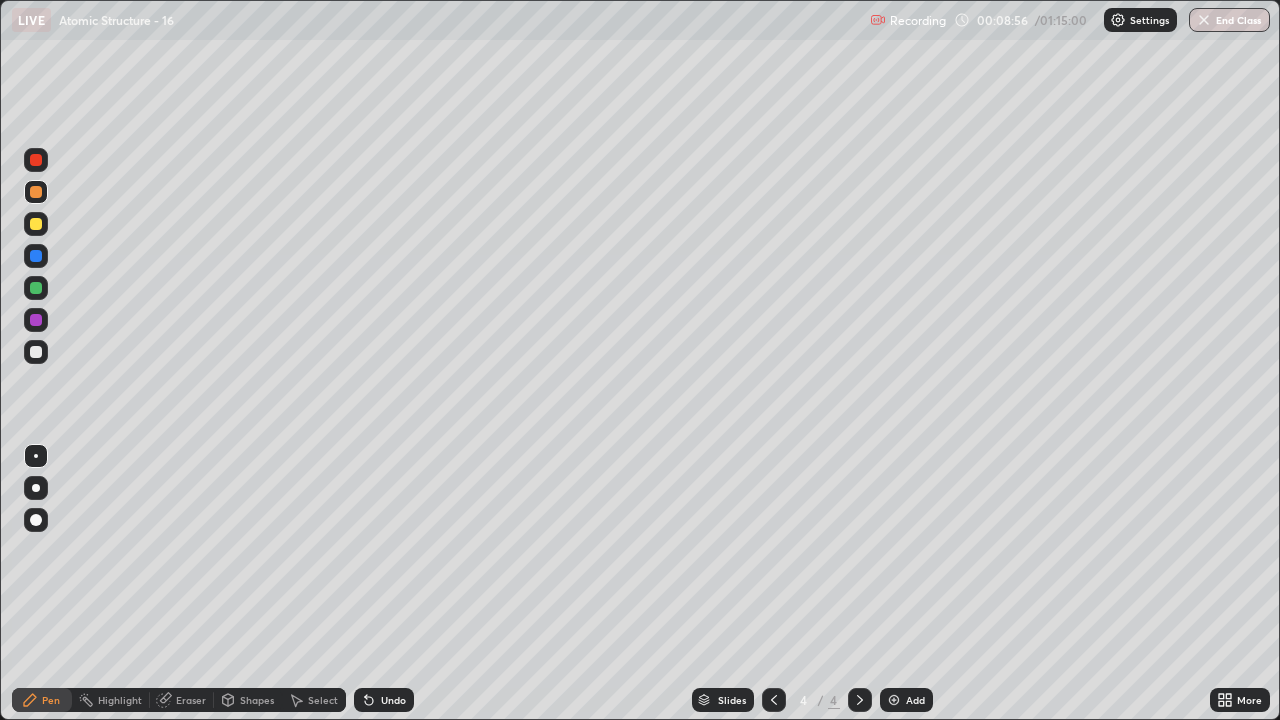 click on "Undo" at bounding box center [393, 700] 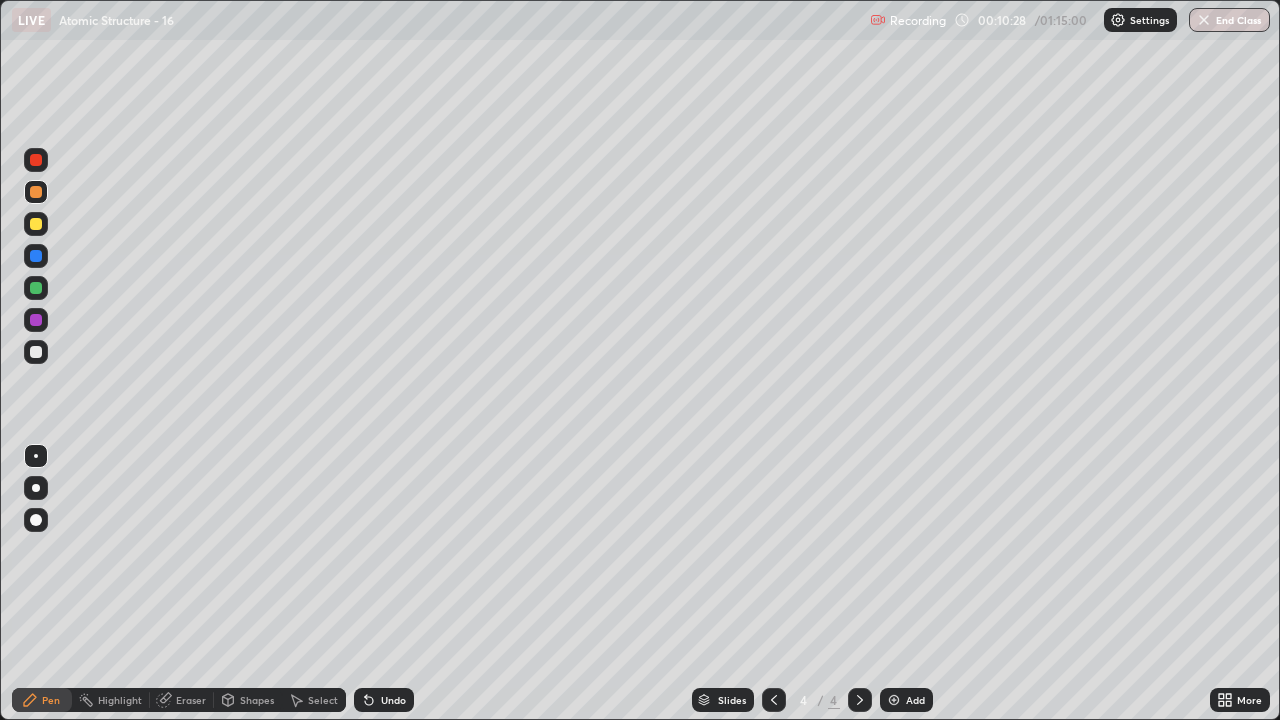 click on "Add" at bounding box center (915, 700) 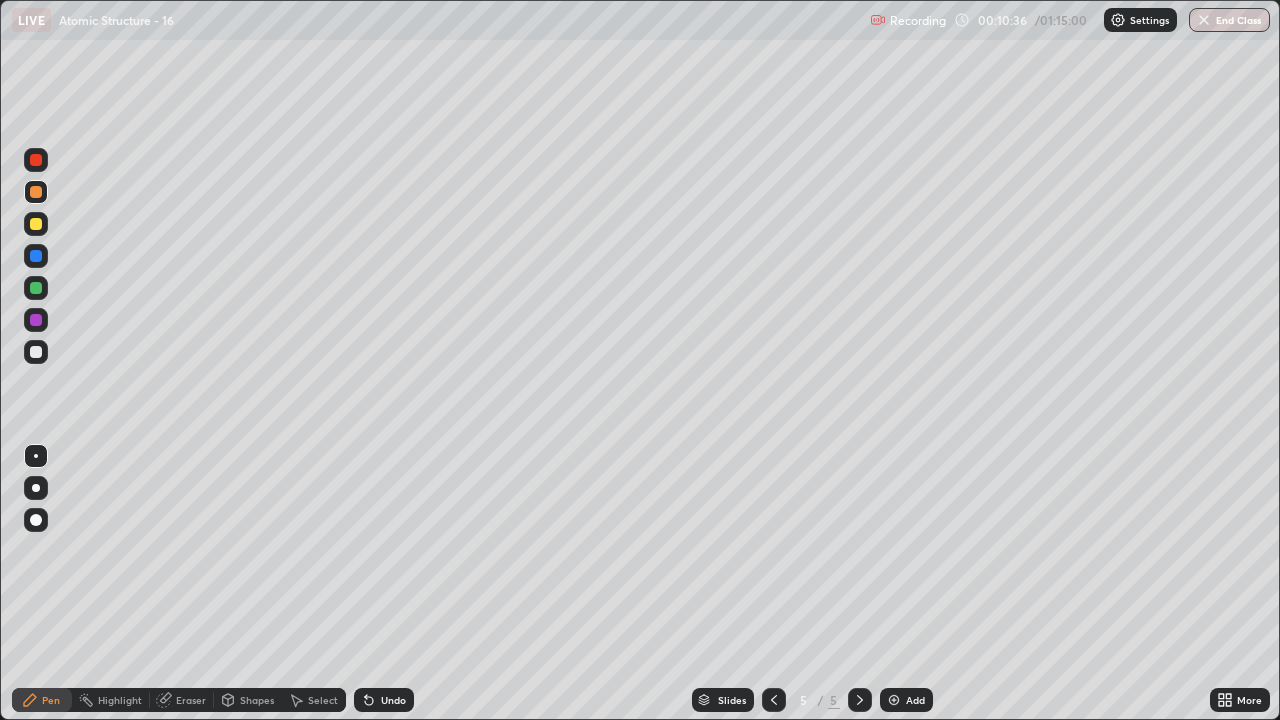 click on "Undo" at bounding box center [393, 700] 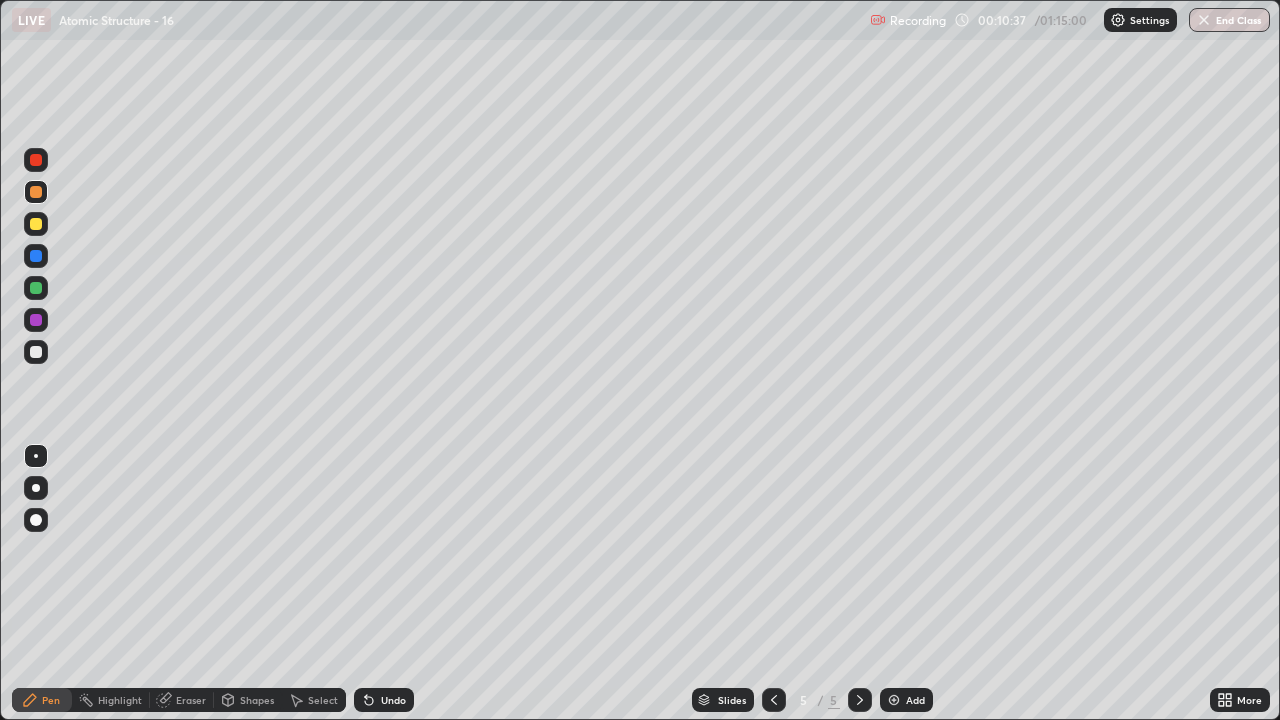 click on "Undo" at bounding box center [393, 700] 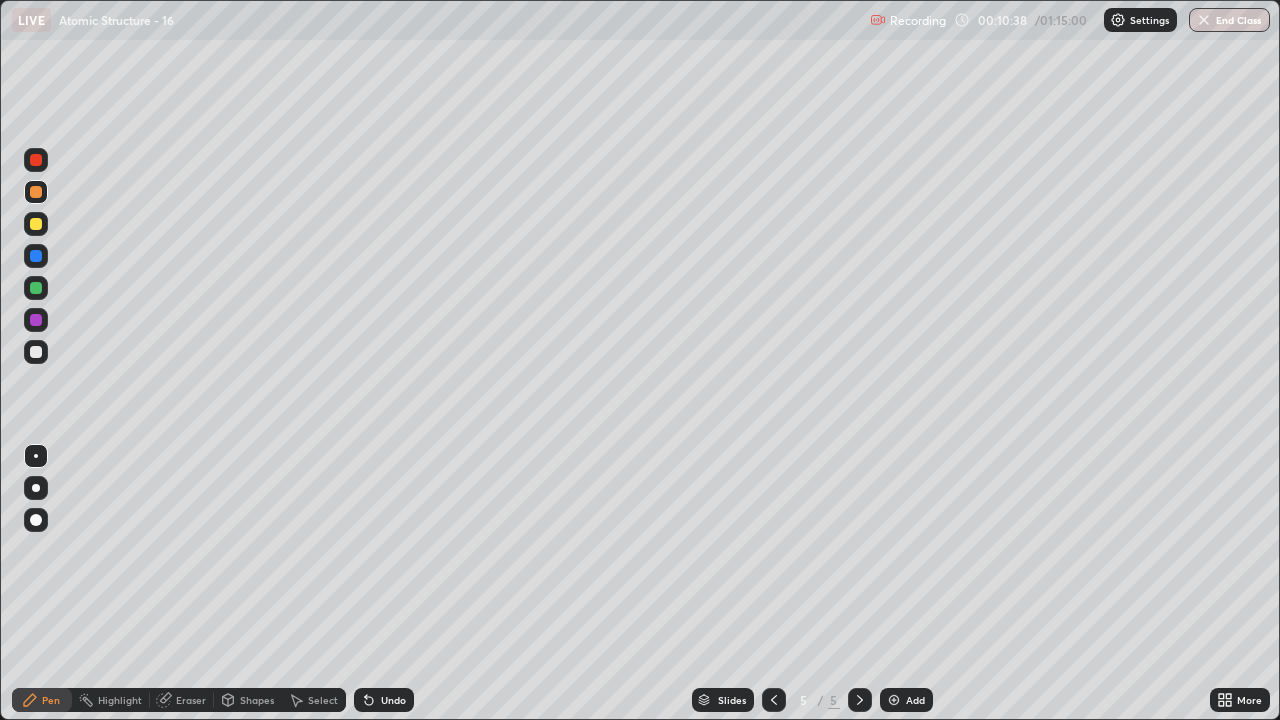 click on "Undo" at bounding box center (384, 700) 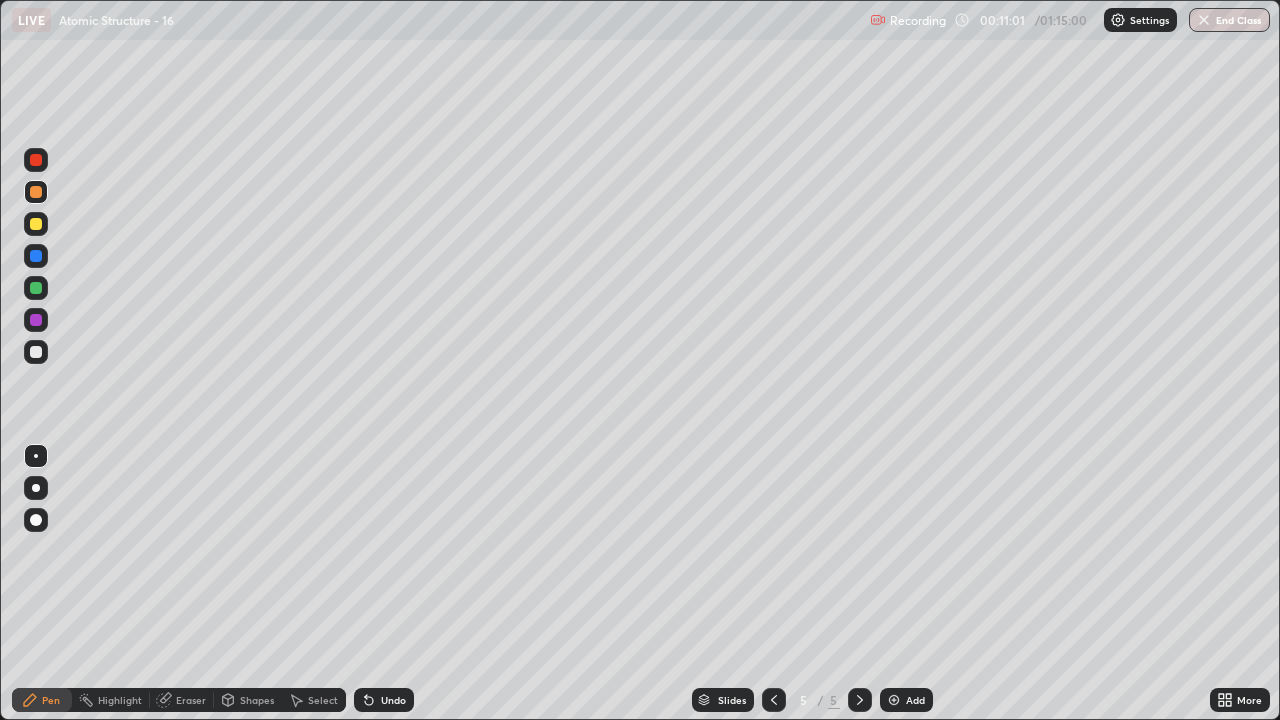 click on "Undo" at bounding box center (384, 700) 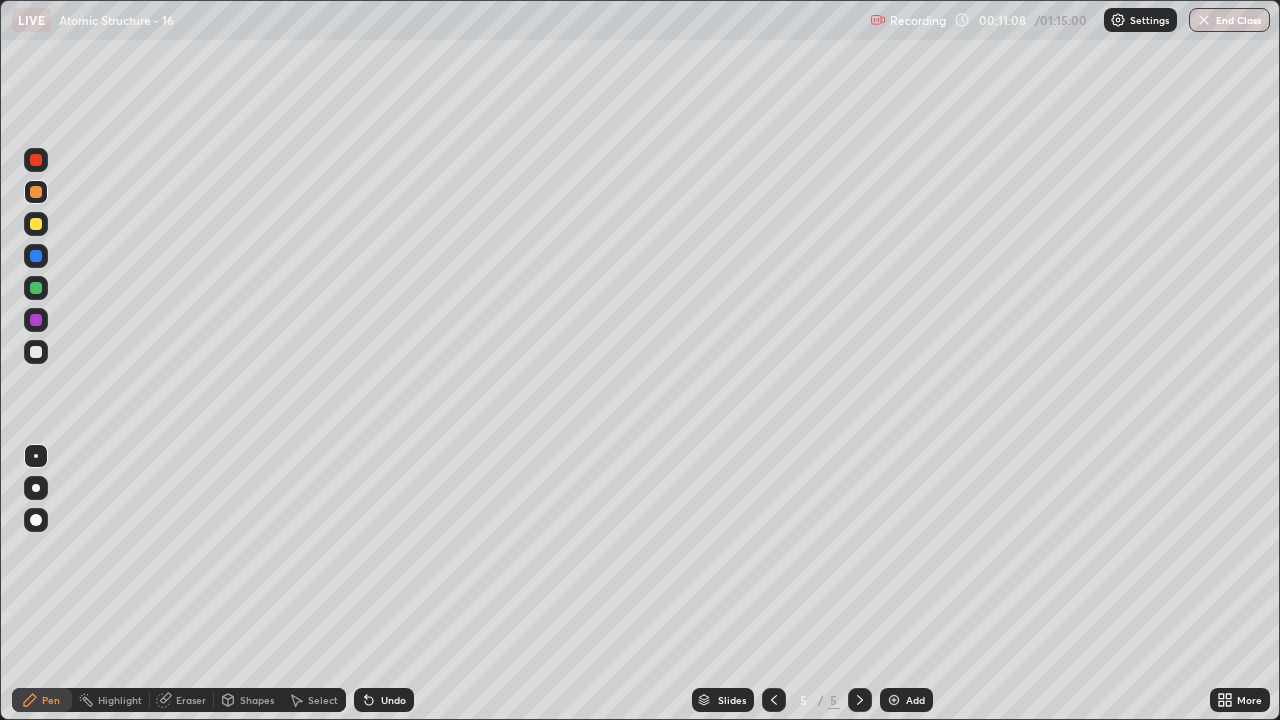 click at bounding box center [36, 224] 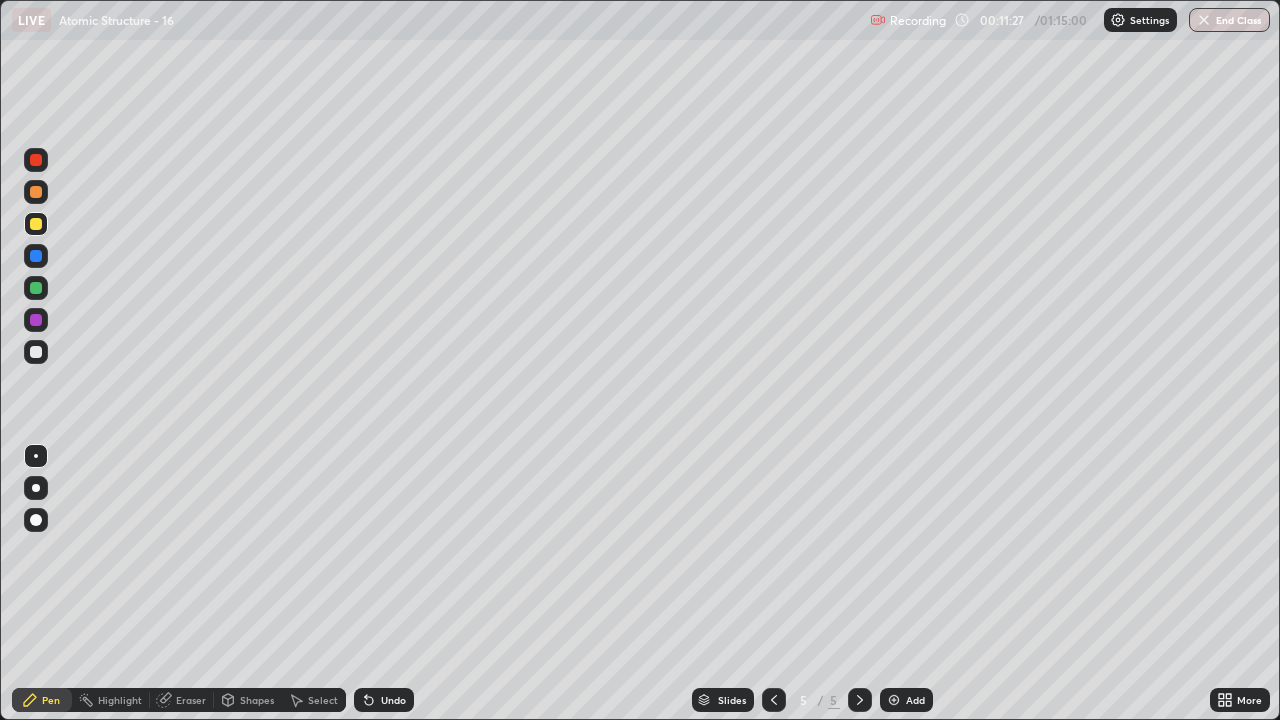 click on "Undo" at bounding box center (393, 700) 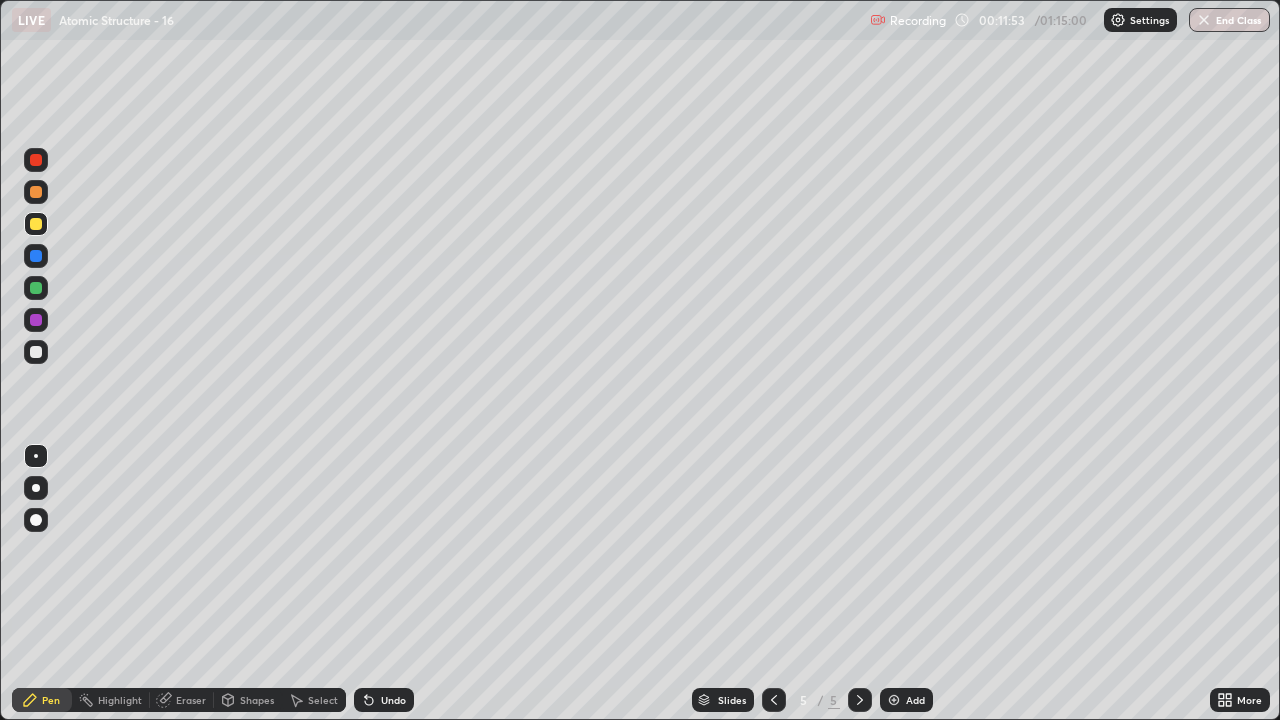 click on "Undo" at bounding box center (384, 700) 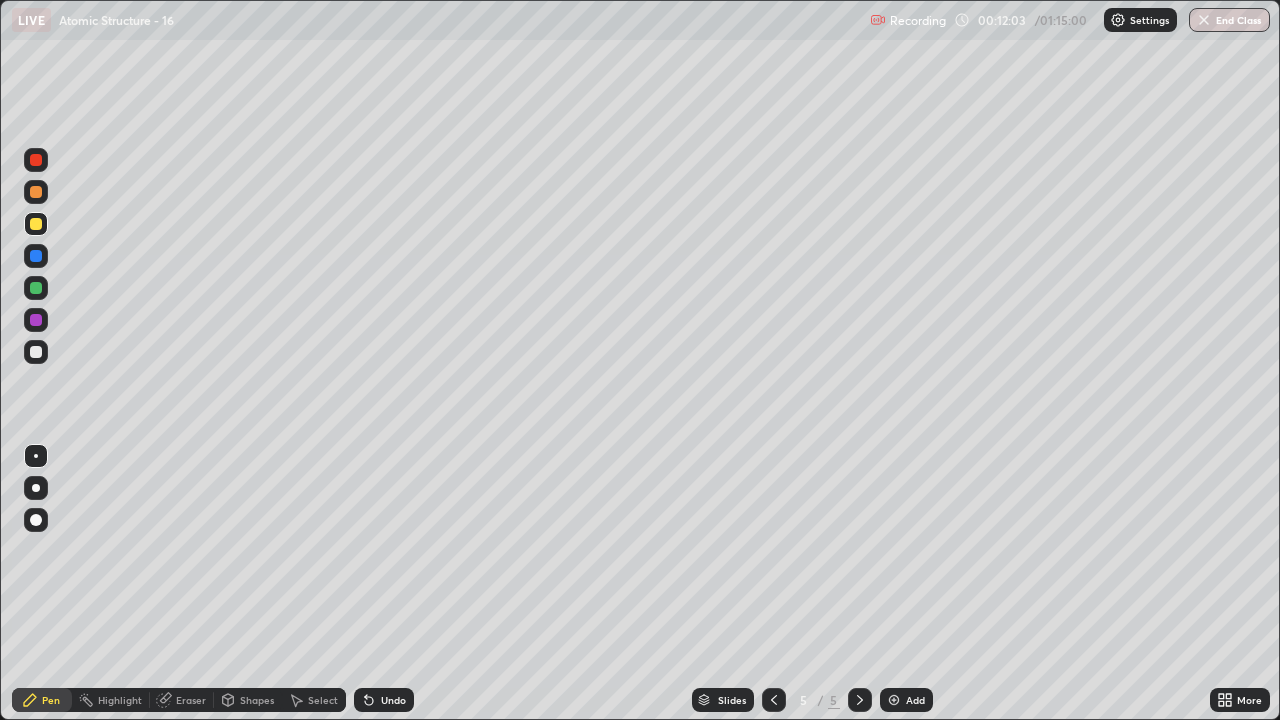 click on "Undo" at bounding box center [384, 700] 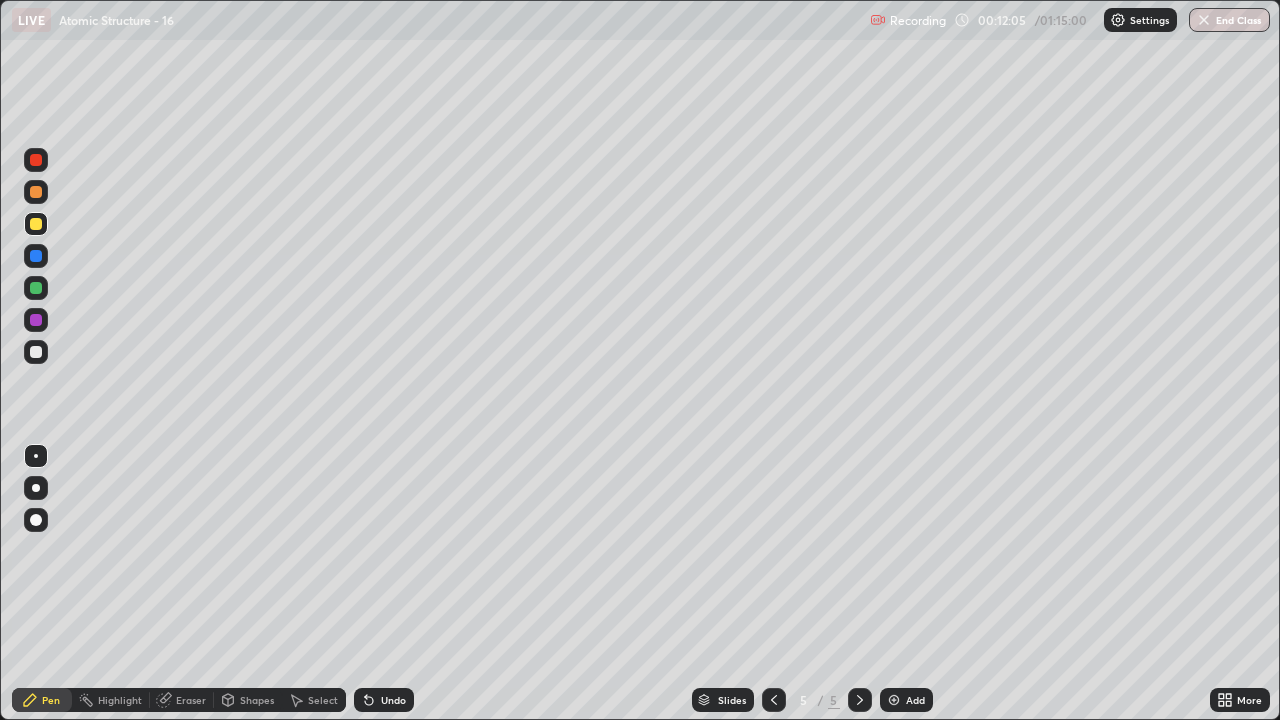 click on "Undo" at bounding box center (384, 700) 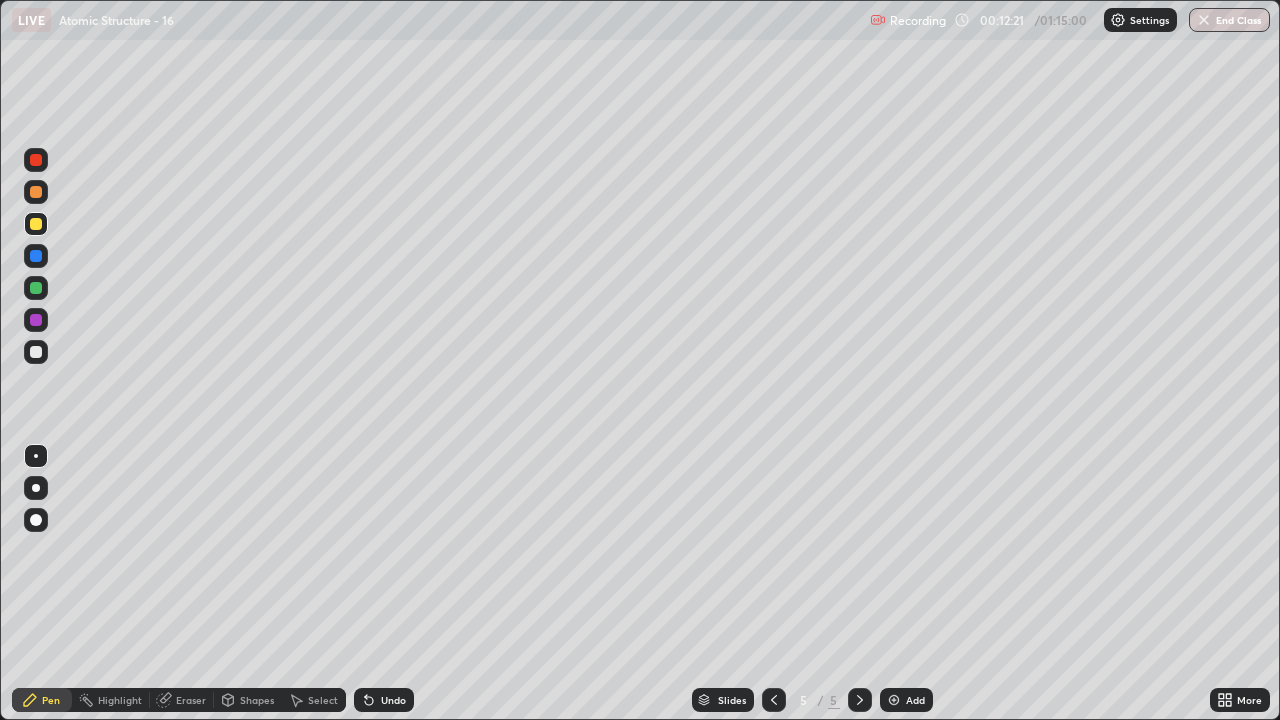 click on "Undo" at bounding box center [384, 700] 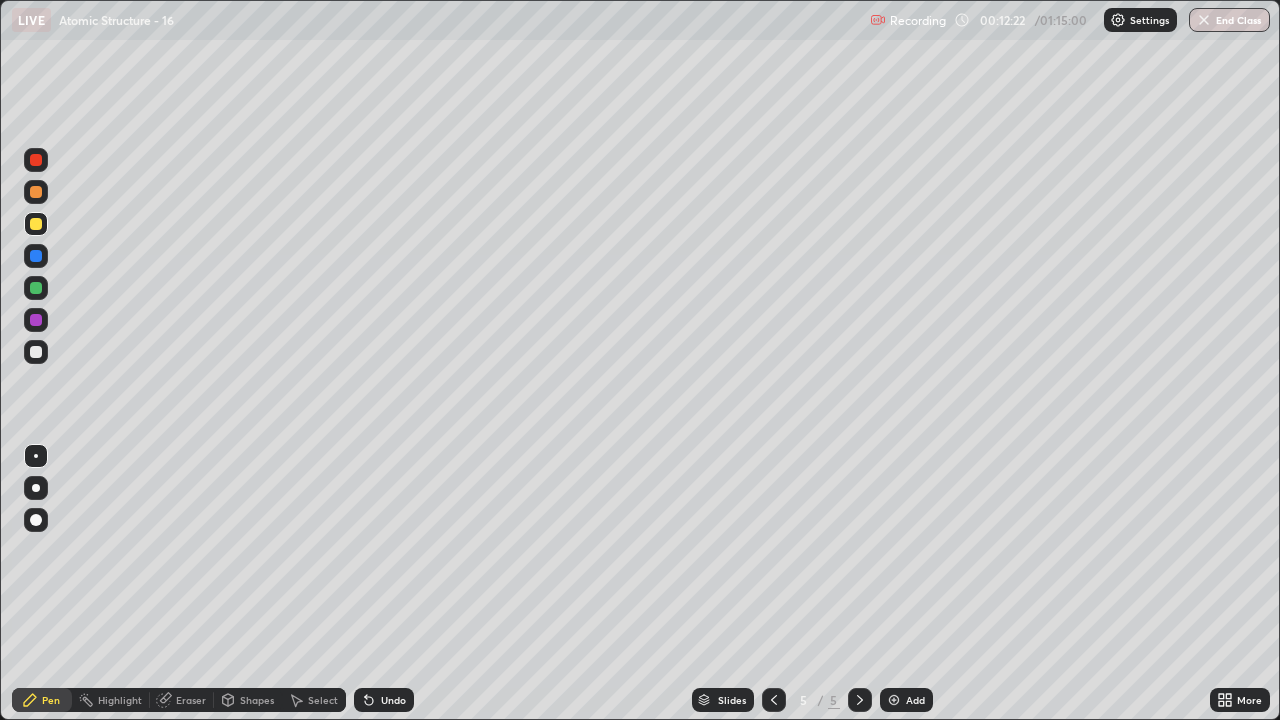 click on "Undo" at bounding box center [393, 700] 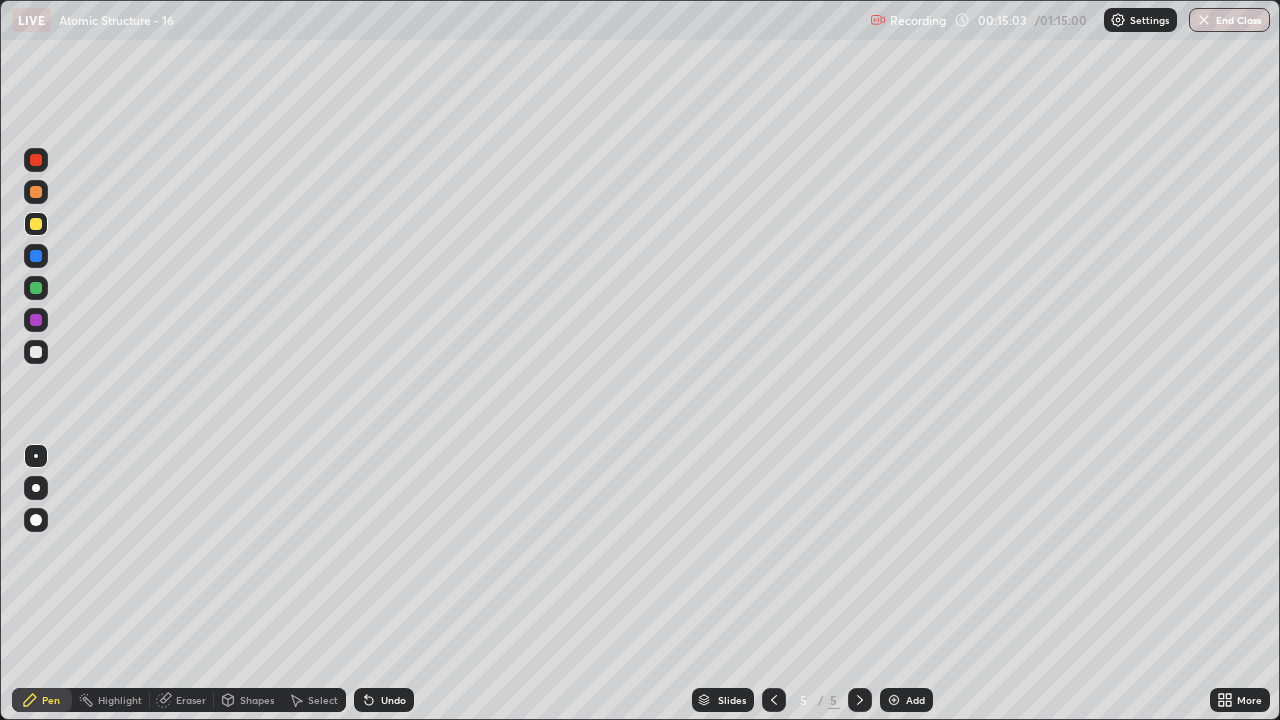 click at bounding box center [894, 700] 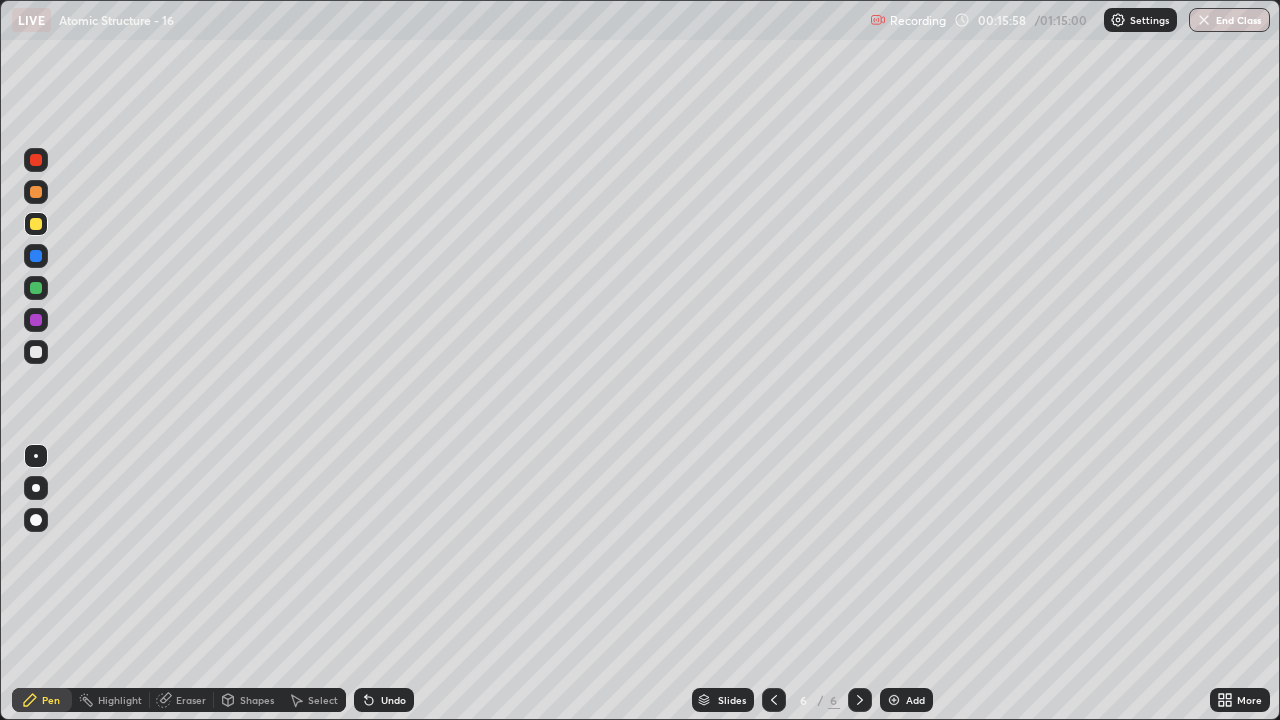 click on "Undo" at bounding box center (384, 700) 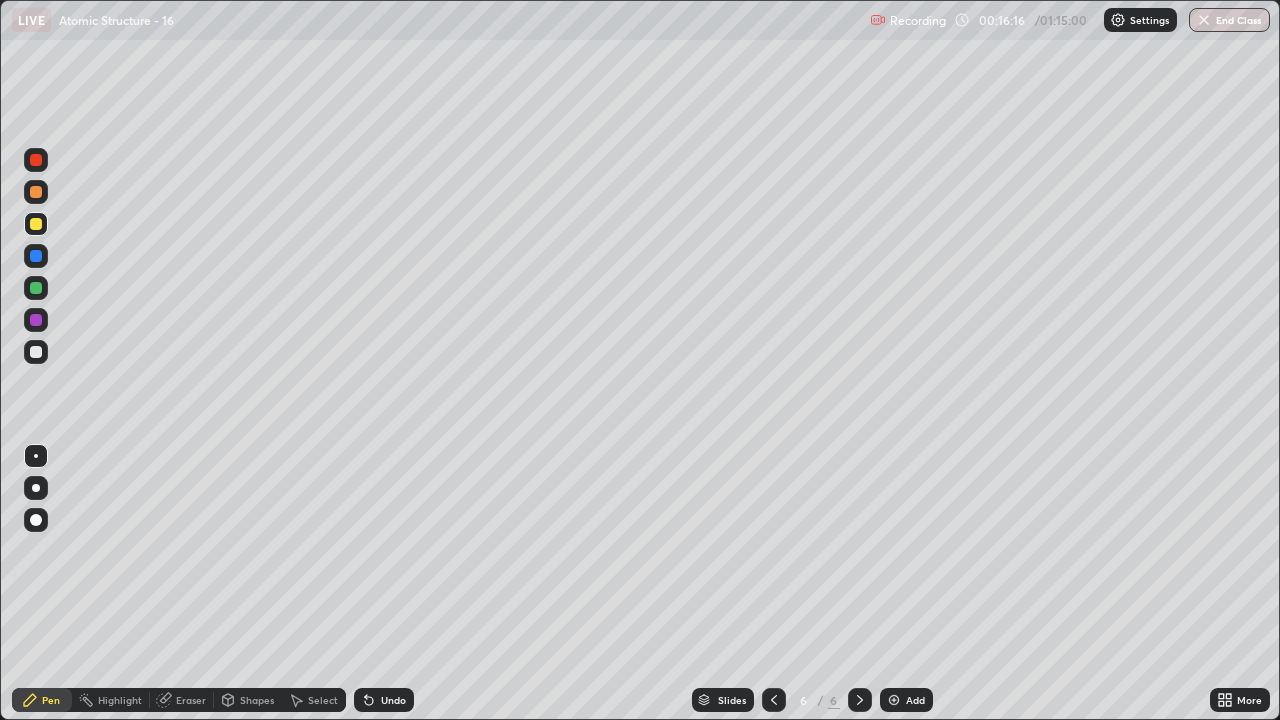 click on "Undo" at bounding box center (393, 700) 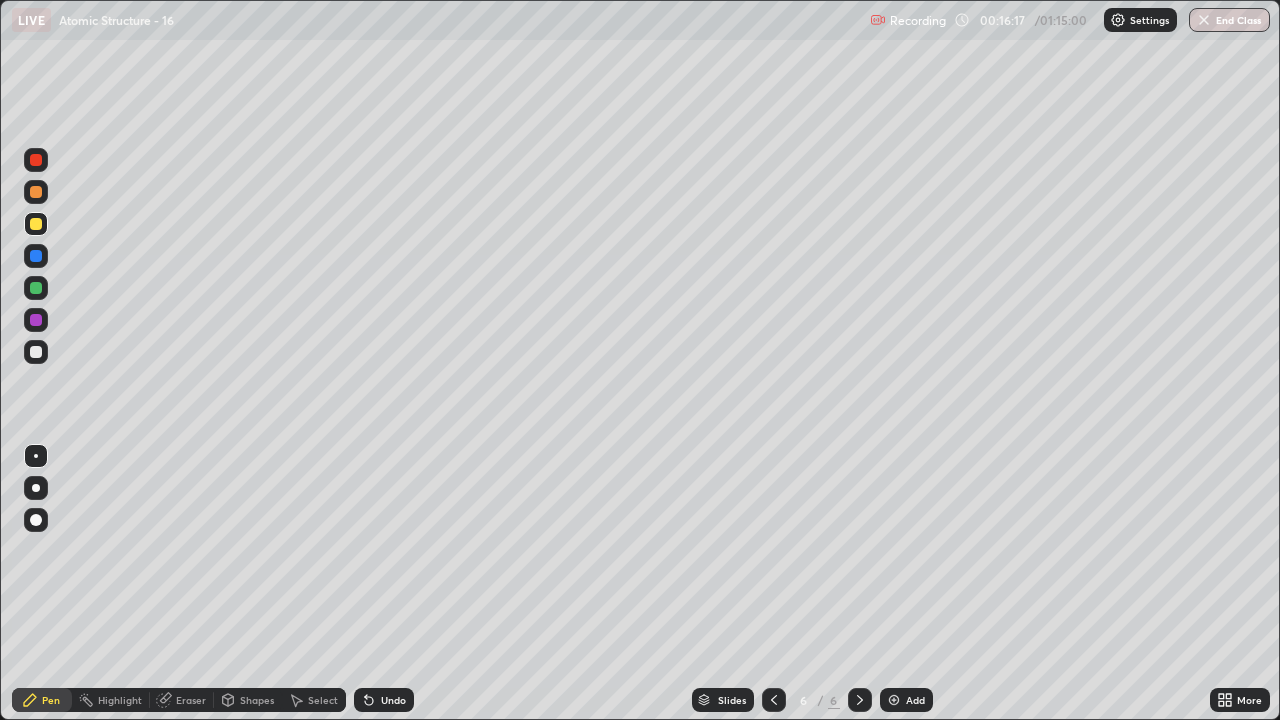 click on "Undo" at bounding box center [384, 700] 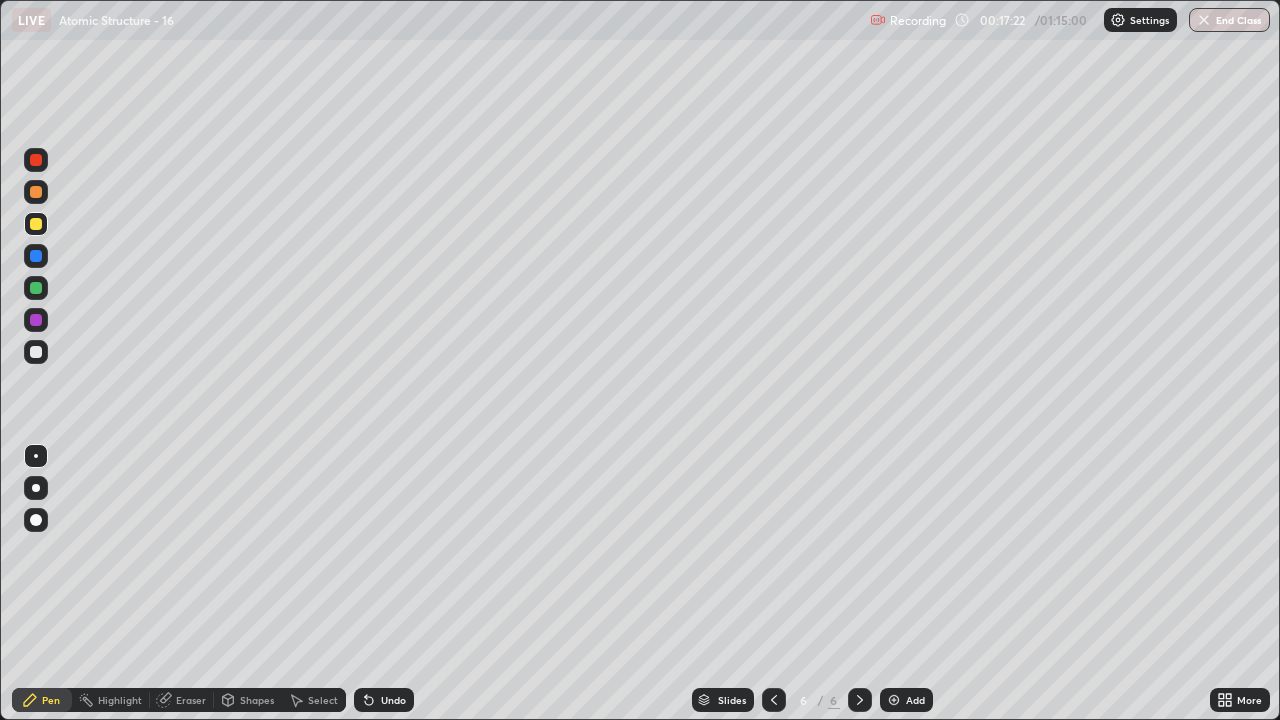 click at bounding box center (36, 256) 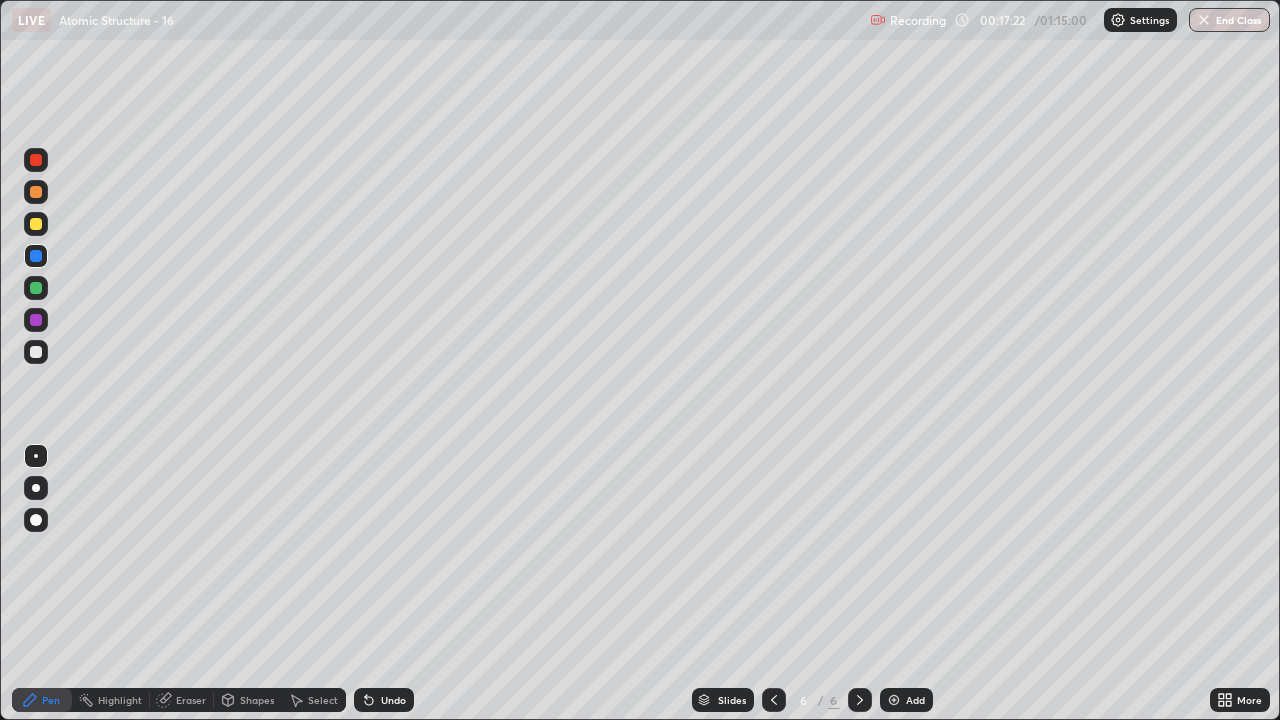 click at bounding box center (36, 224) 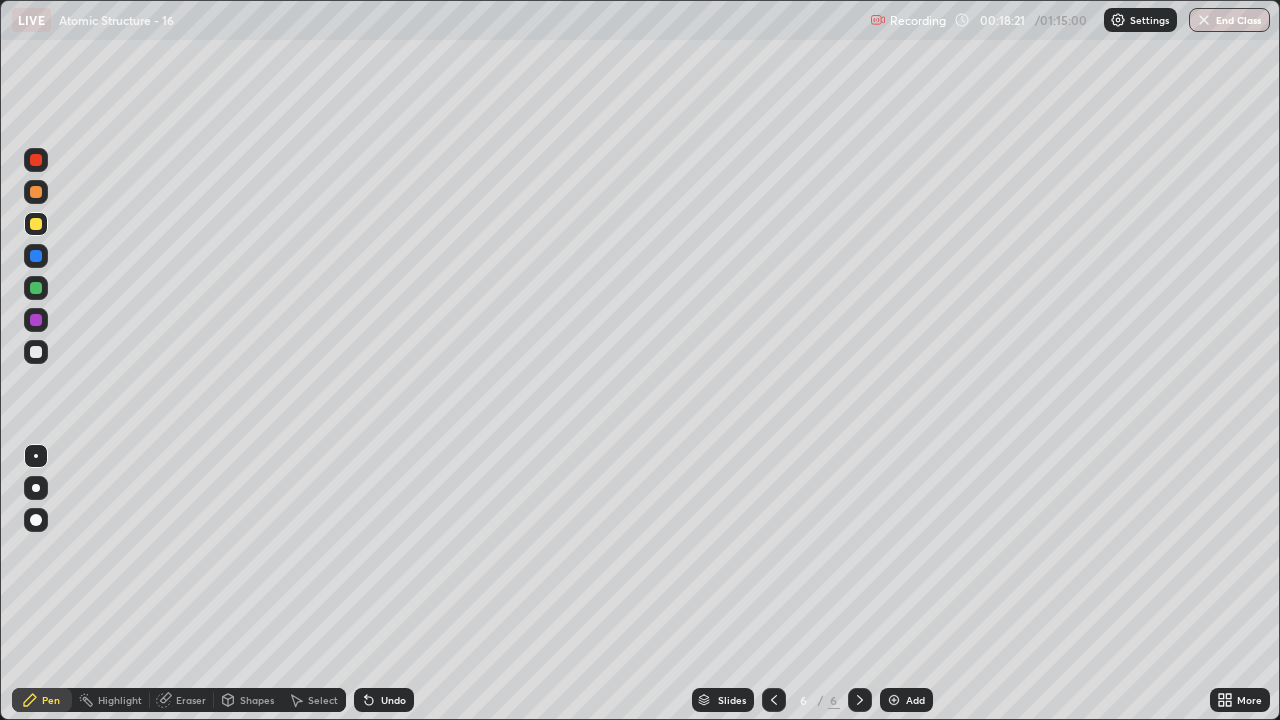 click on "Select" at bounding box center (323, 700) 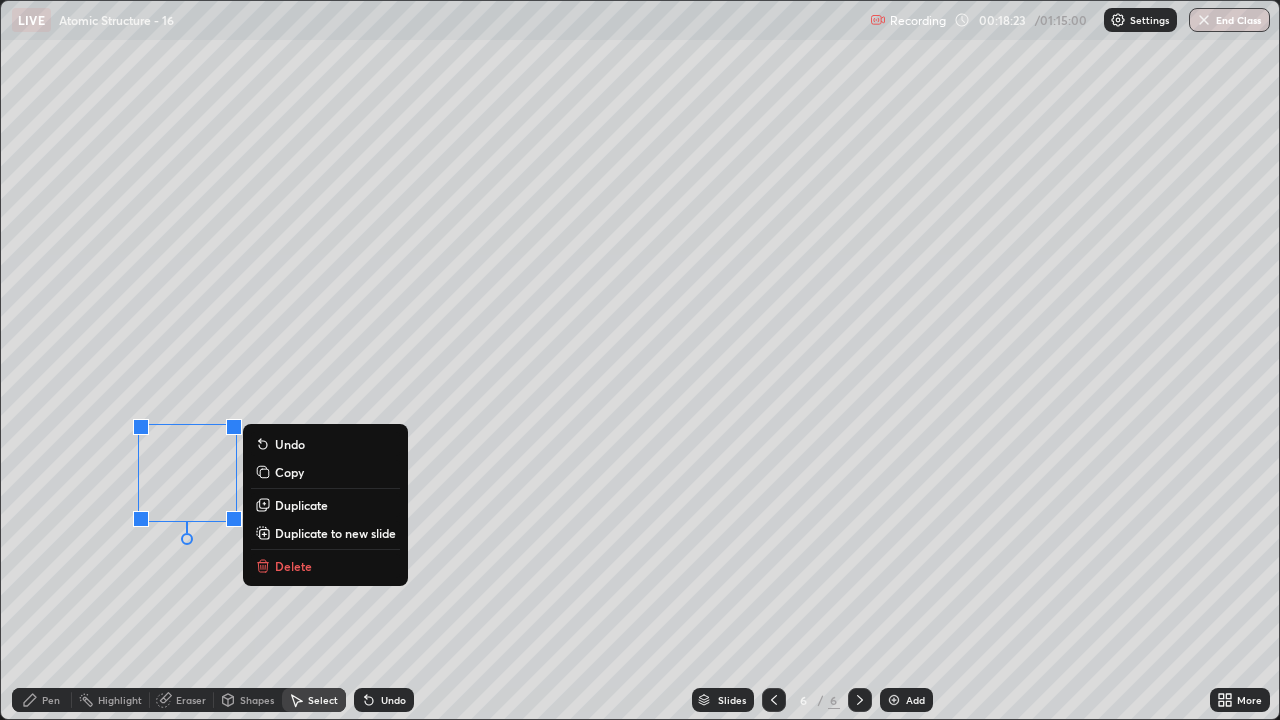 click on "0 ° Undo Copy Duplicate Duplicate to new slide Delete" at bounding box center (640, 360) 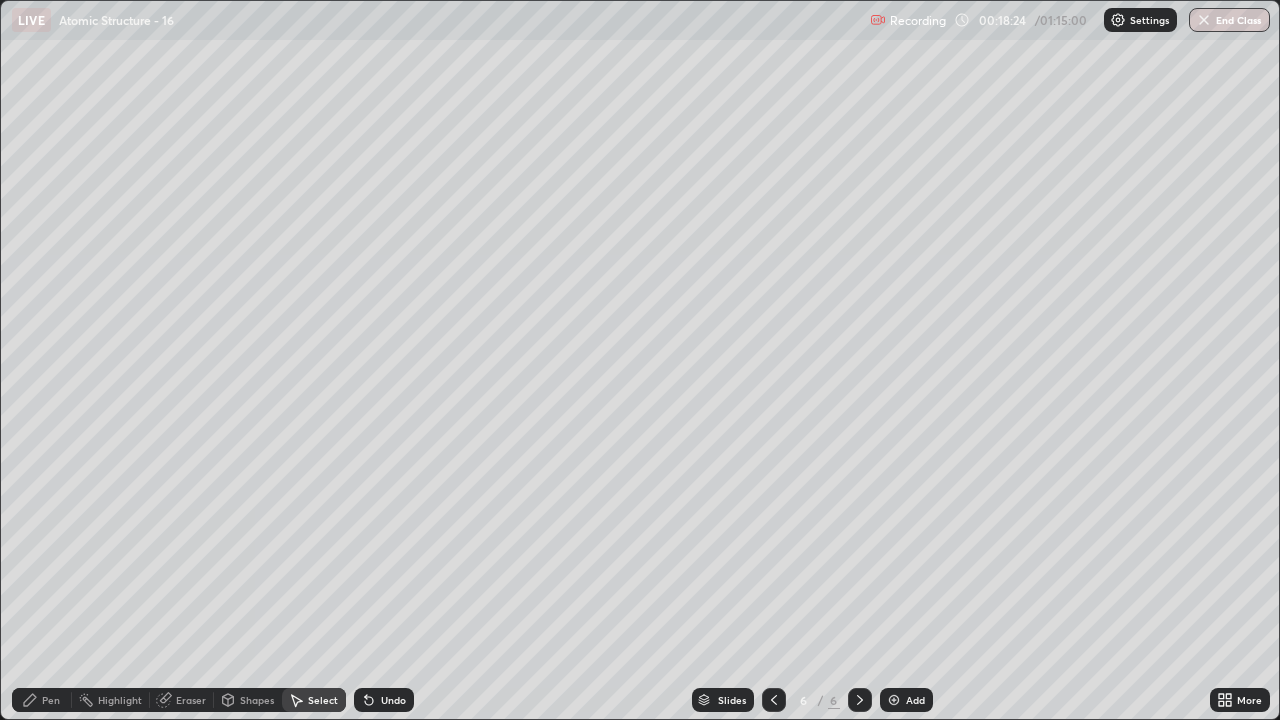 click on "Eraser" at bounding box center [191, 700] 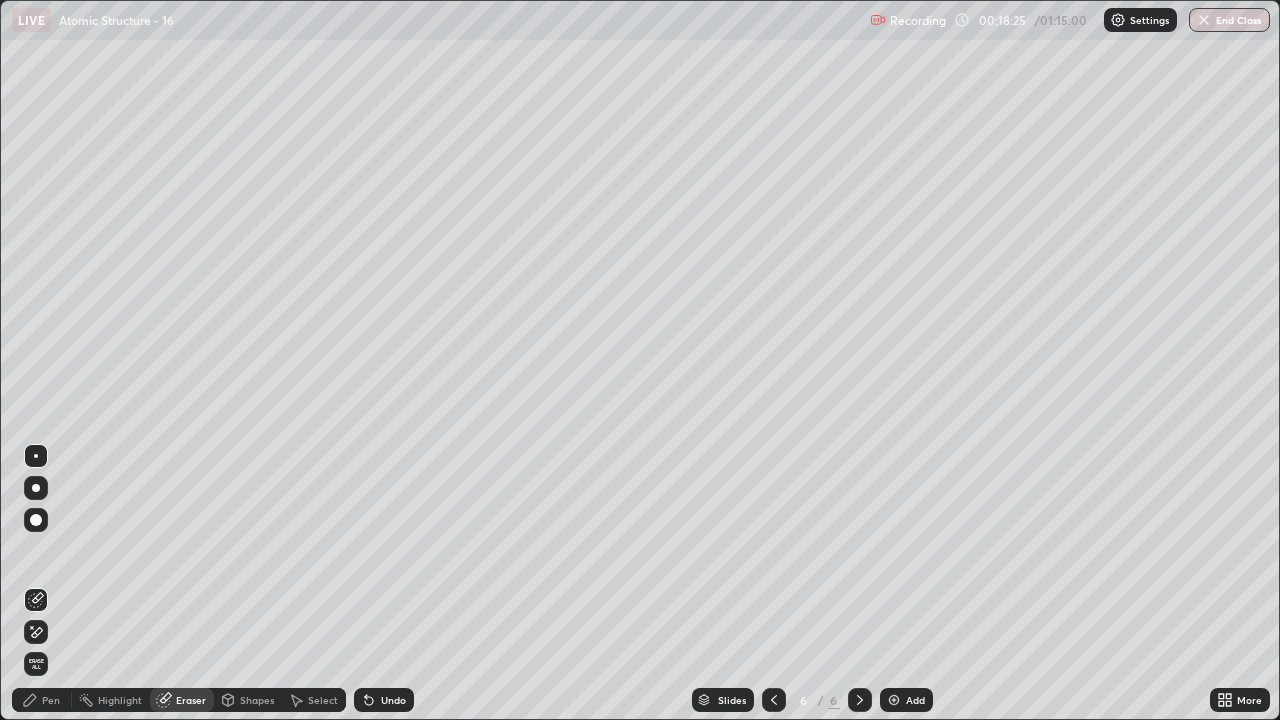 click 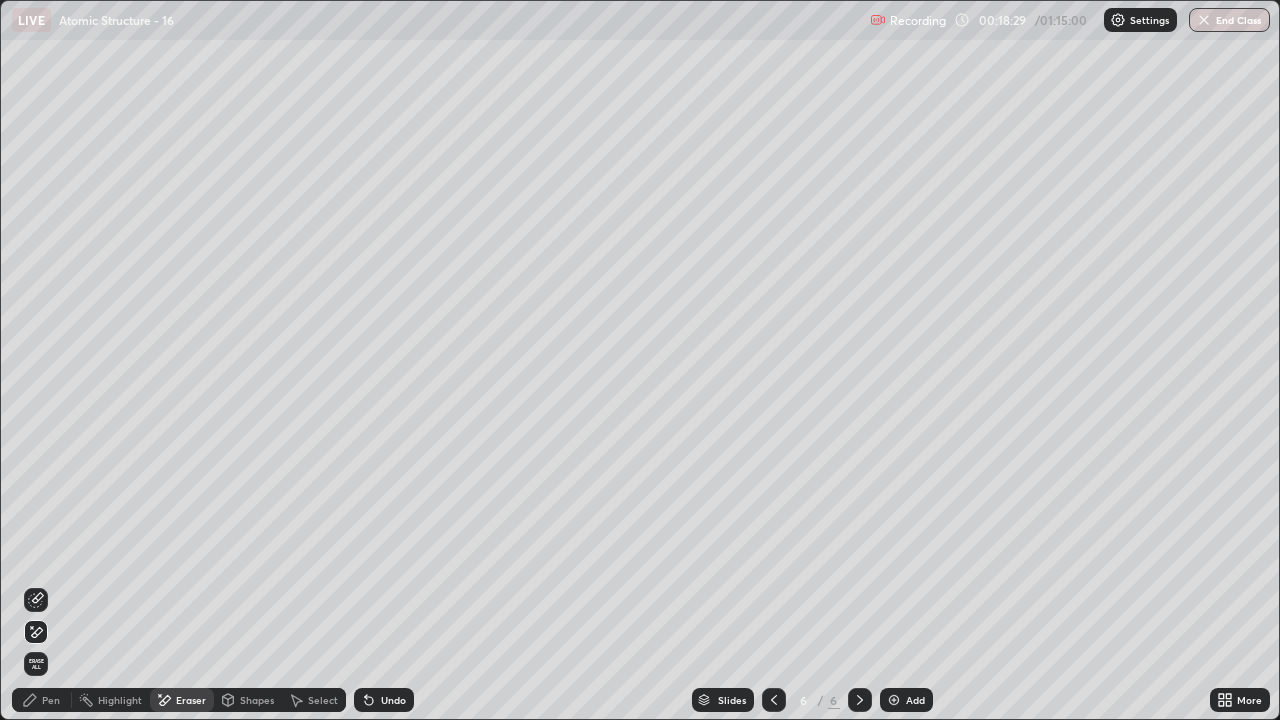 click on "Pen" at bounding box center (42, 700) 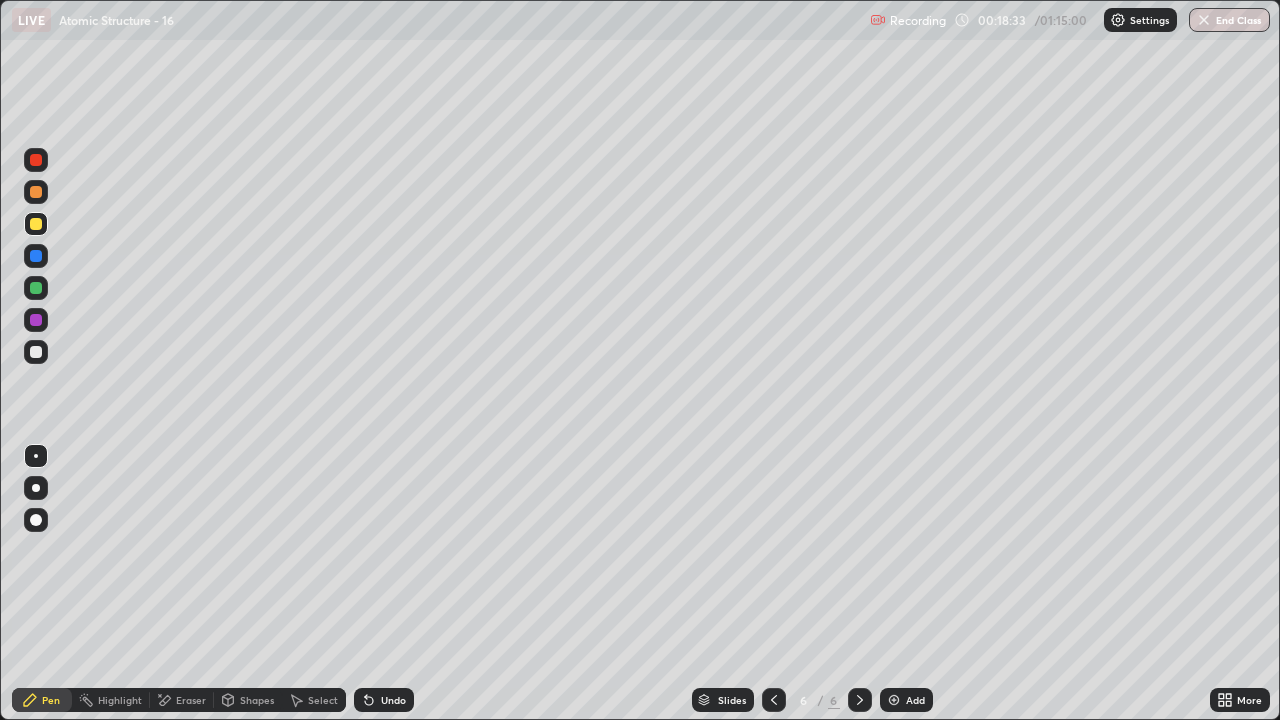 click at bounding box center [36, 224] 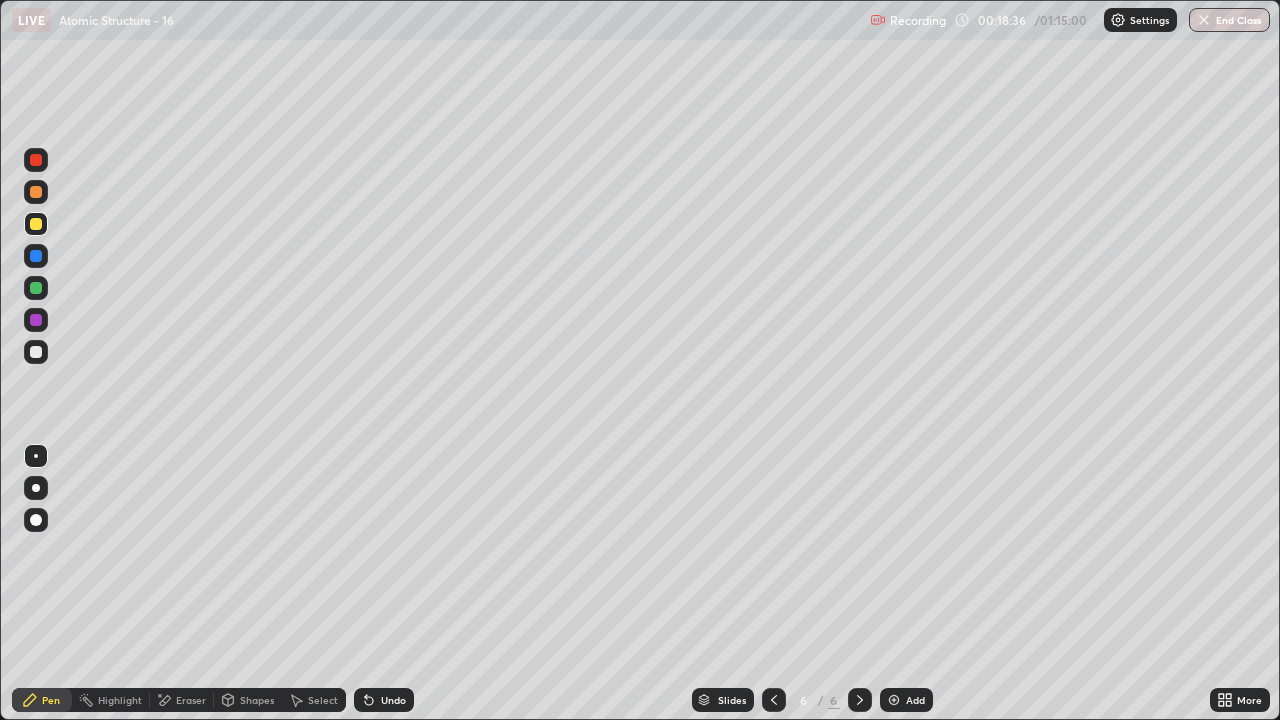 click on "Undo" at bounding box center [384, 700] 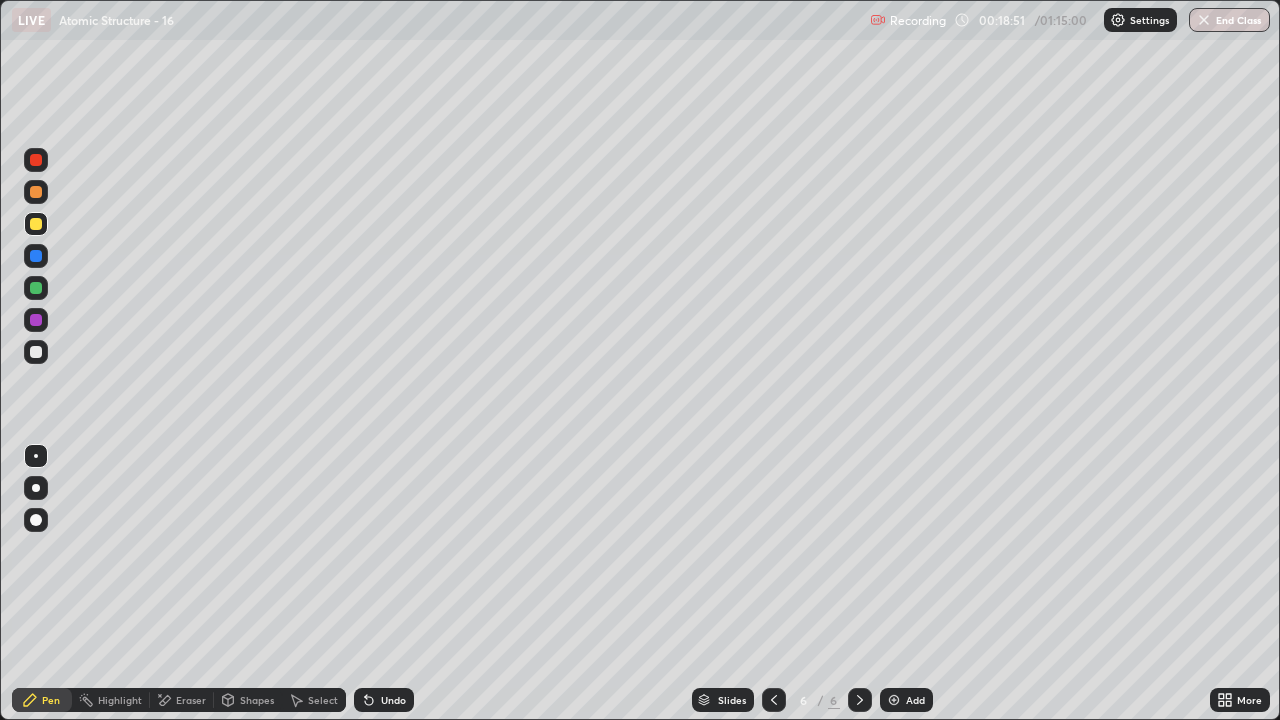 click on "Undo" at bounding box center [384, 700] 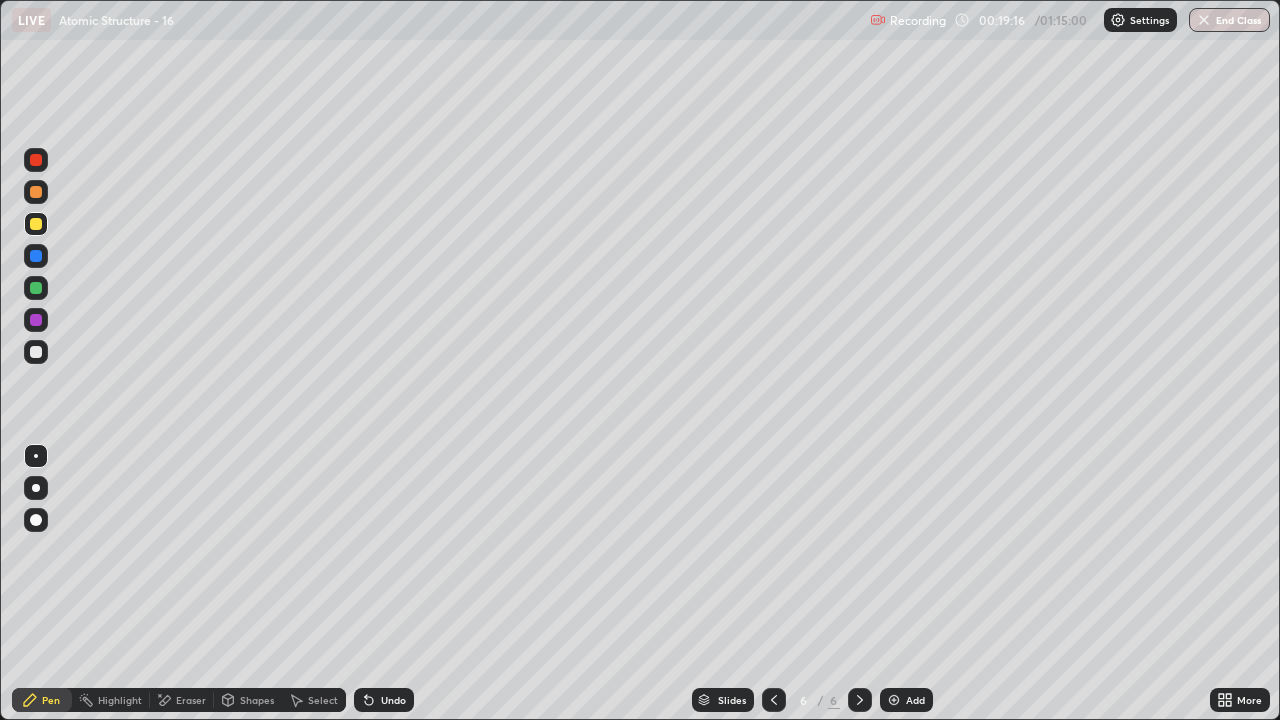 click at bounding box center [36, 224] 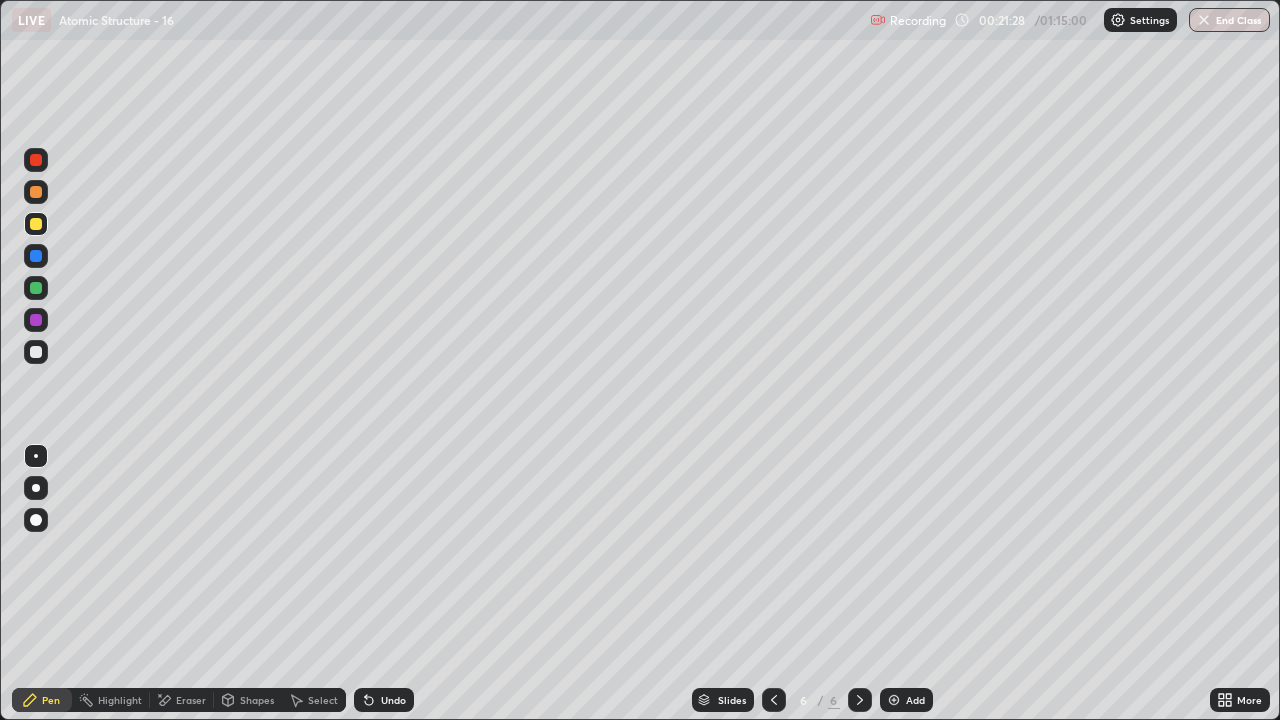 click on "Shapes" at bounding box center (248, 700) 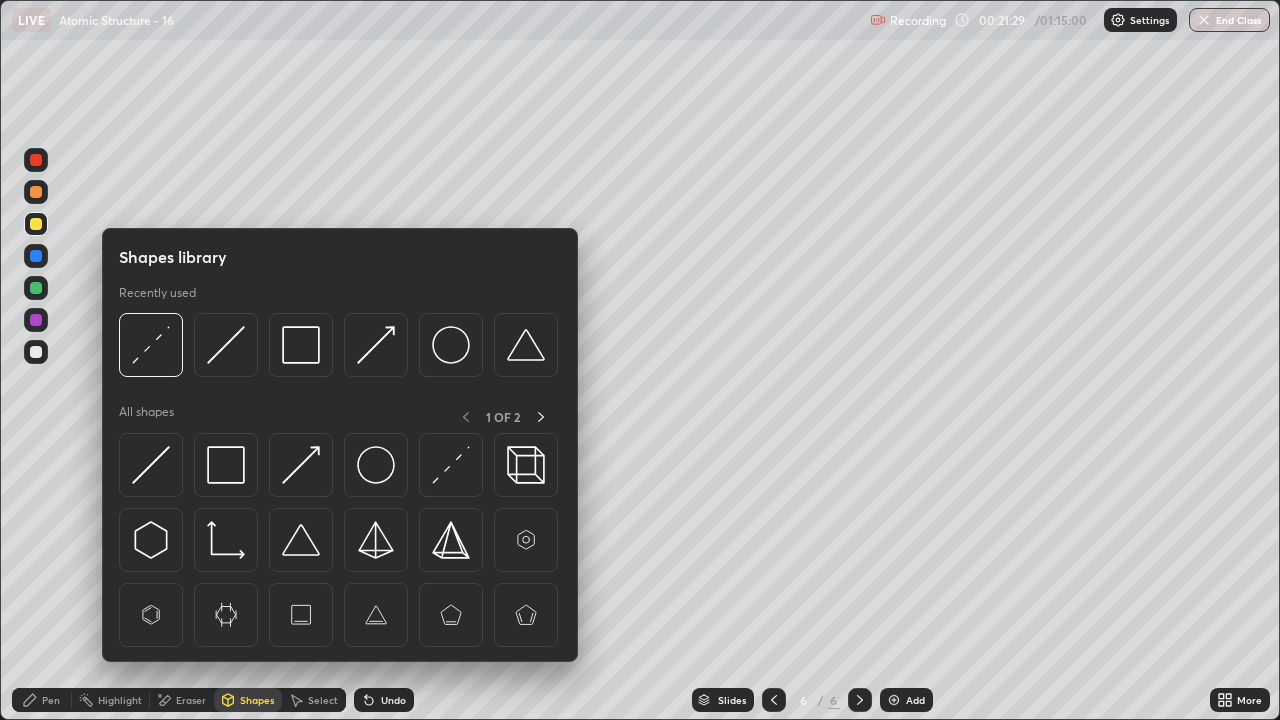 click on "Select" at bounding box center [323, 700] 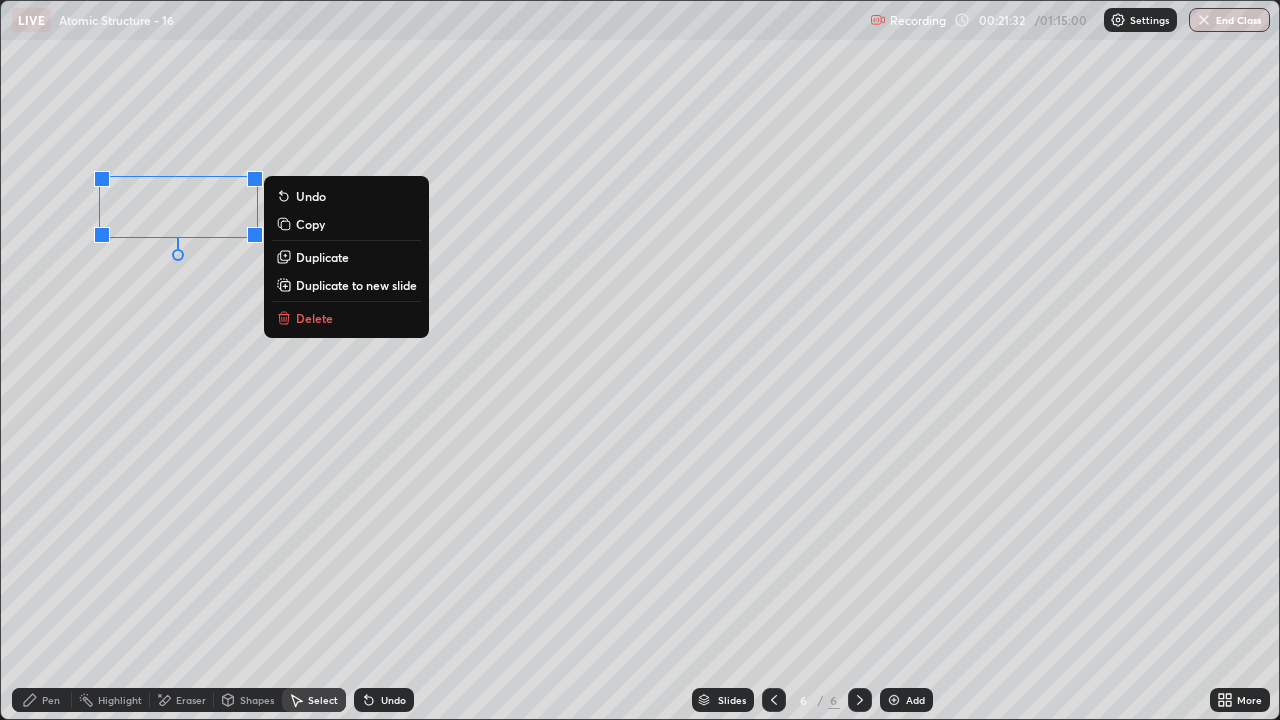 click on "Delete" at bounding box center (314, 318) 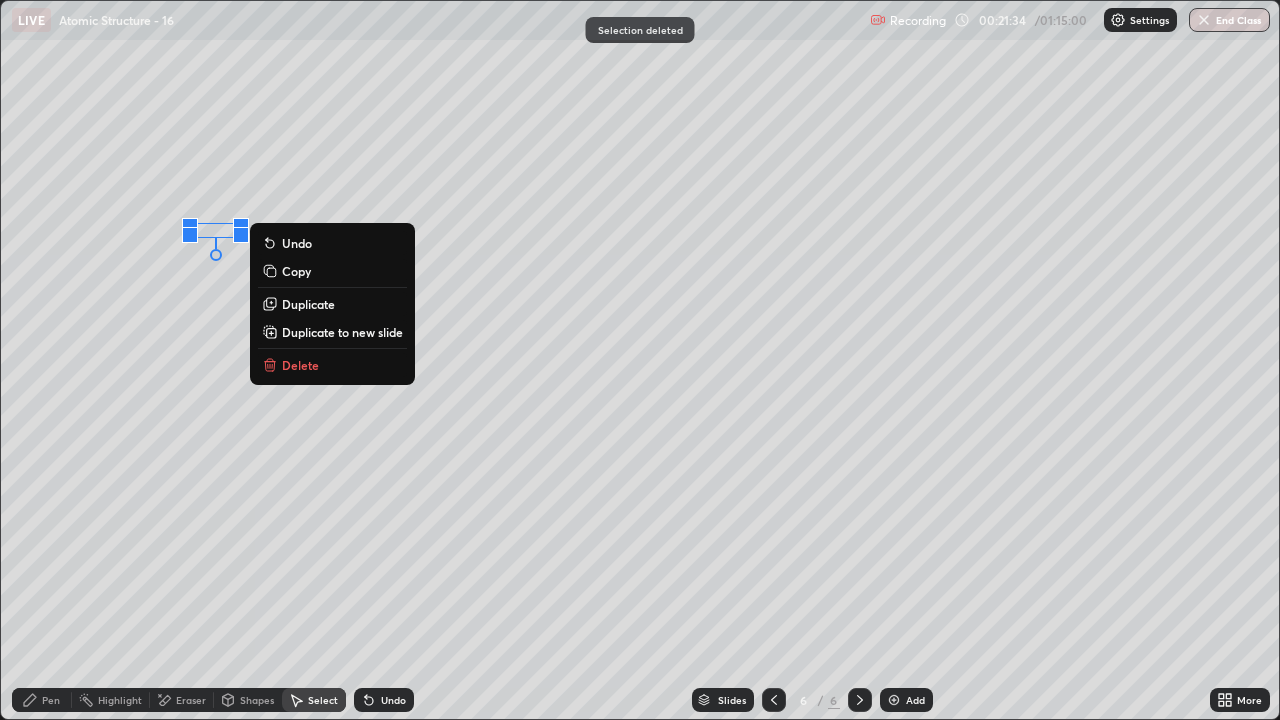 click on "Delete" at bounding box center (300, 365) 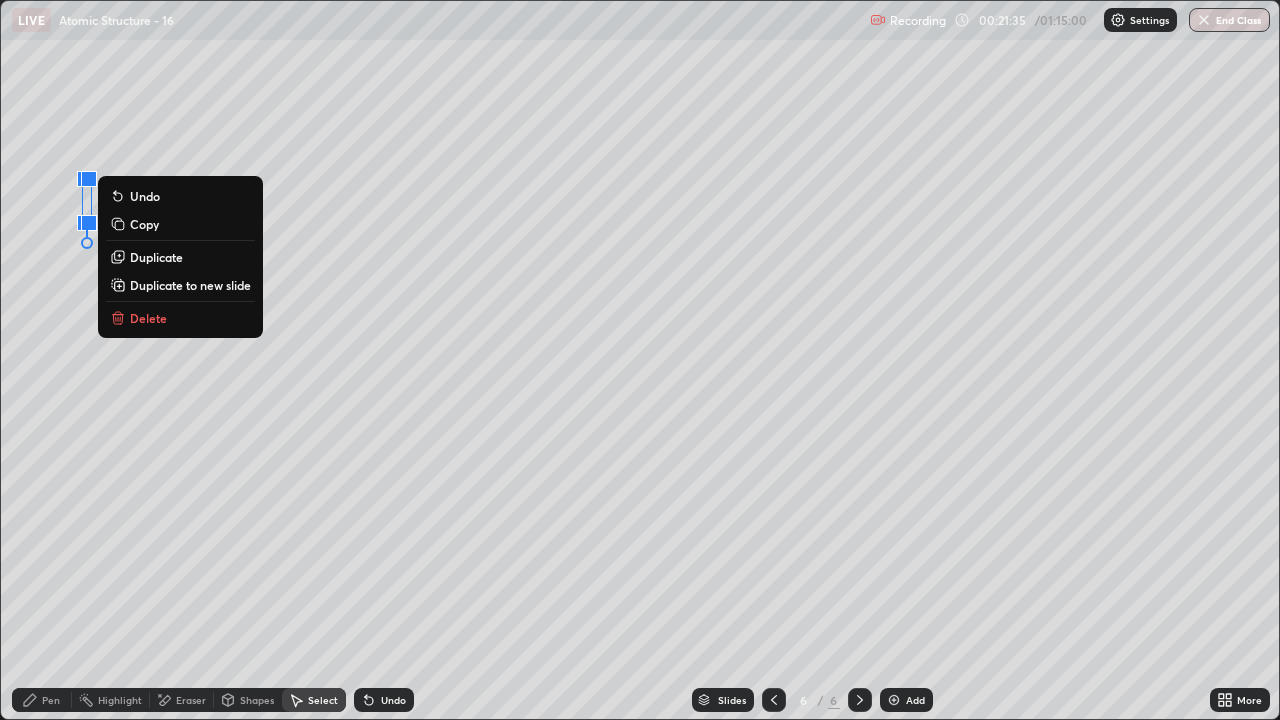 click on "Delete" at bounding box center (148, 318) 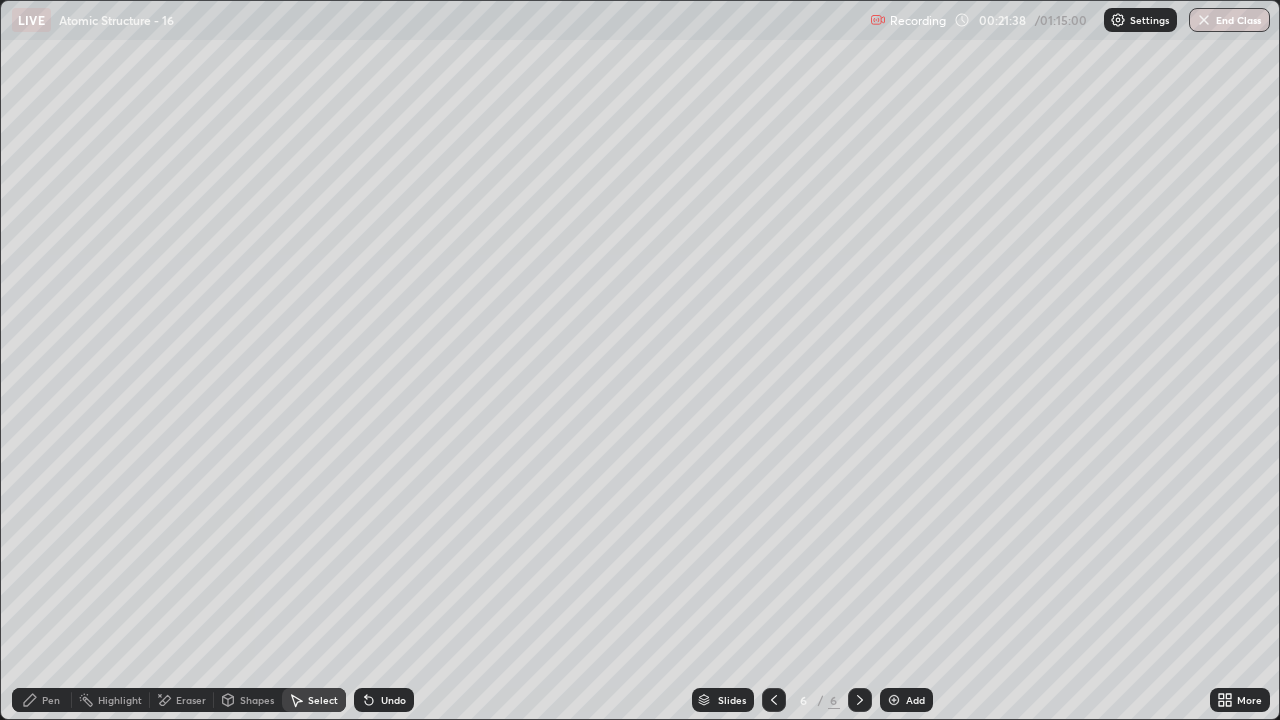 click on "Eraser" at bounding box center (191, 700) 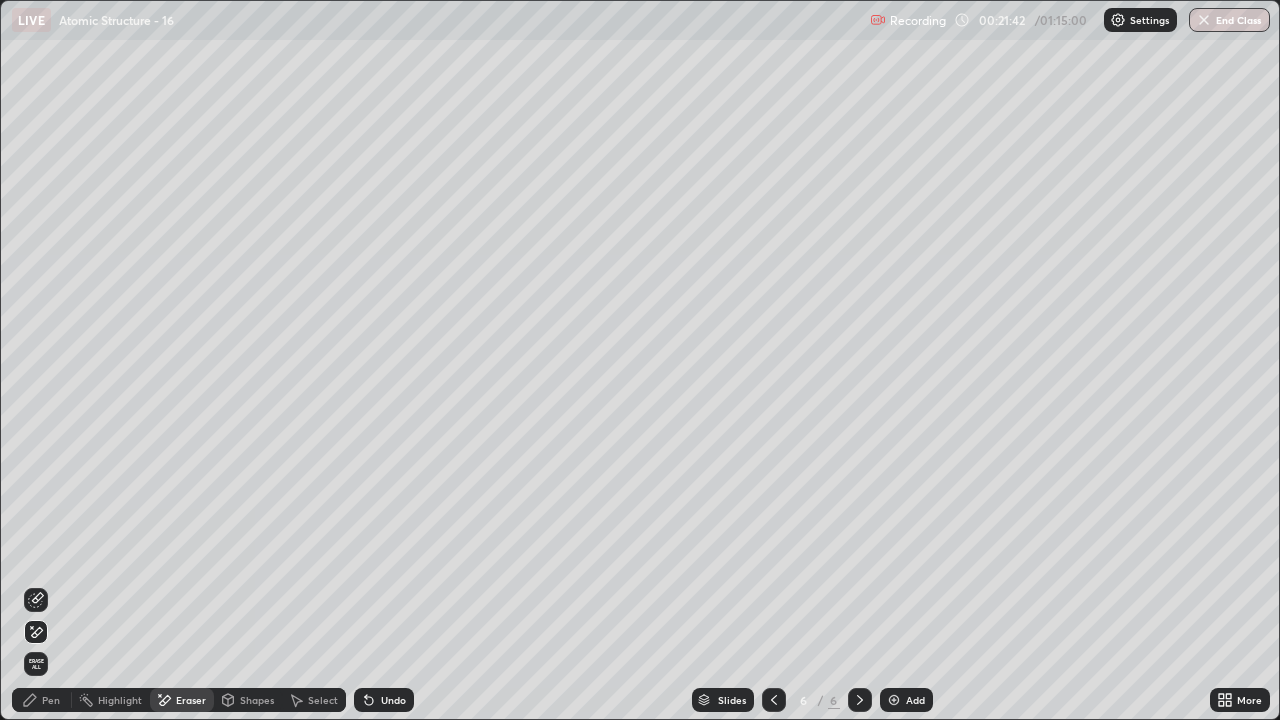 click on "Undo" at bounding box center [393, 700] 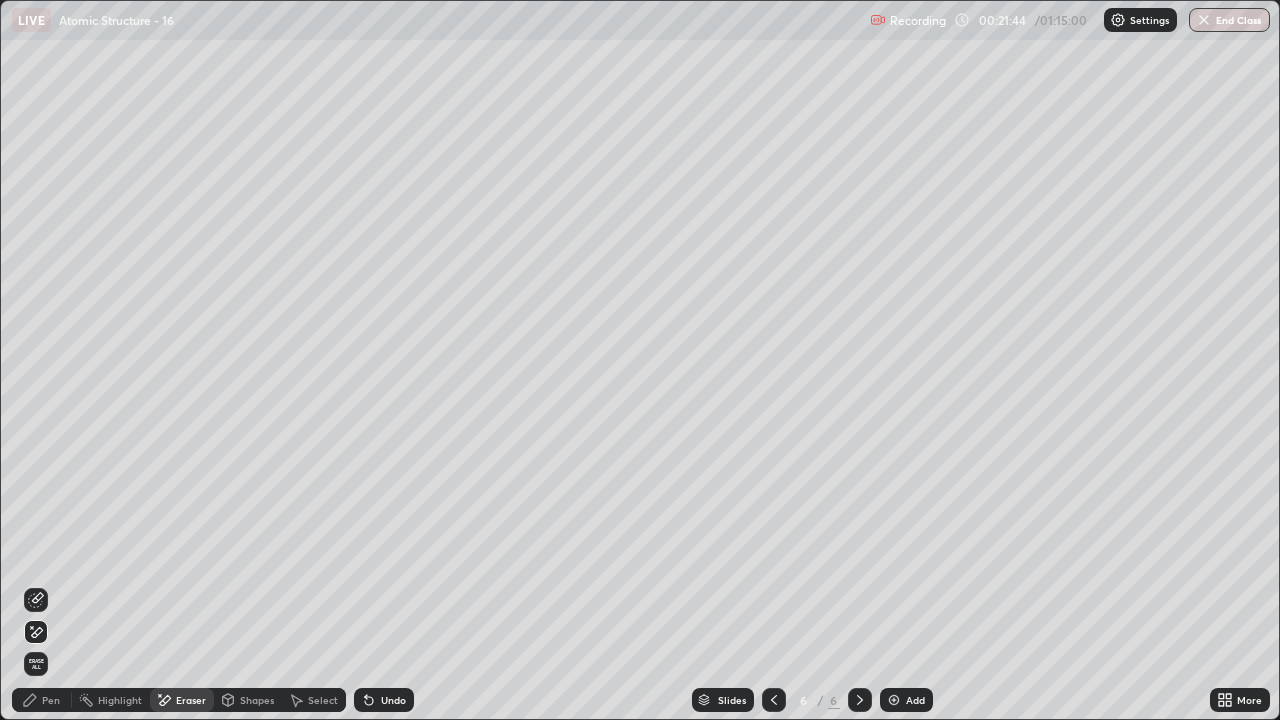 click 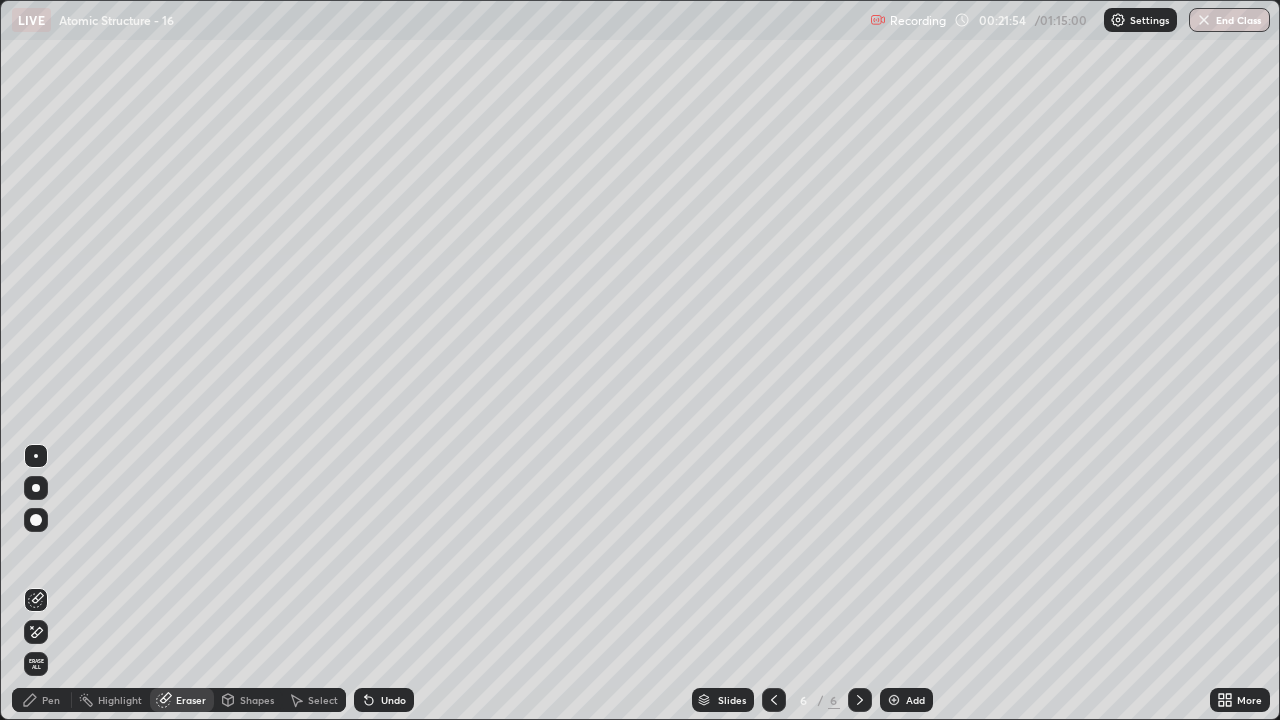 click on "Pen" at bounding box center (42, 700) 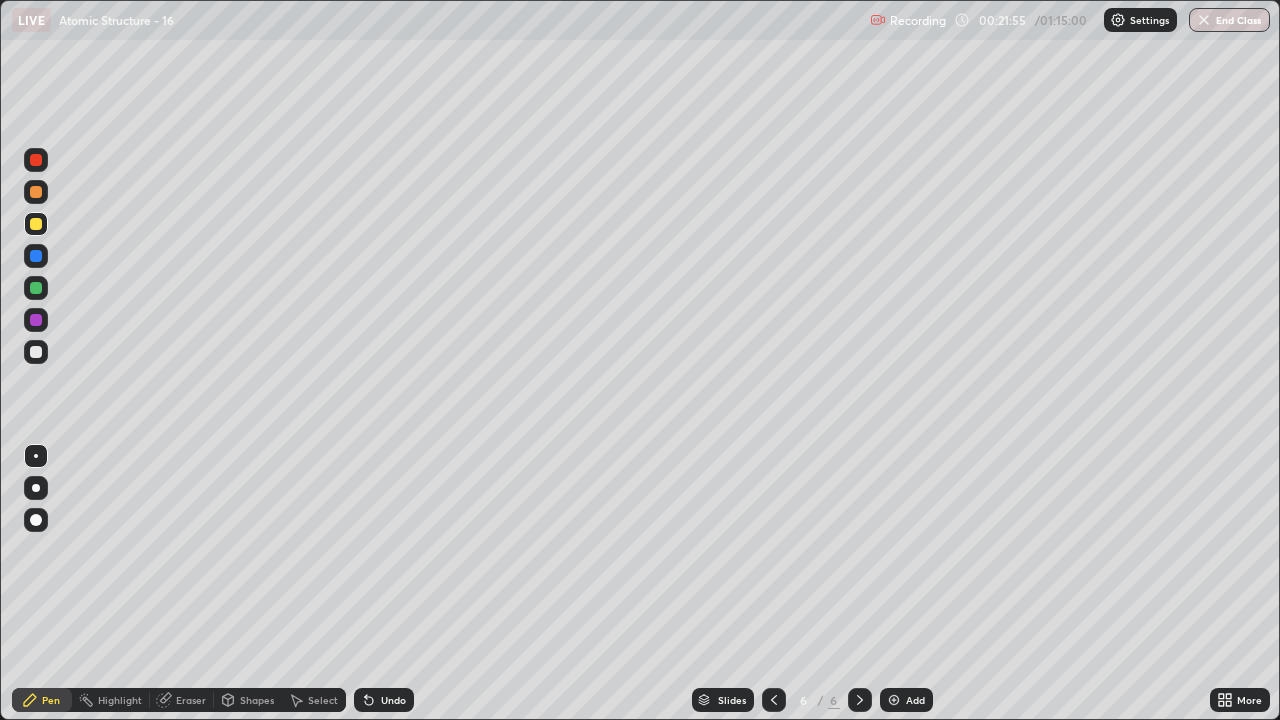 click at bounding box center [36, 224] 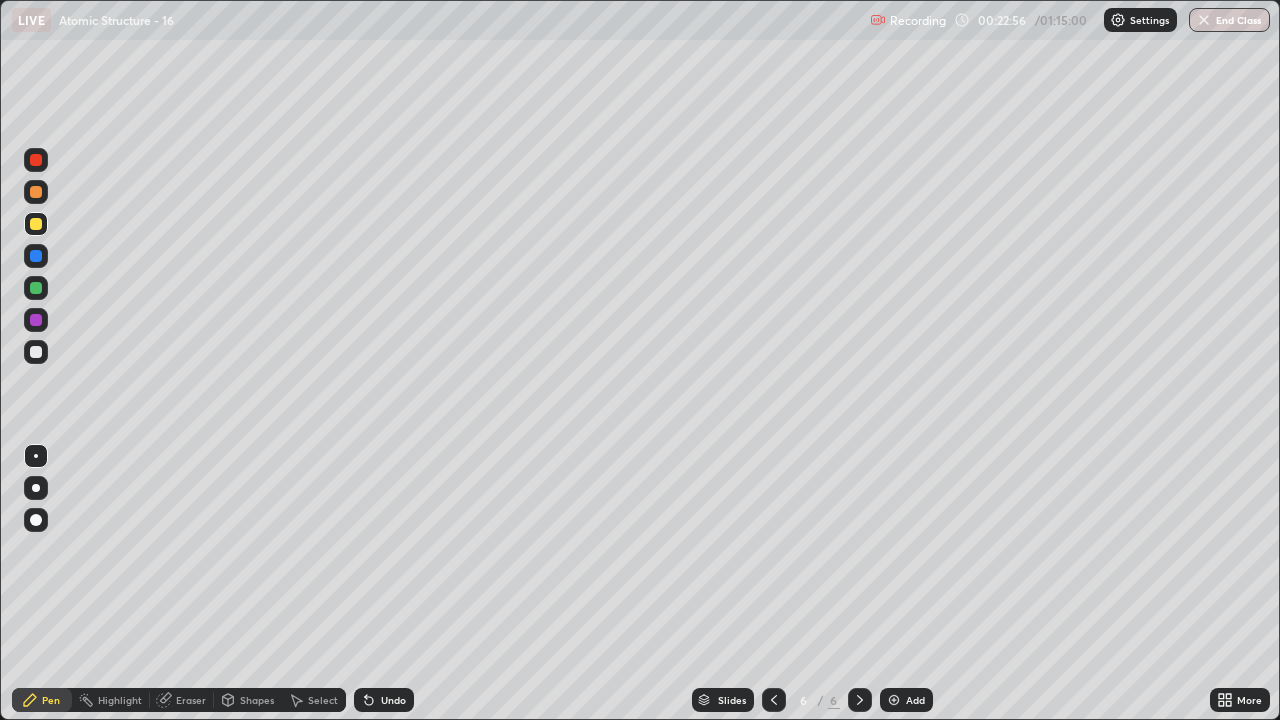 click on "Undo" at bounding box center [393, 700] 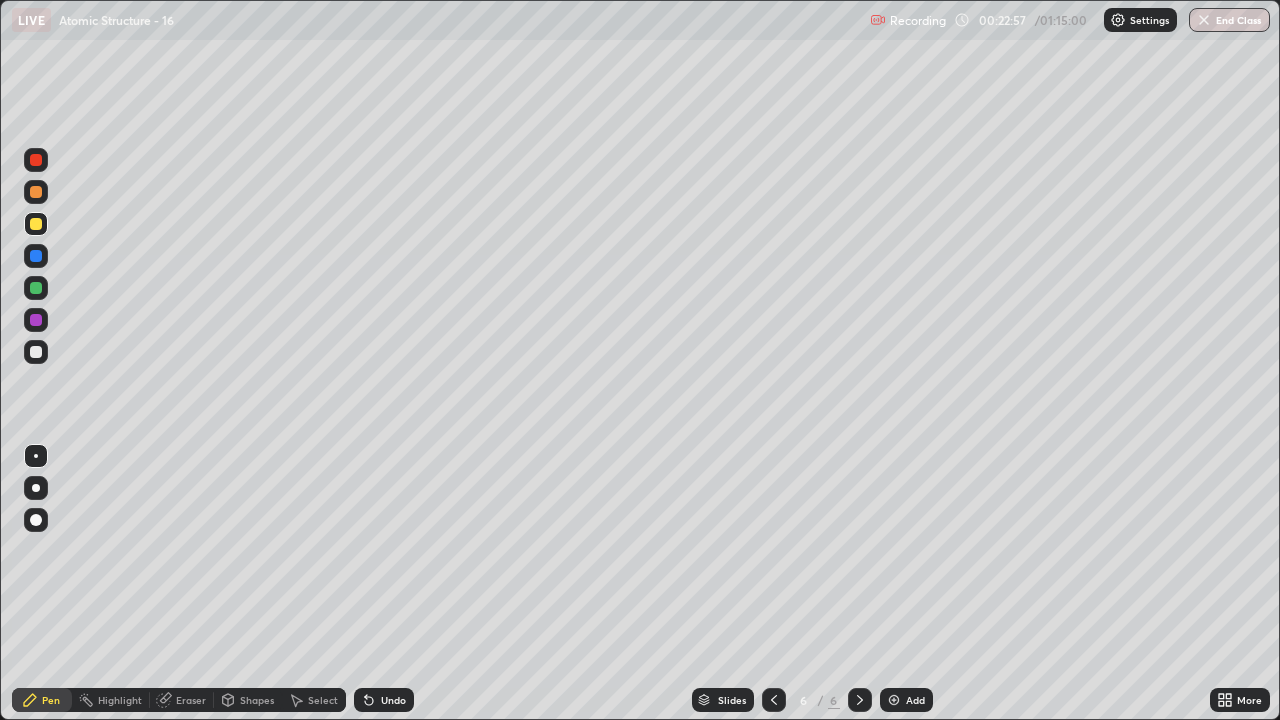 click 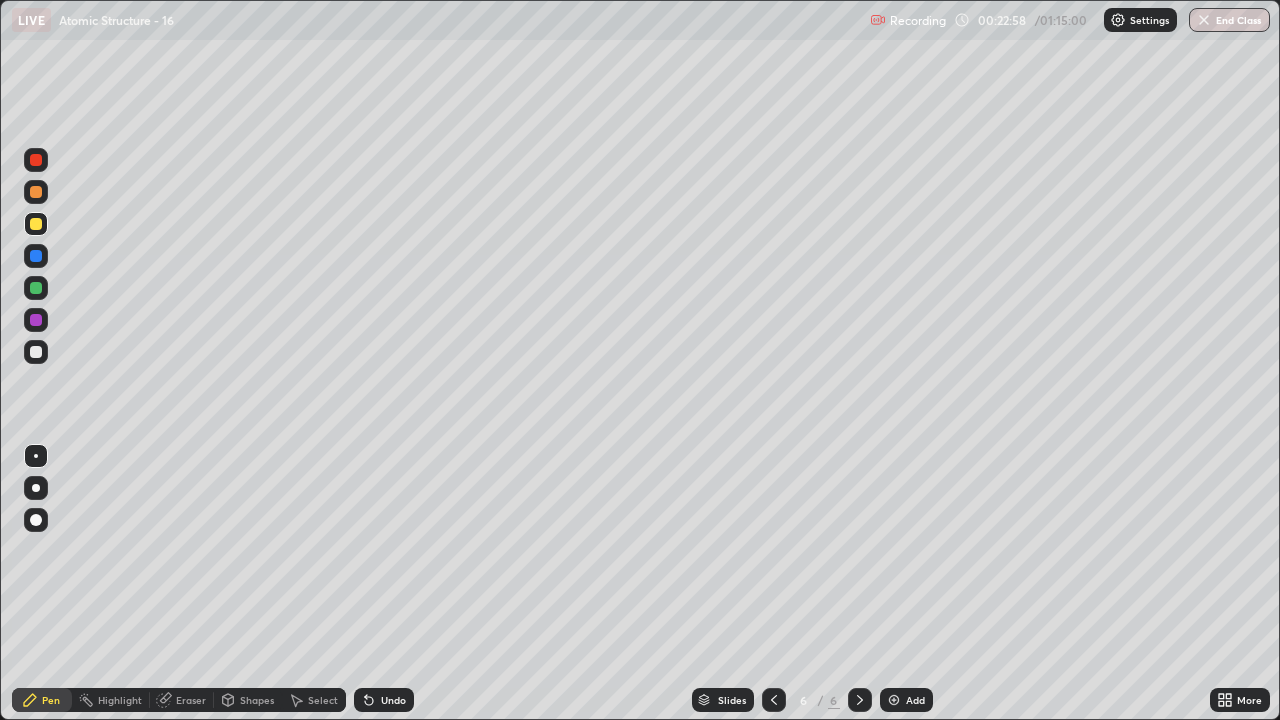 click 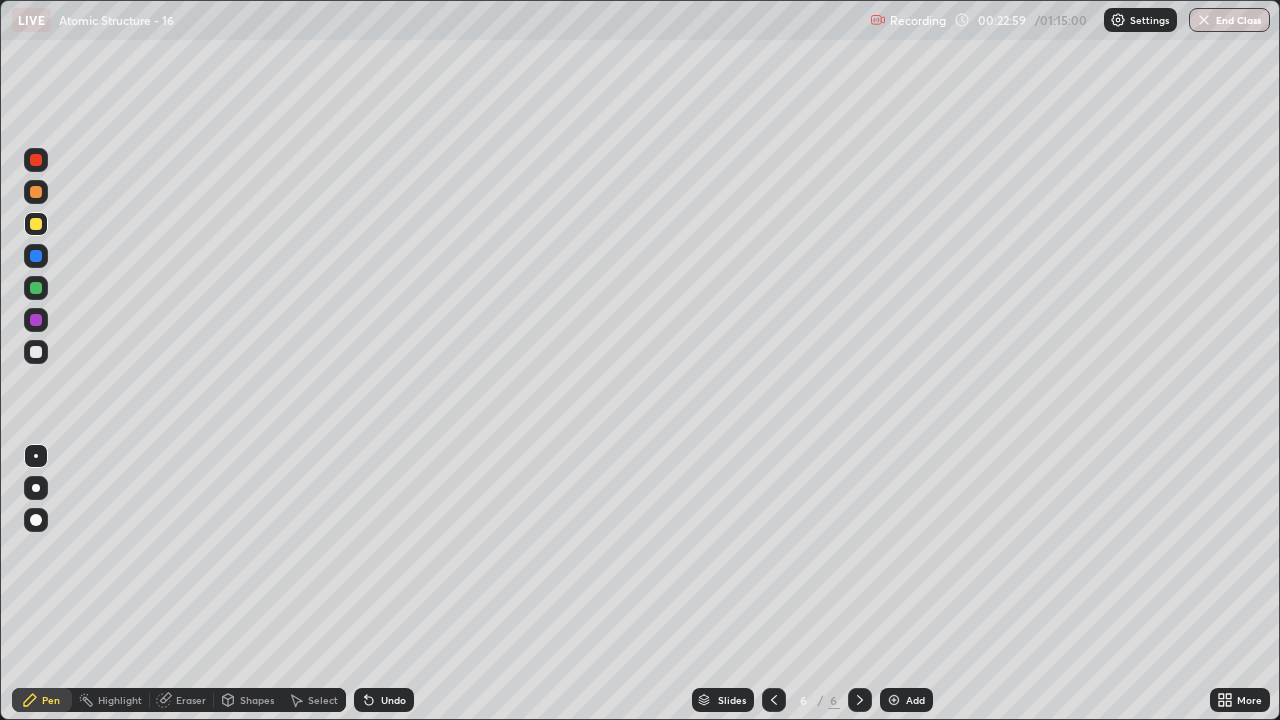 click 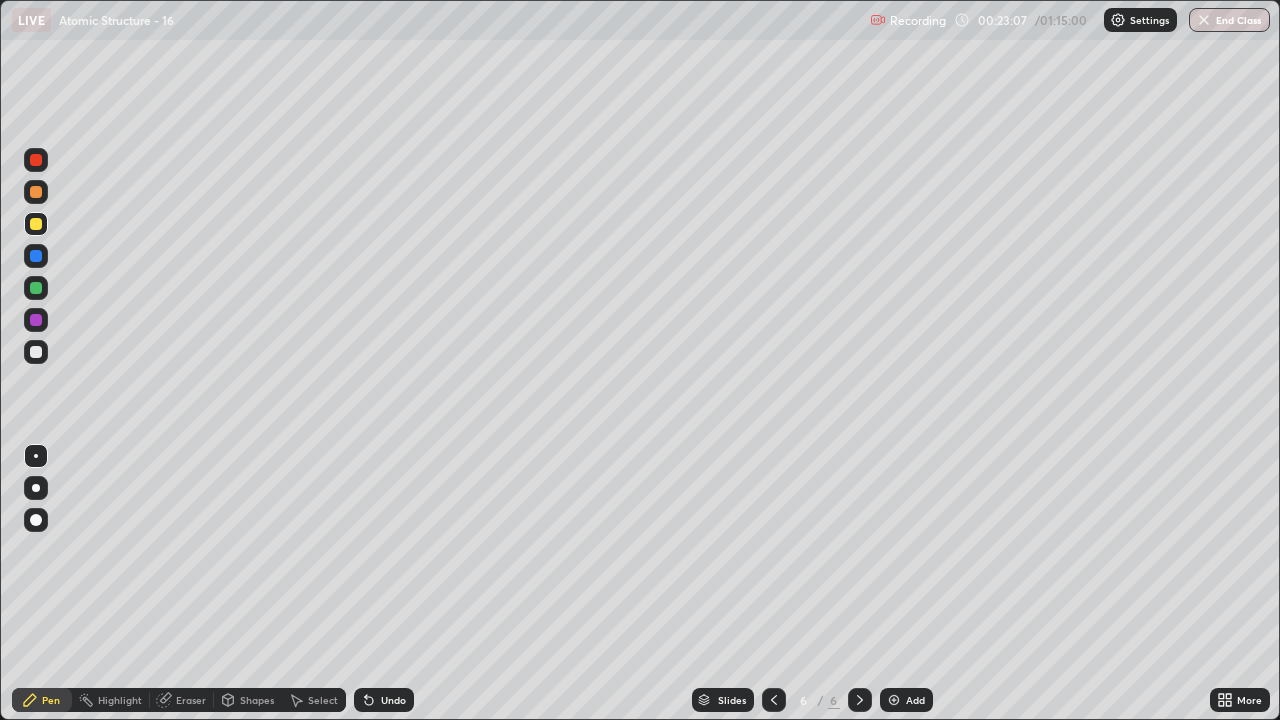 click on "Undo" at bounding box center [393, 700] 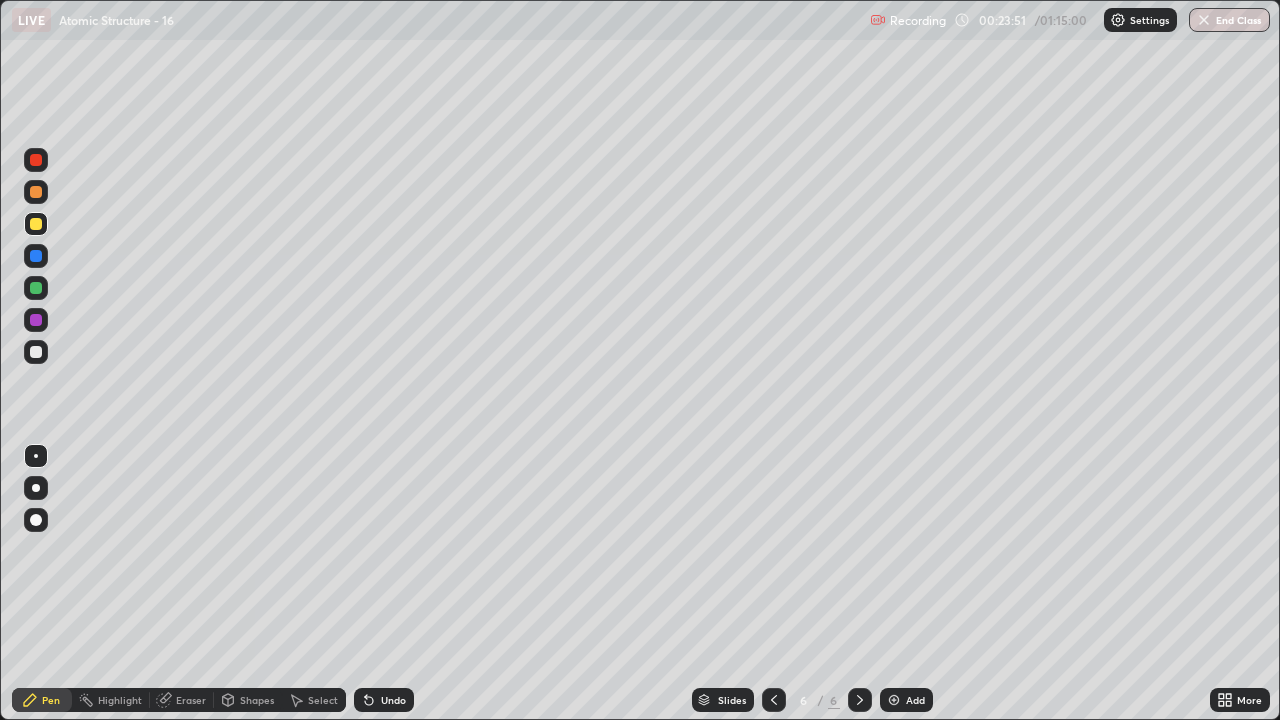 click on "Eraser" at bounding box center [191, 700] 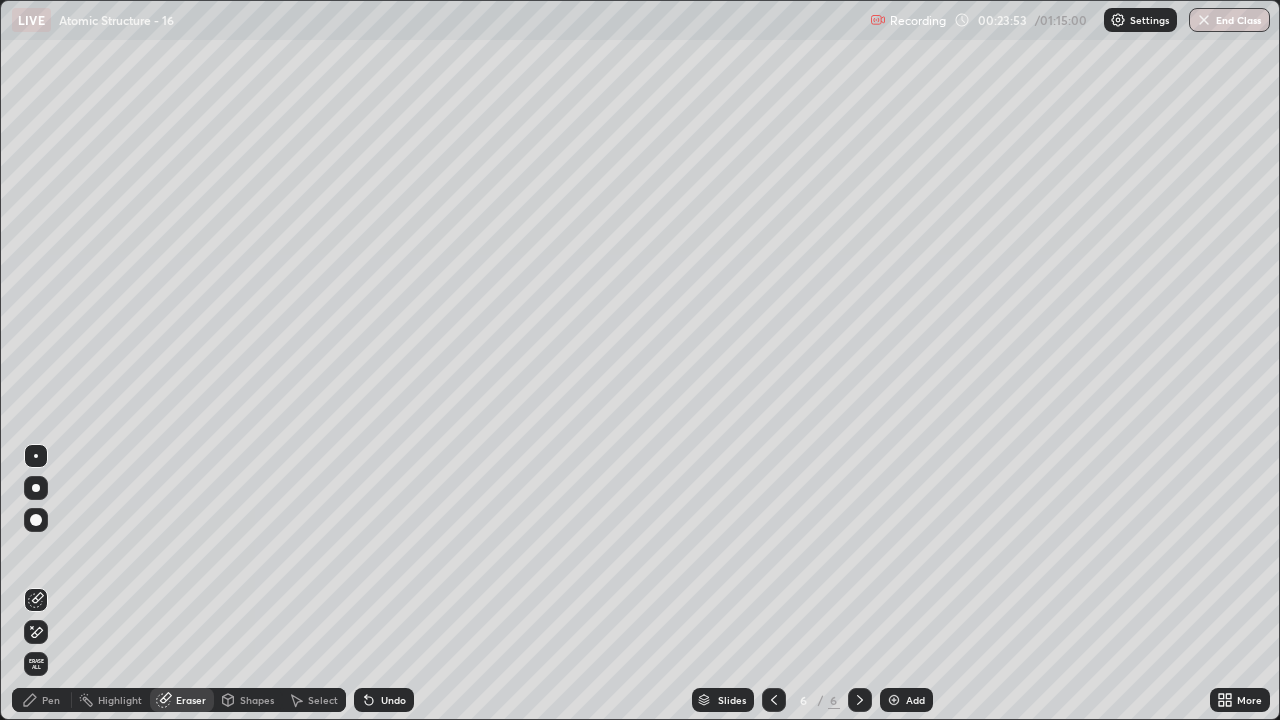 click on "Pen" at bounding box center (51, 700) 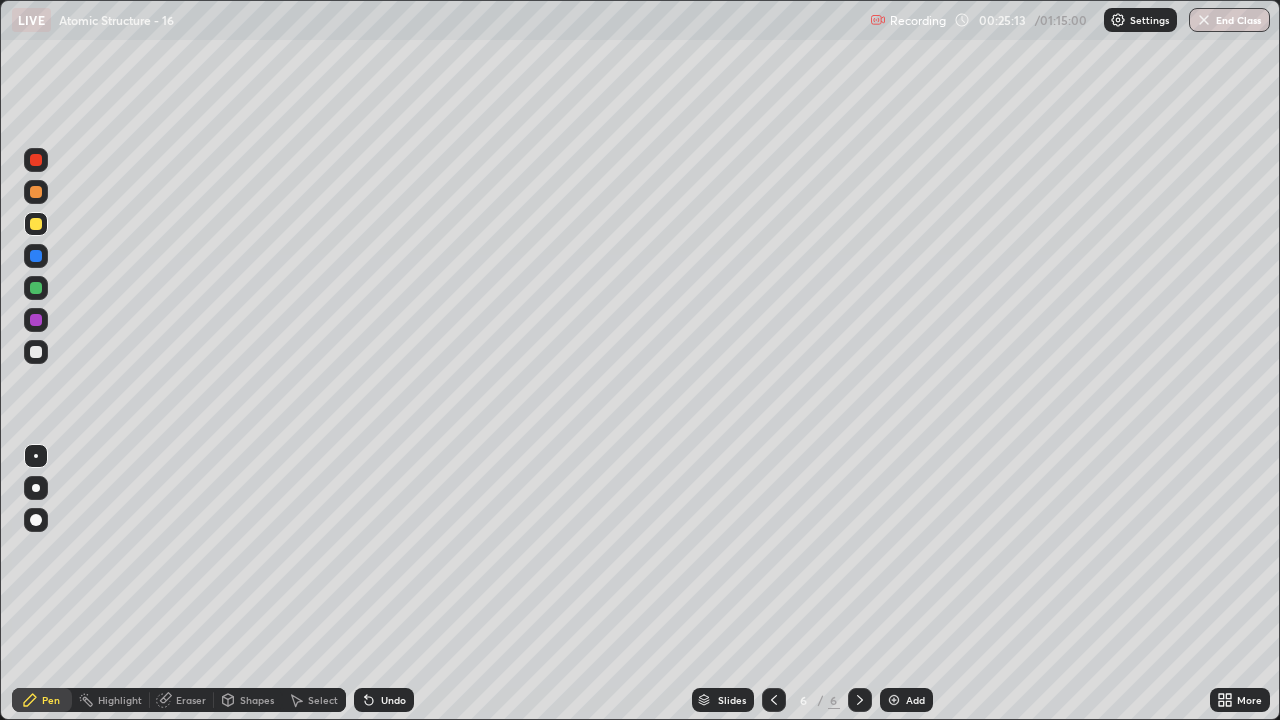 click on "Add" at bounding box center (915, 700) 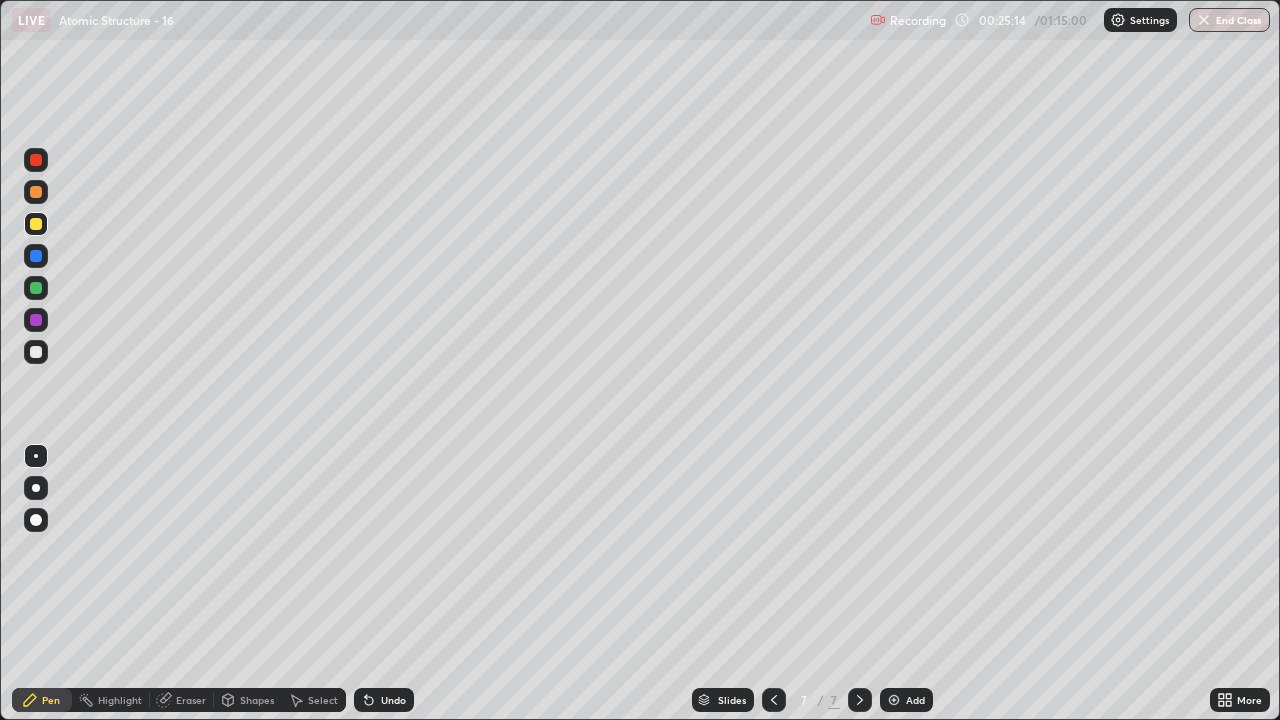 click at bounding box center (36, 224) 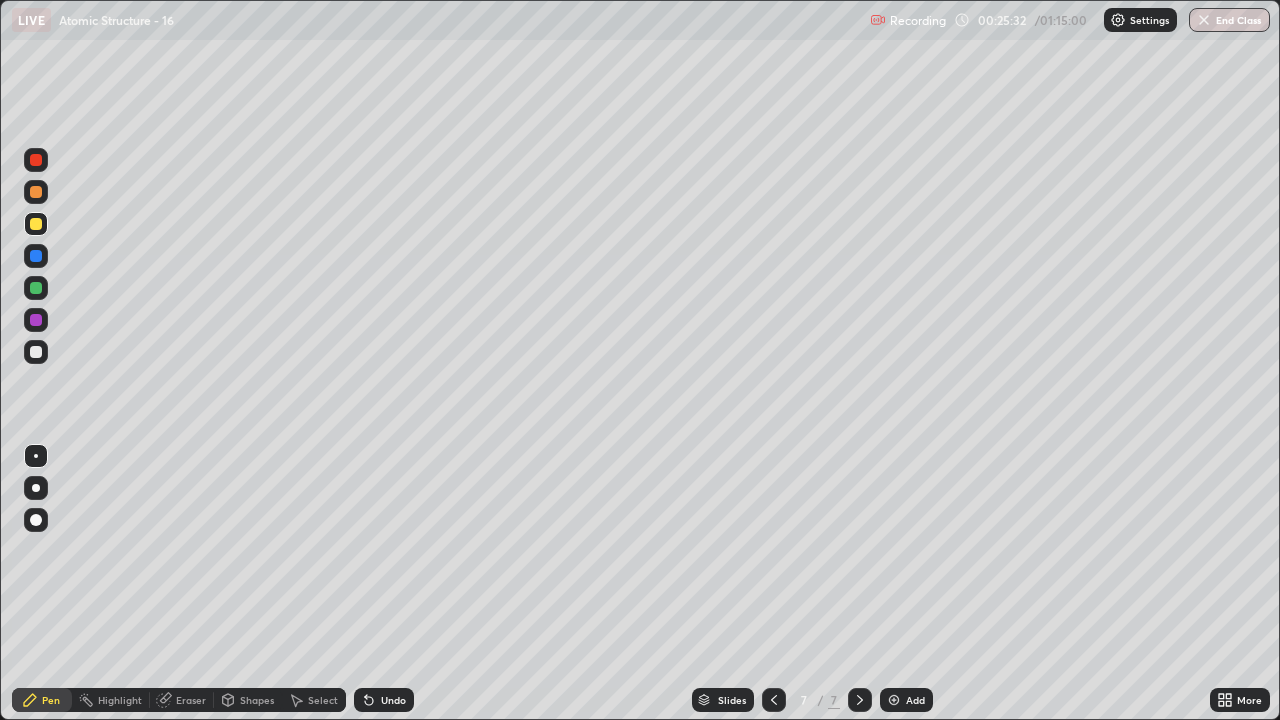 click 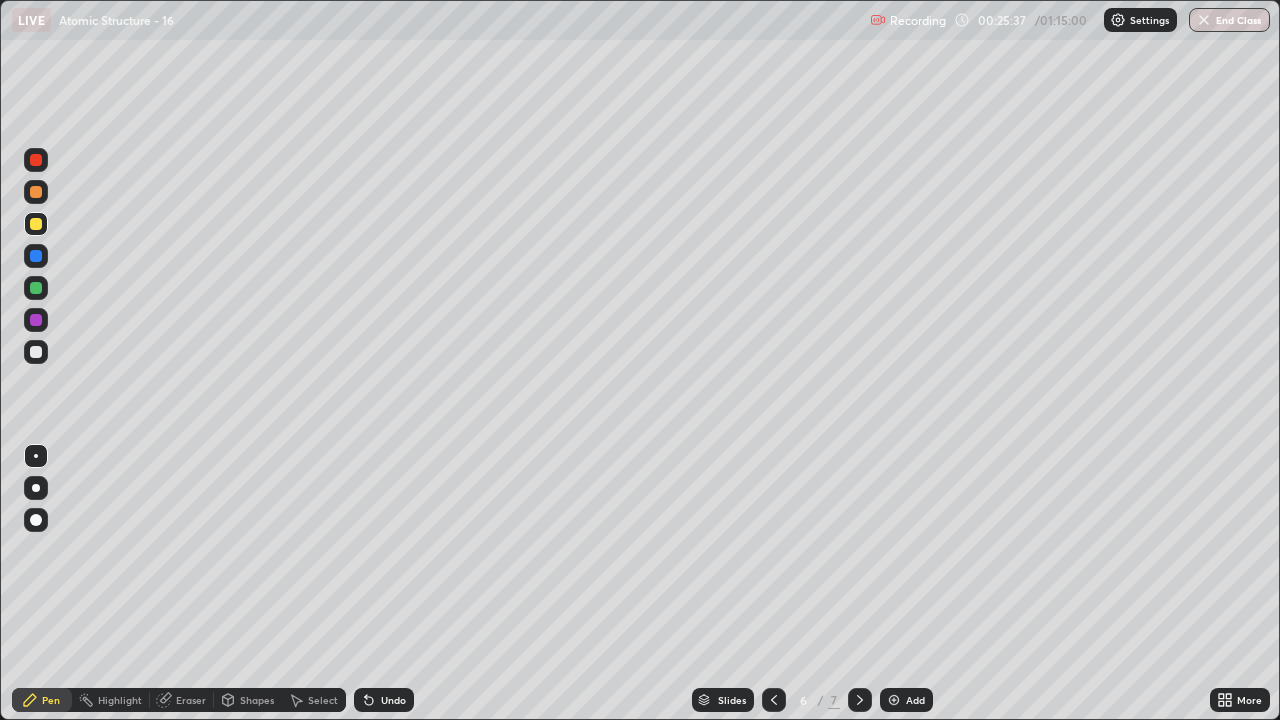 click on "Add" at bounding box center (915, 700) 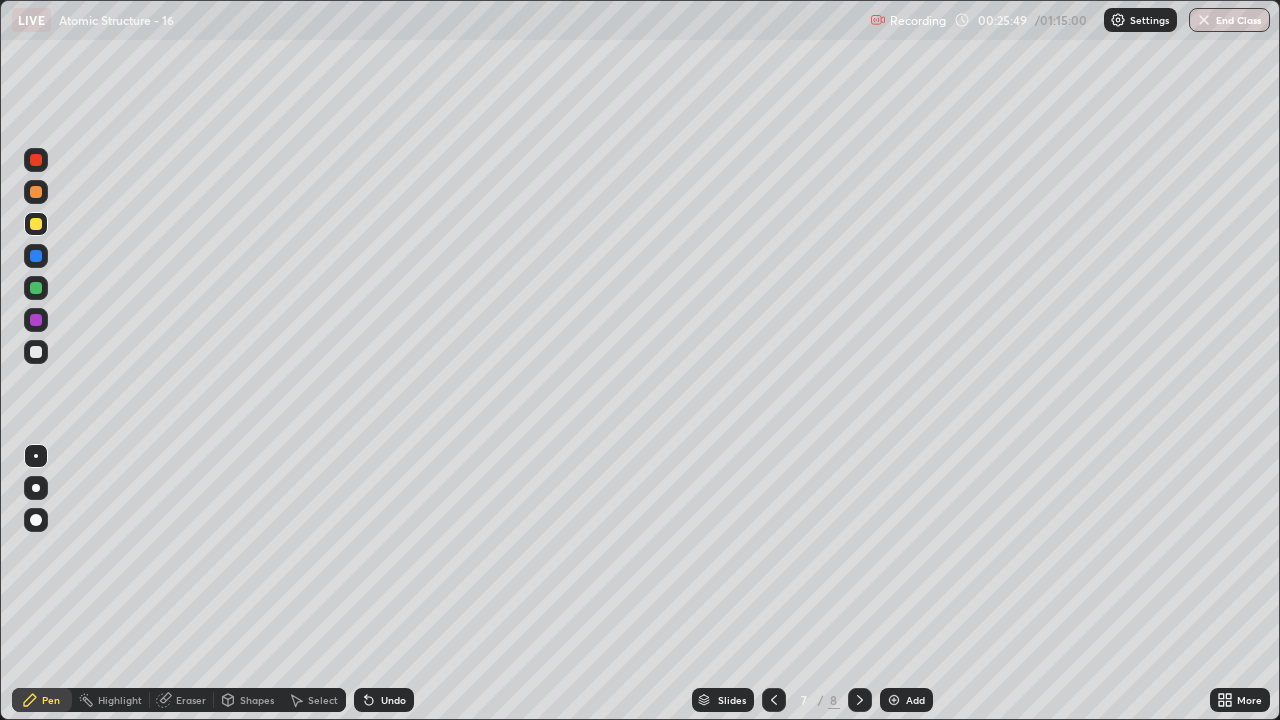 click on "Undo" at bounding box center (393, 700) 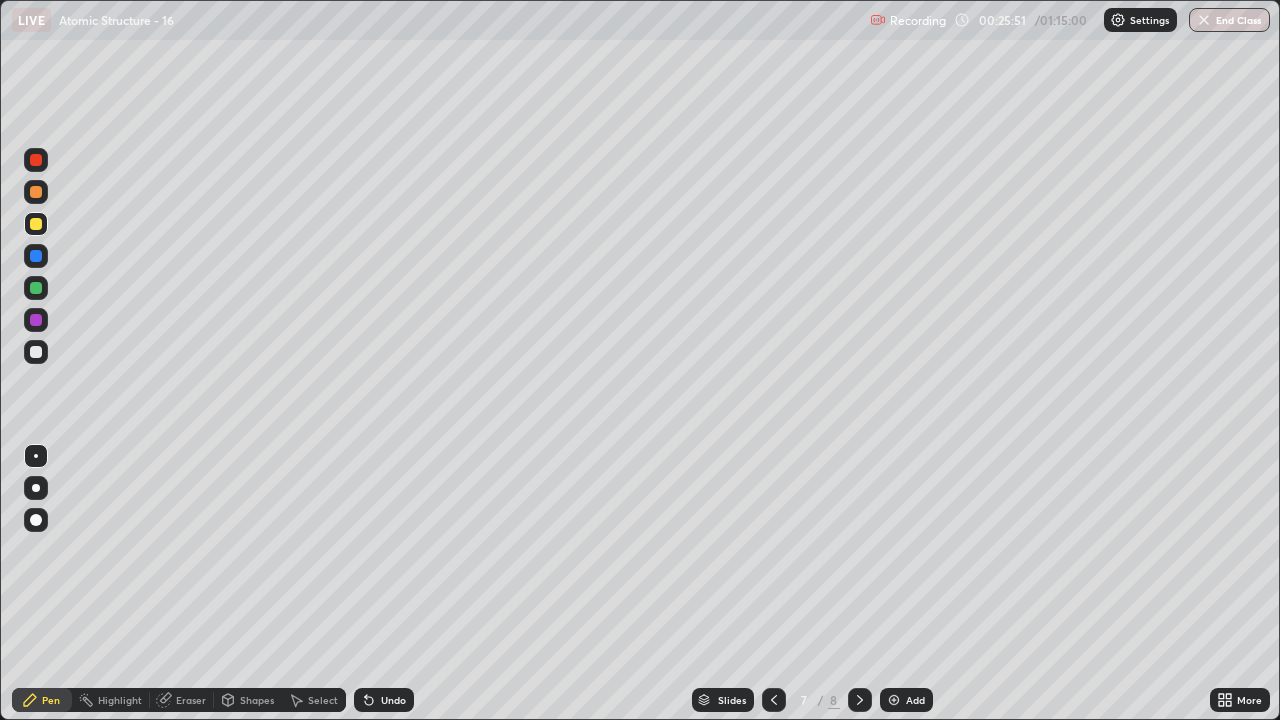 click 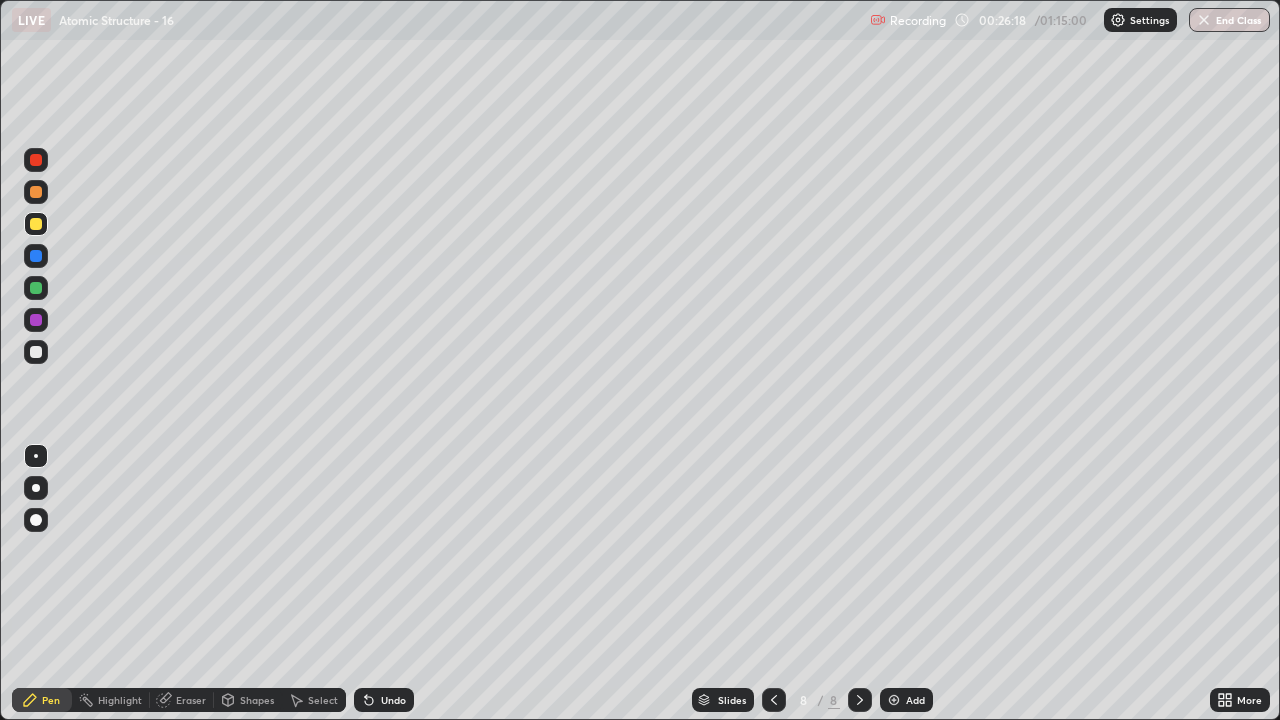 click on "Undo" at bounding box center [393, 700] 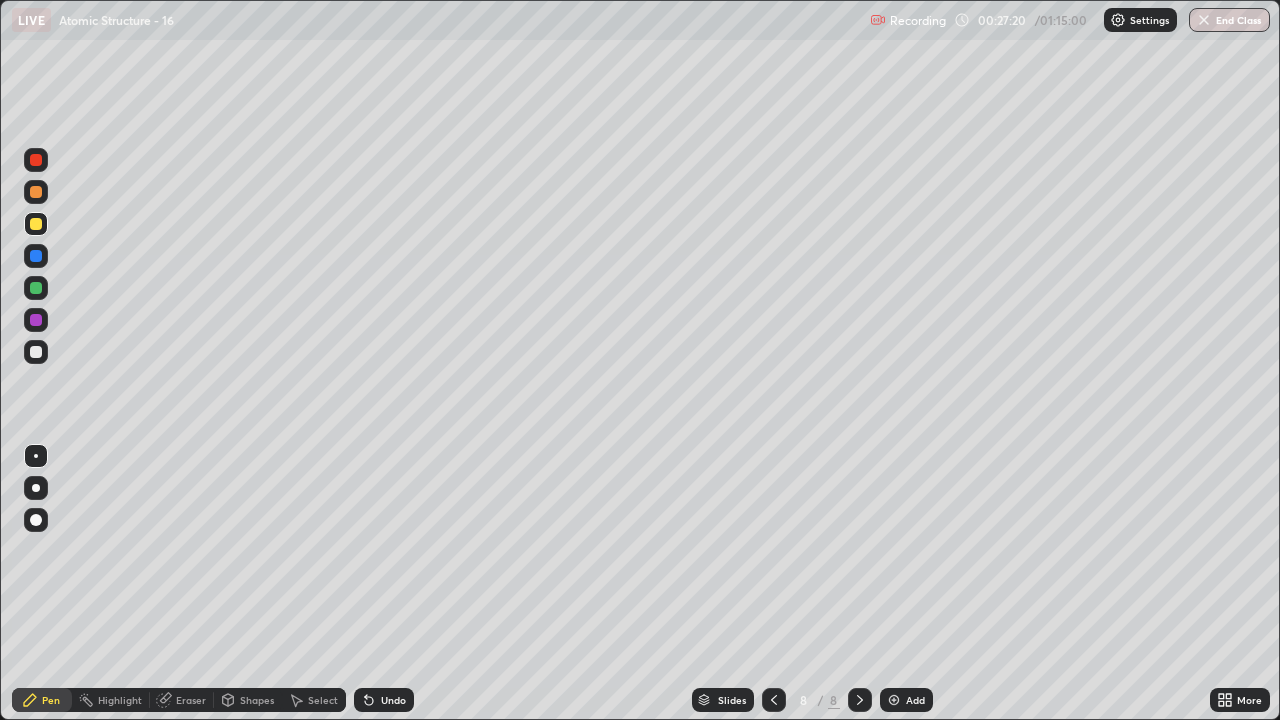 click on "Eraser" at bounding box center (191, 700) 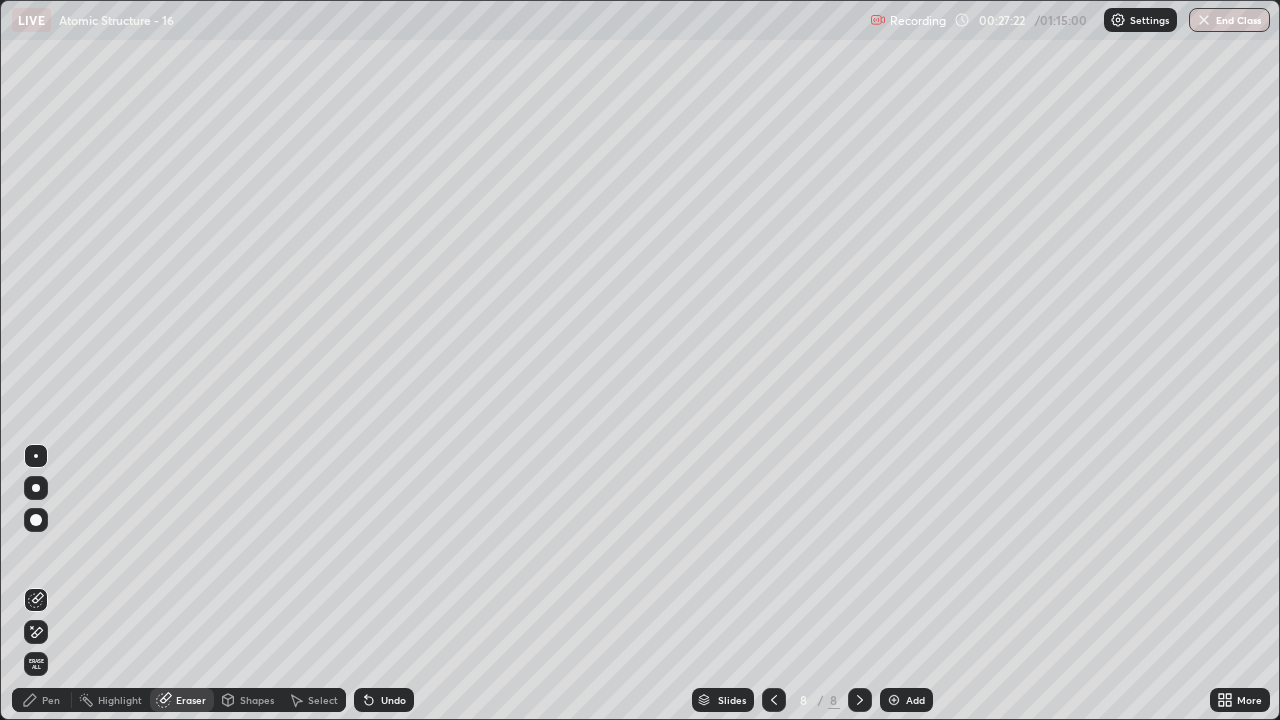 click on "Pen" at bounding box center (42, 700) 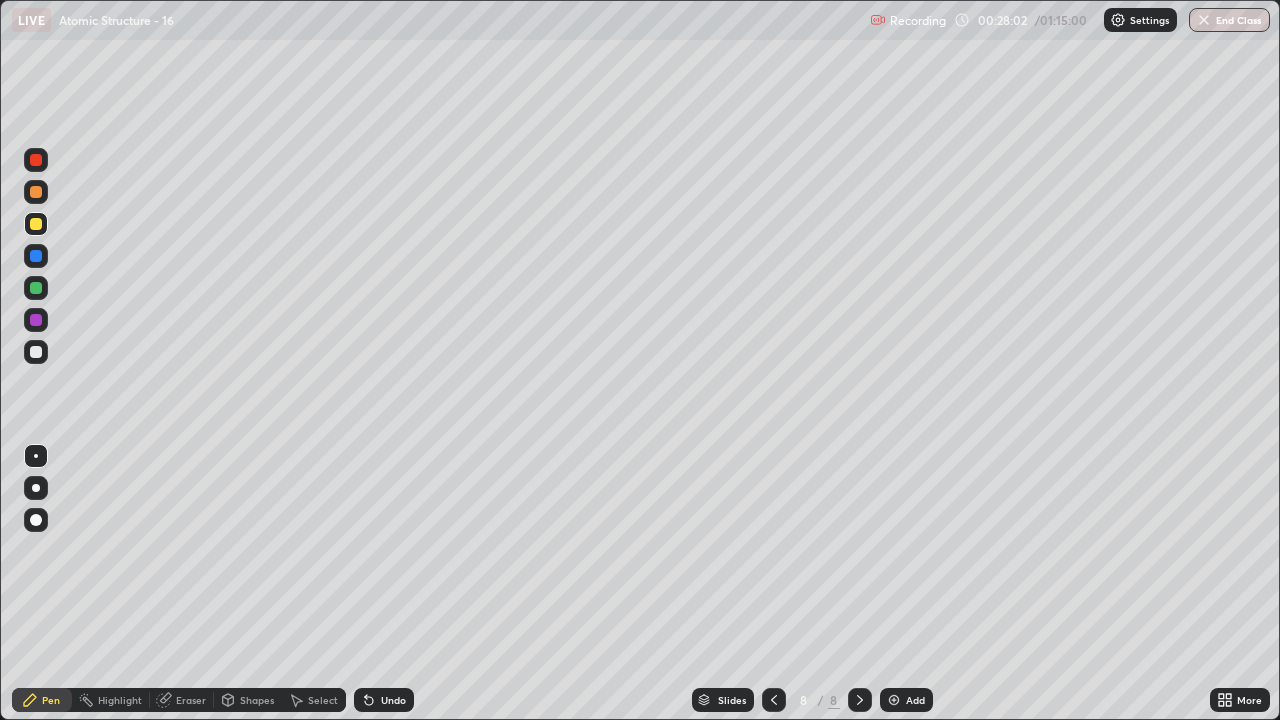 click on "Undo" at bounding box center (393, 700) 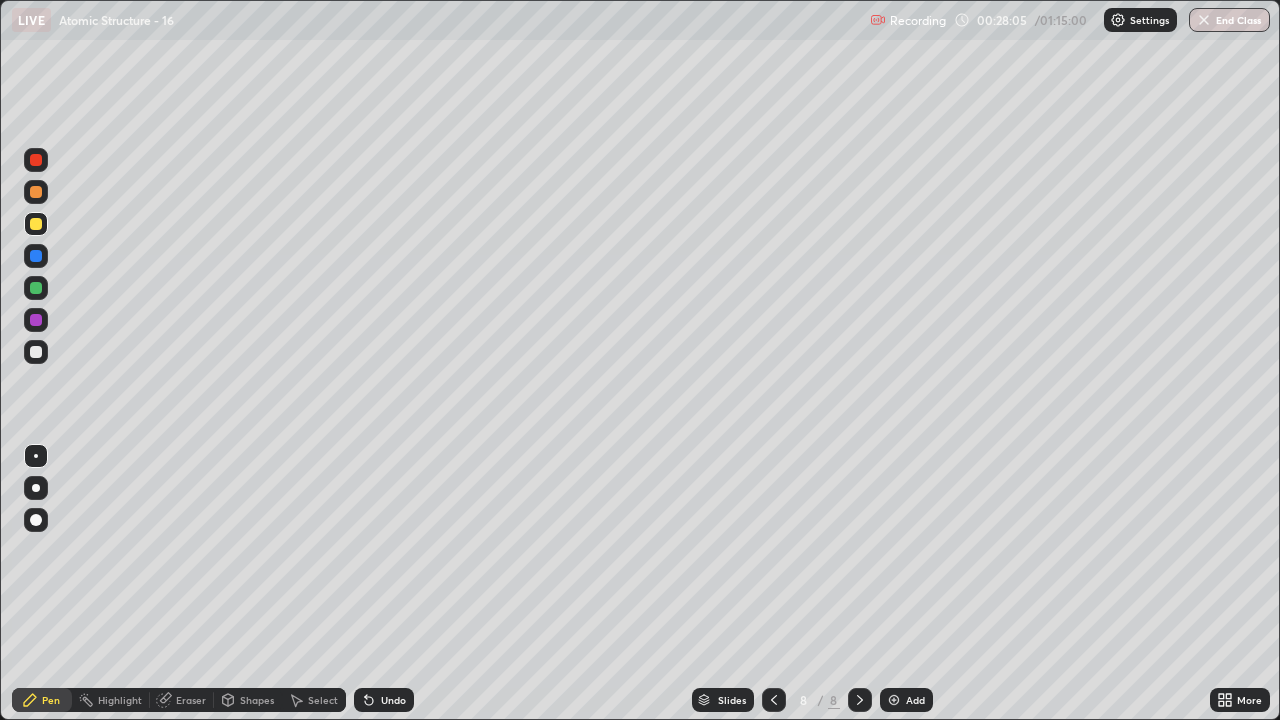 click on "Undo" at bounding box center (393, 700) 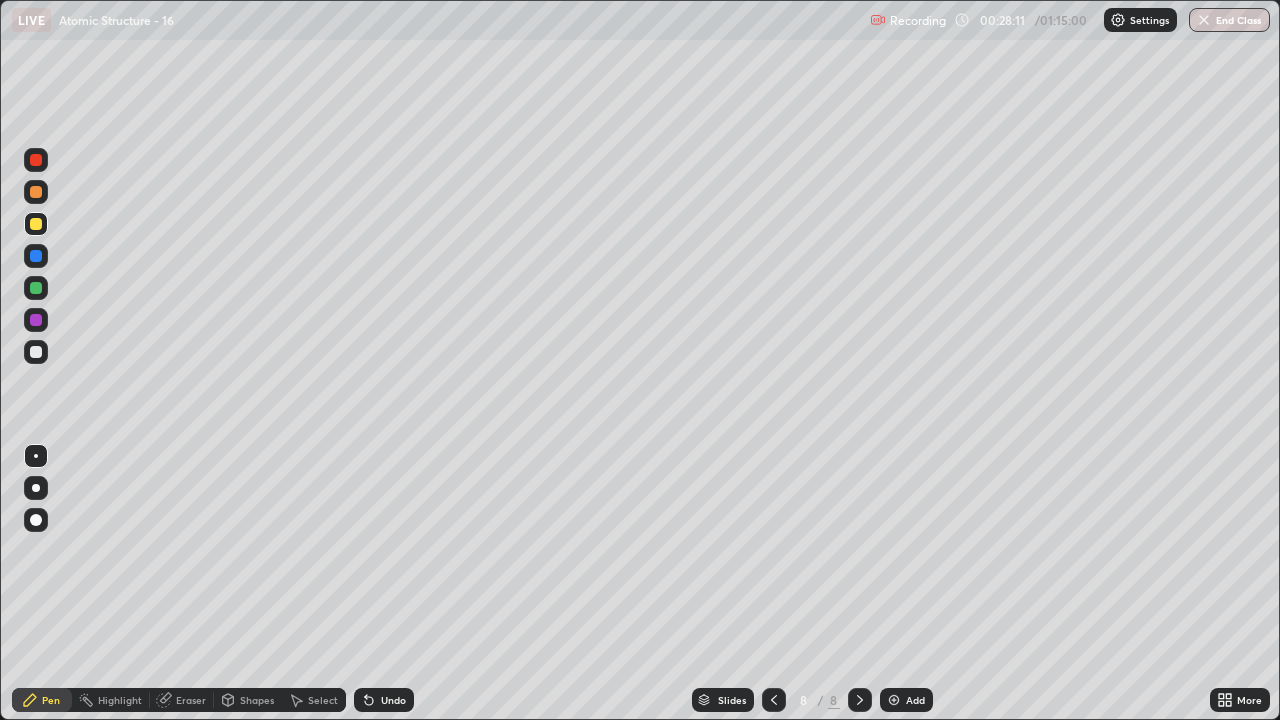 click on "Undo" at bounding box center [384, 700] 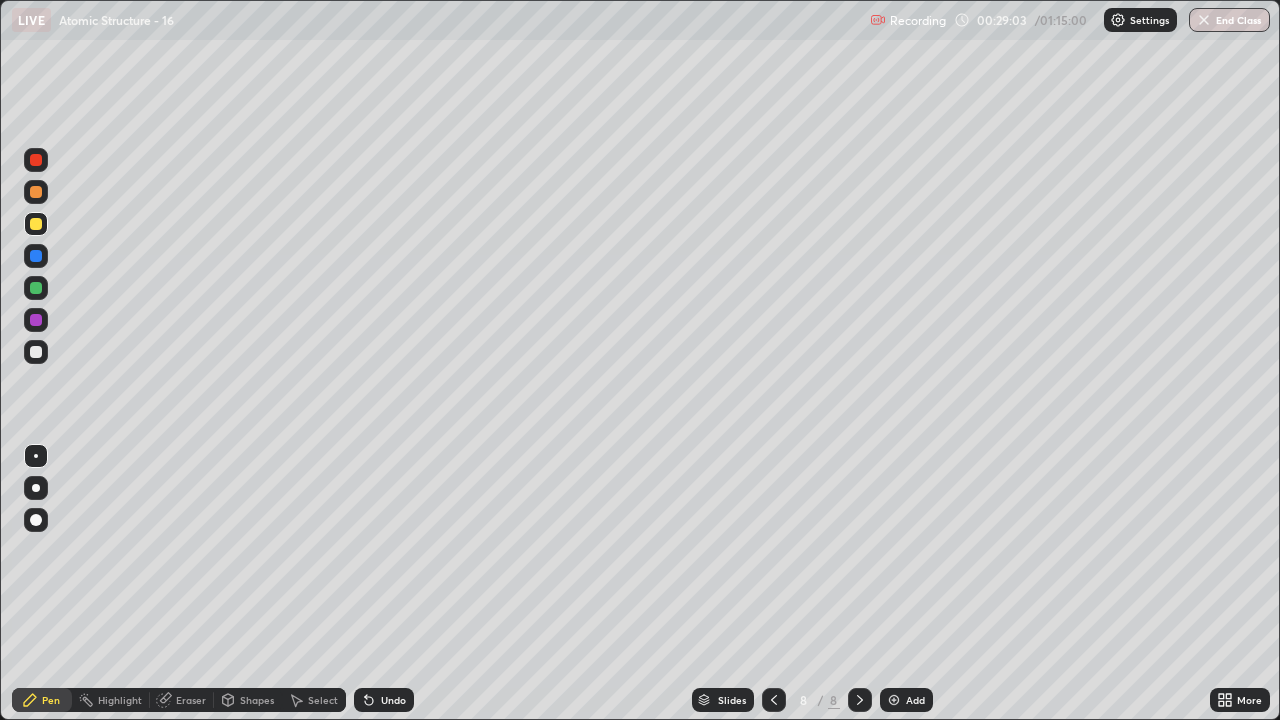 click on "Undo" at bounding box center (393, 700) 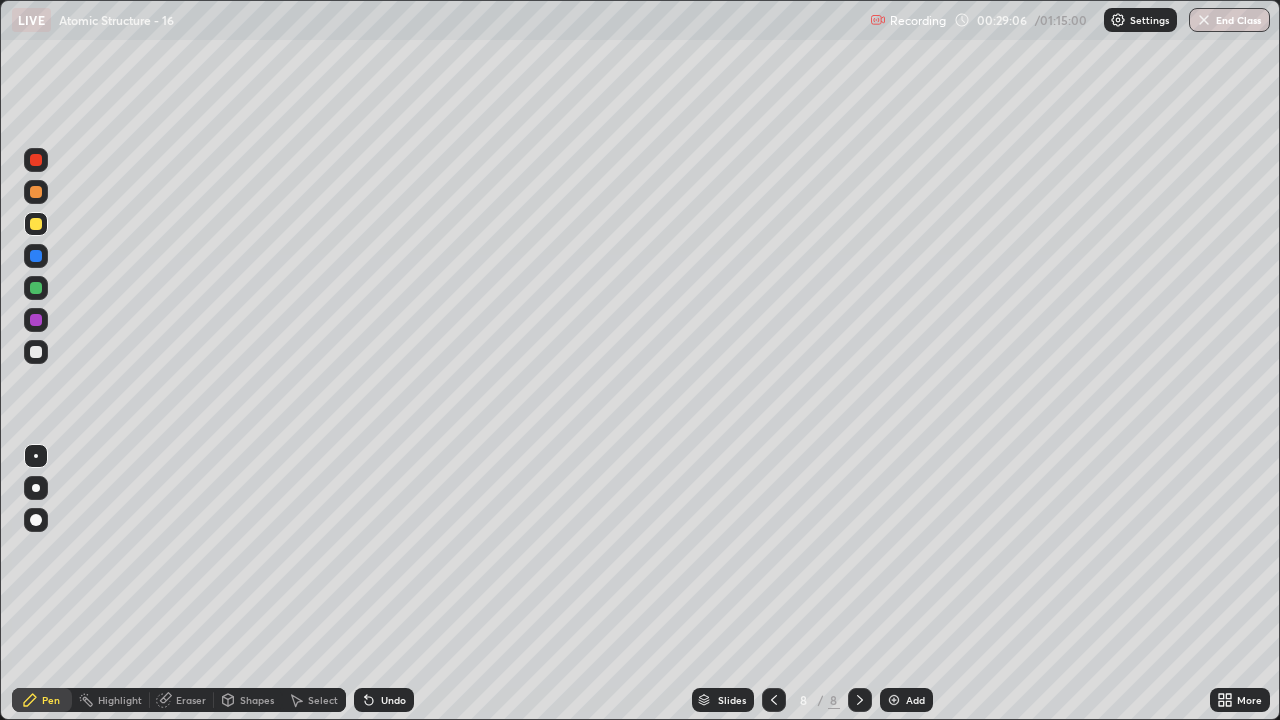 click on "Eraser" at bounding box center (182, 700) 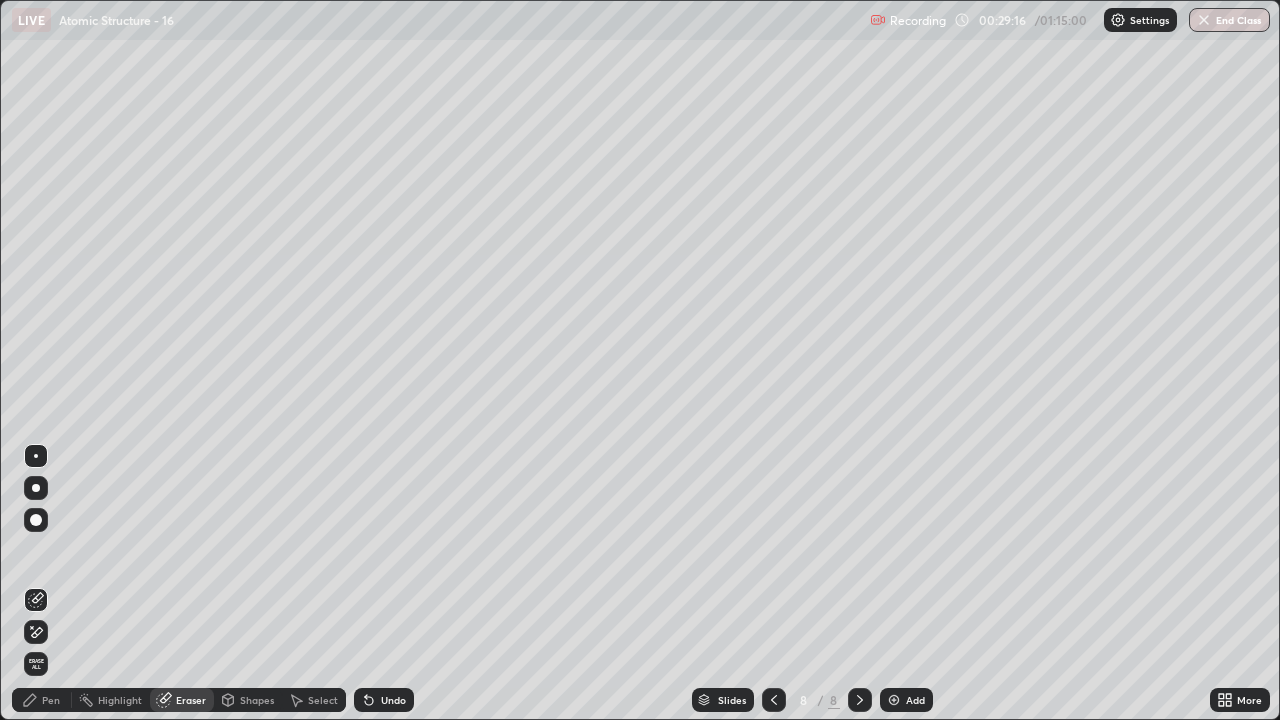 click on "Pen" at bounding box center (42, 700) 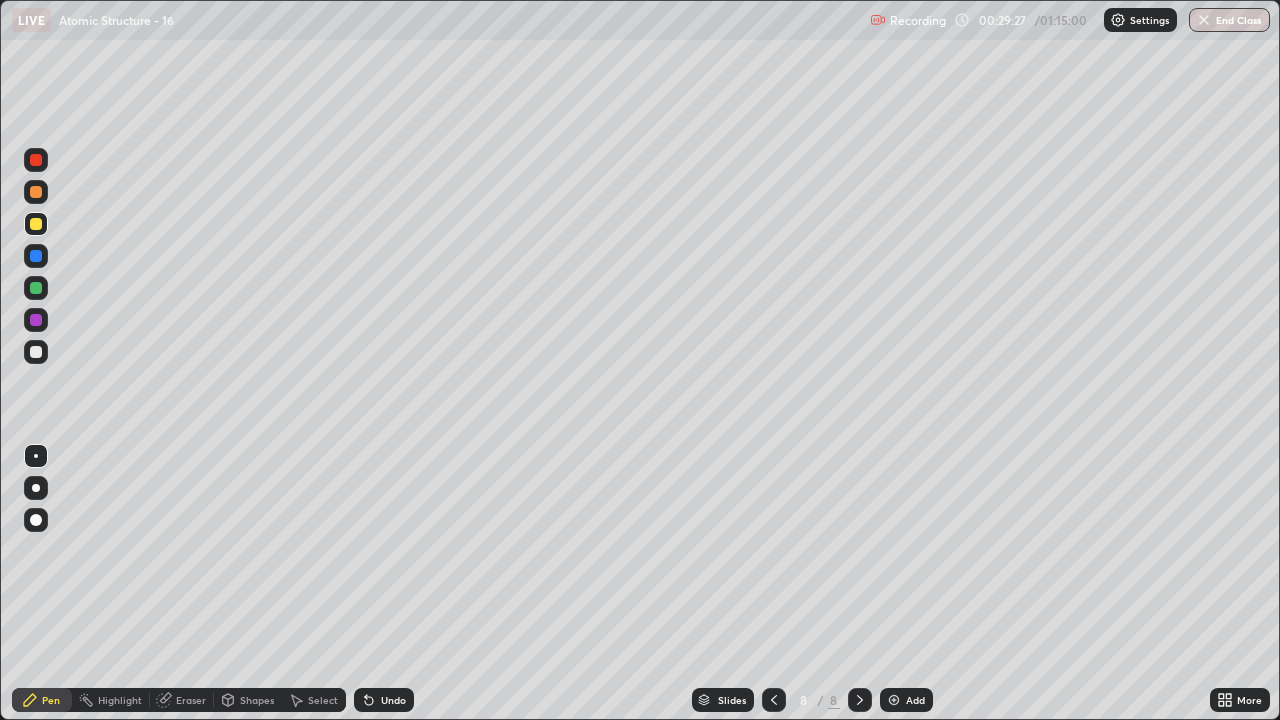 click on "Shapes" at bounding box center [257, 700] 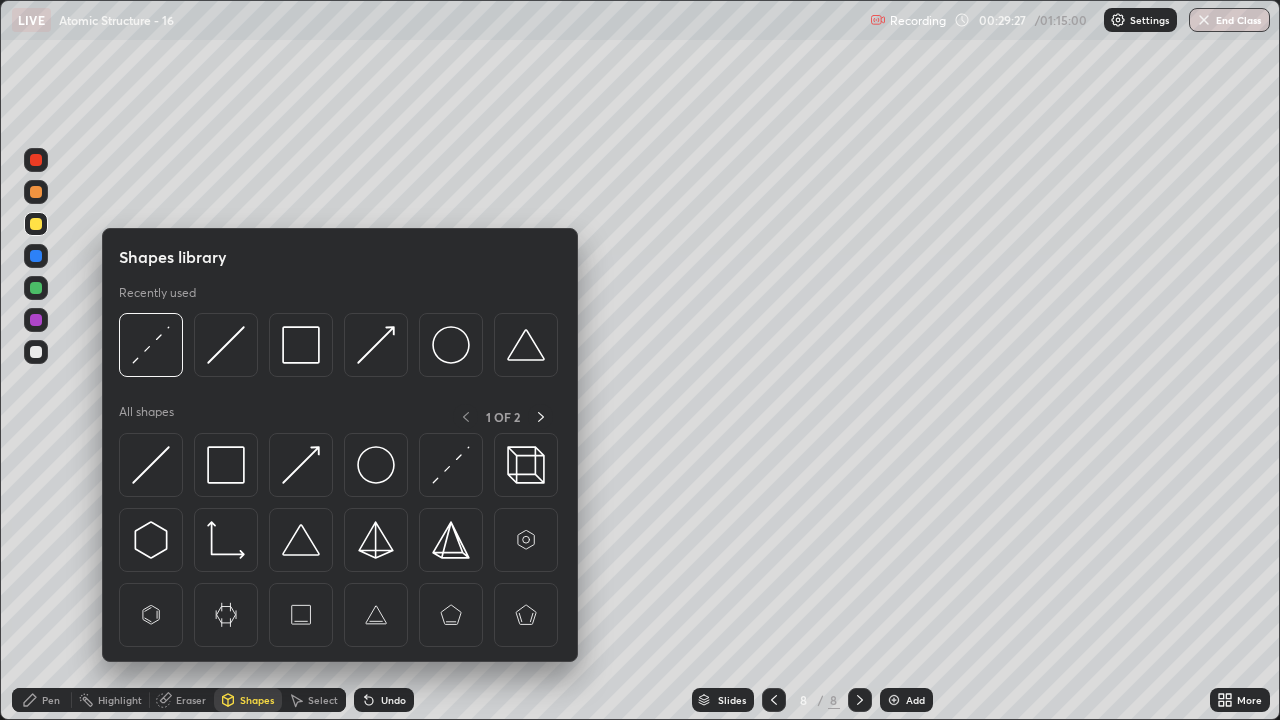 click on "Eraser" at bounding box center (191, 700) 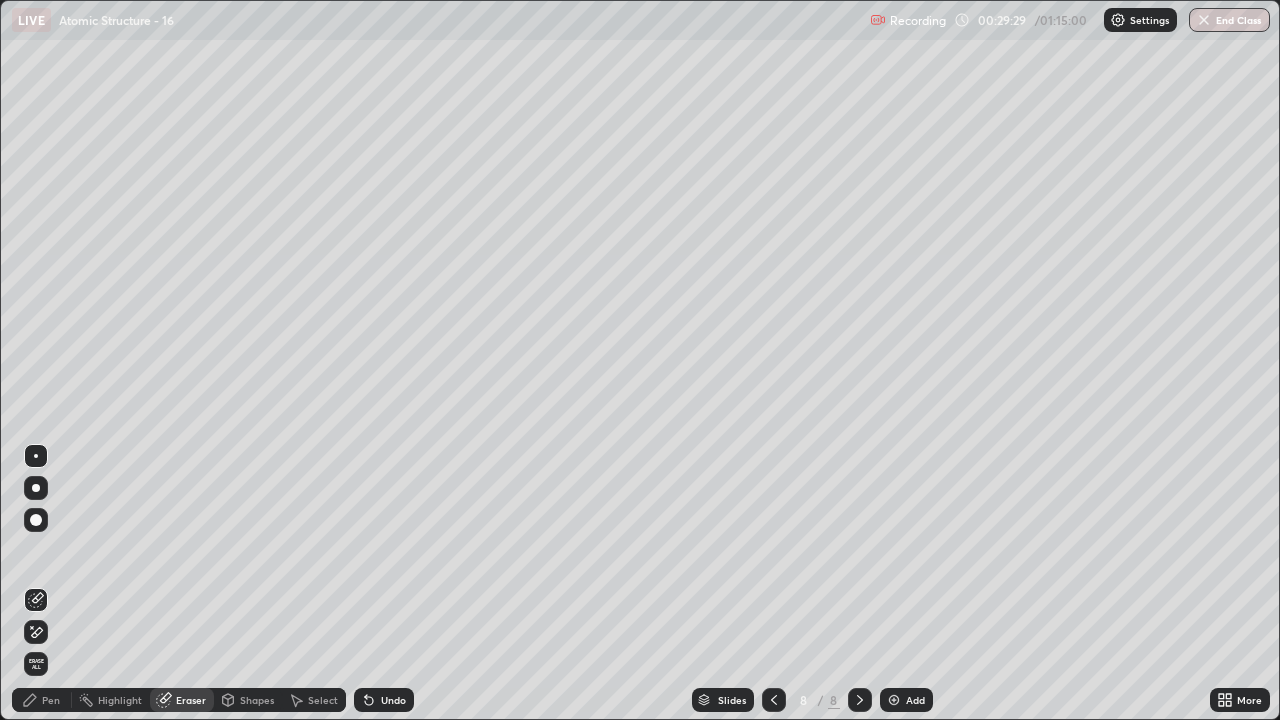 click on "Undo" at bounding box center (384, 700) 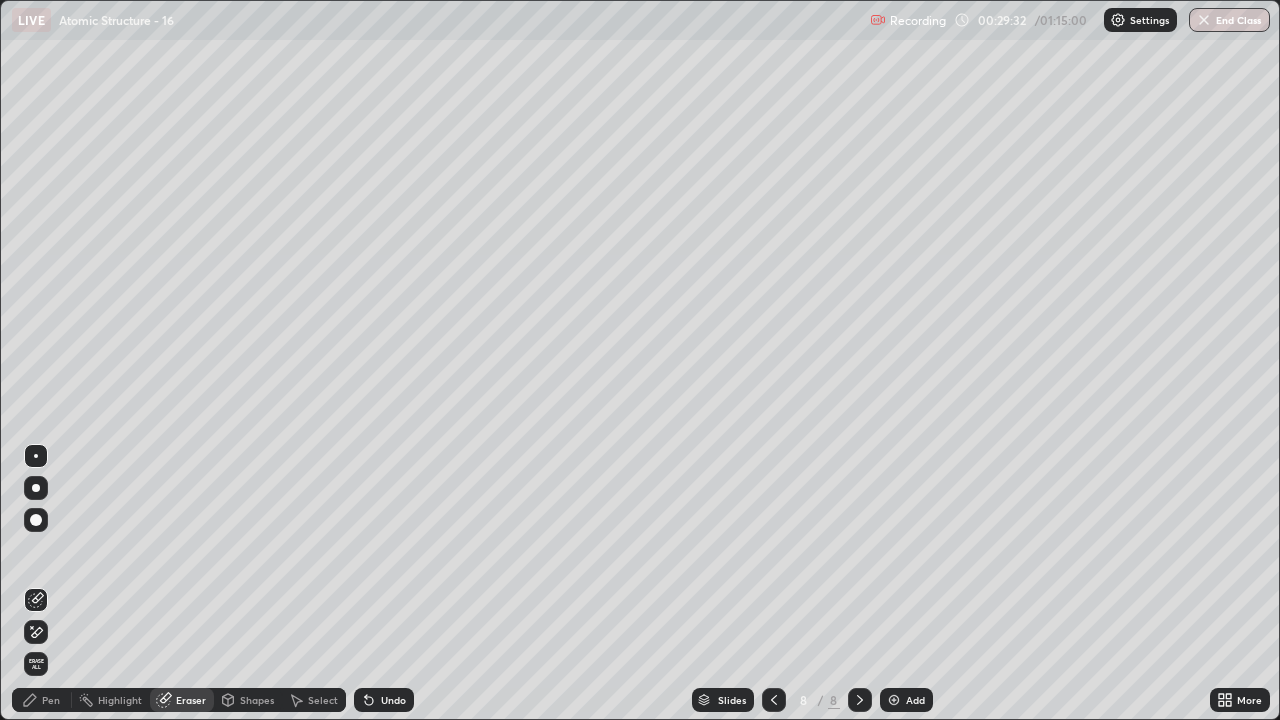 click on "Pen" at bounding box center [51, 700] 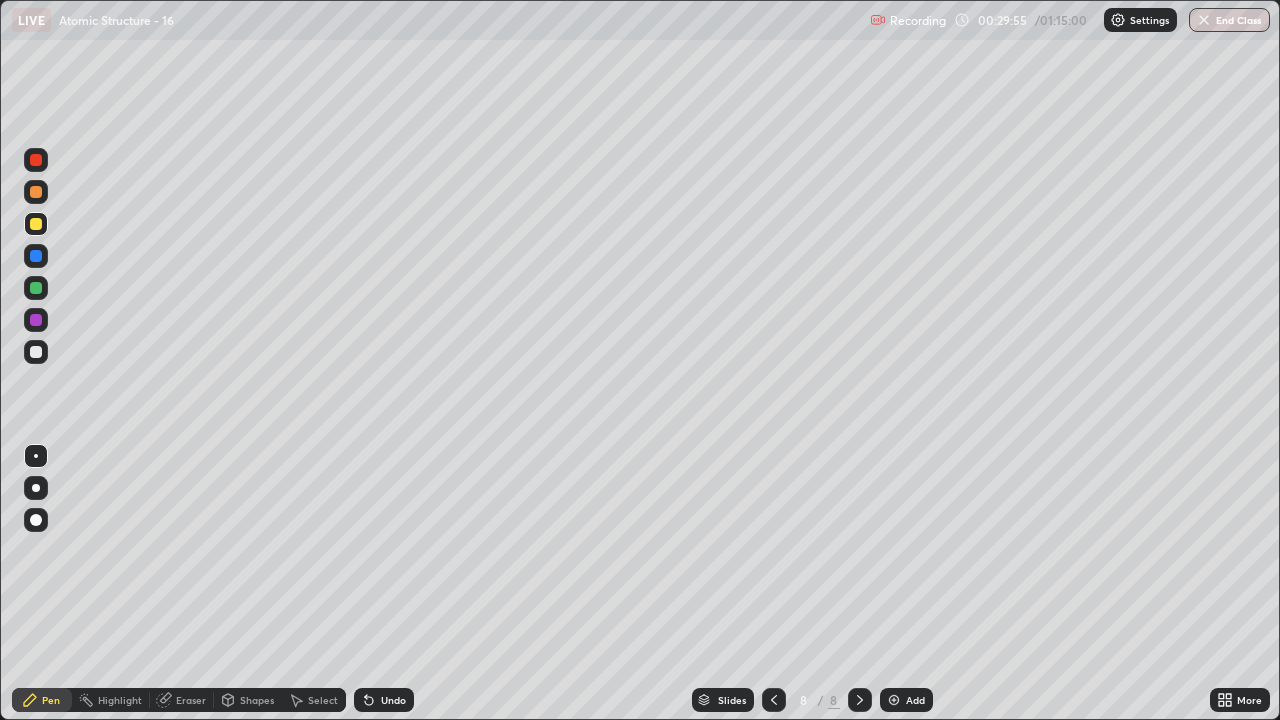 click on "Undo" at bounding box center (393, 700) 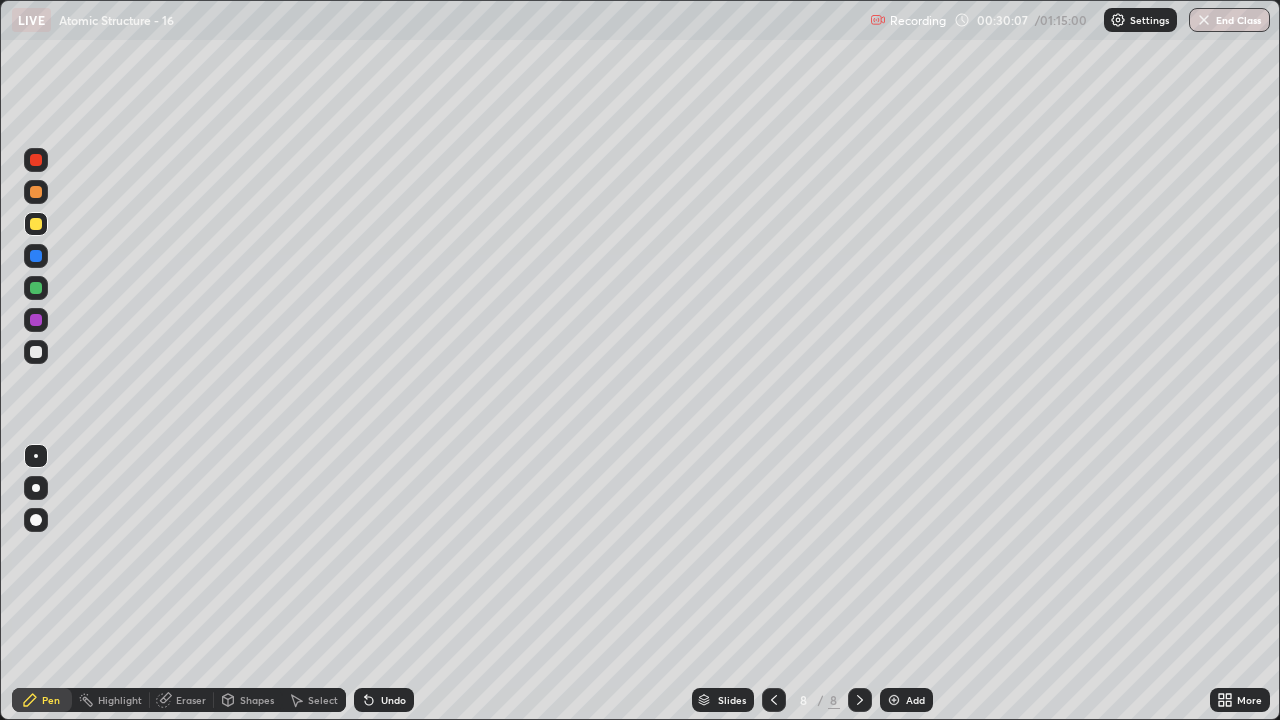 click on "Undo" at bounding box center [393, 700] 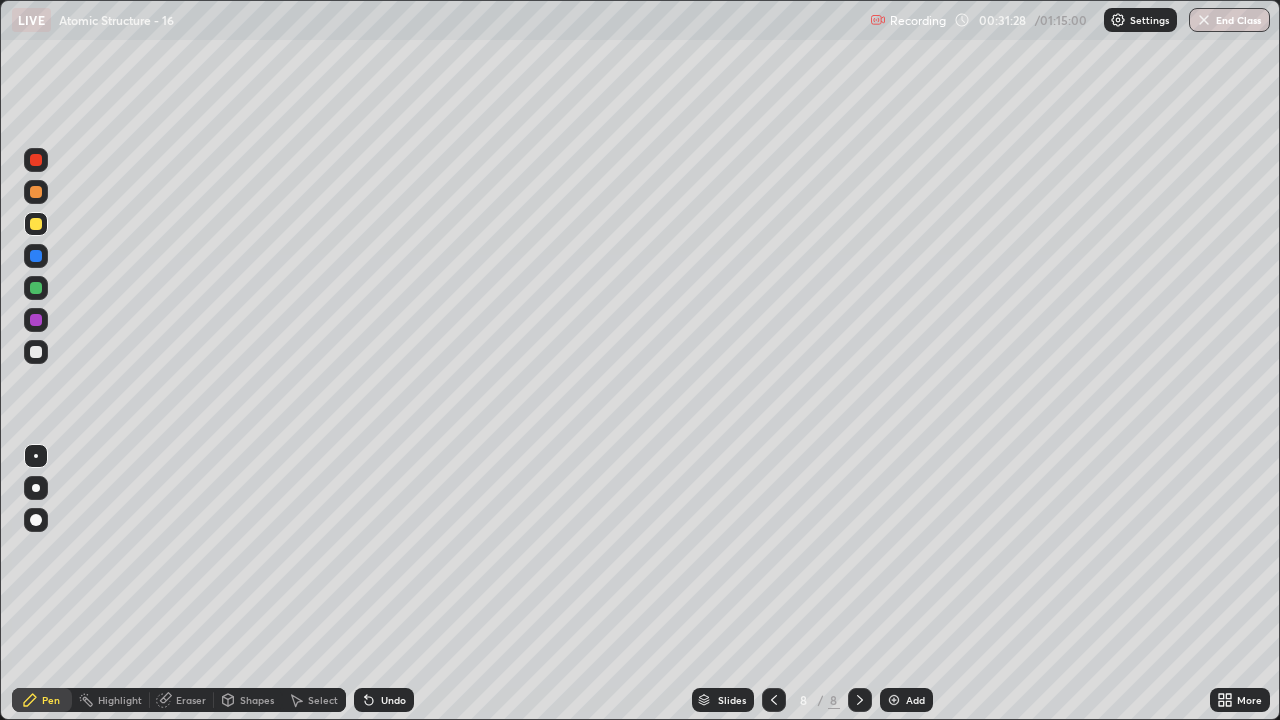 click on "Undo" at bounding box center (393, 700) 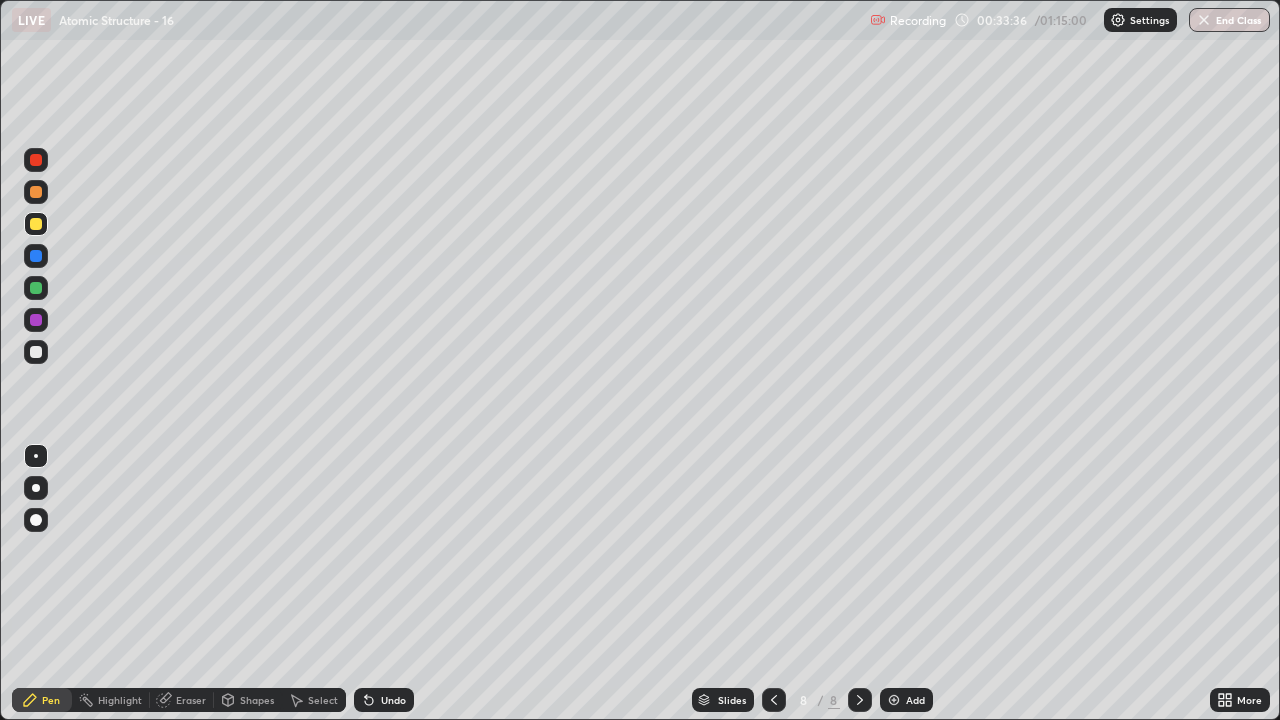 click at bounding box center (894, 700) 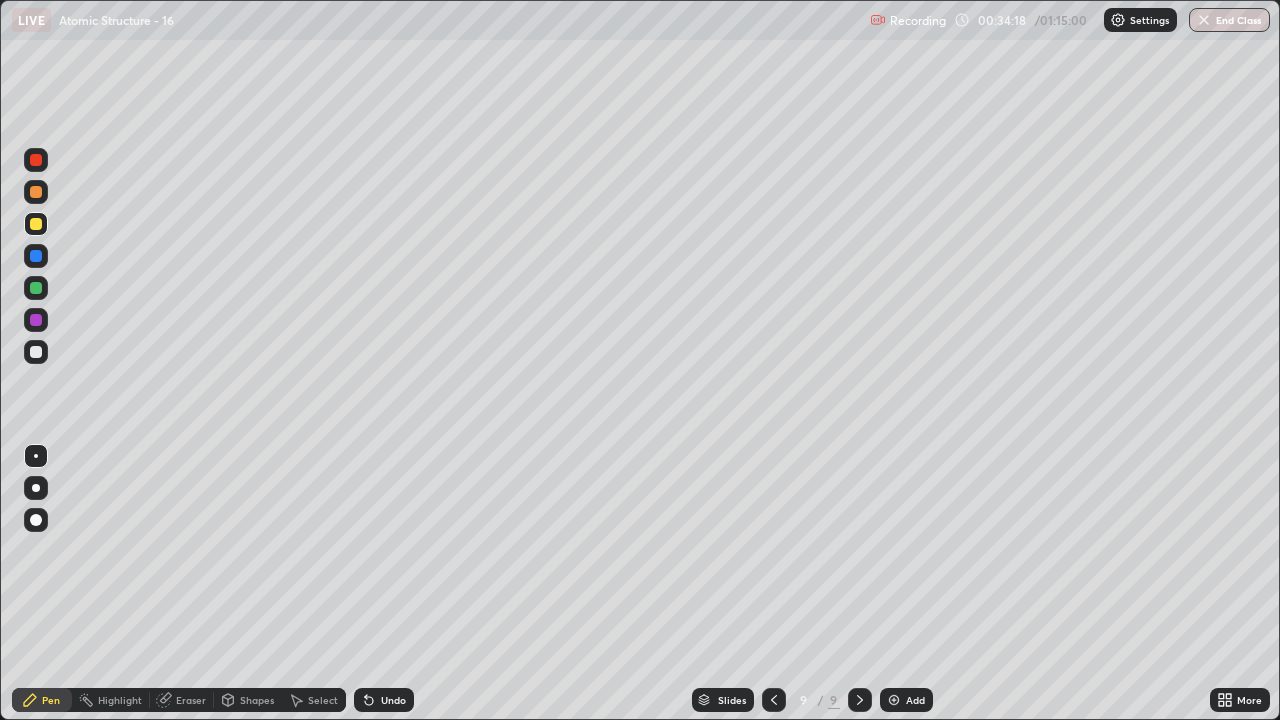 click at bounding box center (774, 700) 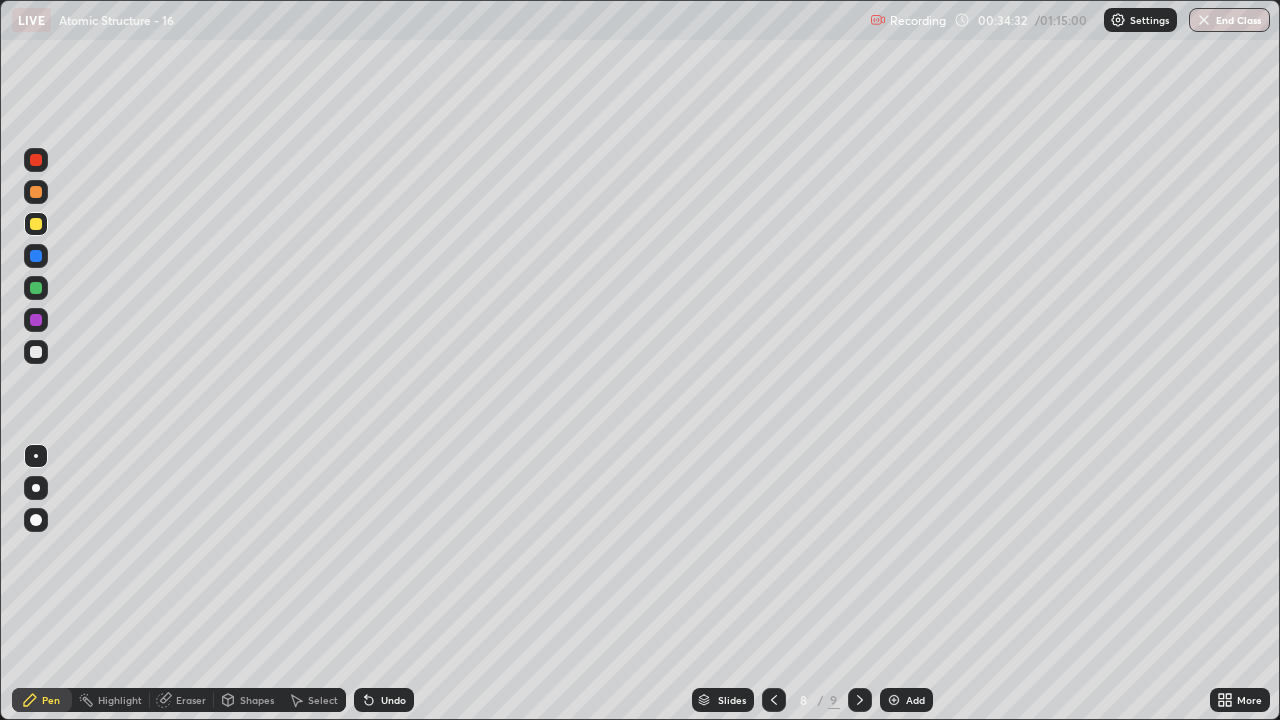 click at bounding box center (860, 700) 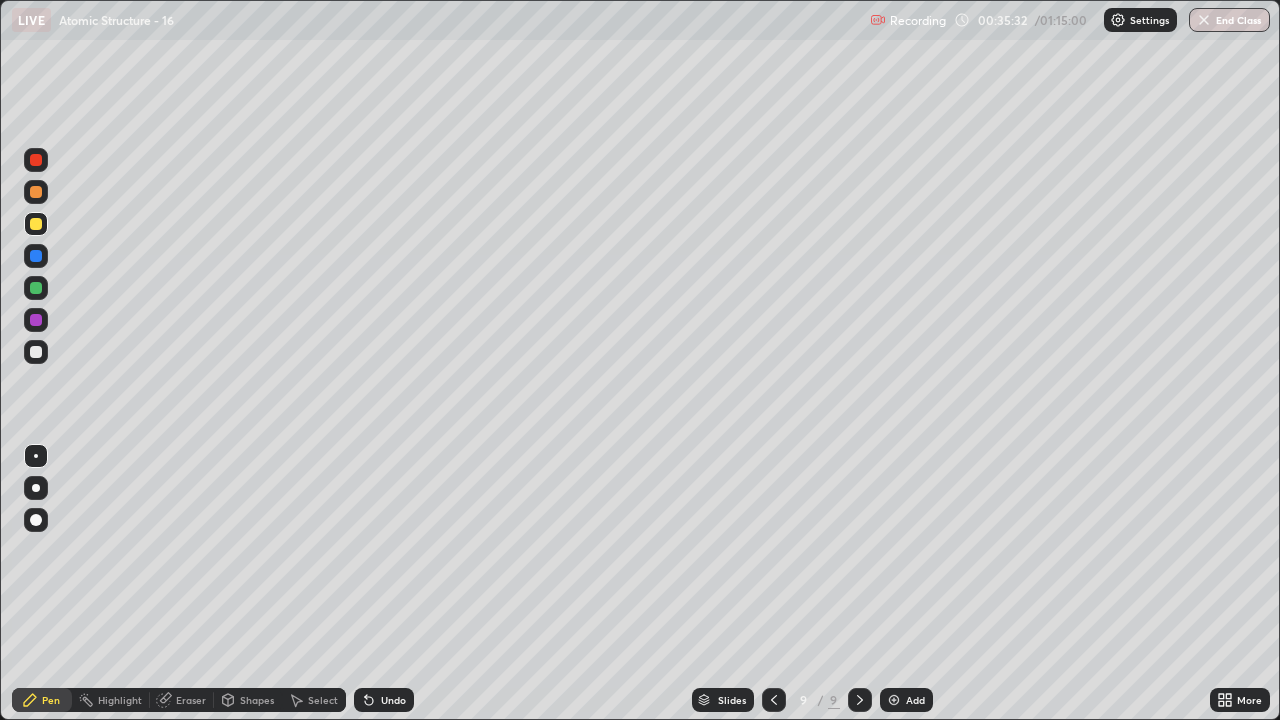 click 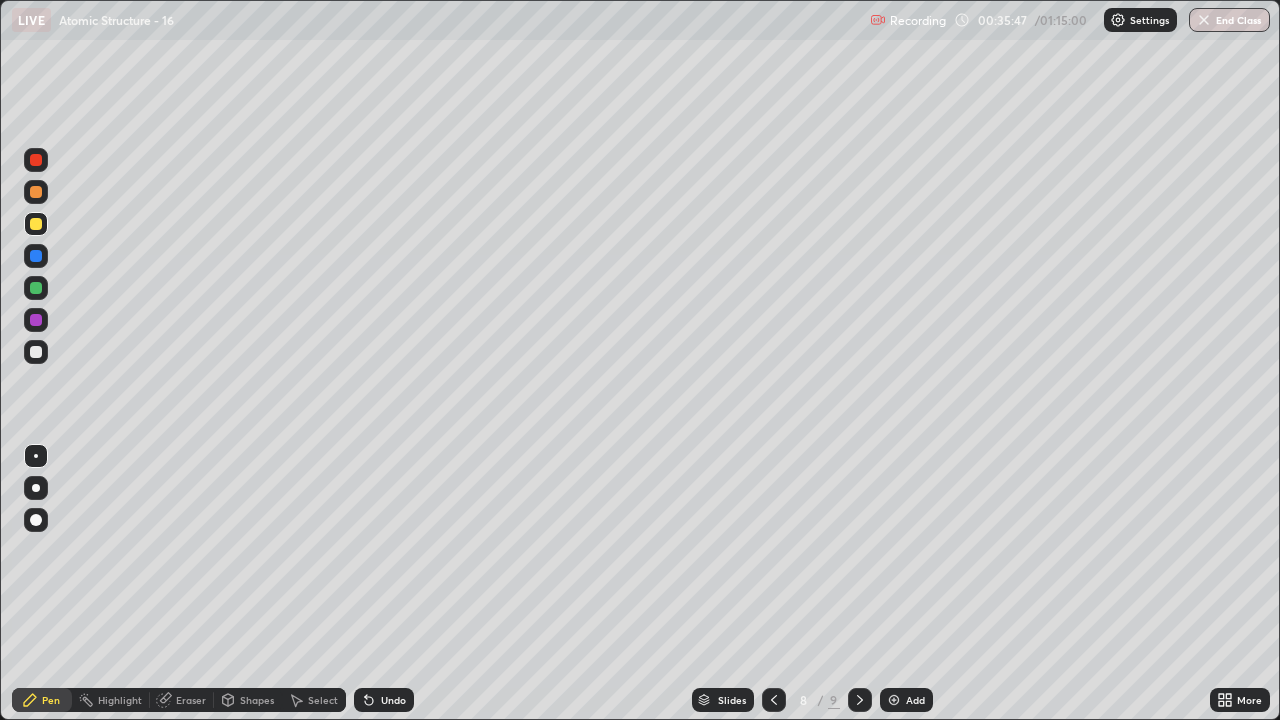 click 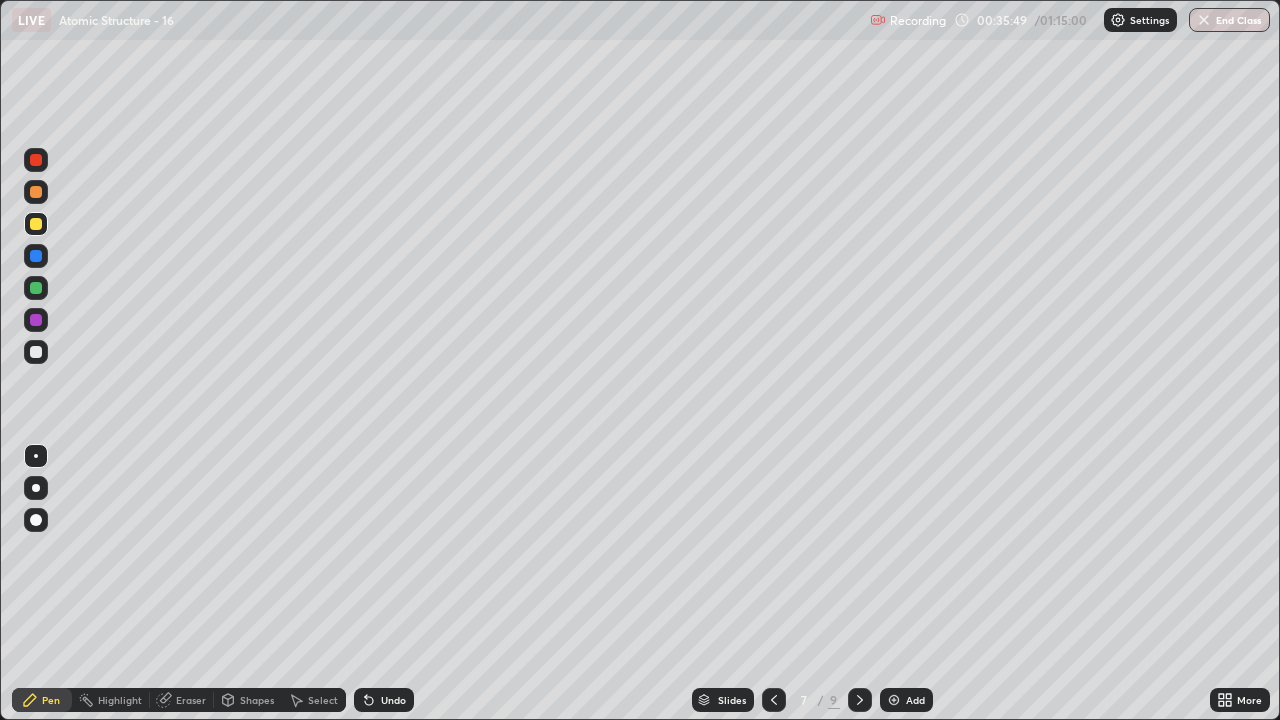 click at bounding box center (860, 700) 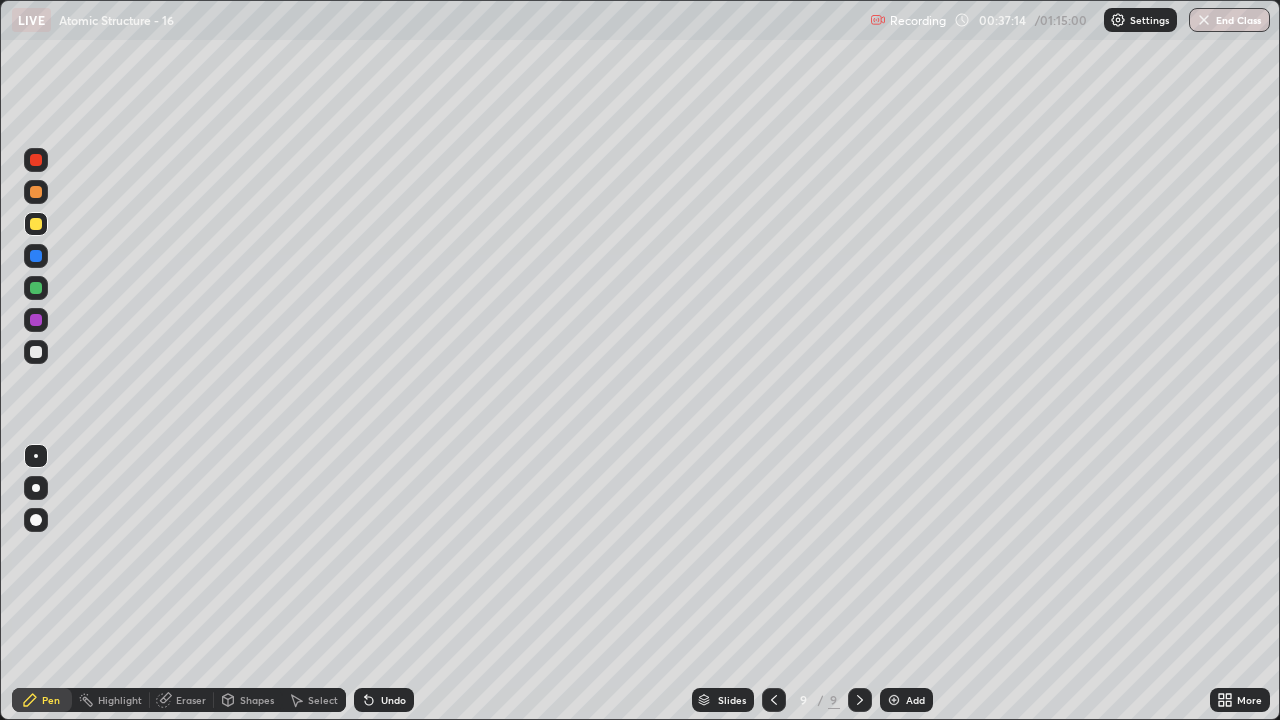 click on "Highlight" at bounding box center (111, 700) 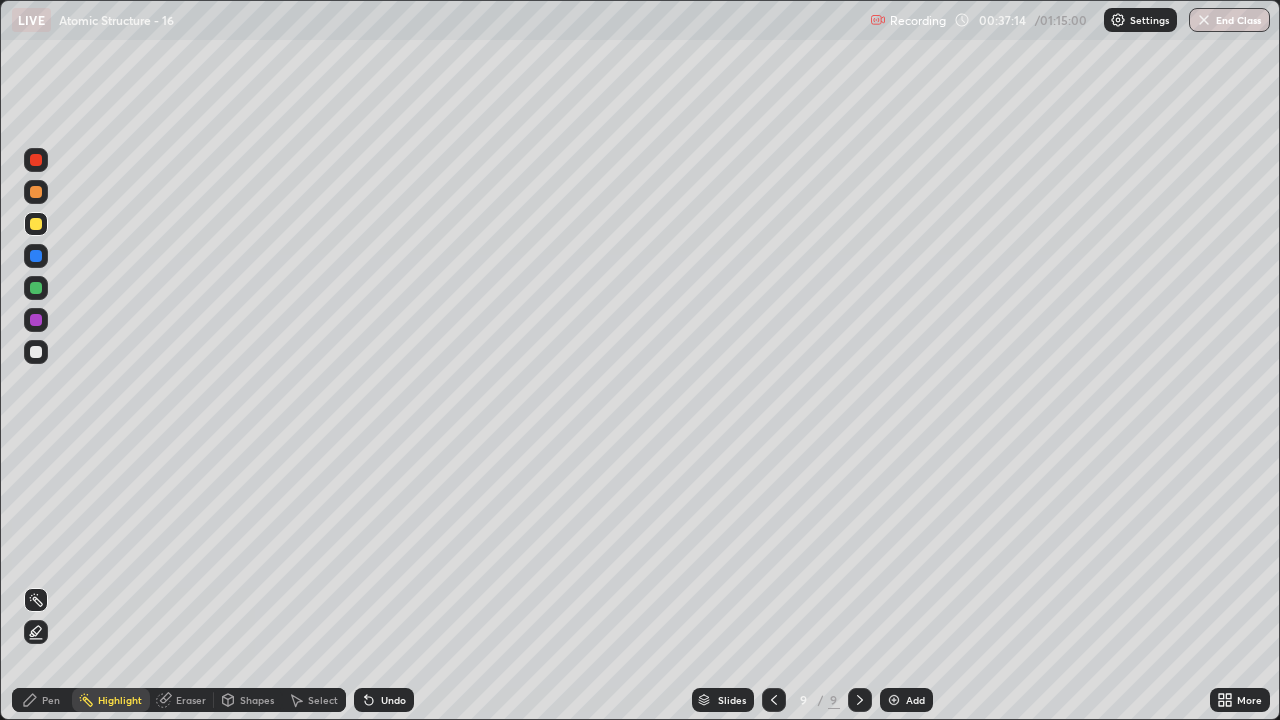 click on "Eraser" at bounding box center (182, 700) 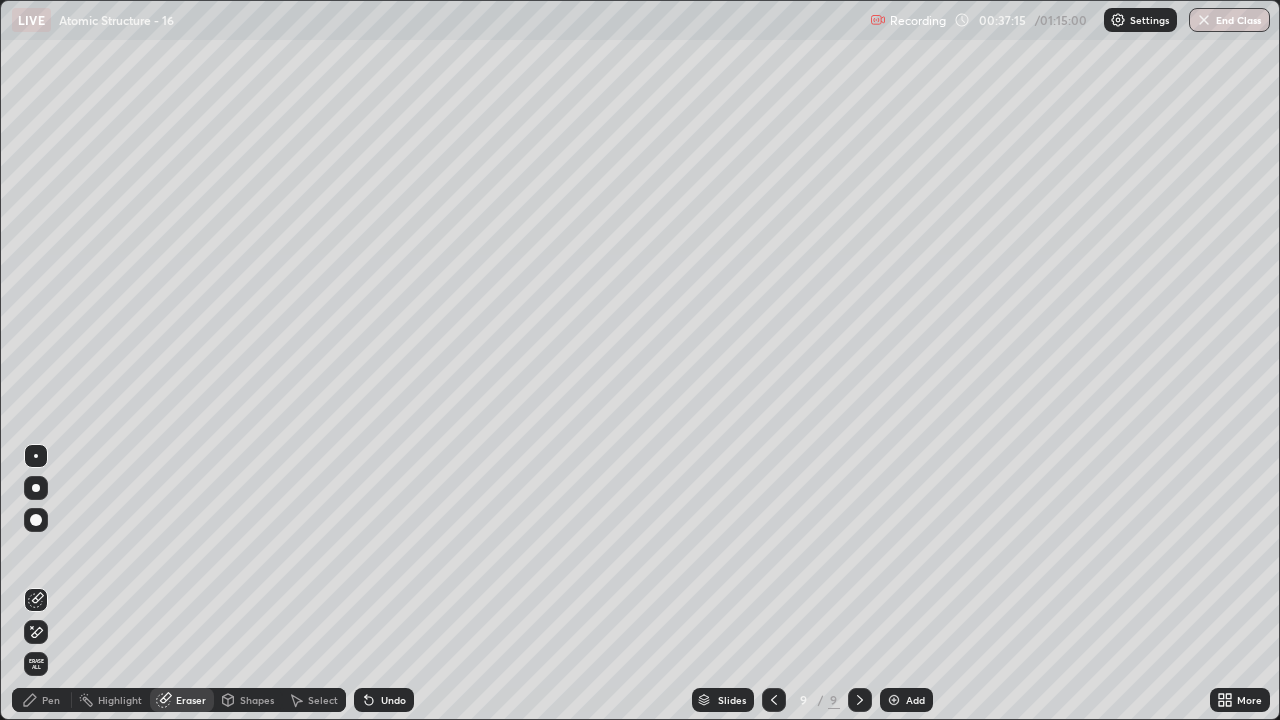 click on "Pen" at bounding box center (42, 700) 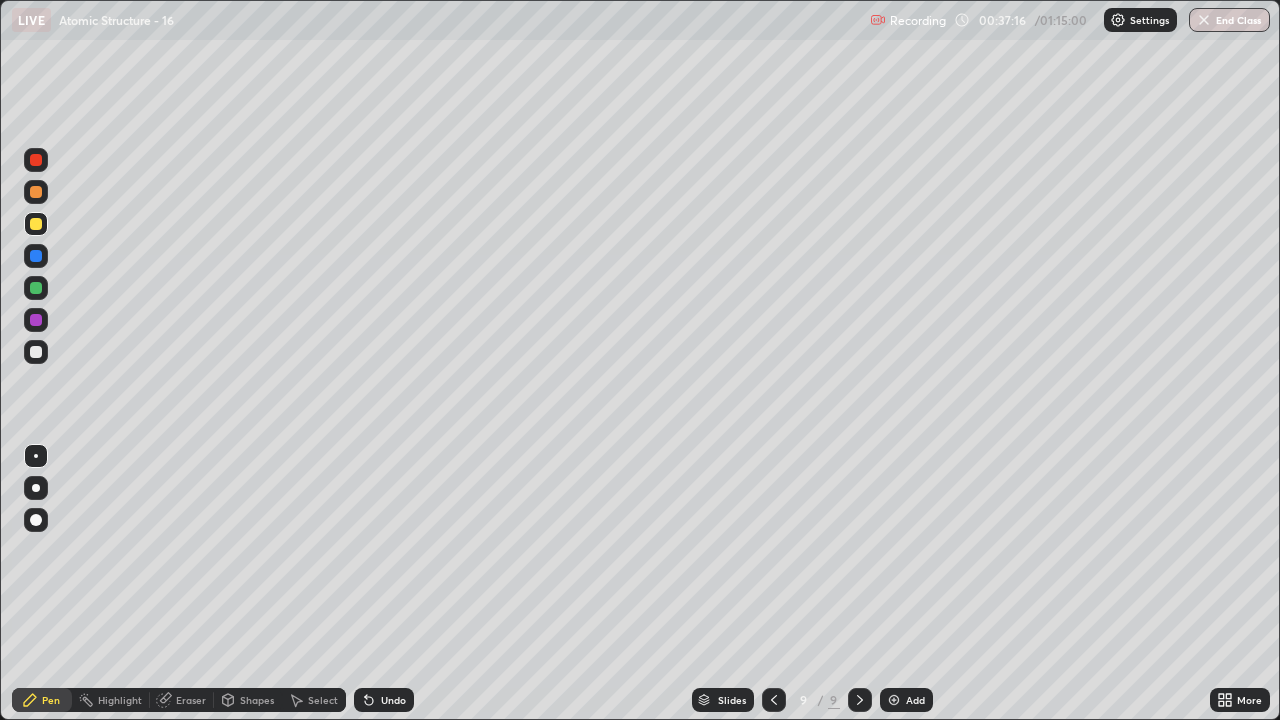 click at bounding box center [36, 288] 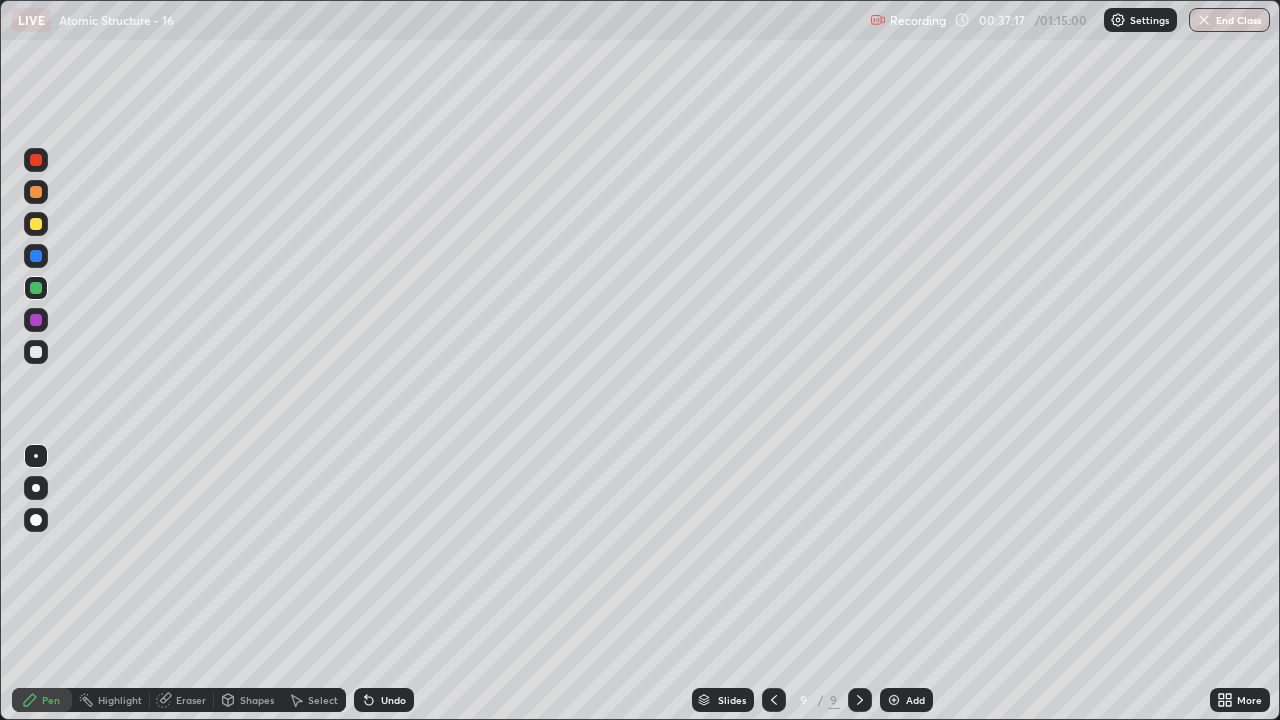click at bounding box center [36, 192] 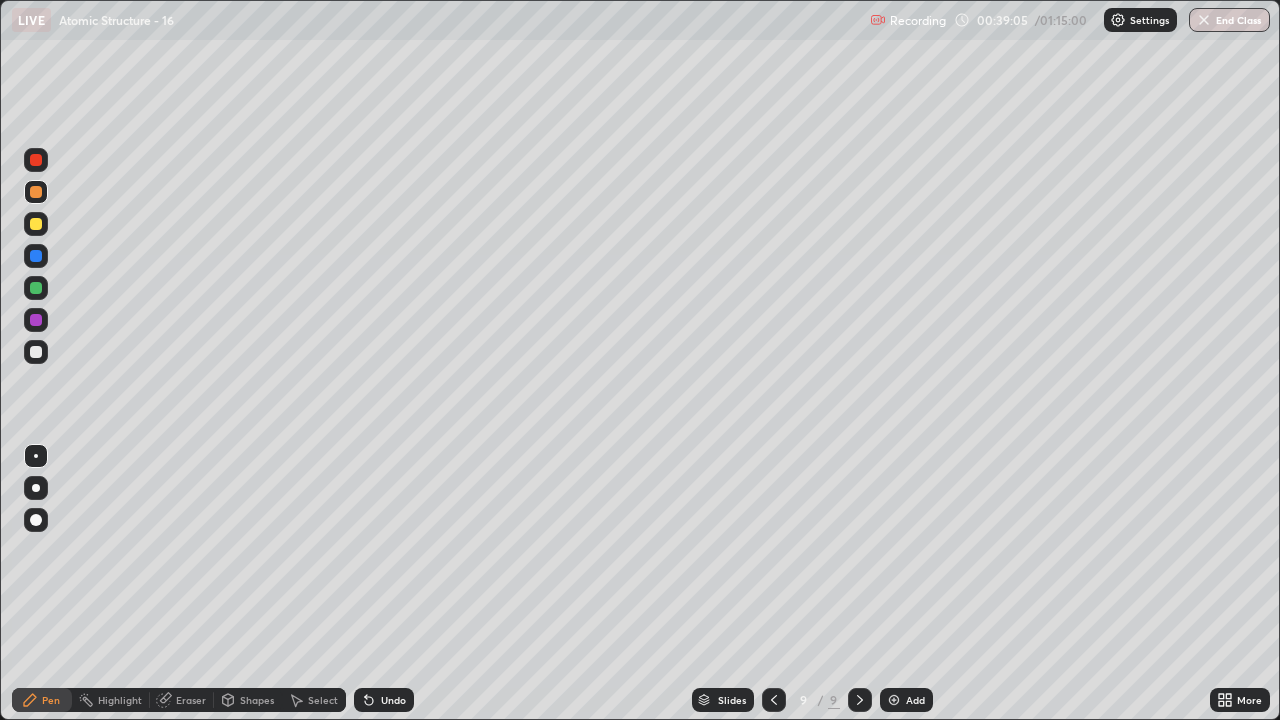 click on "Eraser" at bounding box center [191, 700] 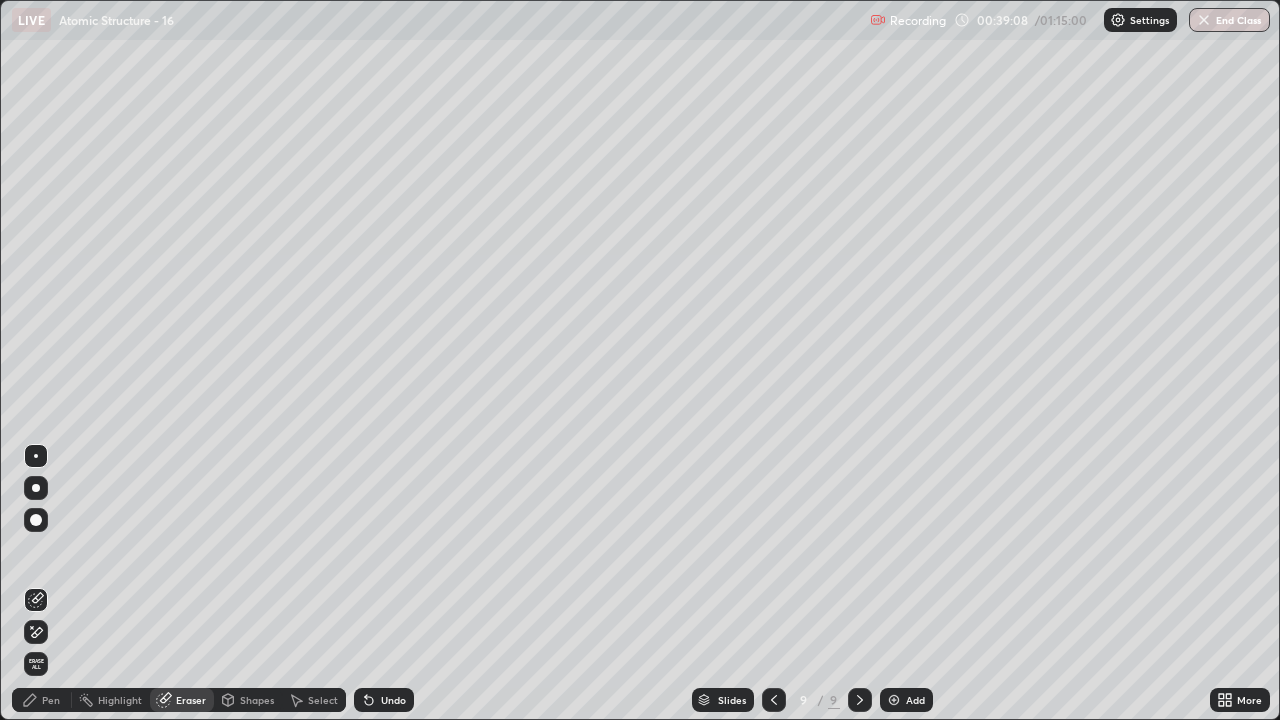 click on "Undo" at bounding box center [393, 700] 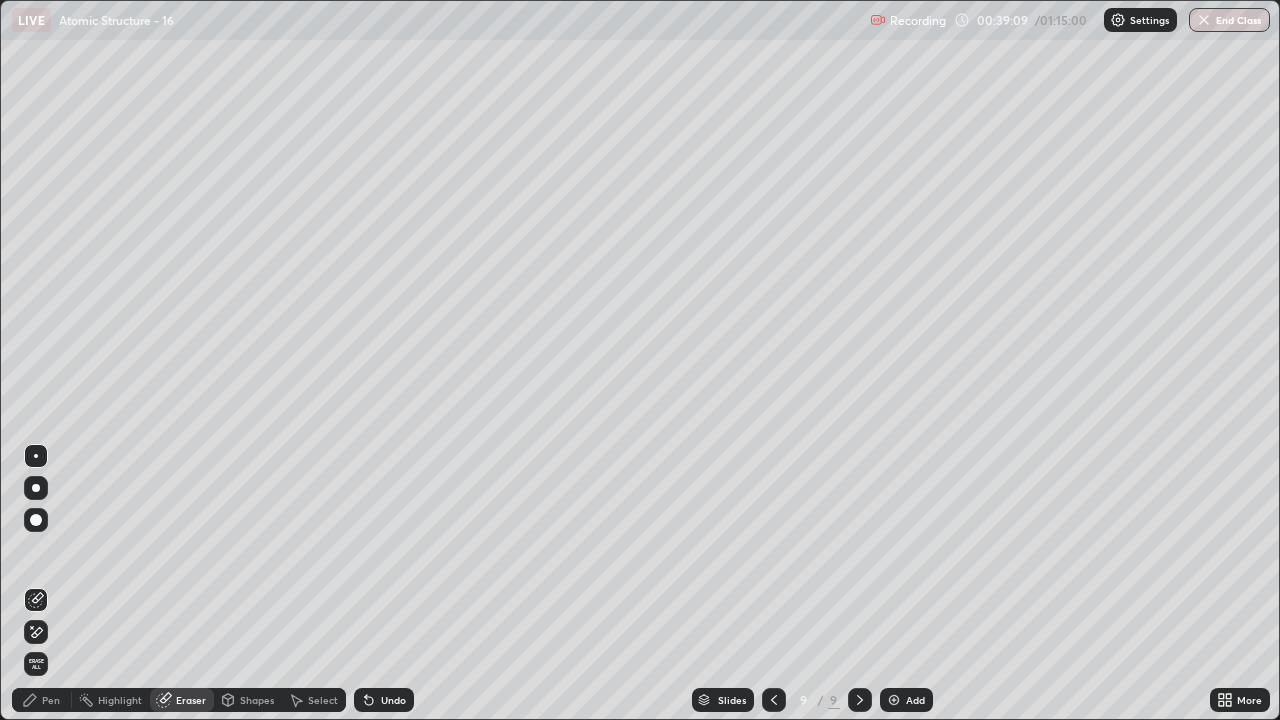 click on "Shapes" at bounding box center [257, 700] 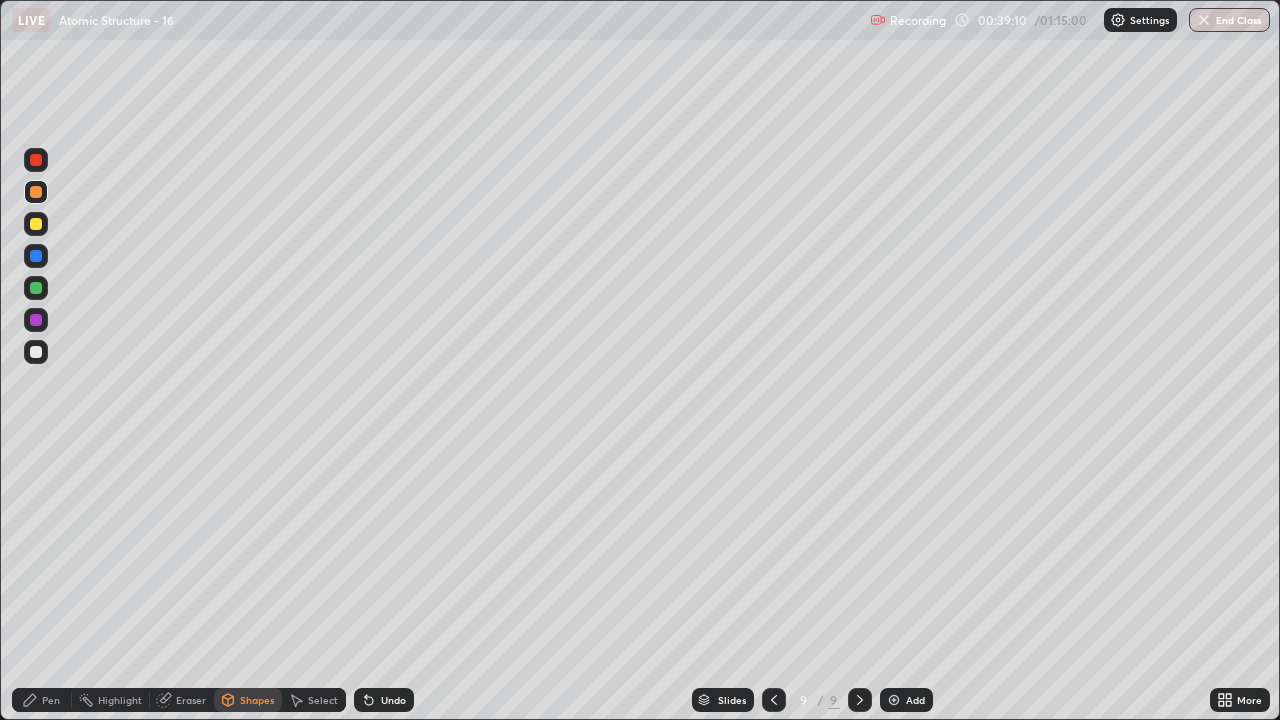 click on "Pen" at bounding box center [51, 700] 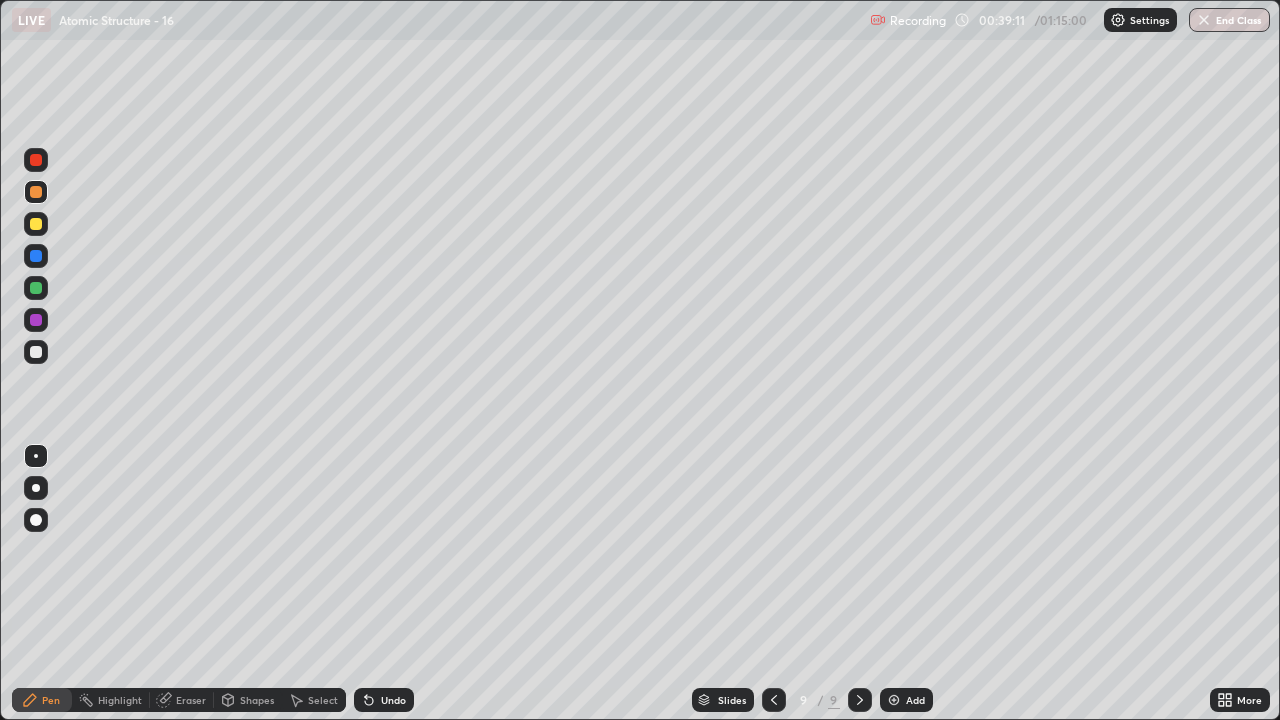 click at bounding box center (36, 224) 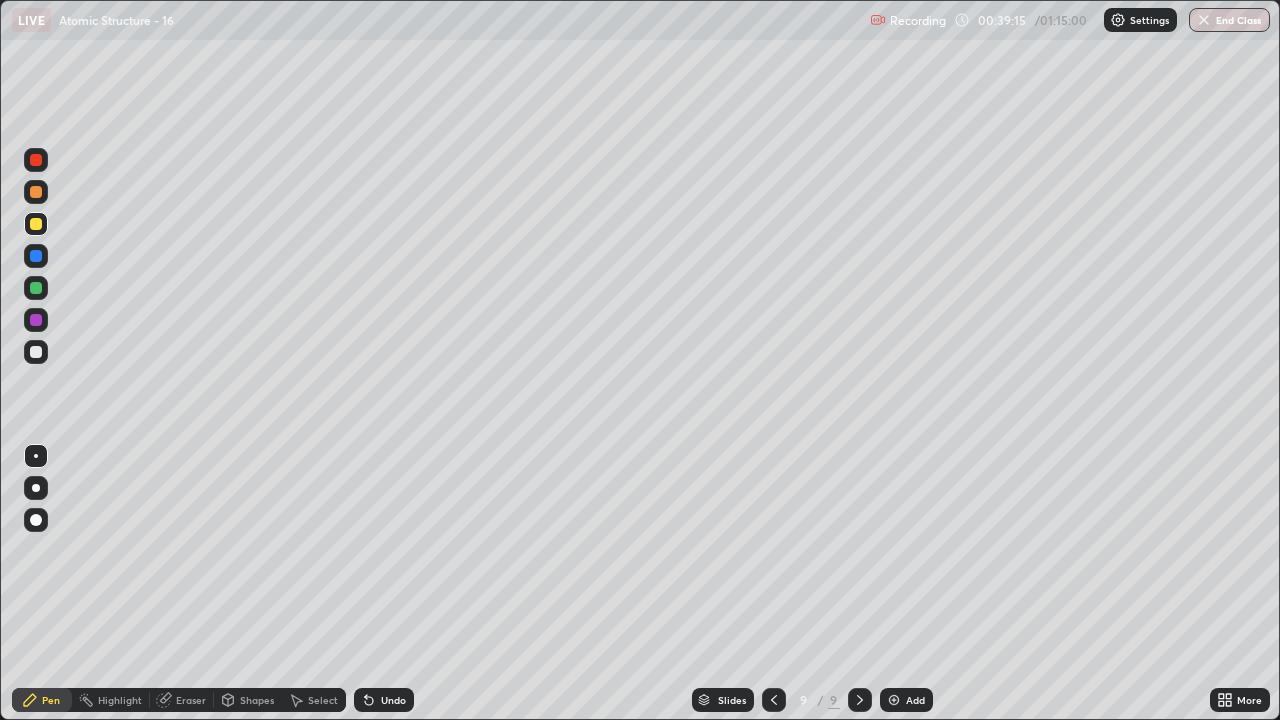 click on "Eraser" at bounding box center (191, 700) 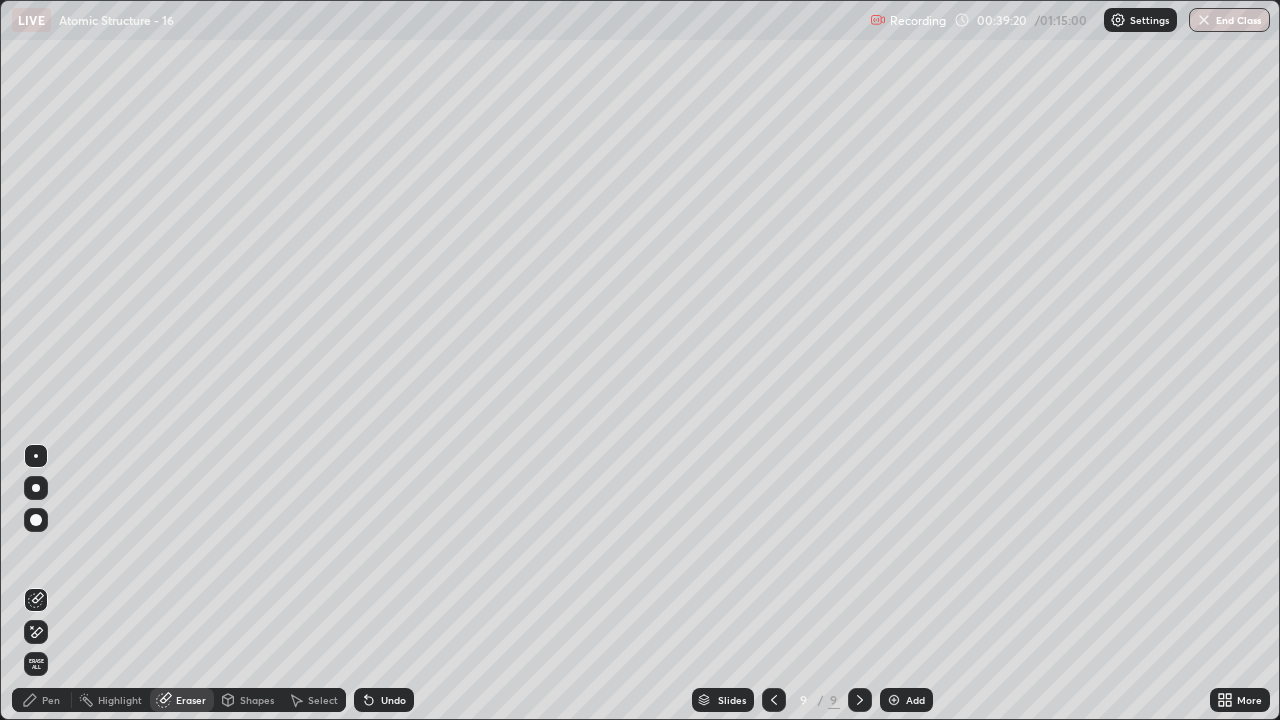 click on "Pen" at bounding box center [51, 700] 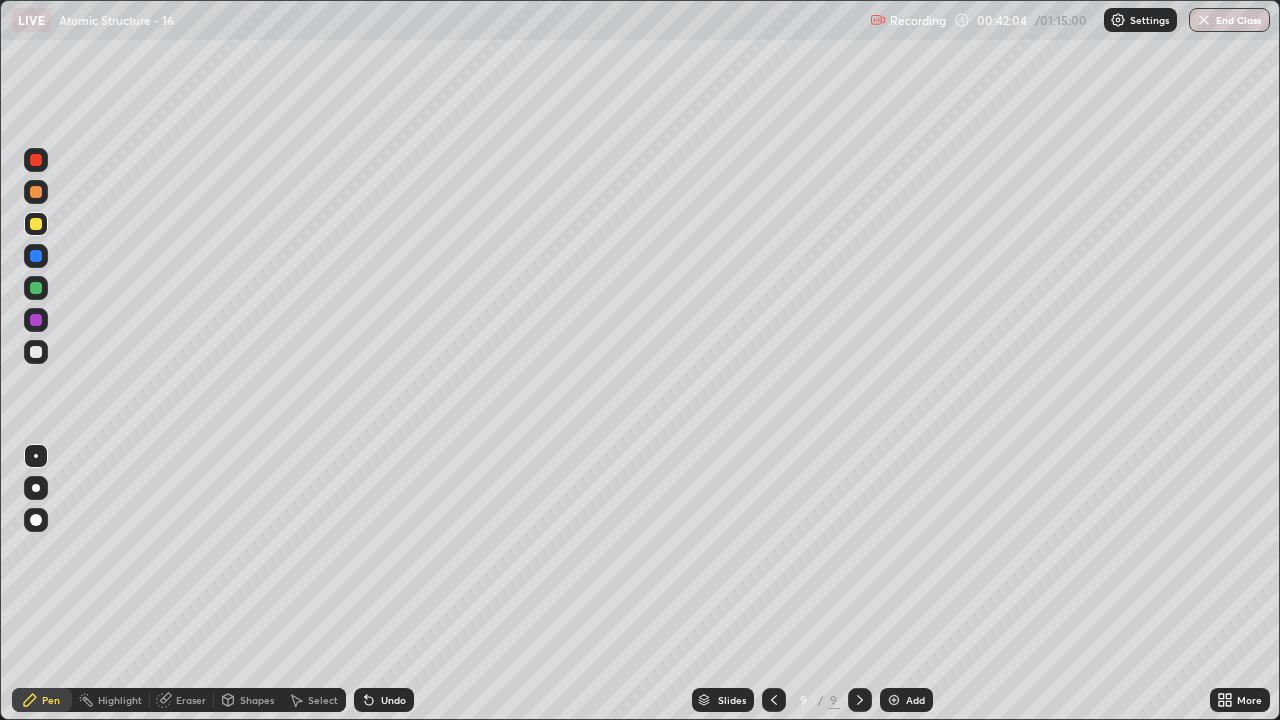 click 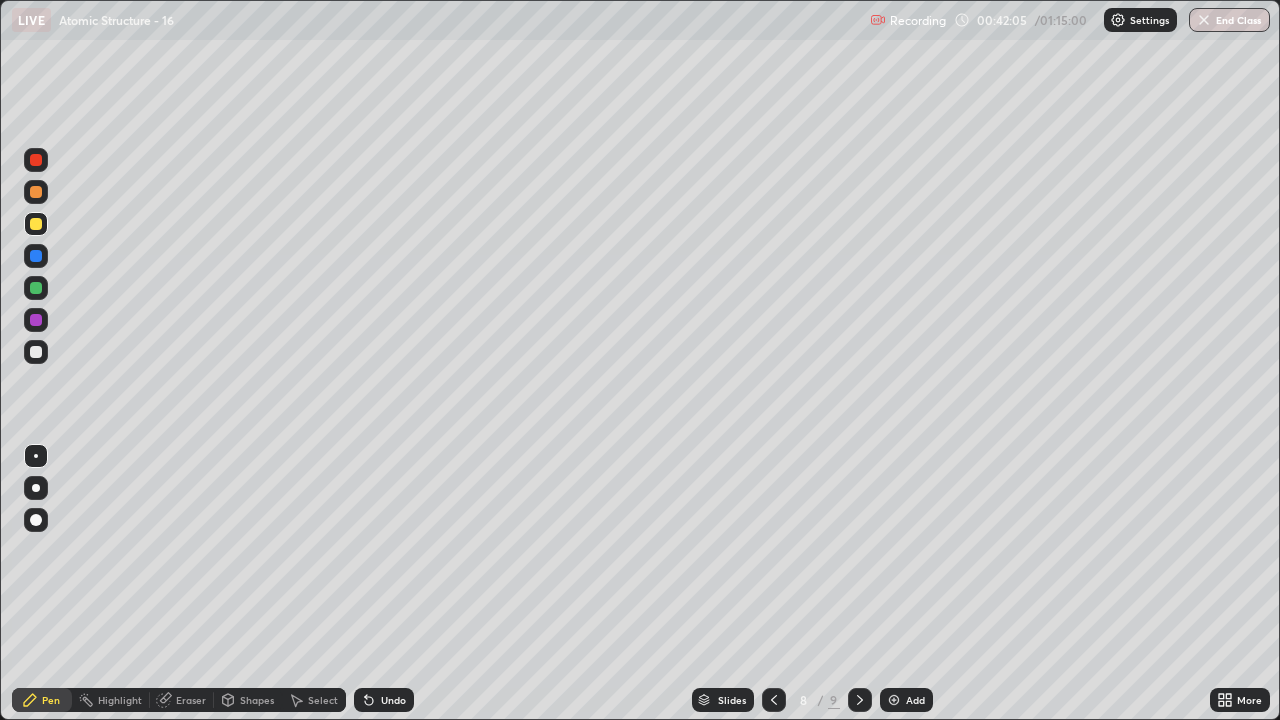 click at bounding box center (860, 700) 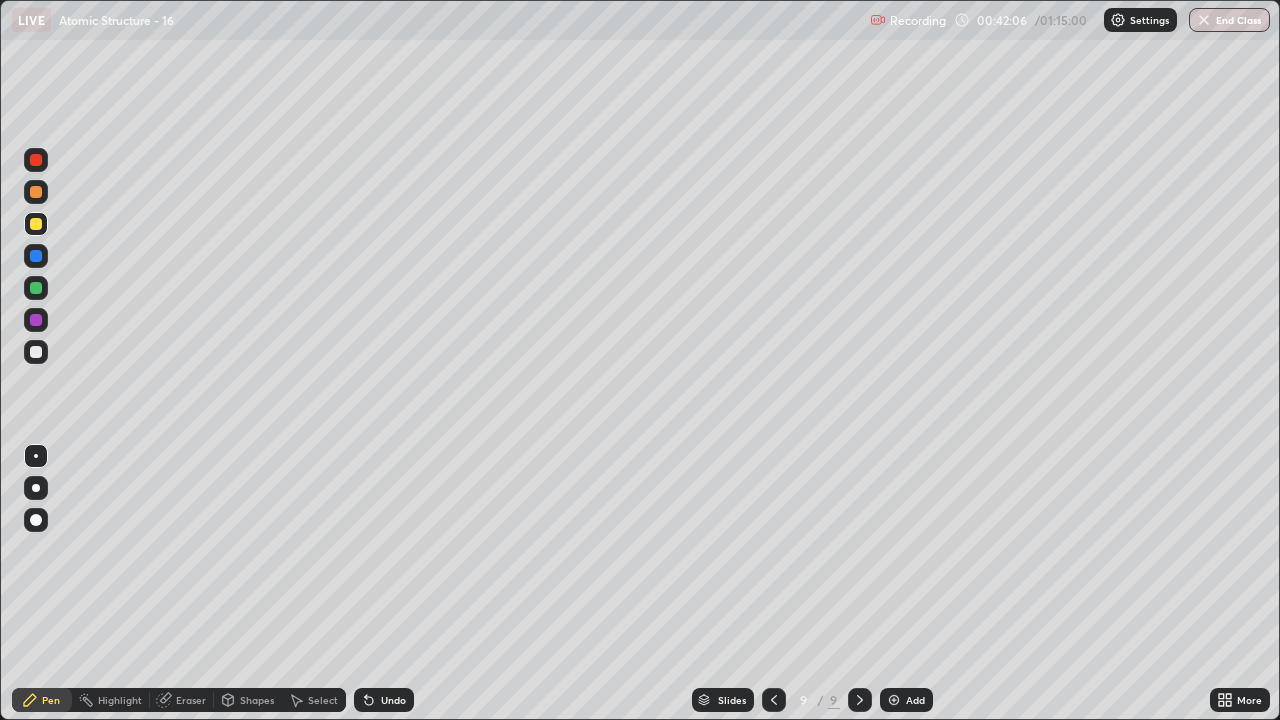 click on "Add" at bounding box center [915, 700] 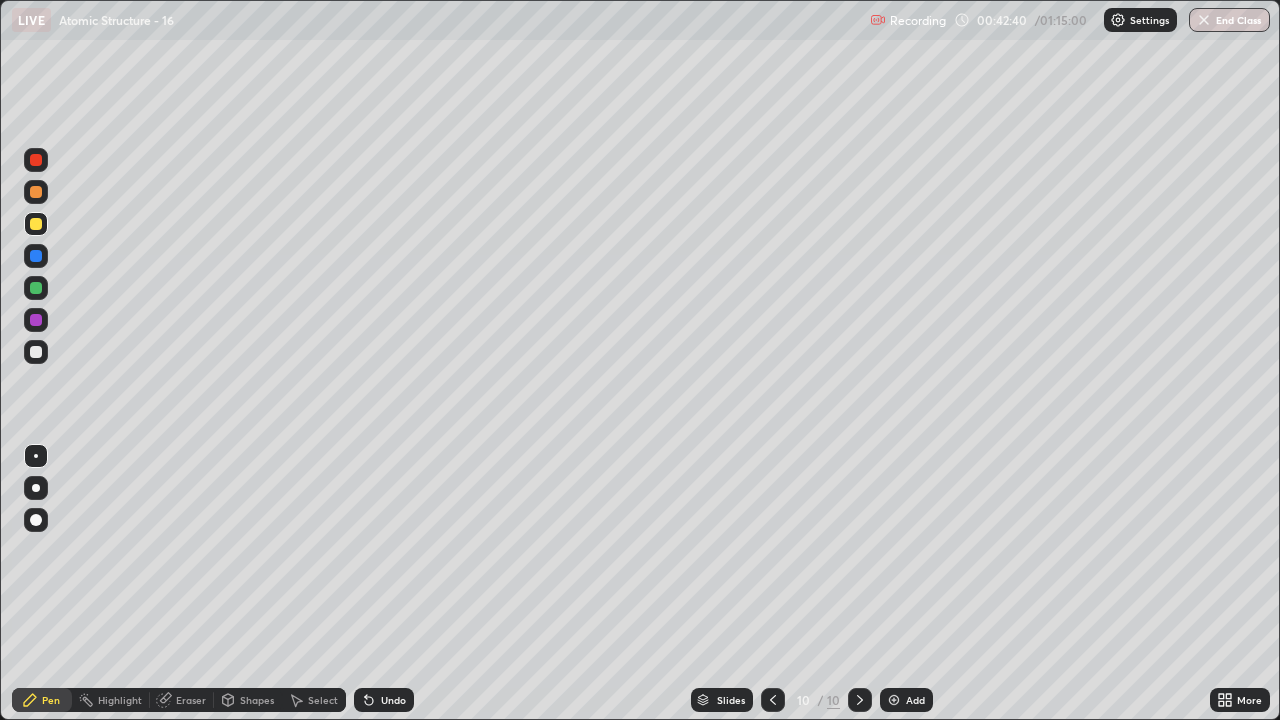 click on "Undo" at bounding box center [384, 700] 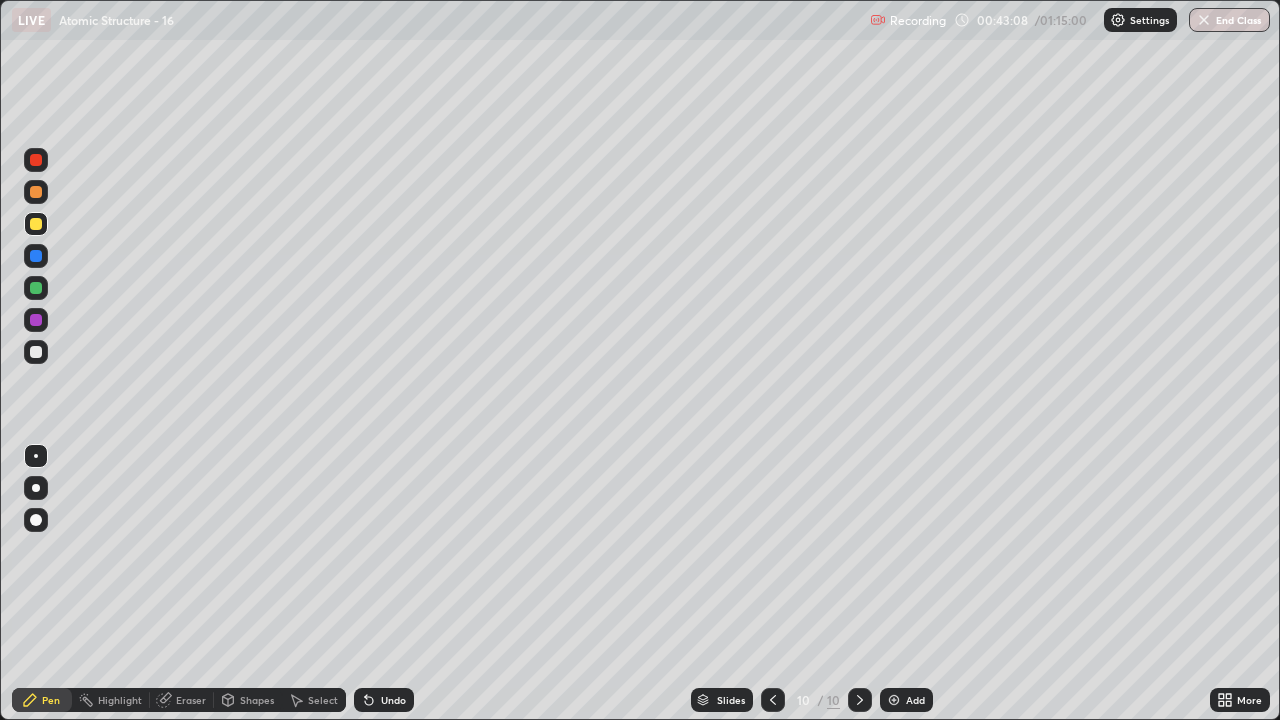 click 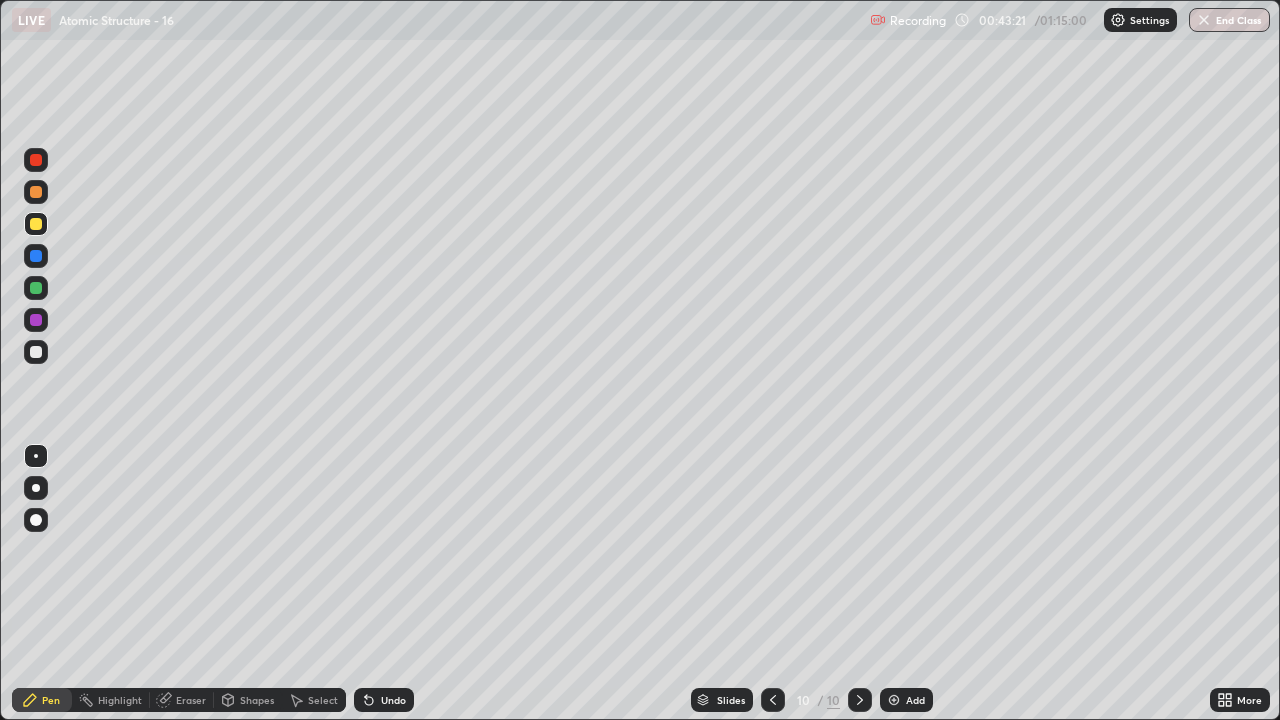 click on "Eraser" at bounding box center (191, 700) 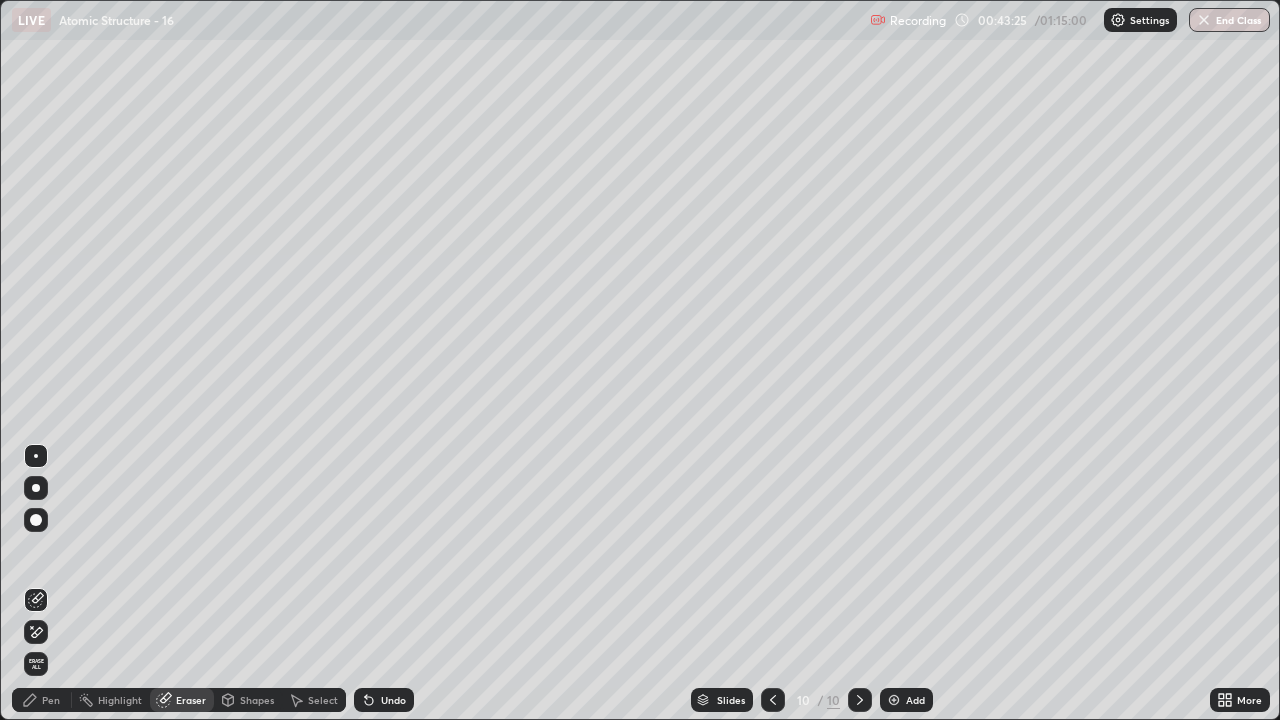 click 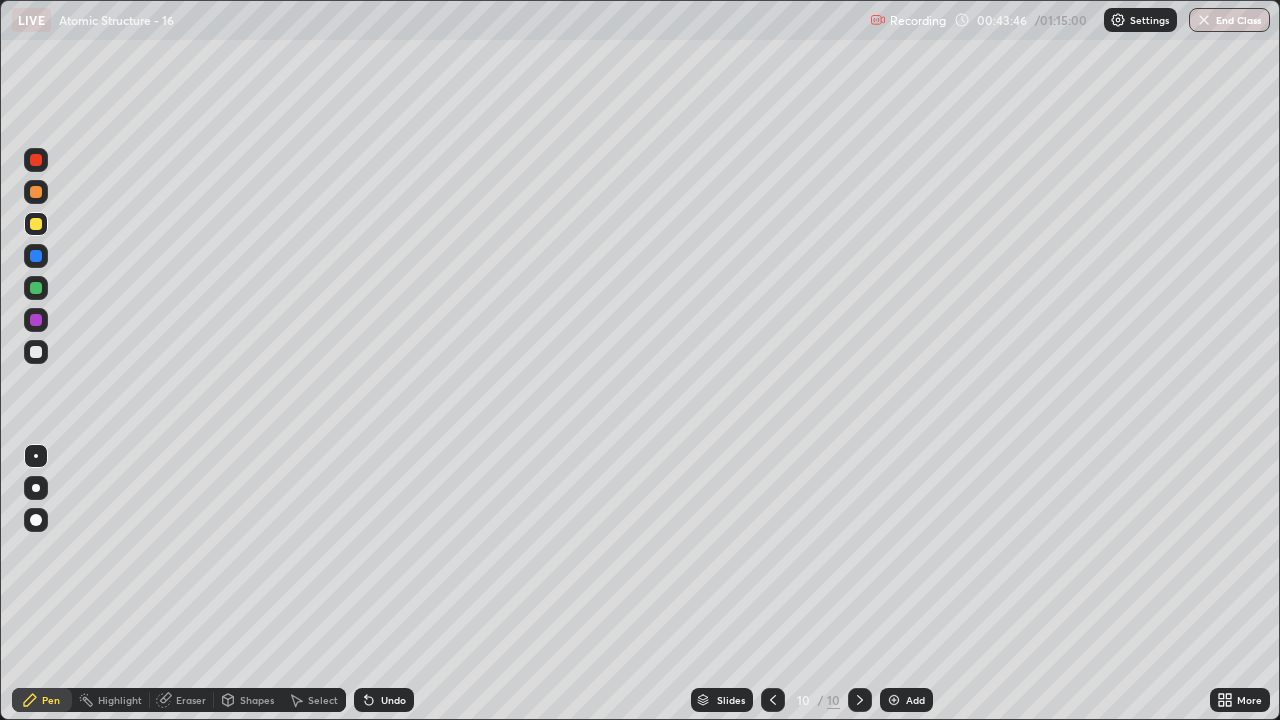 click 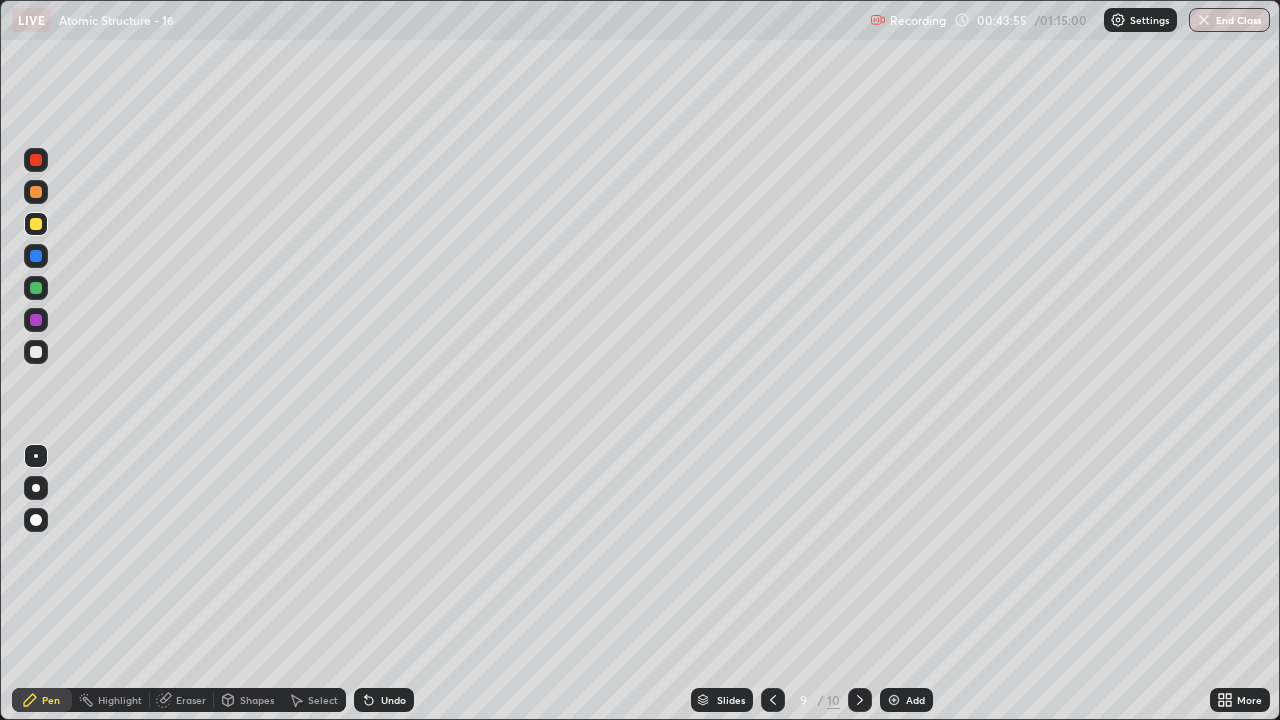 click 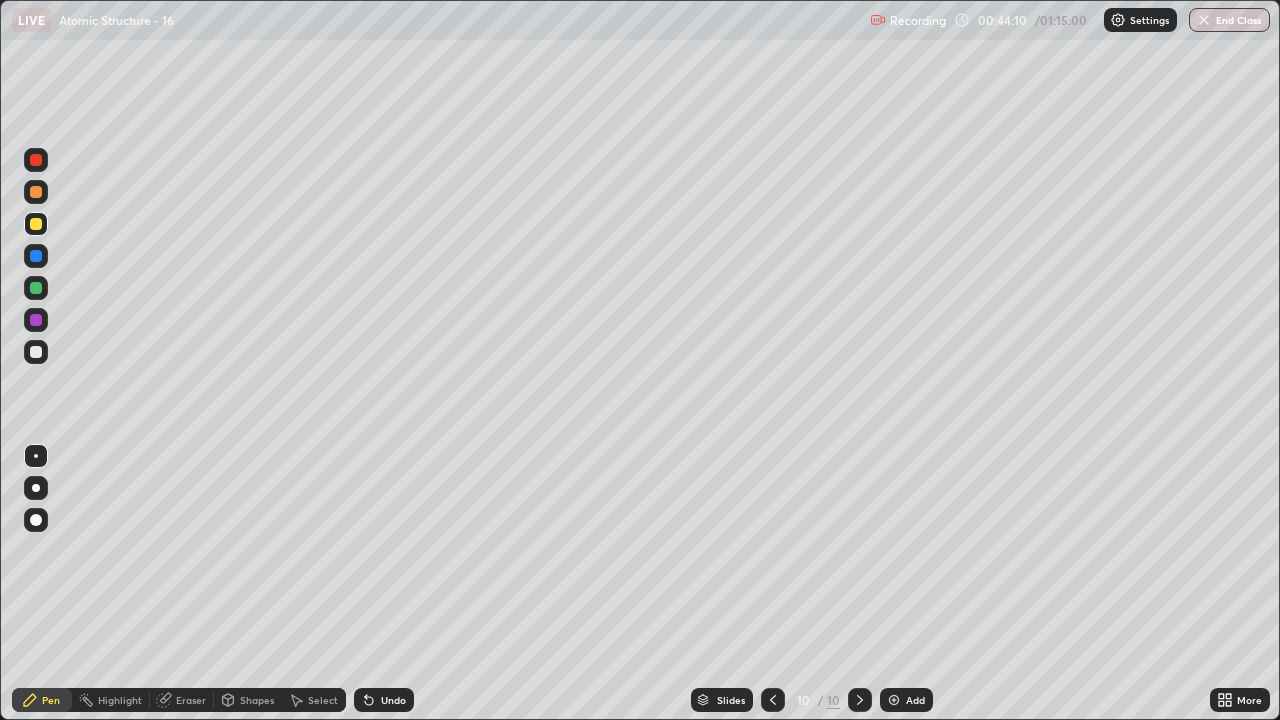 click on "Eraser" at bounding box center (191, 700) 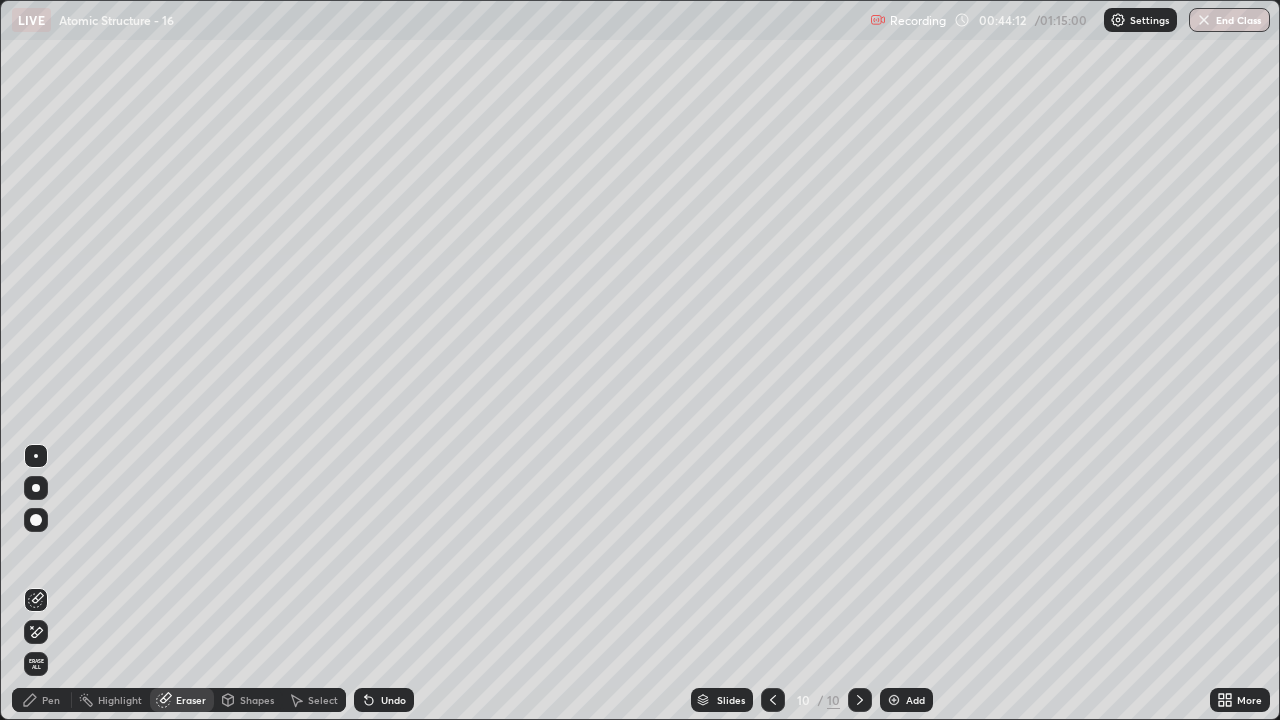 click on "Pen" at bounding box center [51, 700] 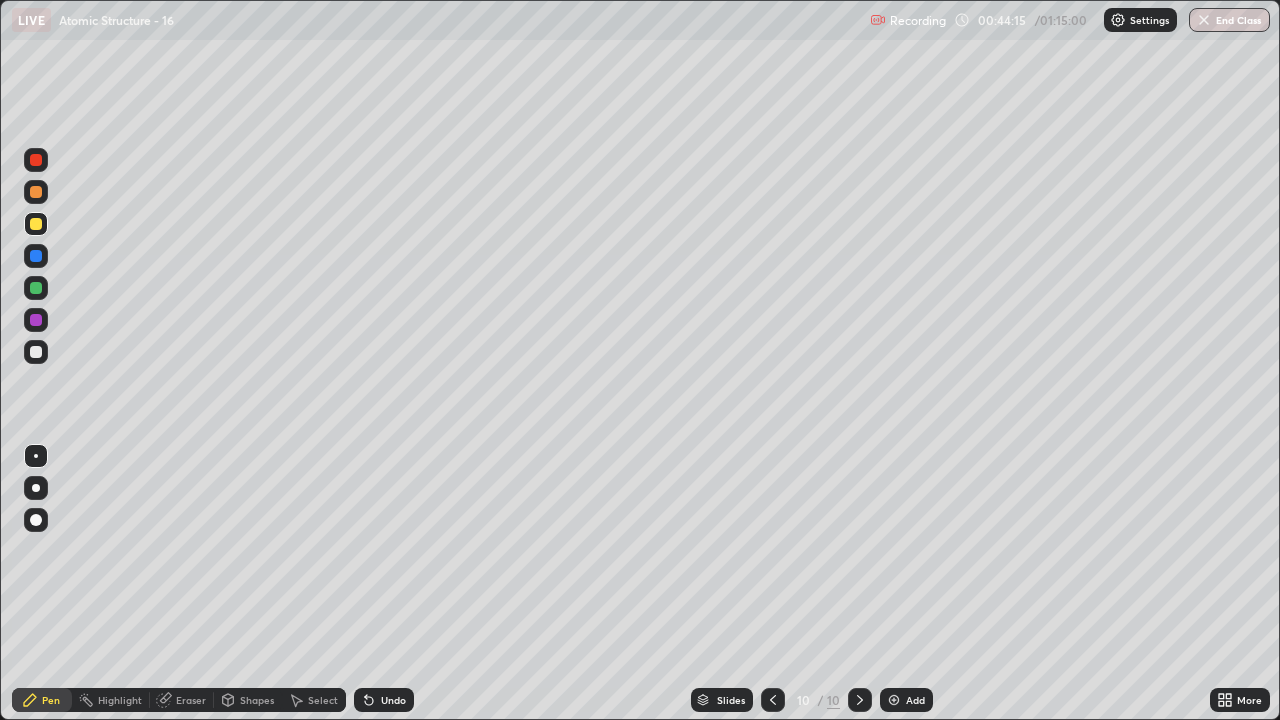 click on "Eraser" at bounding box center (191, 700) 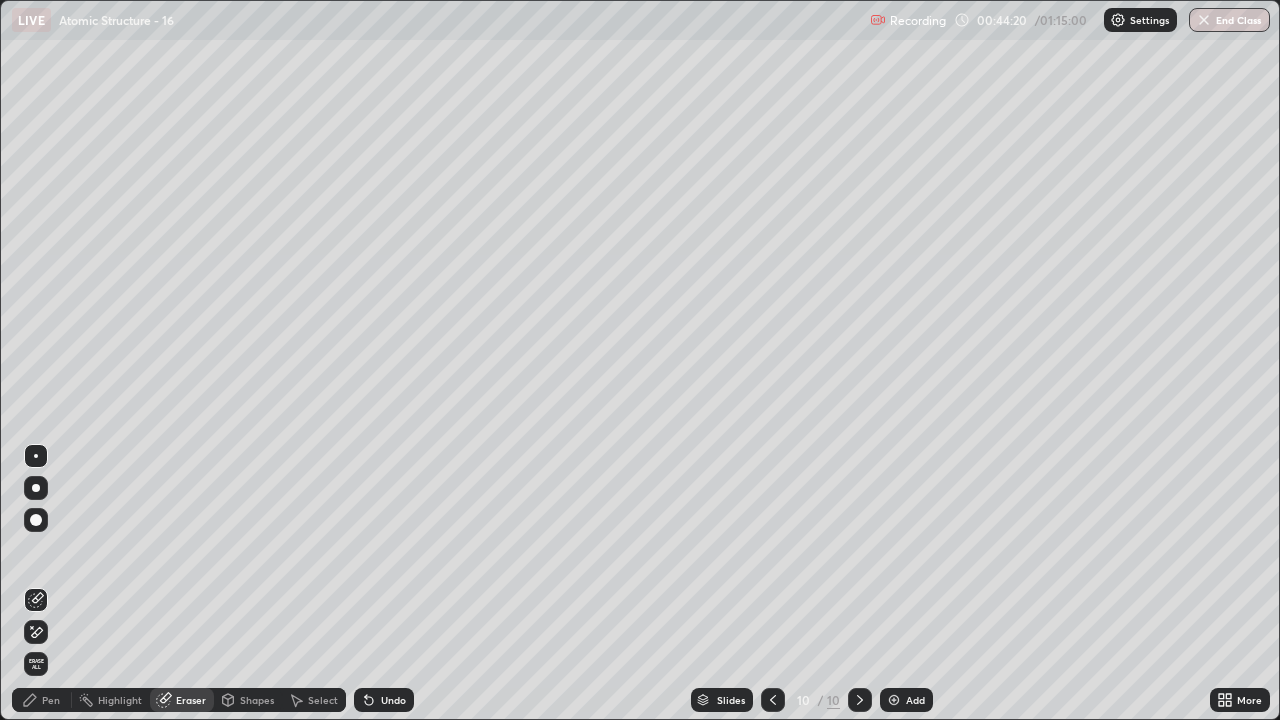 click on "Pen" at bounding box center [42, 700] 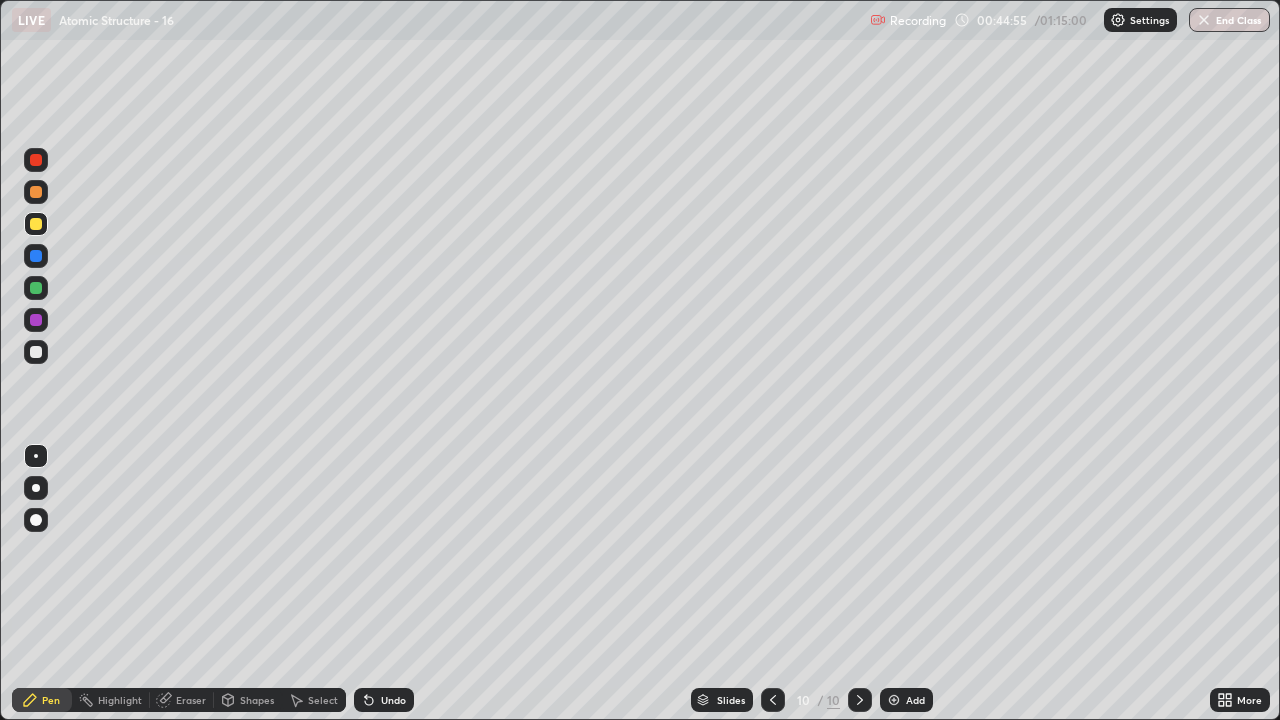 click 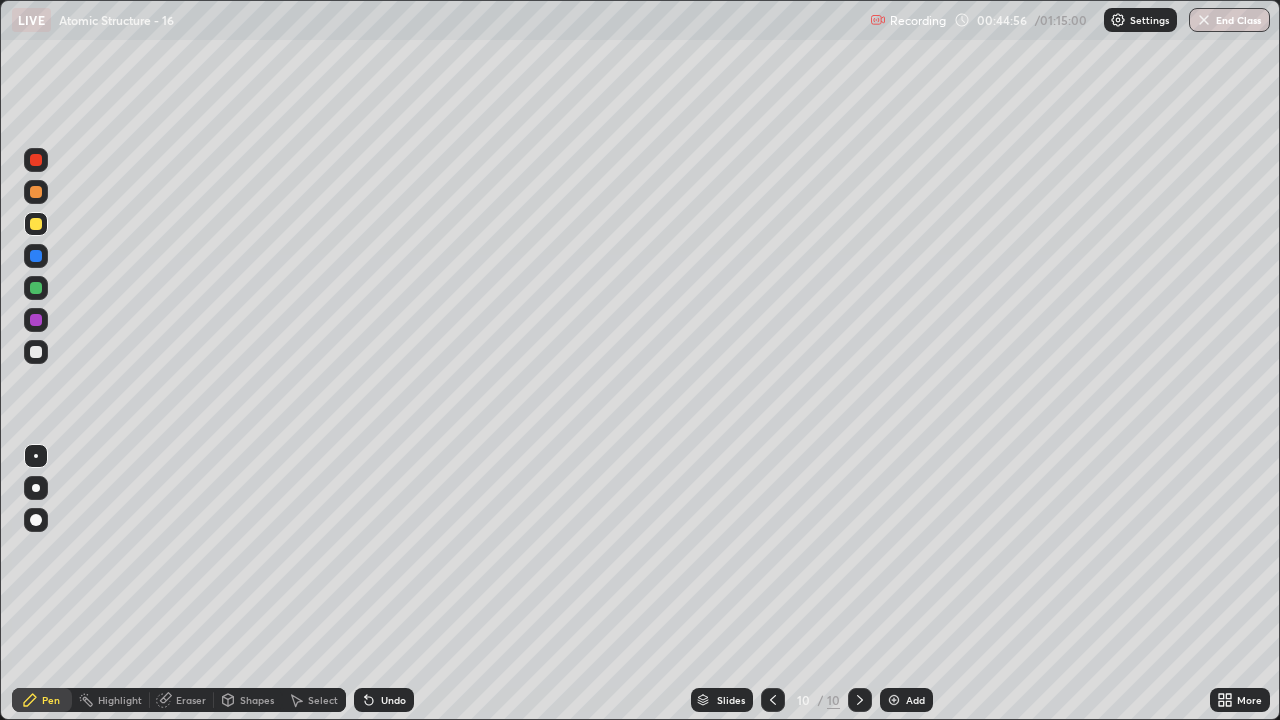 click on "Undo" at bounding box center (384, 700) 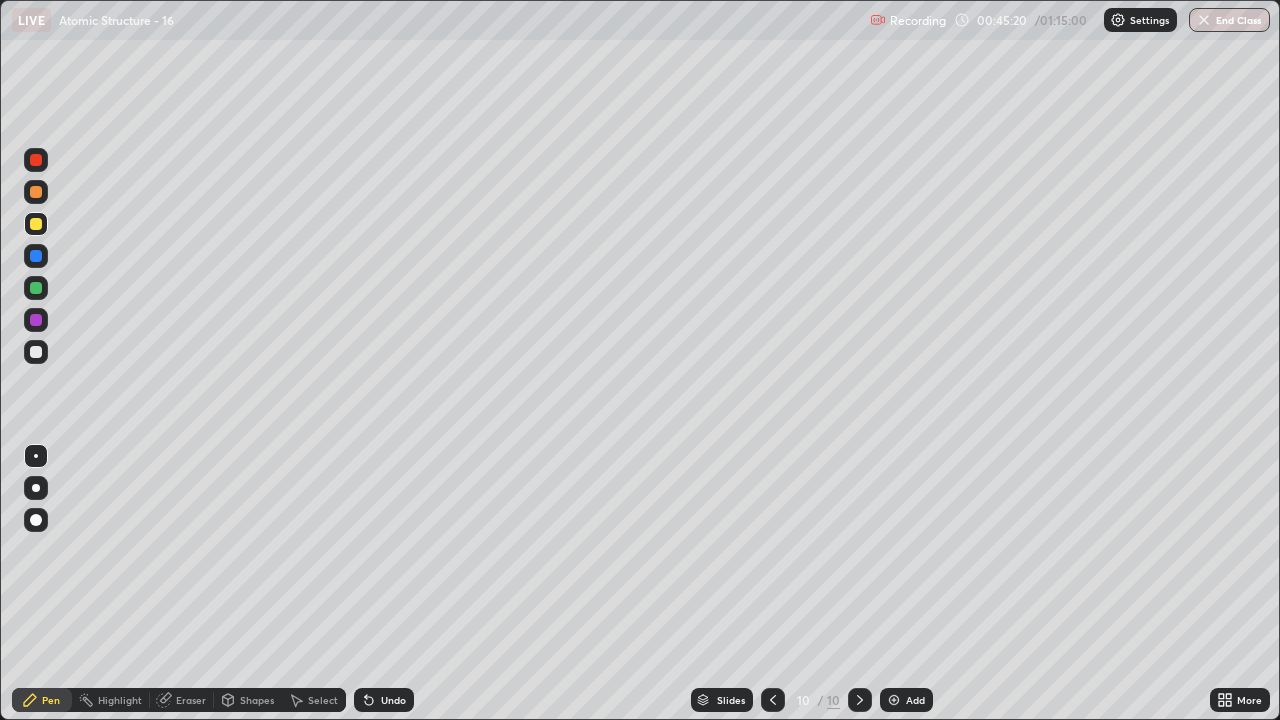 click on "Undo" at bounding box center (393, 700) 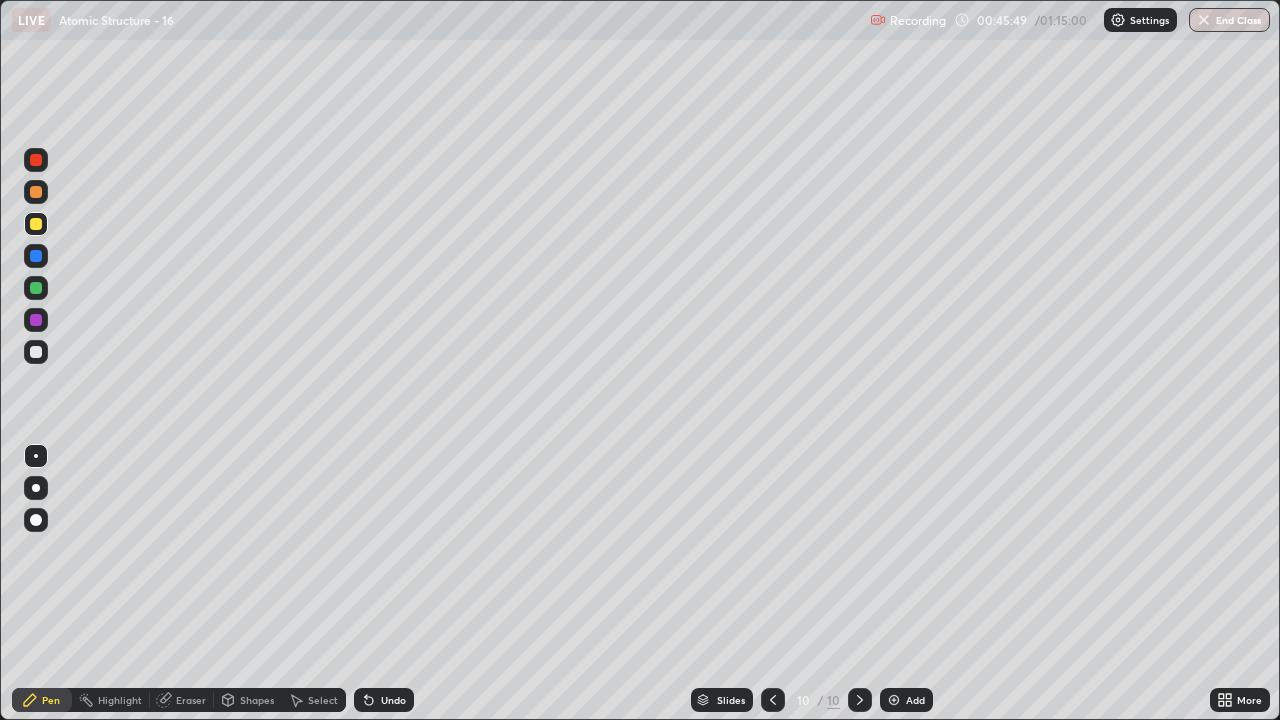 click on "Undo" at bounding box center [393, 700] 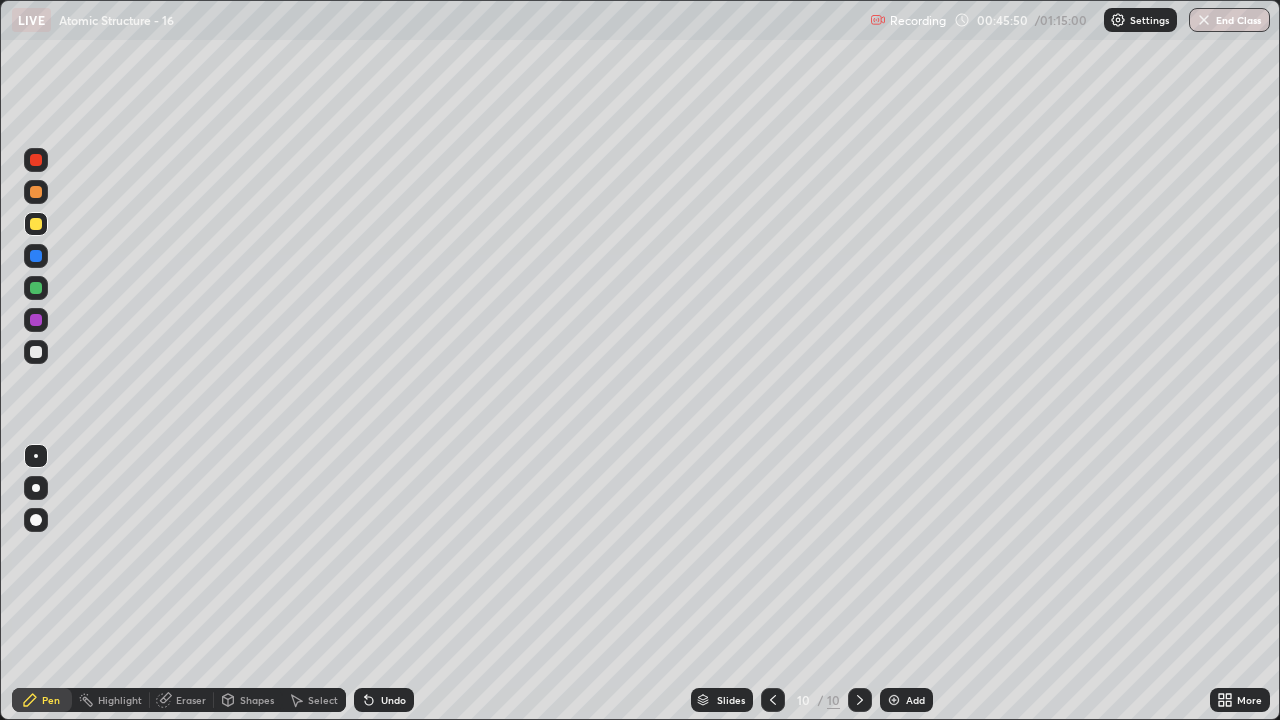 click on "Undo" at bounding box center [393, 700] 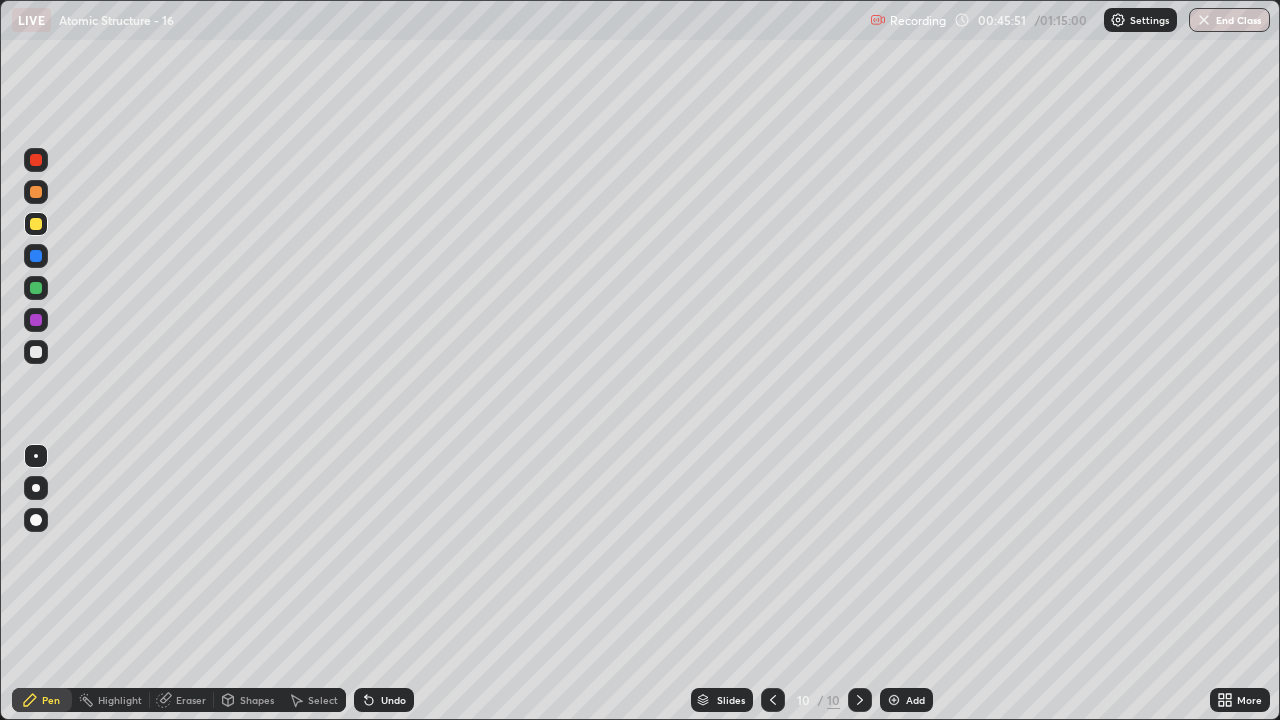 click on "Undo" at bounding box center (393, 700) 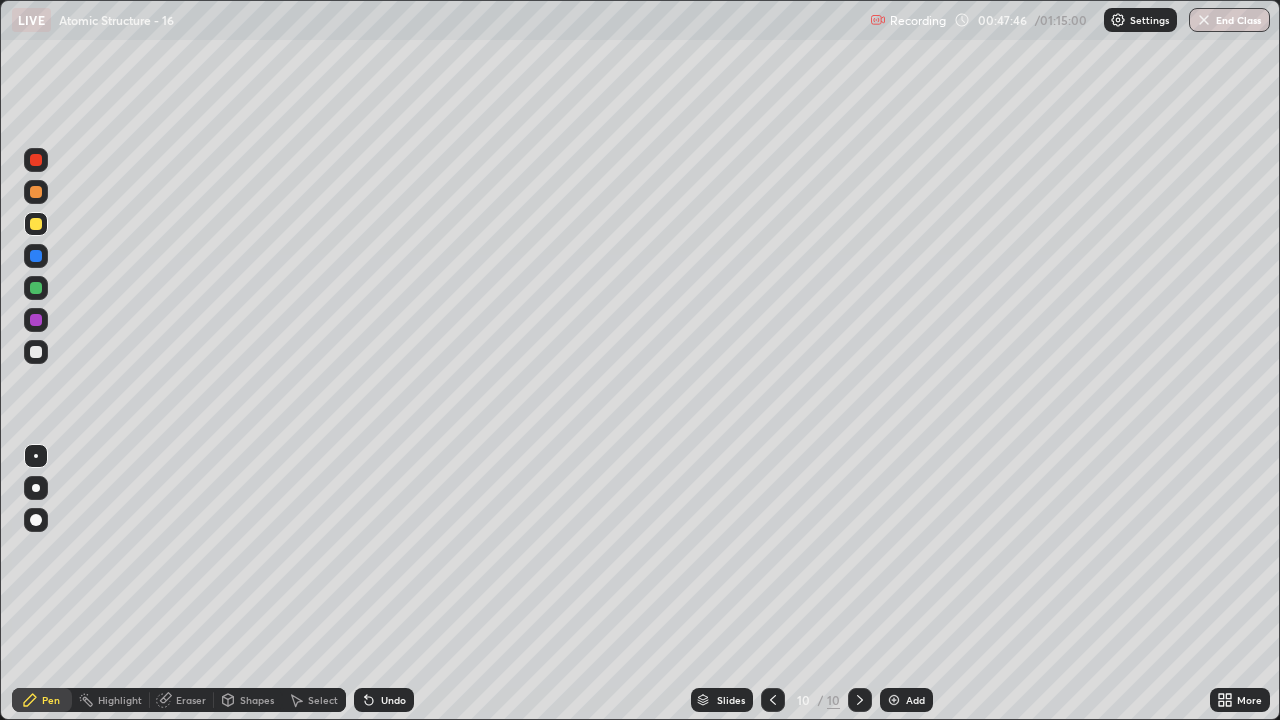 click on "Add" at bounding box center (906, 700) 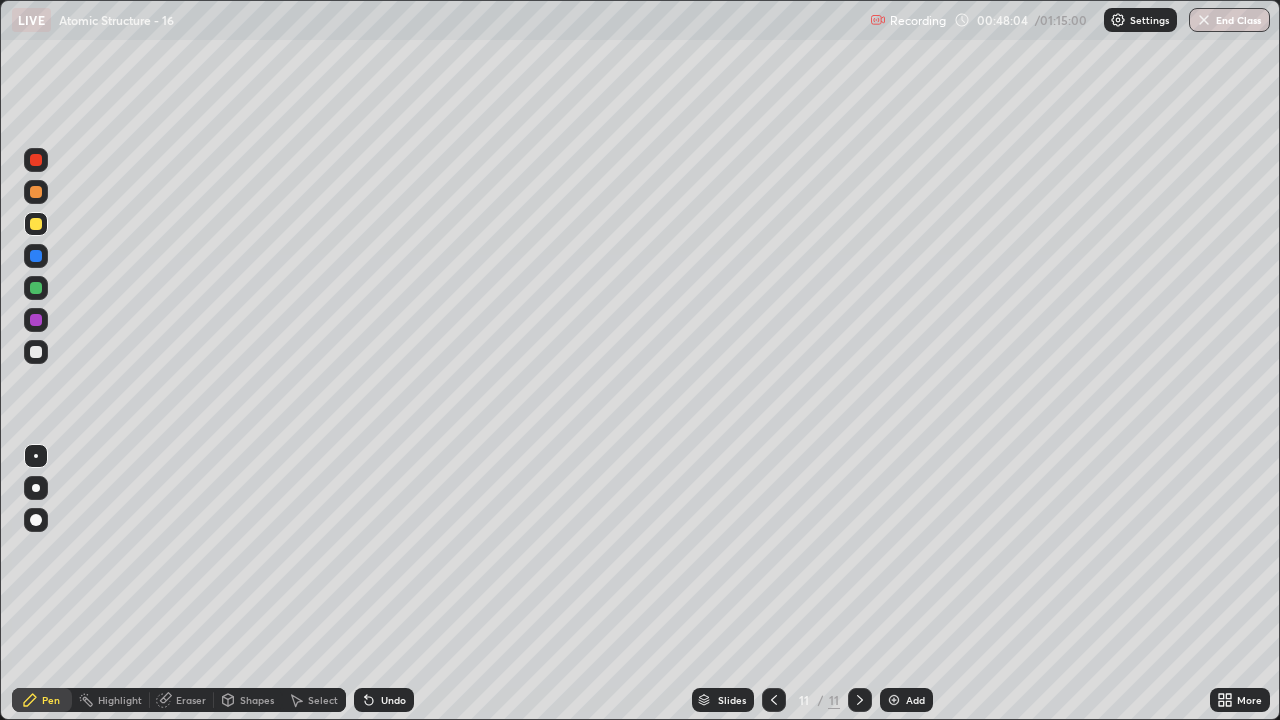 click on "Undo" at bounding box center [393, 700] 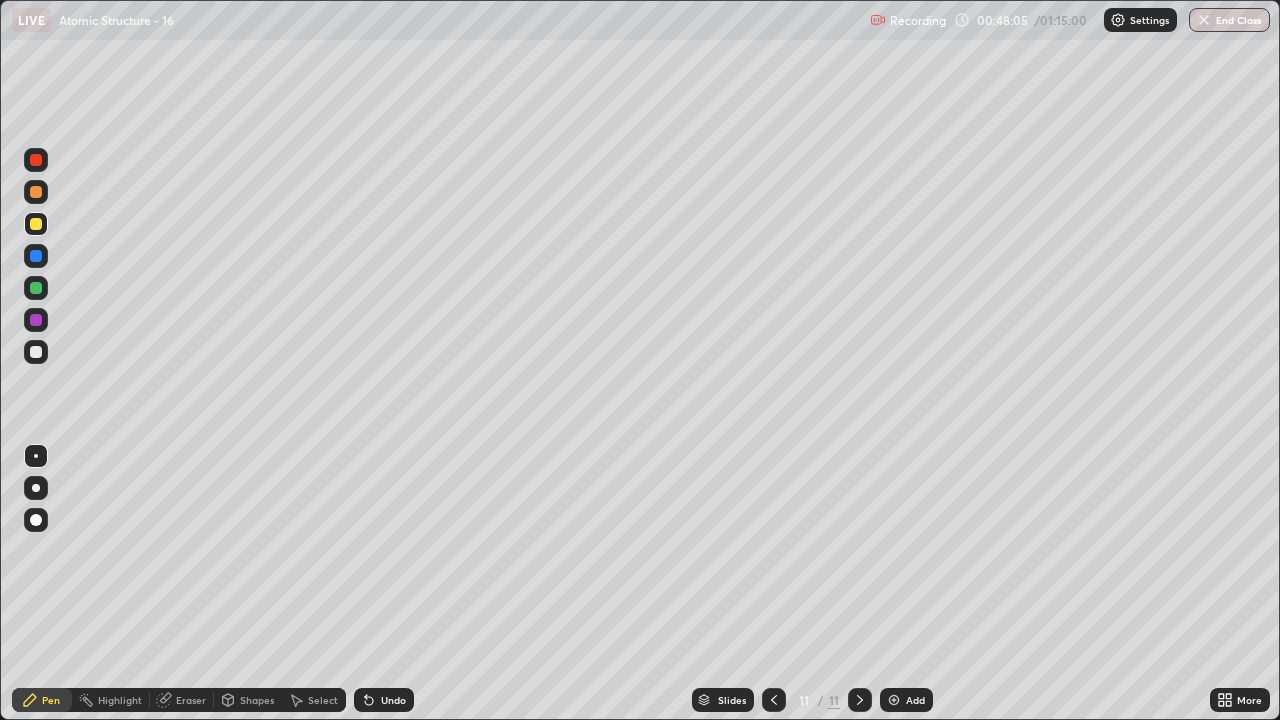 click on "Undo" at bounding box center (393, 700) 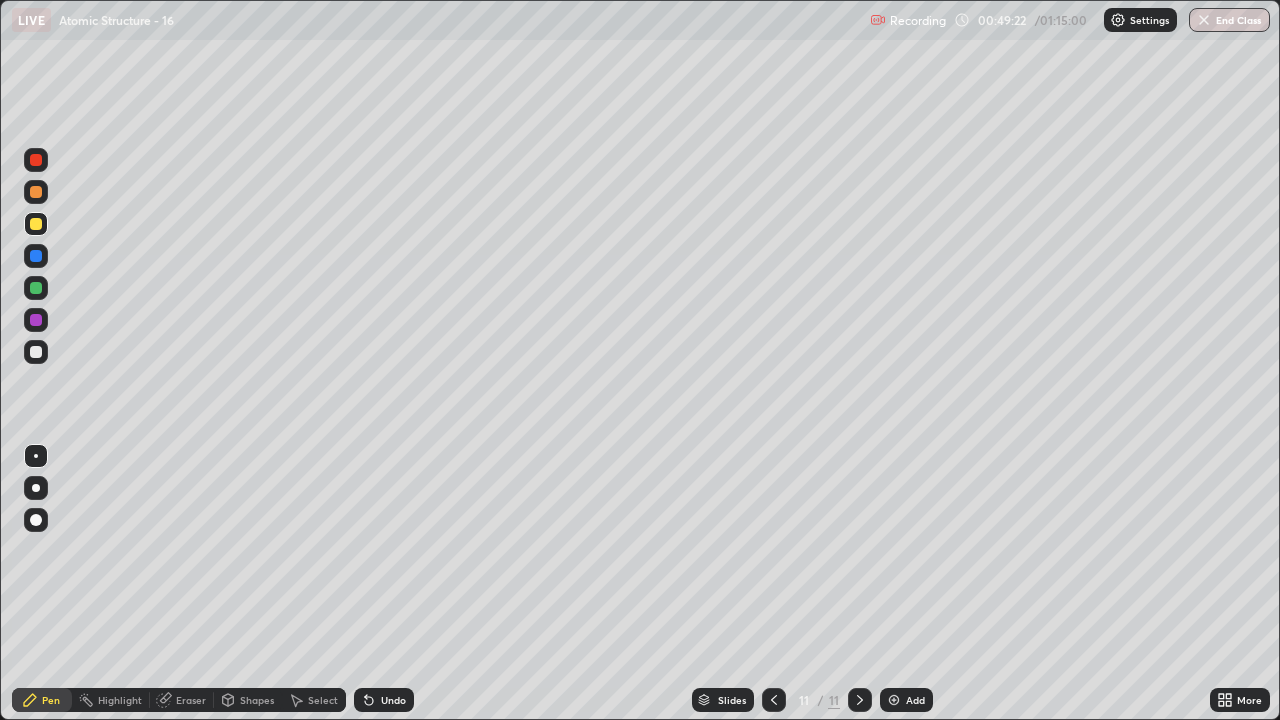 click at bounding box center (774, 700) 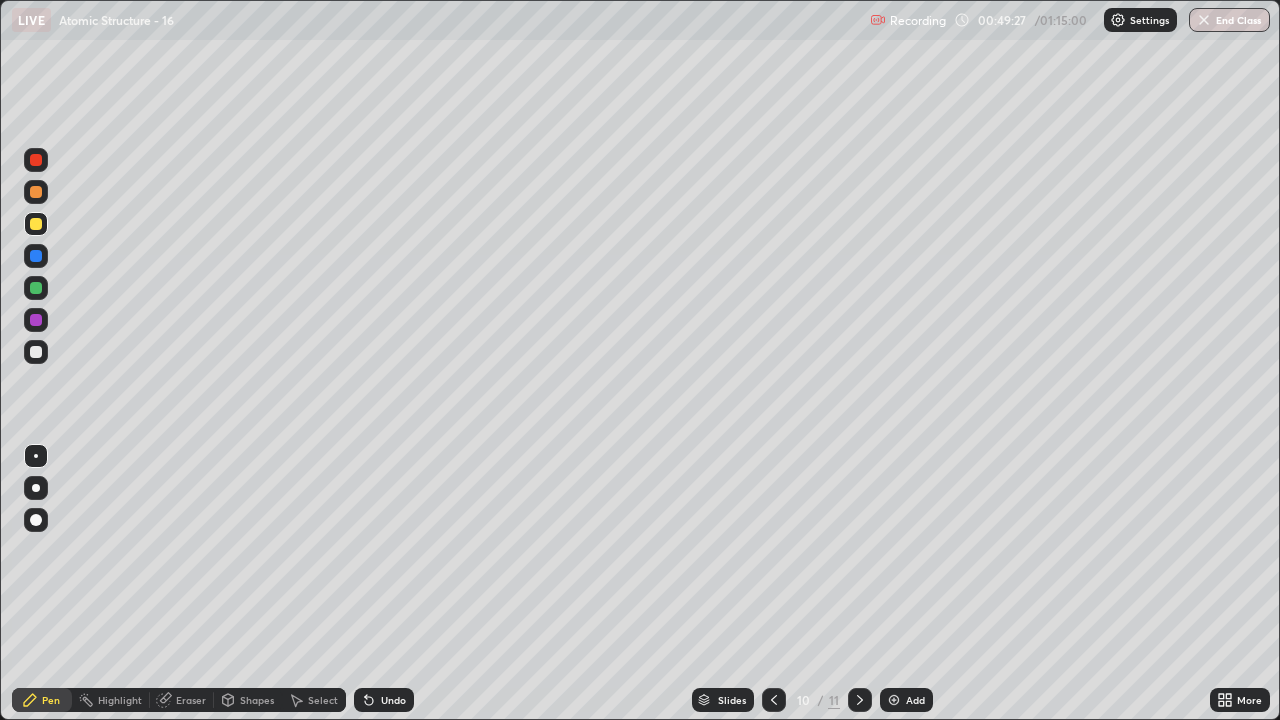 click at bounding box center [860, 700] 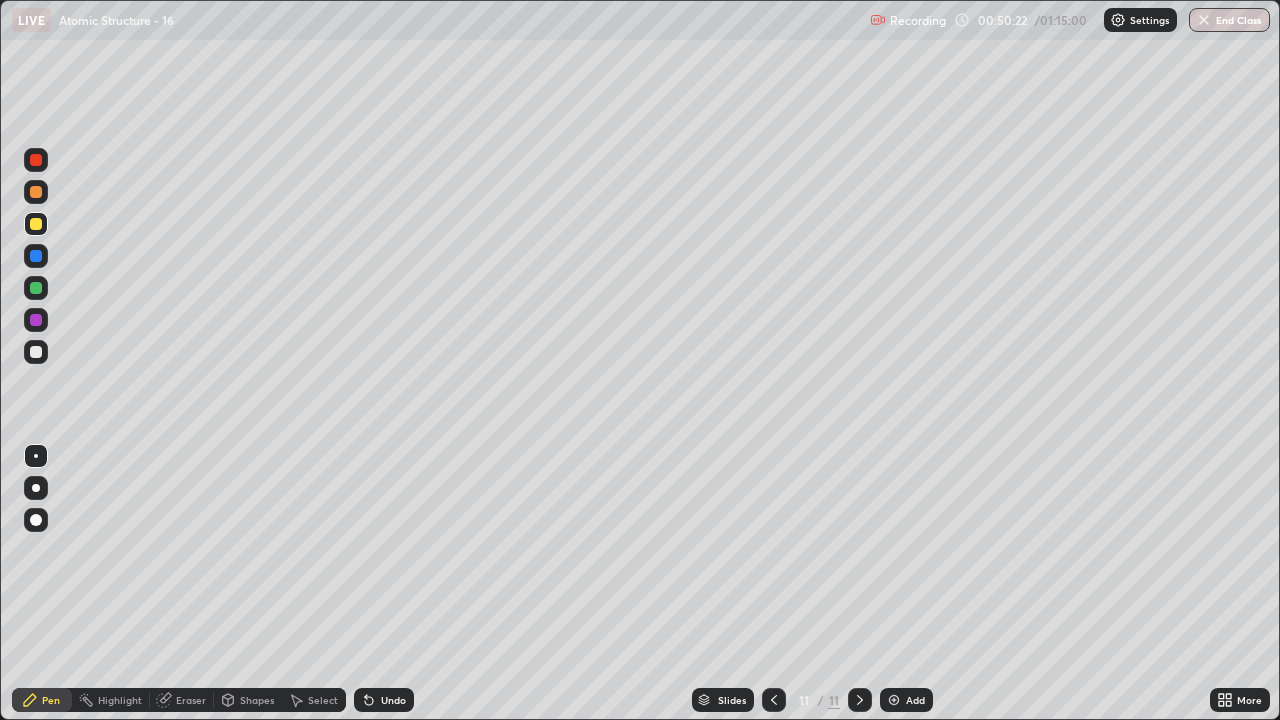 click on "Undo" at bounding box center (393, 700) 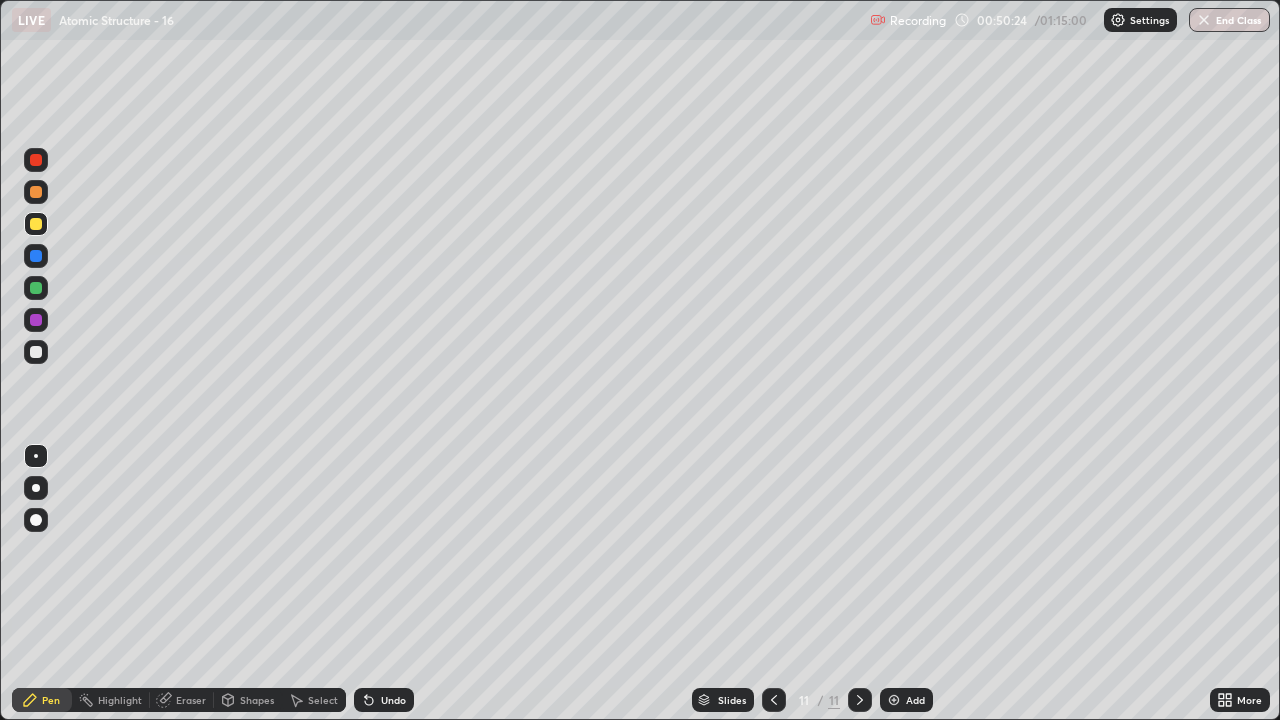 click on "Undo" at bounding box center [393, 700] 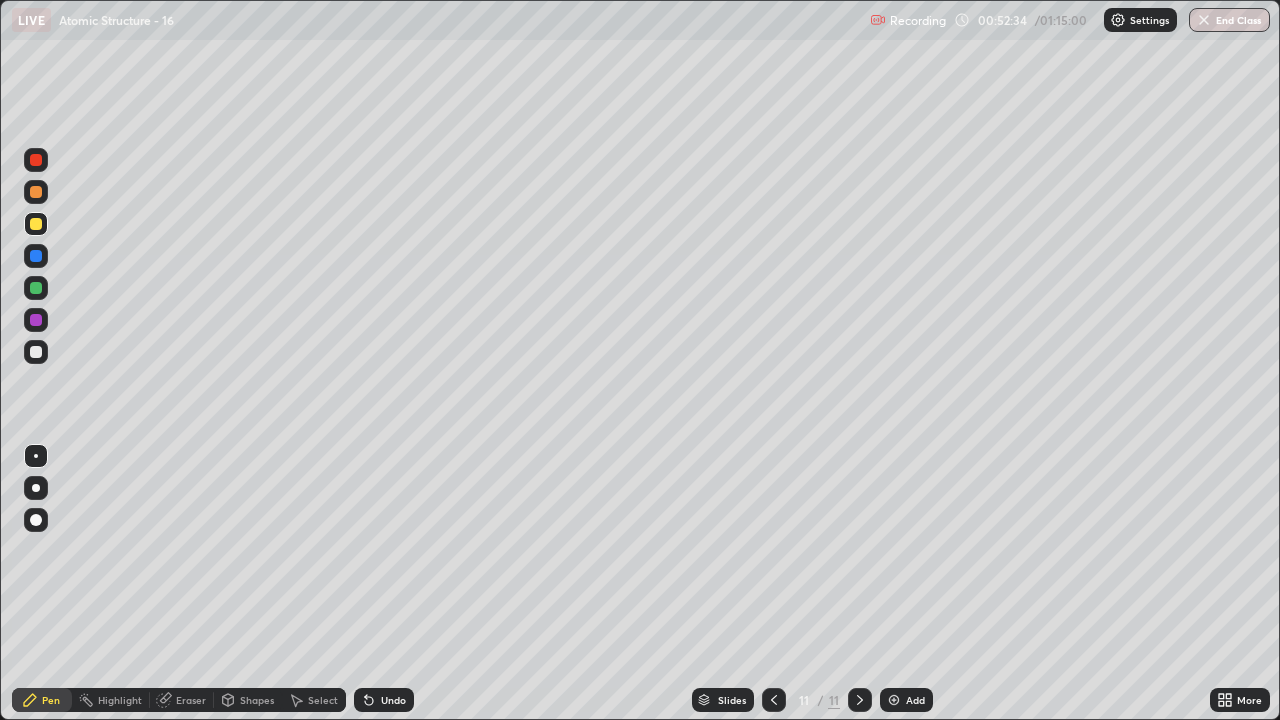click on "Undo" at bounding box center [393, 700] 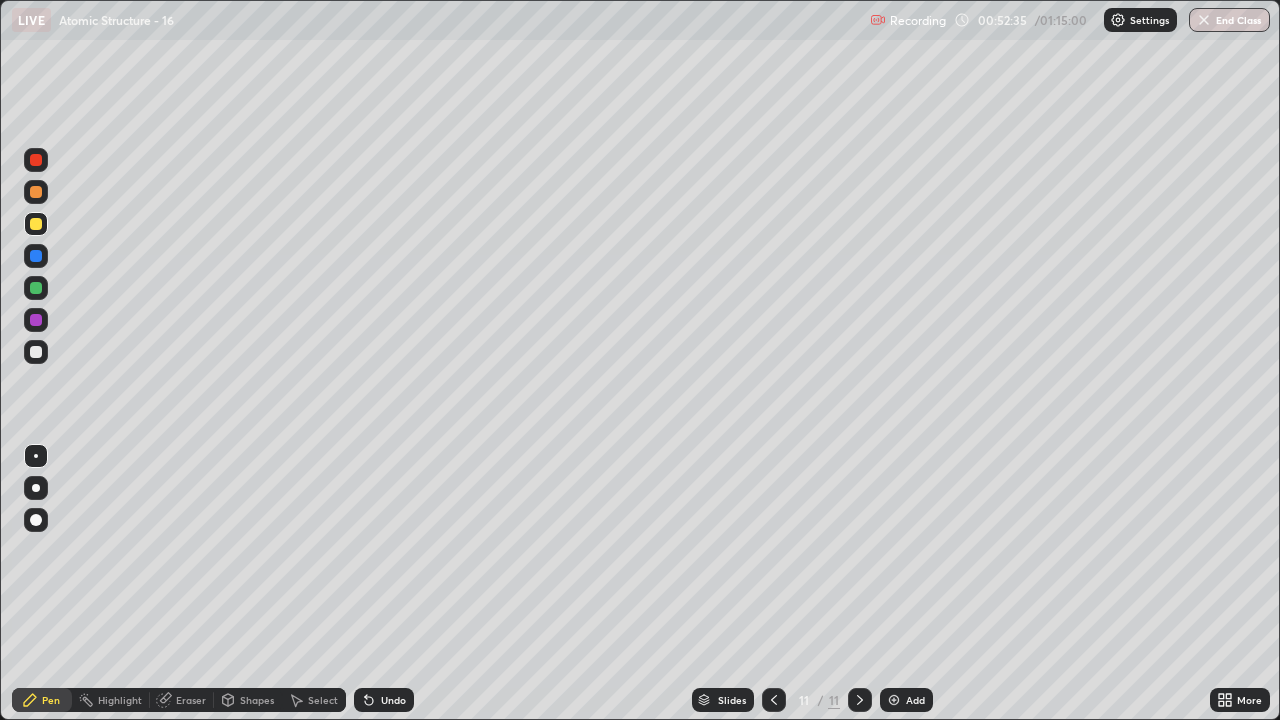click on "Undo" at bounding box center (393, 700) 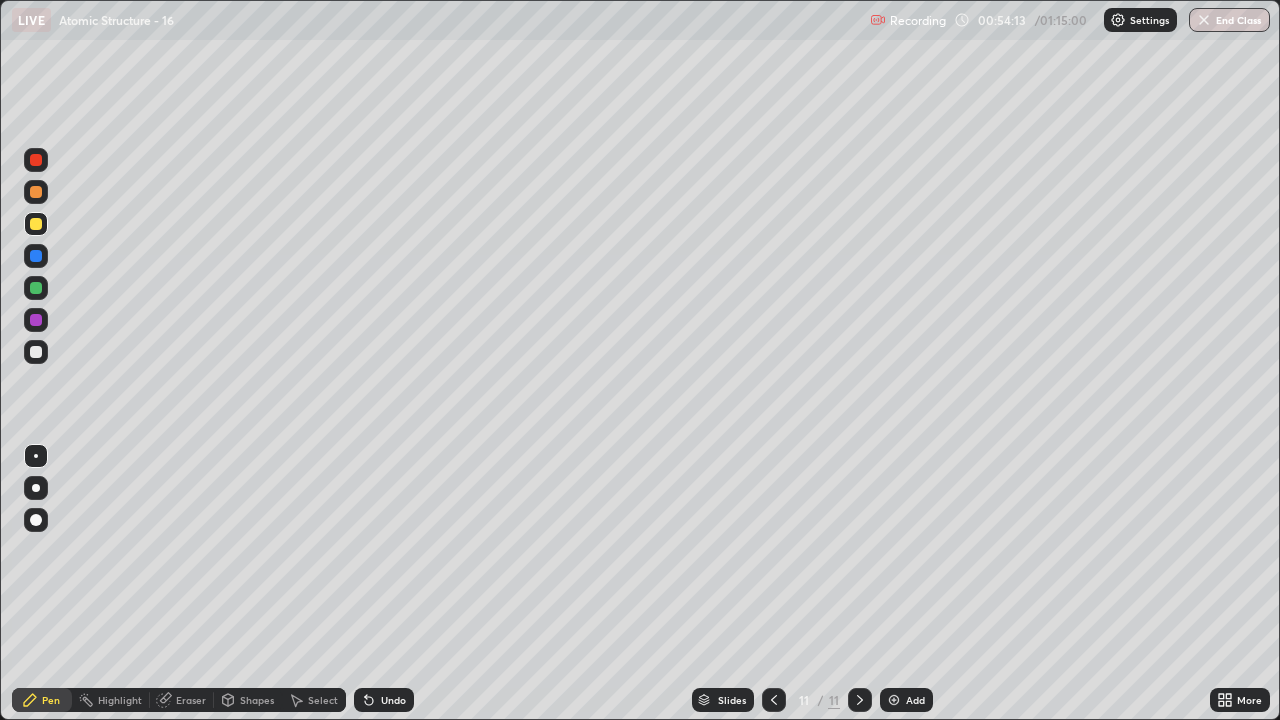 click on "Undo" at bounding box center [393, 700] 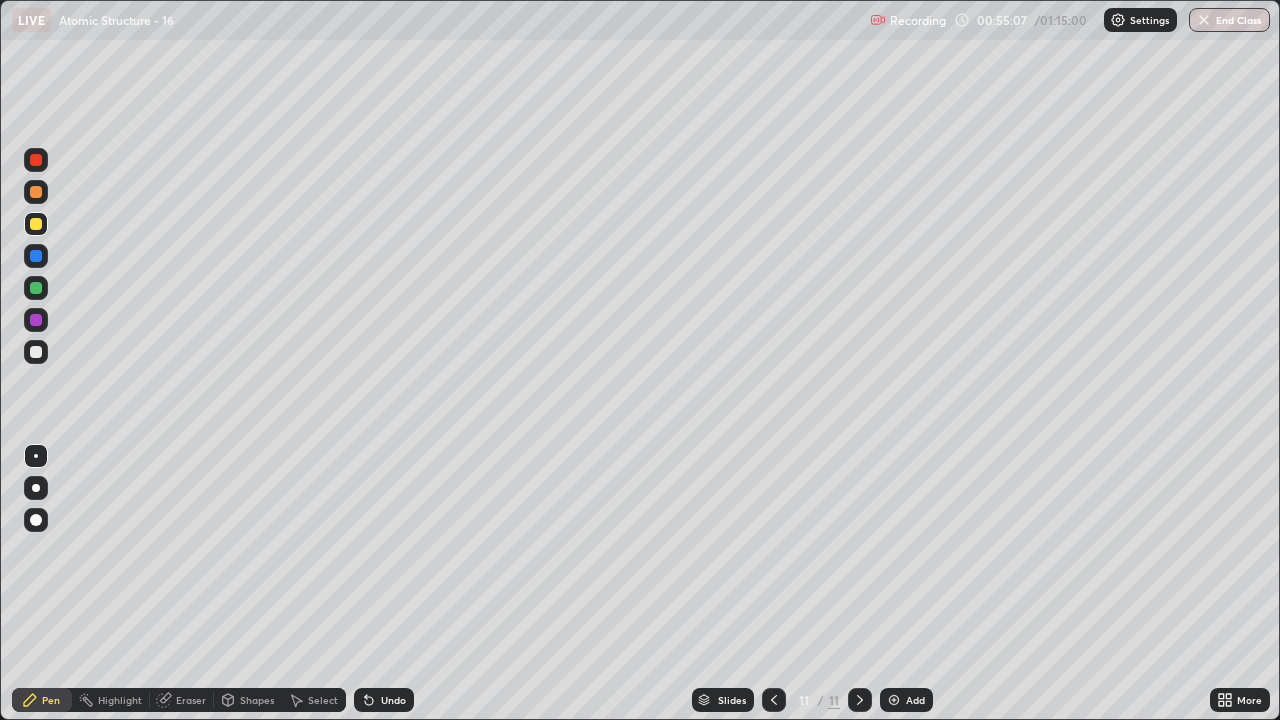 click on "Undo" at bounding box center (393, 700) 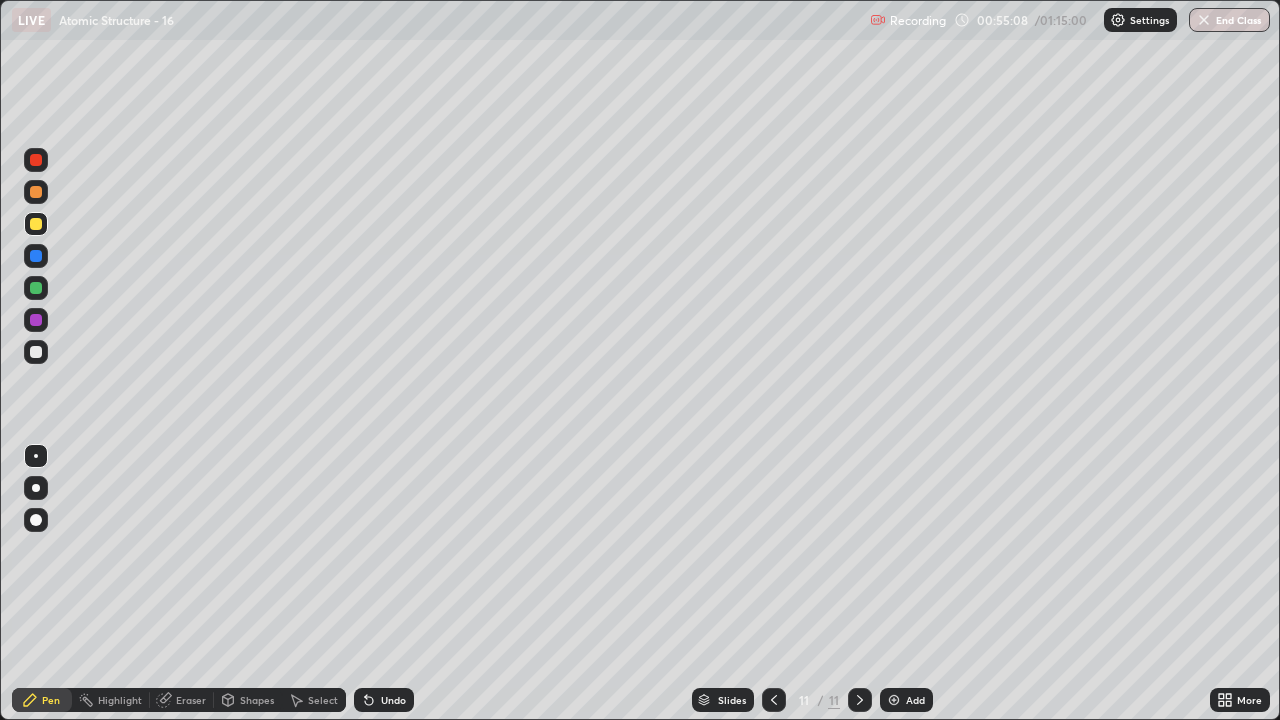 click on "Undo" at bounding box center [384, 700] 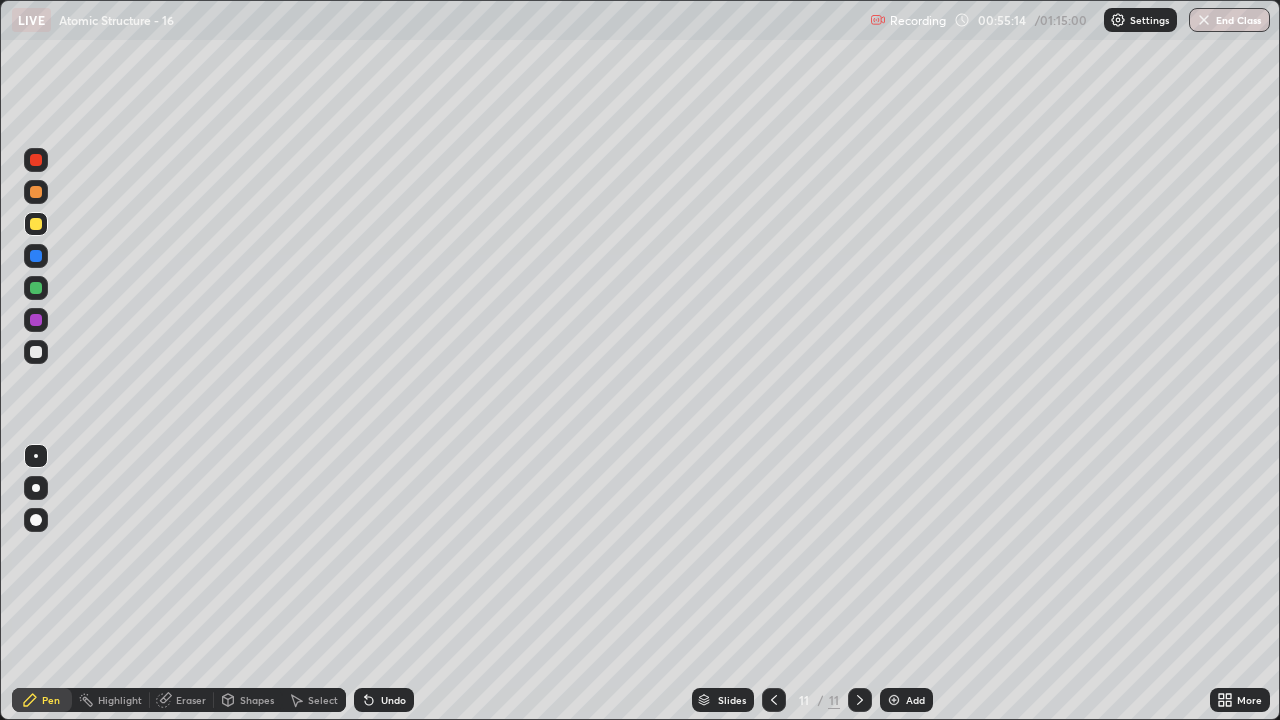 click on "Eraser" at bounding box center [191, 700] 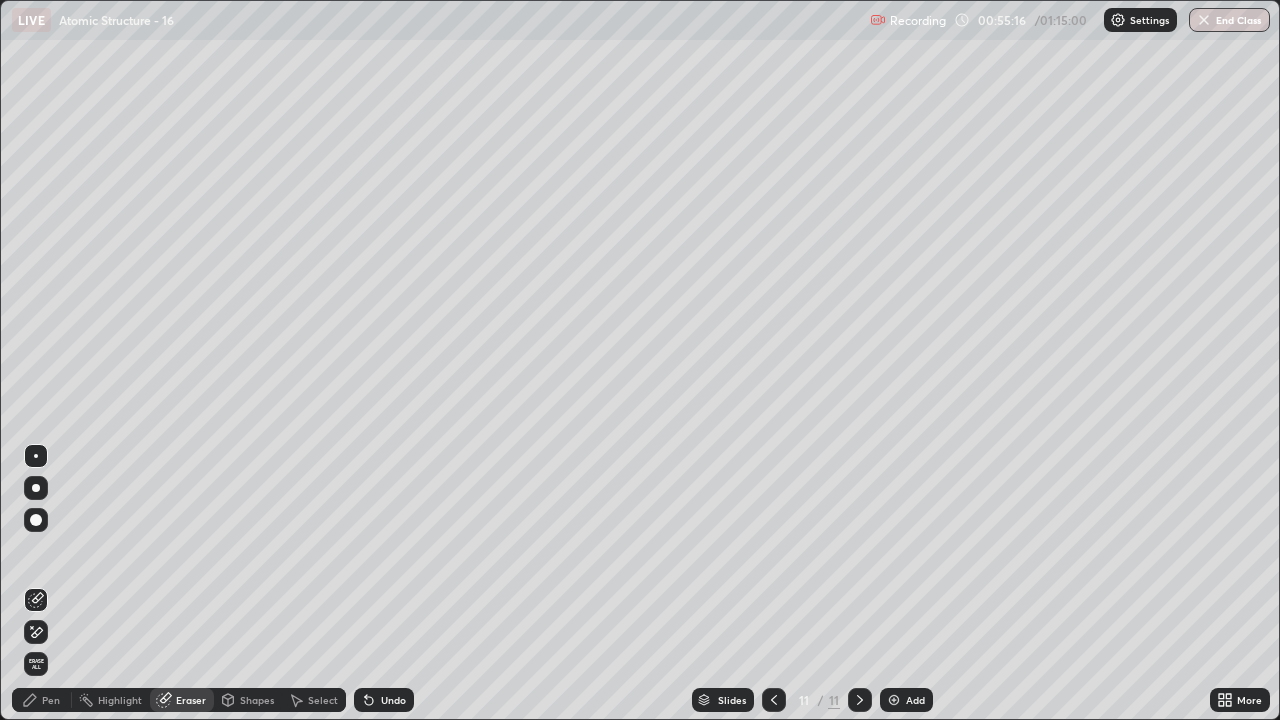 click on "Pen" at bounding box center (42, 700) 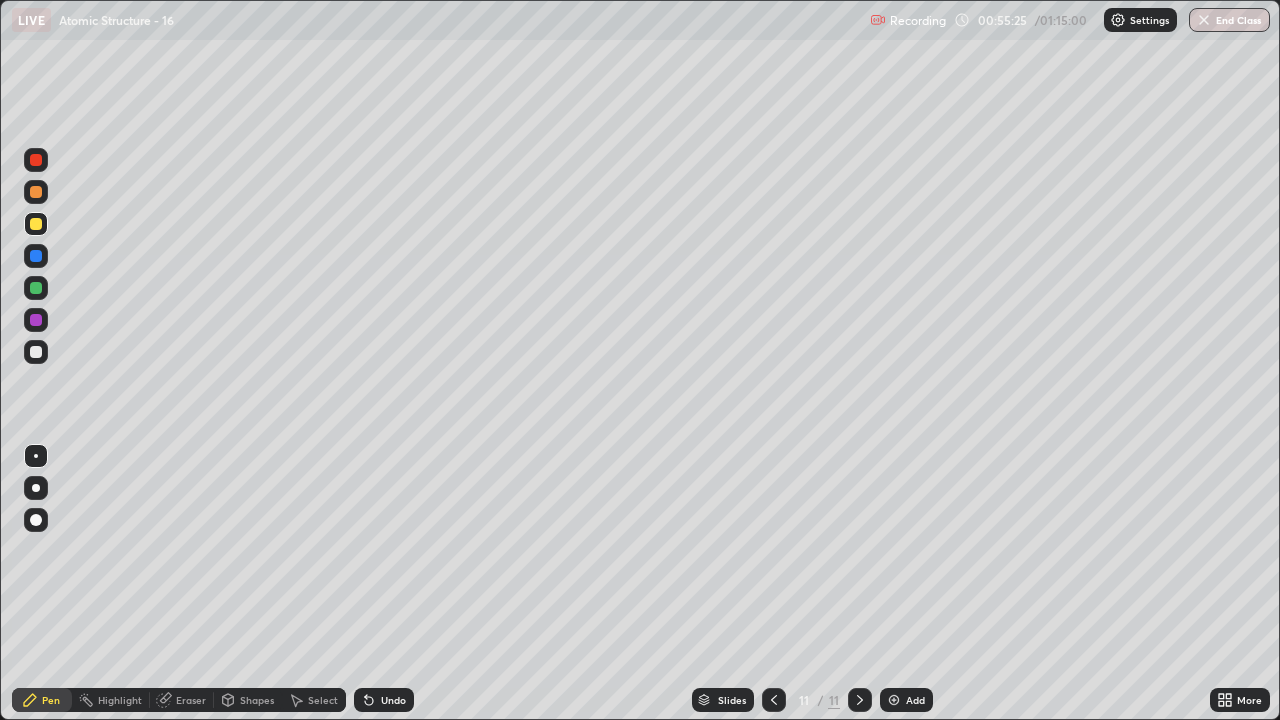 click on "Undo" at bounding box center [393, 700] 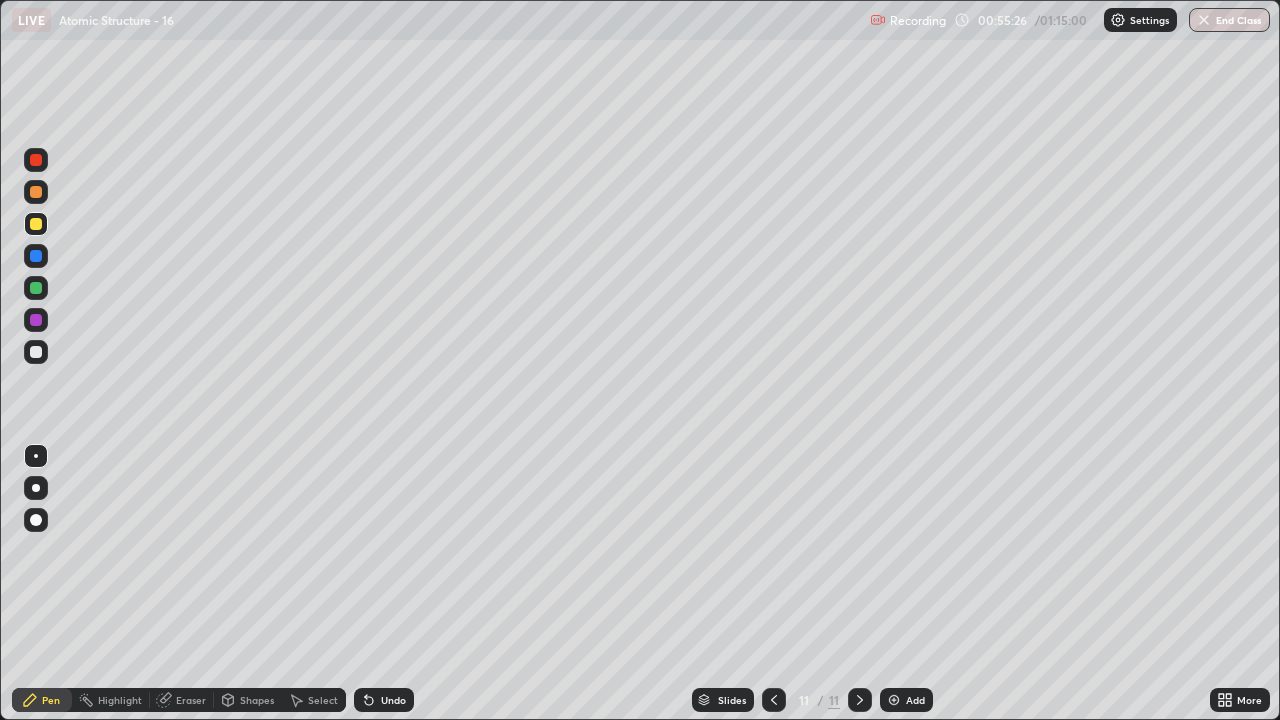 click 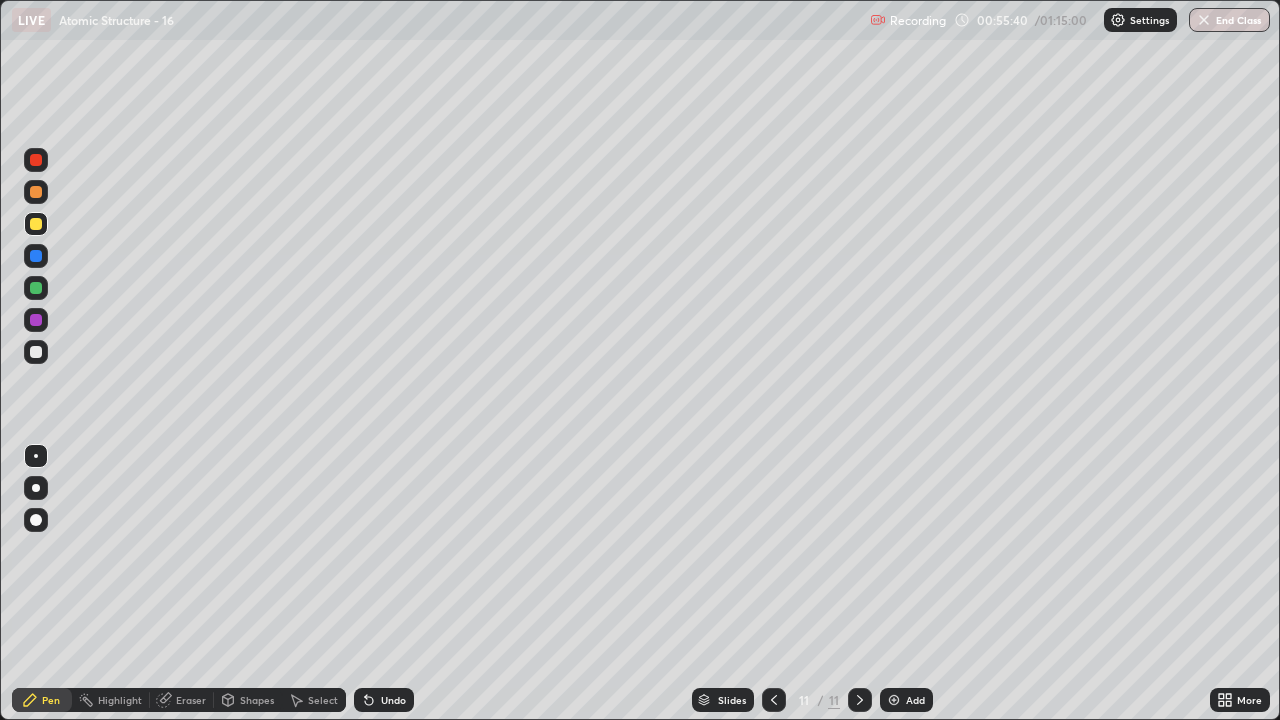 click on "Undo" at bounding box center (393, 700) 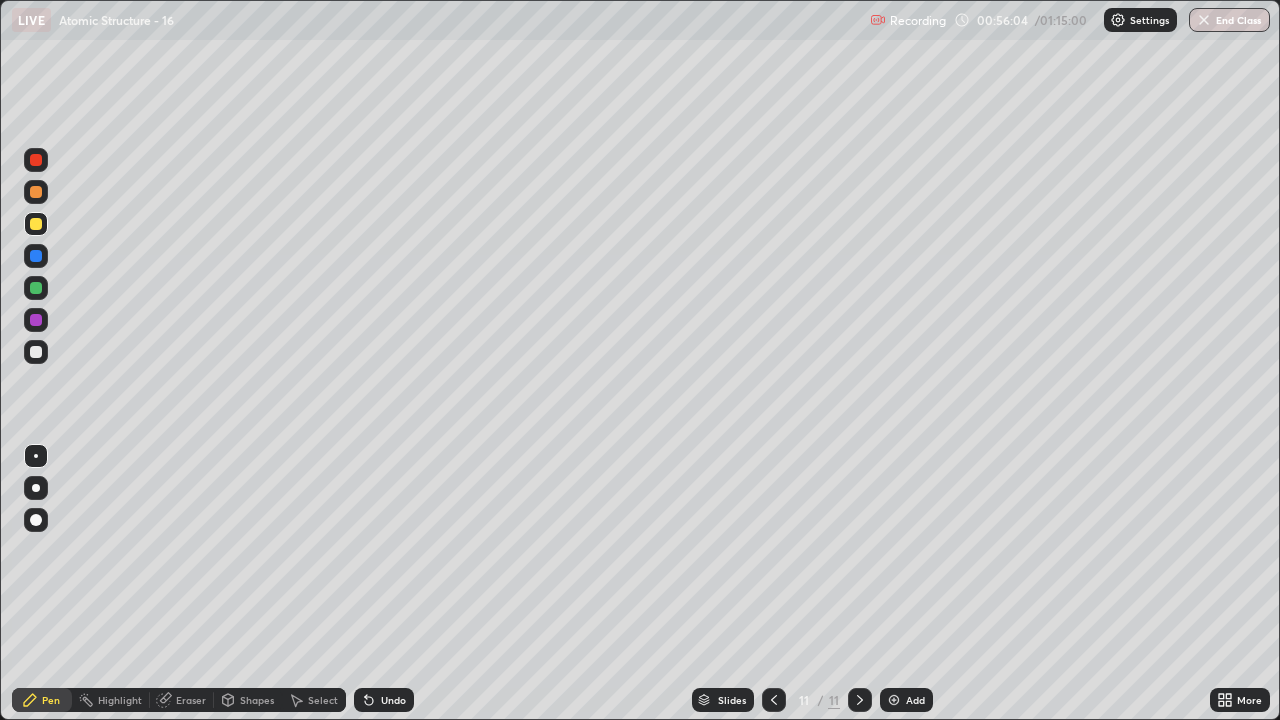 click on "Undo" at bounding box center [393, 700] 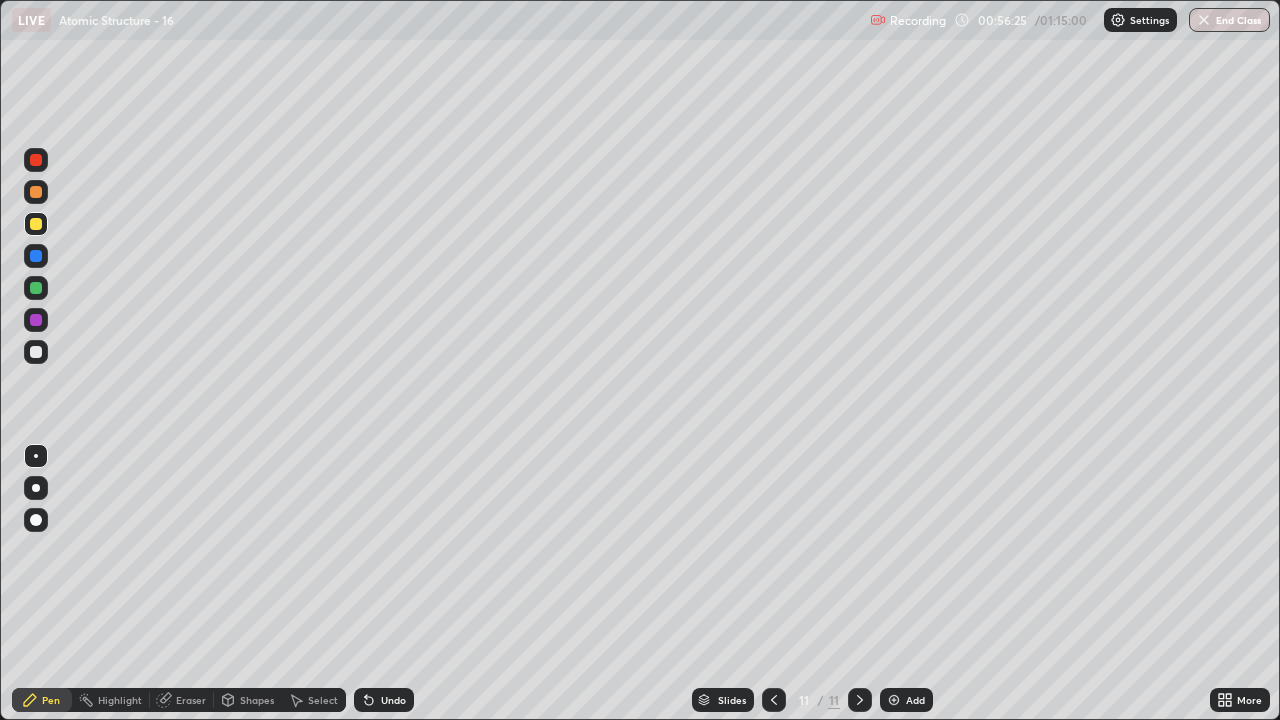 click on "Undo" at bounding box center (393, 700) 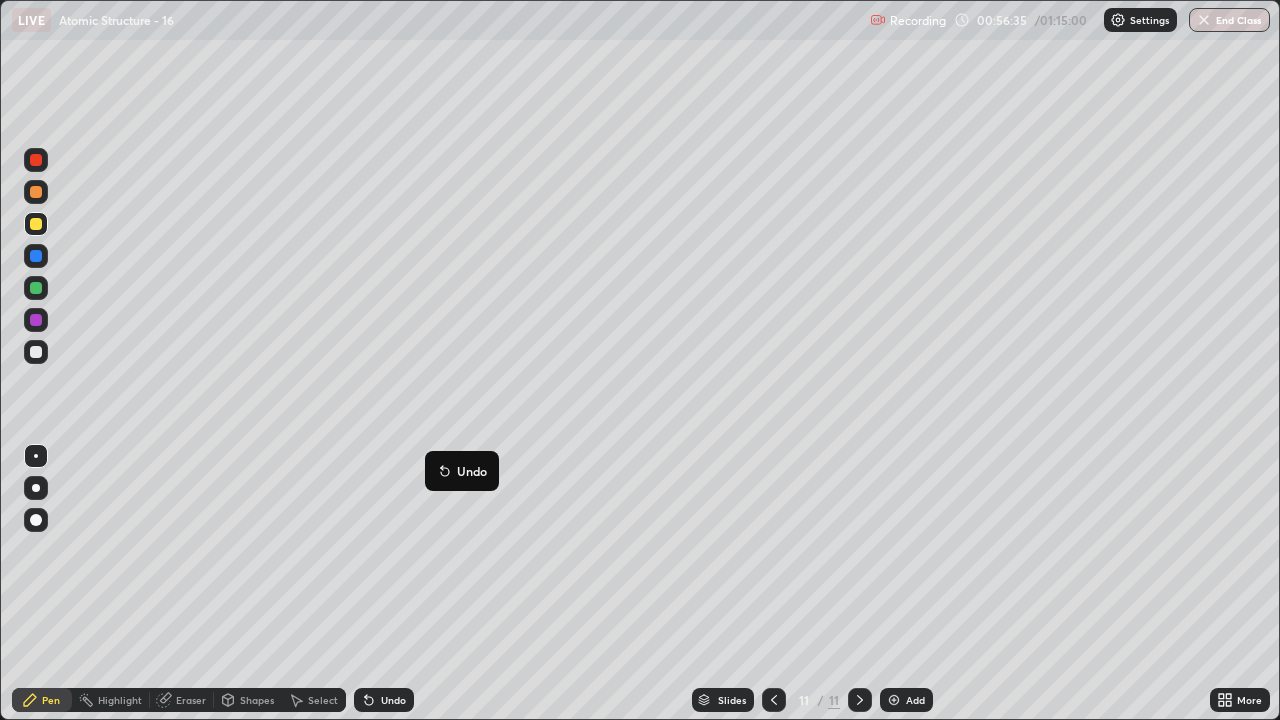 click on "Undo" at bounding box center (393, 700) 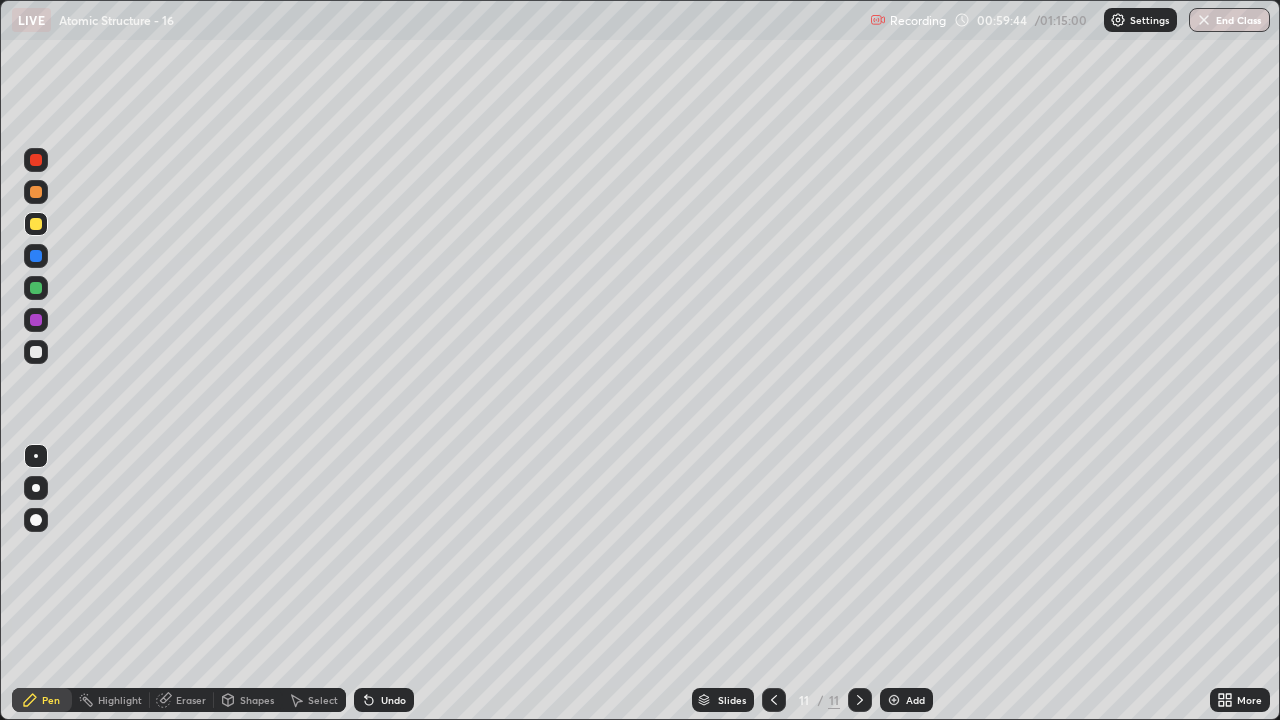 click on "Eraser" at bounding box center (191, 700) 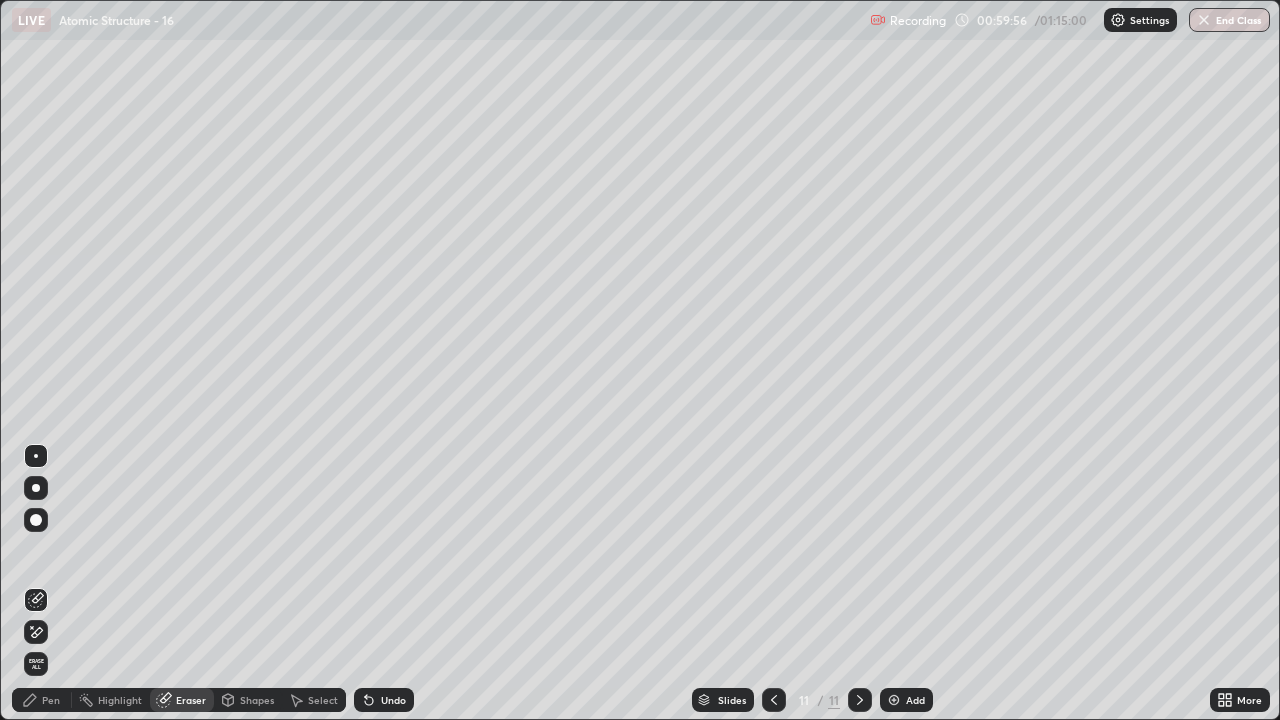 click on "Shapes" at bounding box center [257, 700] 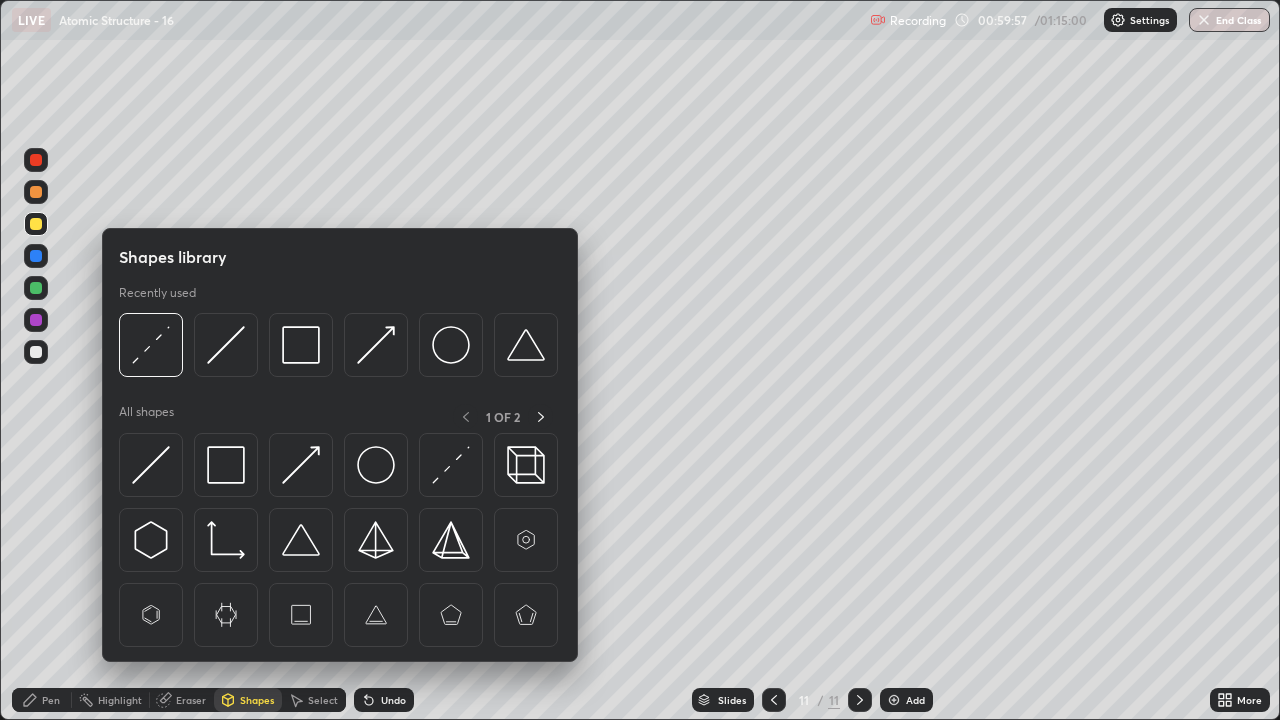 click on "Select" at bounding box center (323, 700) 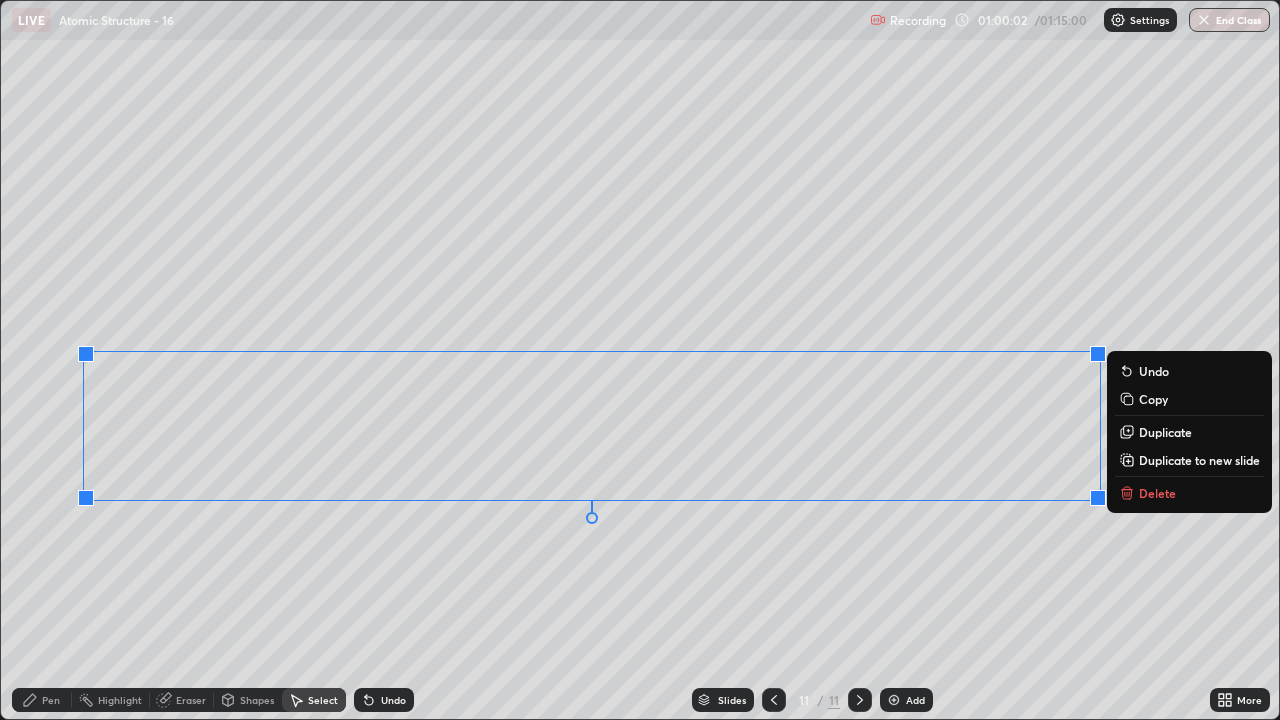 click on "0 ° Undo Copy Duplicate Duplicate to new slide Delete" at bounding box center [640, 360] 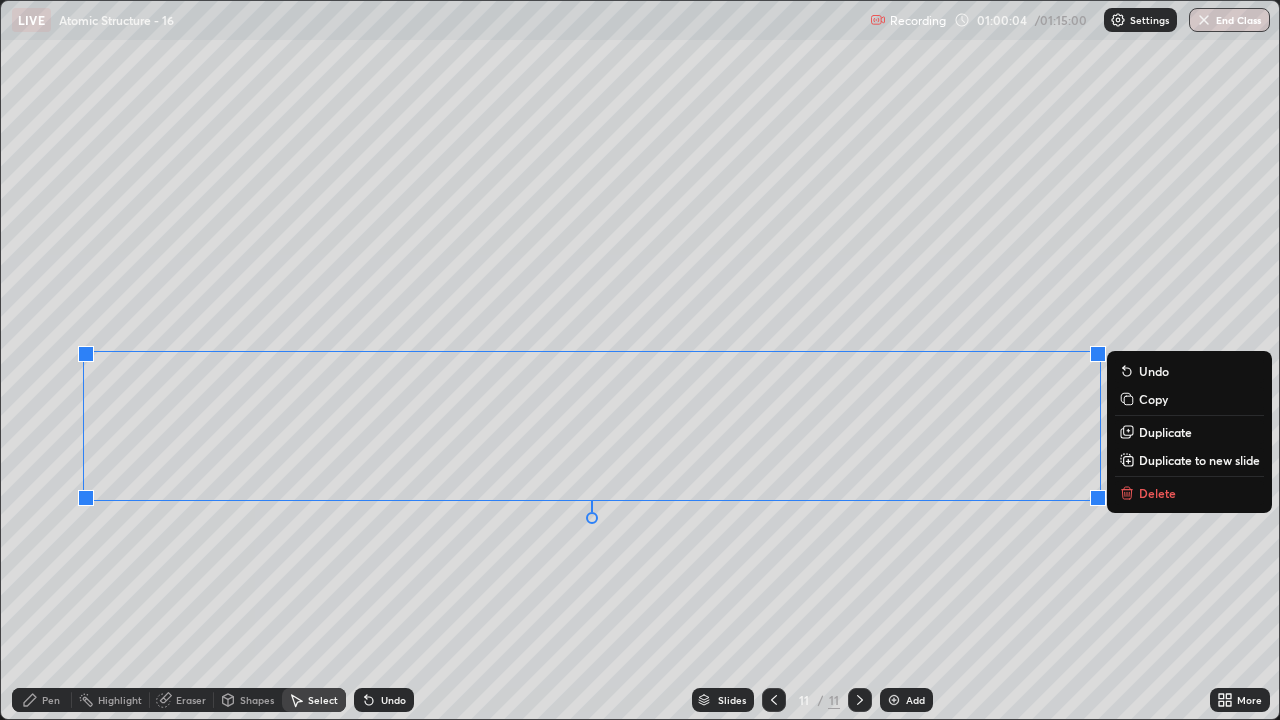 click on "Undo" at bounding box center [393, 700] 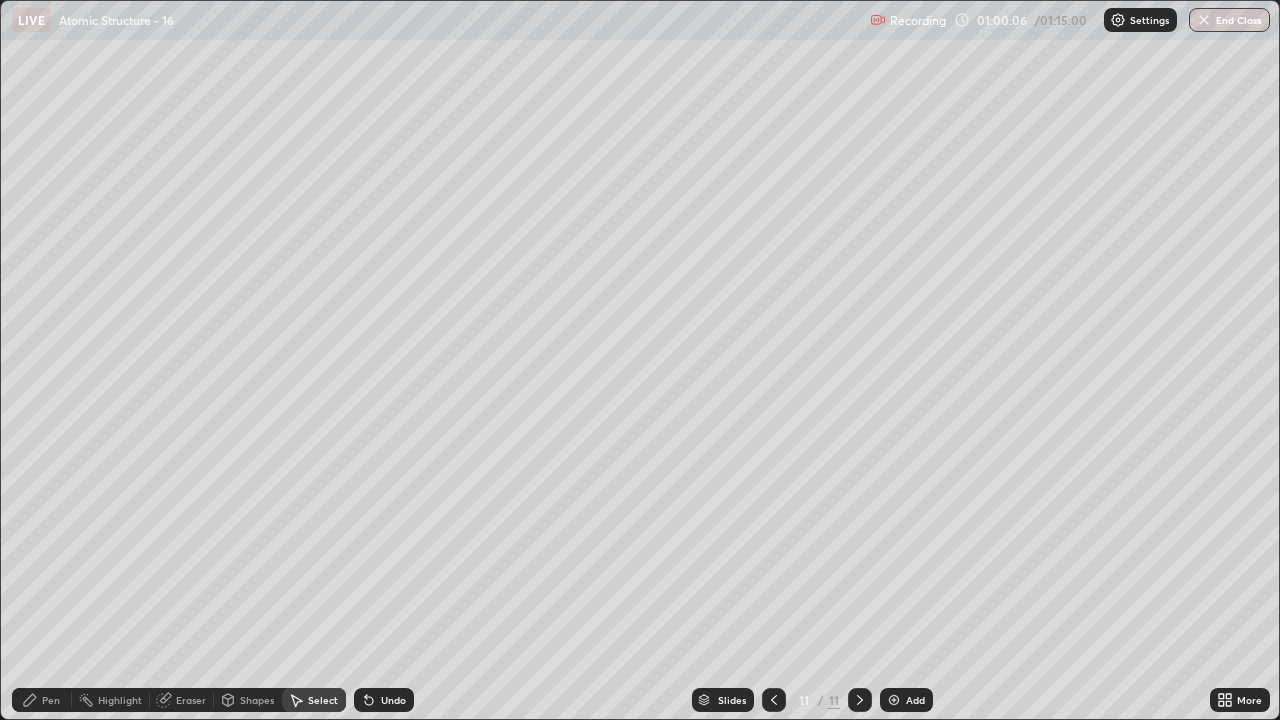 click on "Eraser" at bounding box center (191, 700) 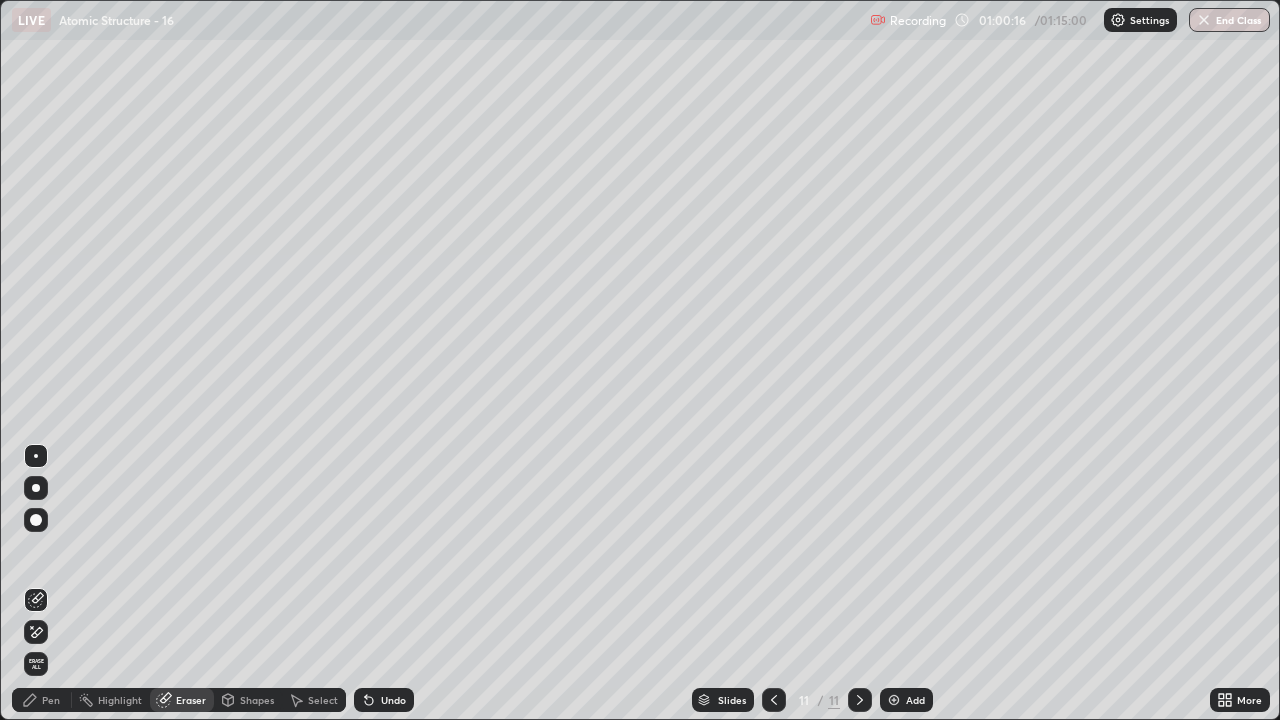 click on "Pen" at bounding box center [42, 700] 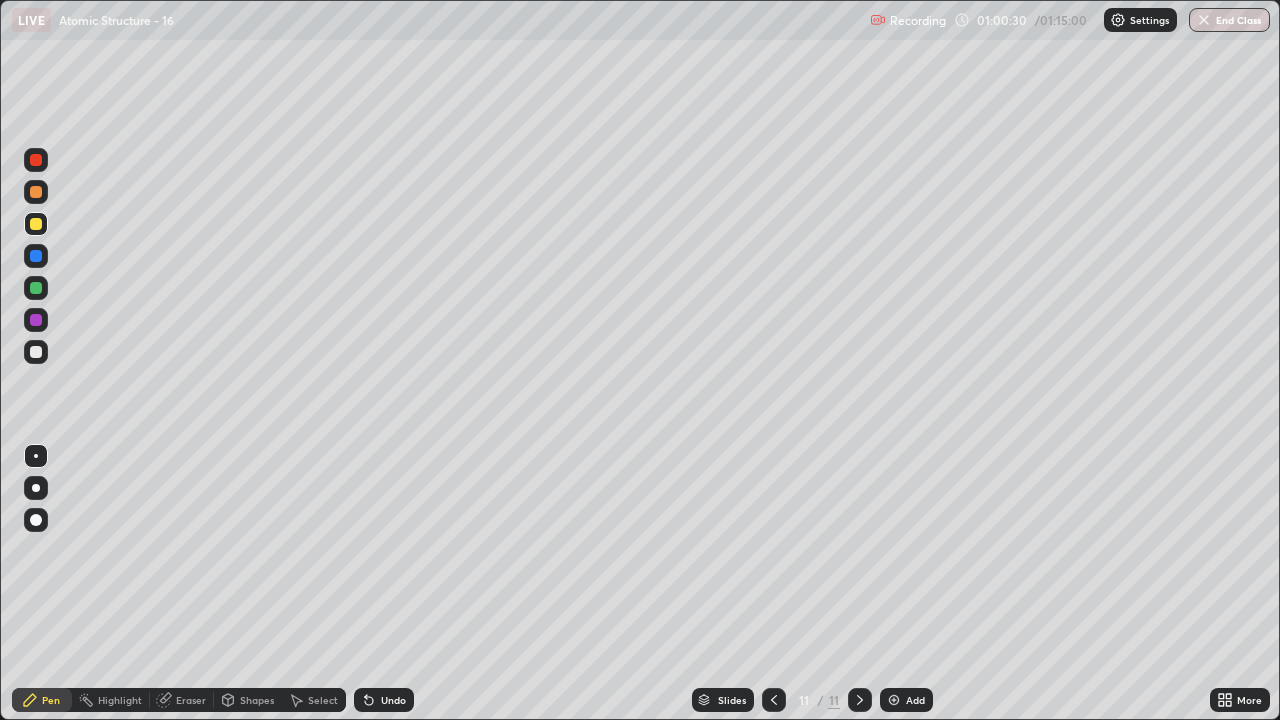 click on "Undo" at bounding box center [384, 700] 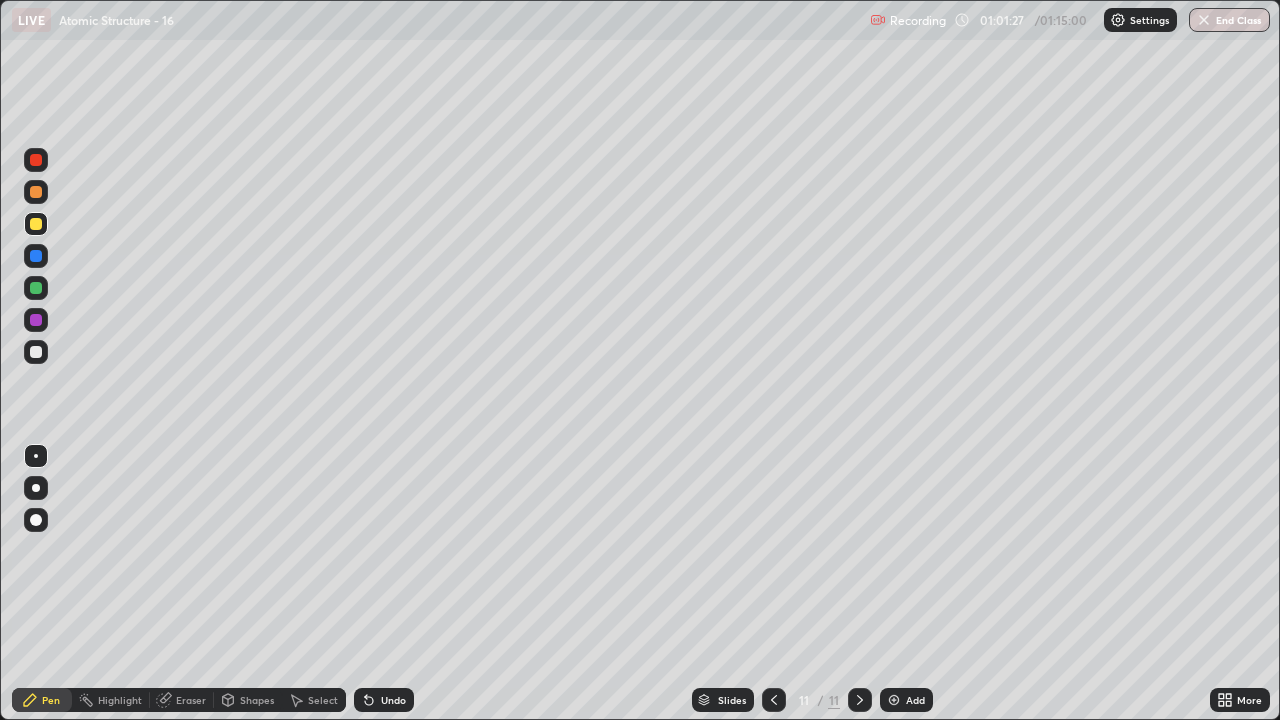 click 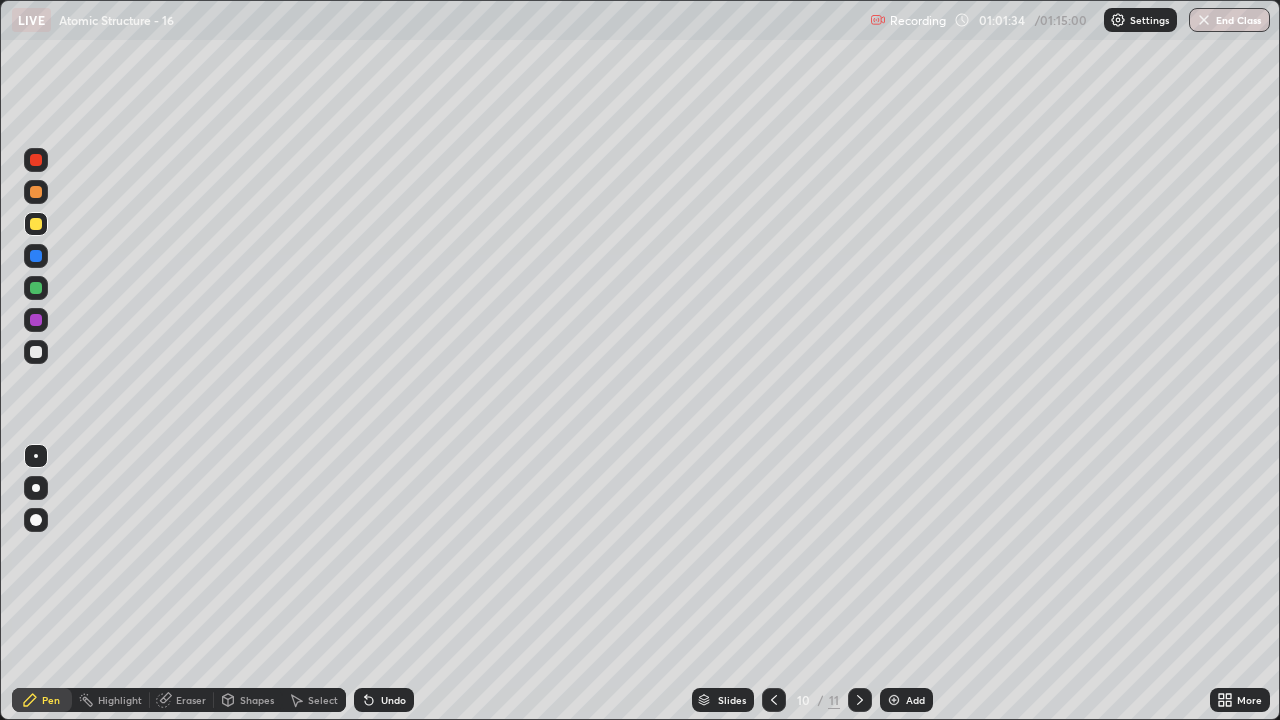 click 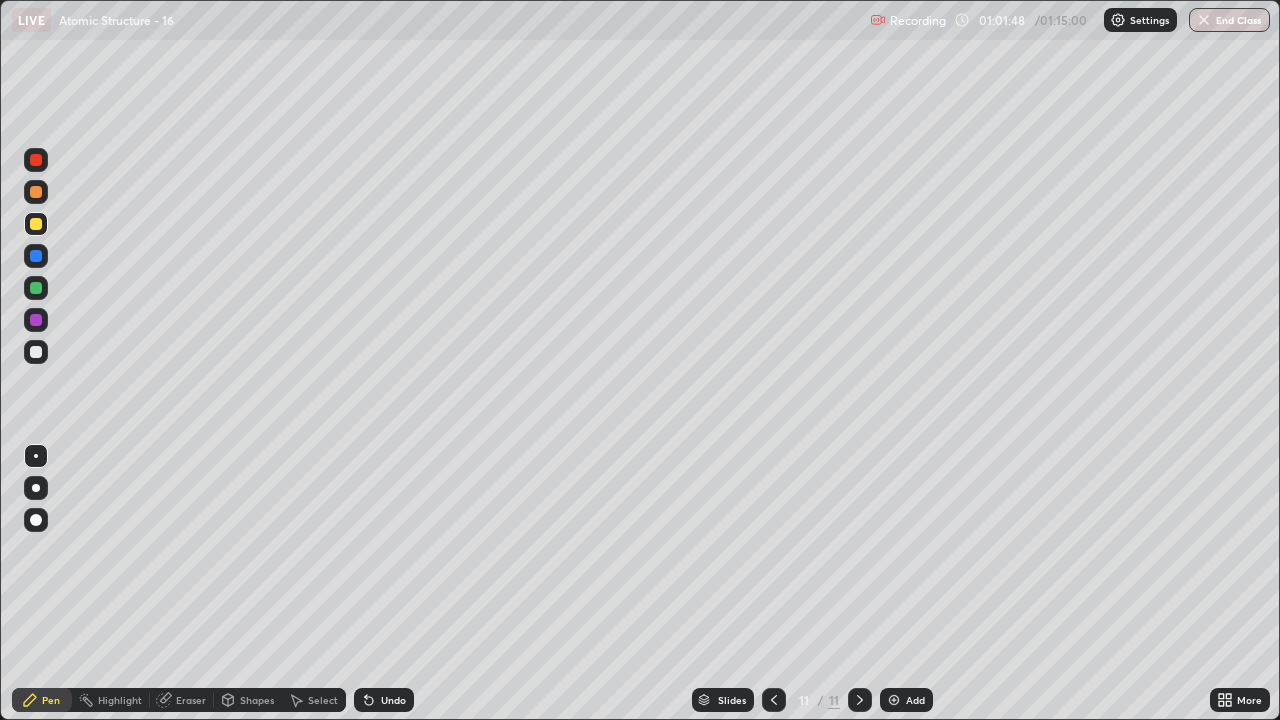 click on "Undo" at bounding box center [393, 700] 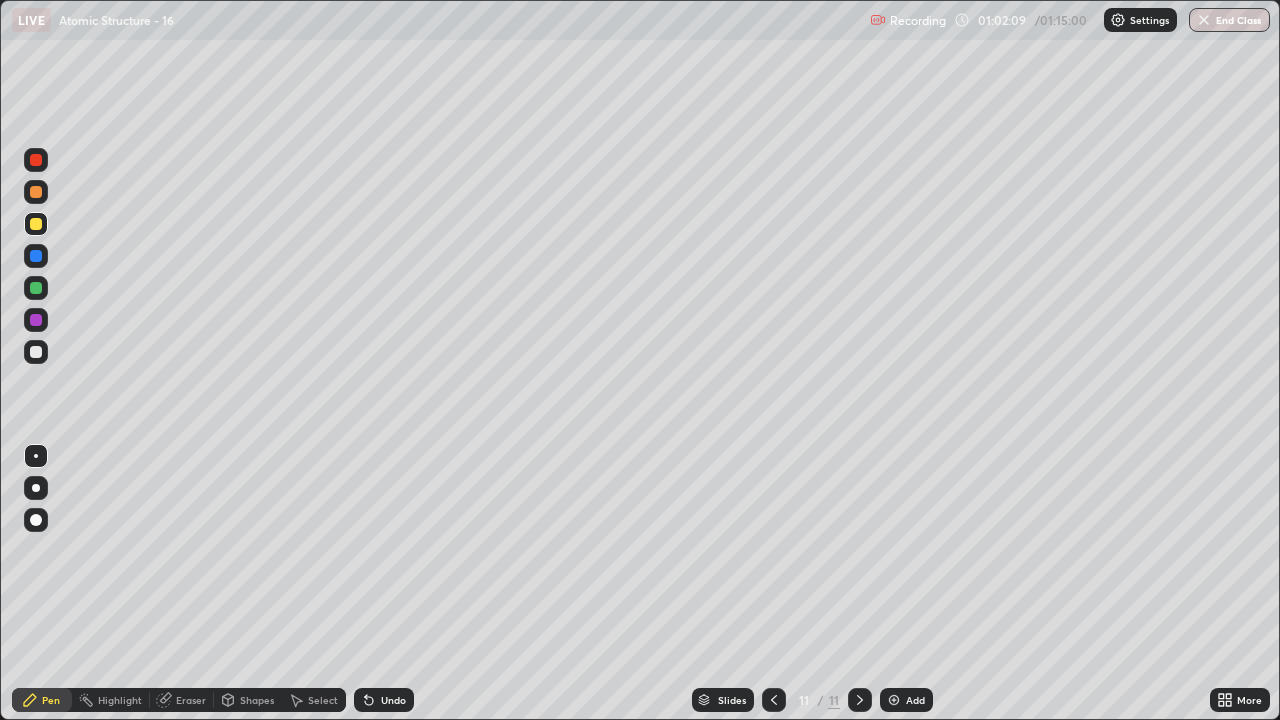 click on "Undo" at bounding box center [384, 700] 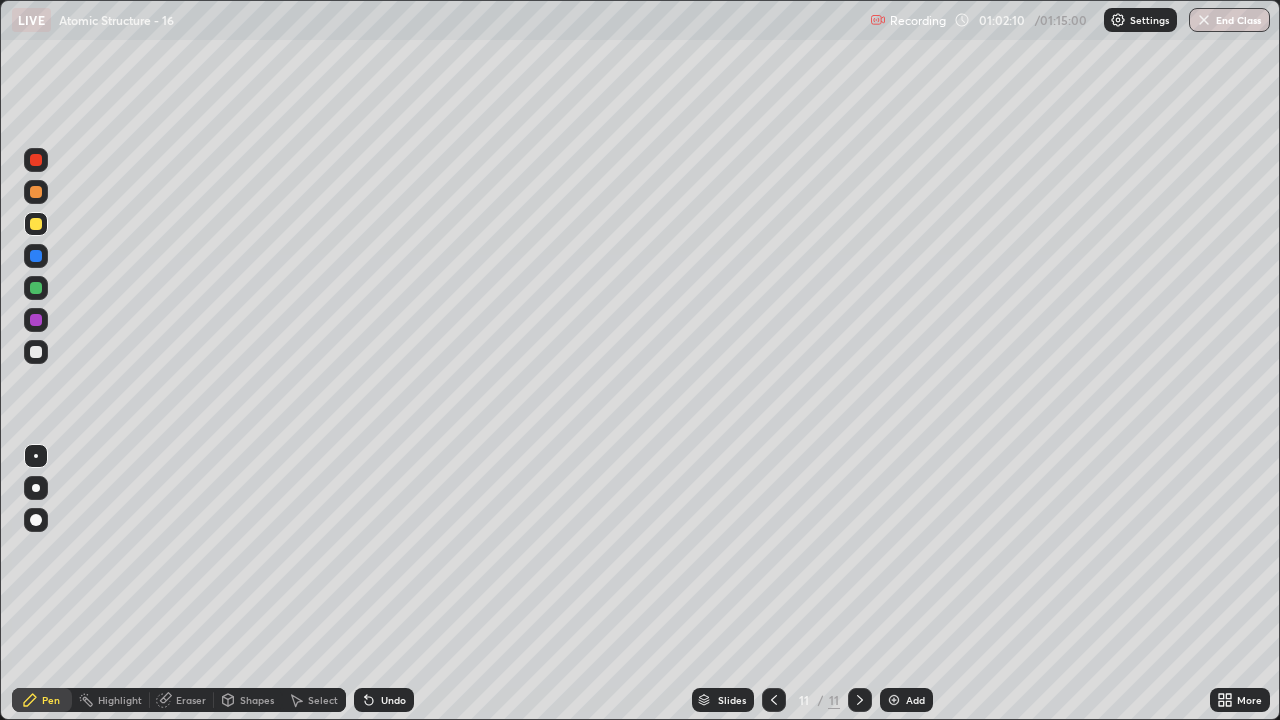 click on "Undo" at bounding box center [384, 700] 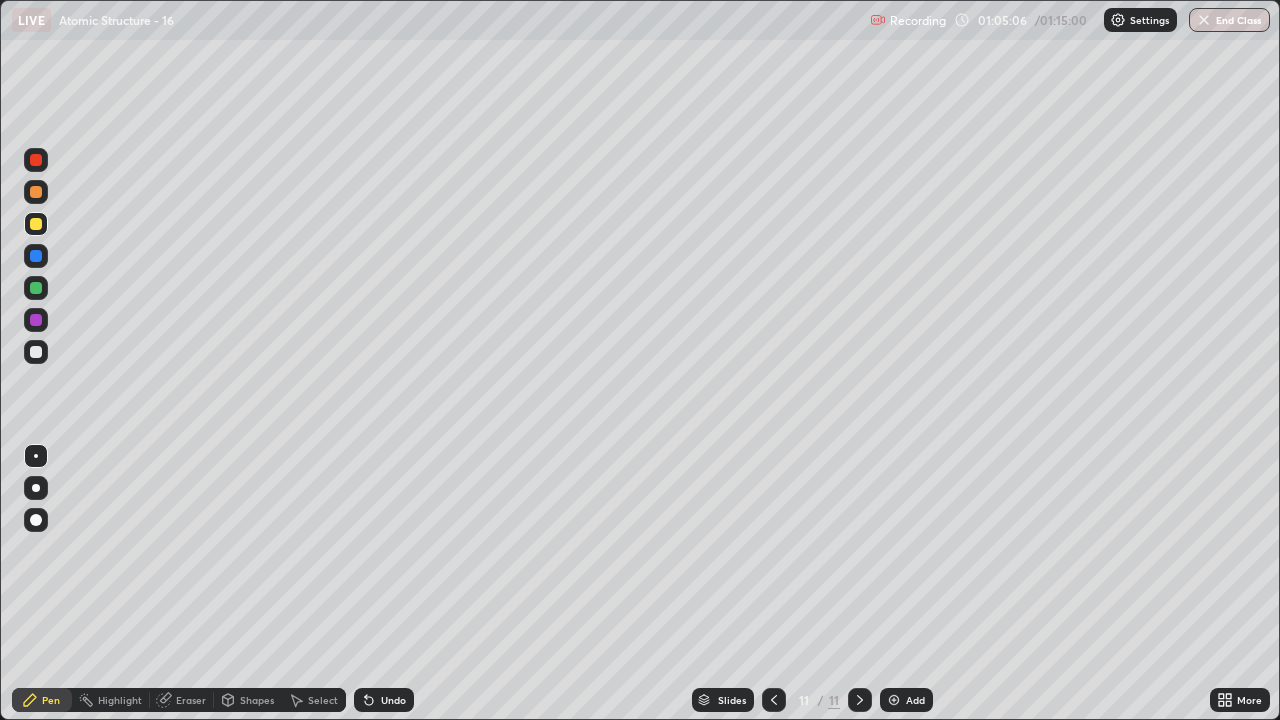 click on "Add" at bounding box center (906, 700) 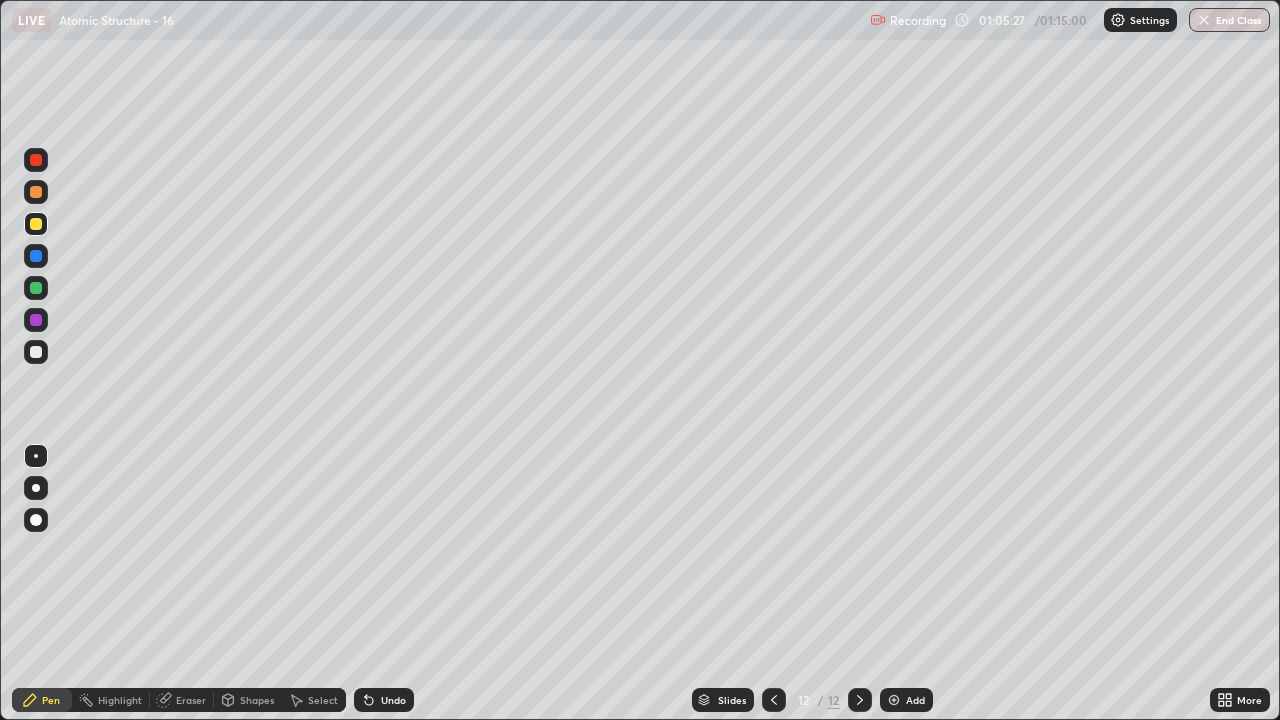click 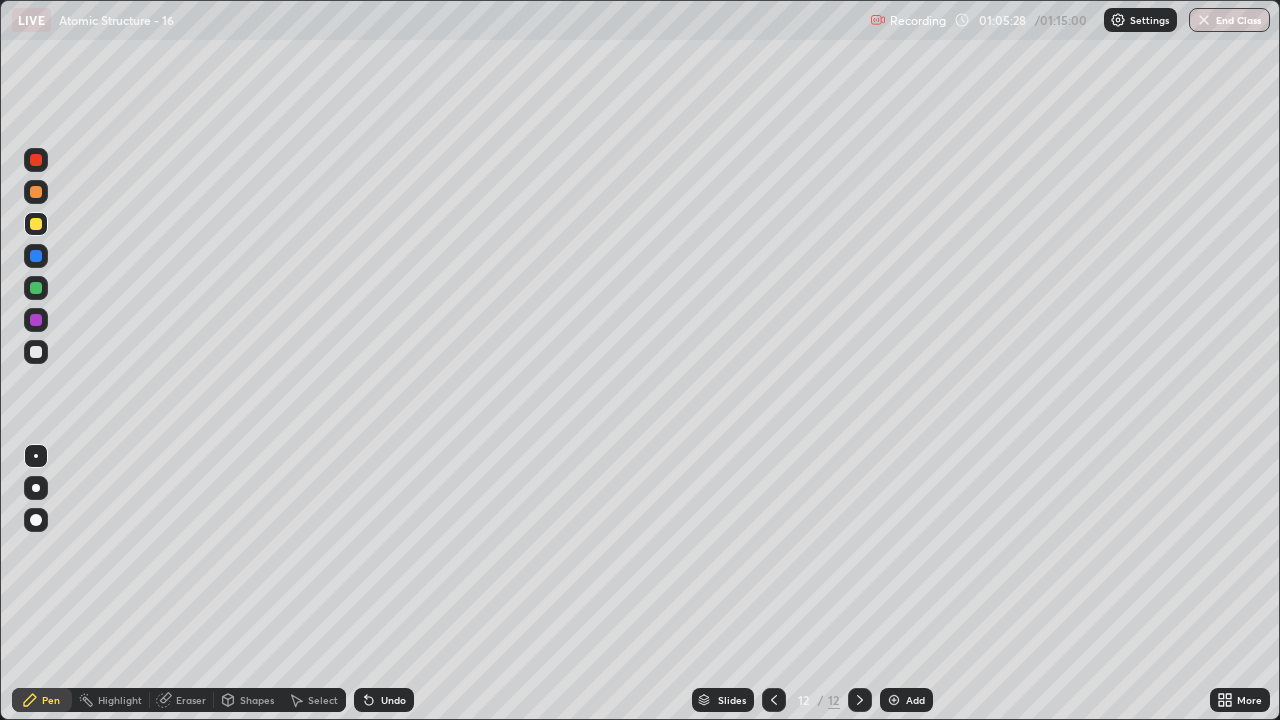 click 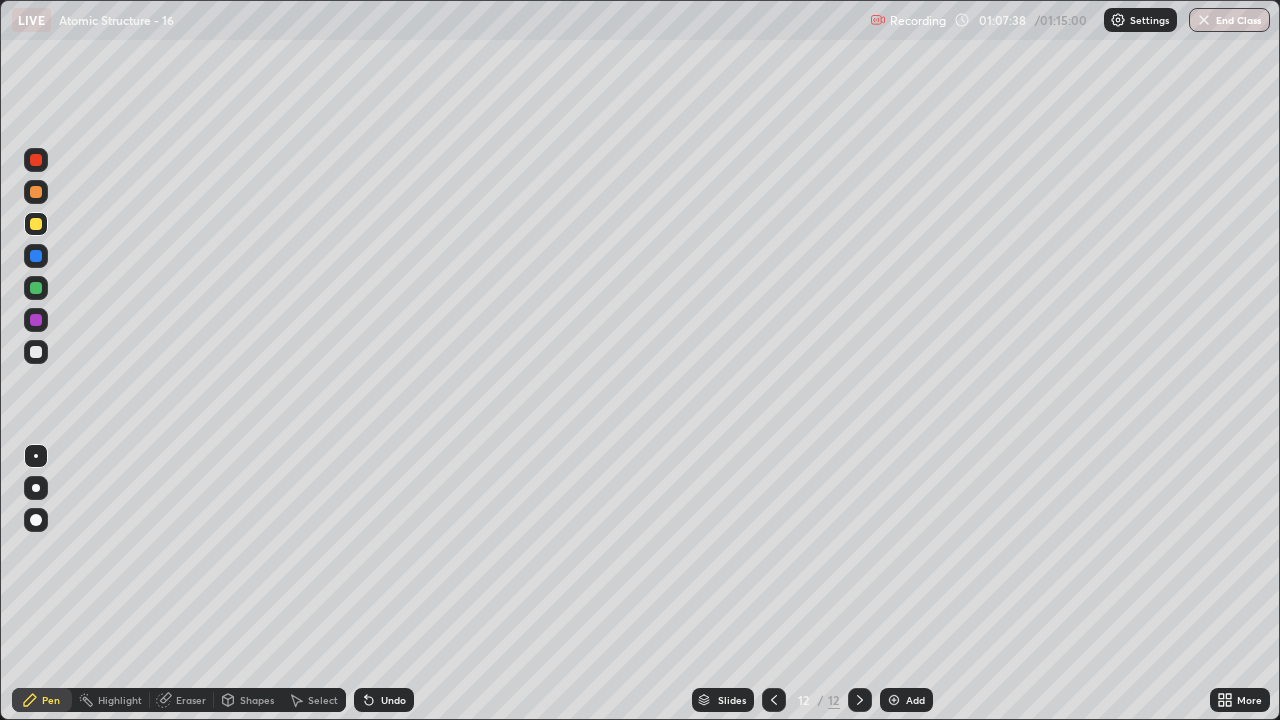click on "Undo" at bounding box center [393, 700] 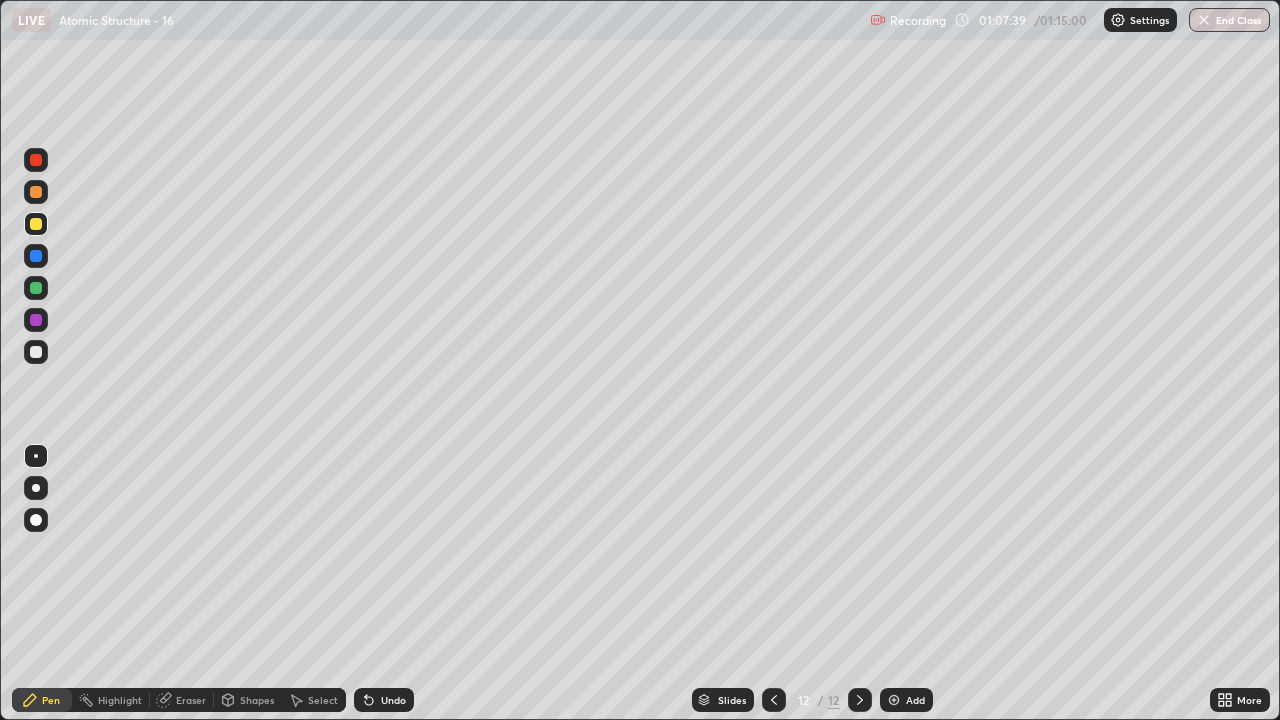 click on "Undo" at bounding box center [393, 700] 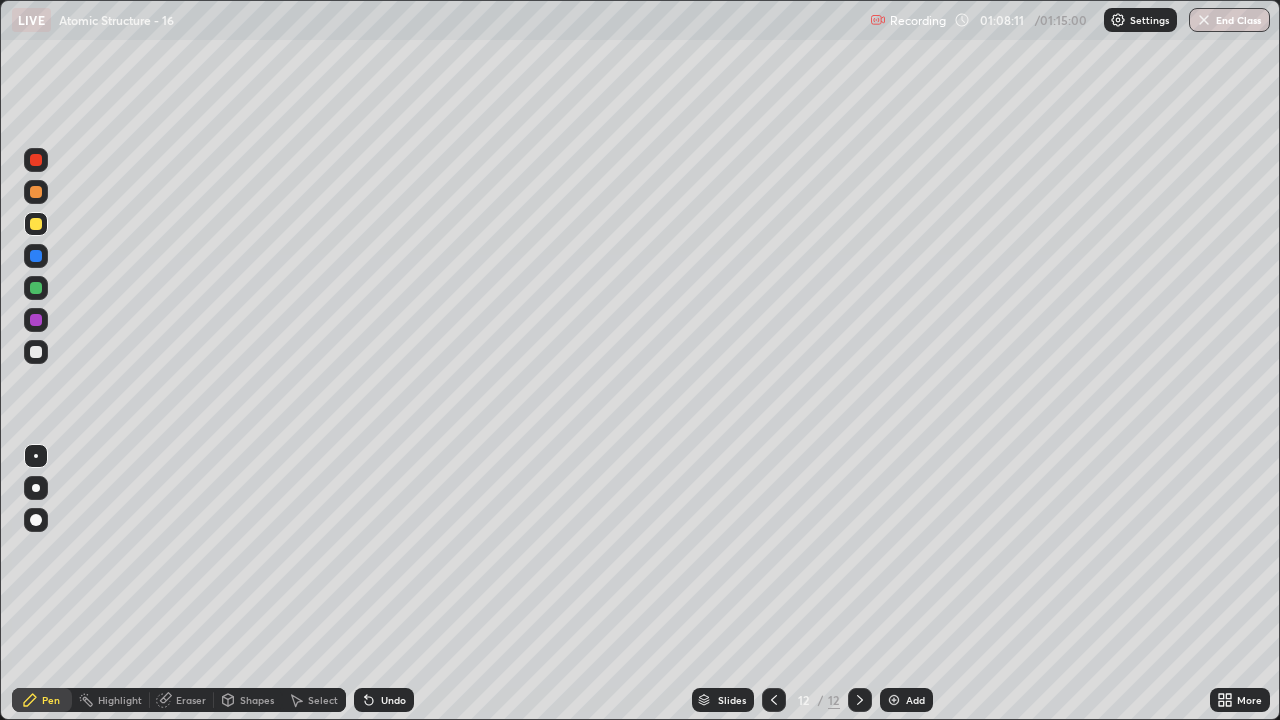 click on "Undo" at bounding box center (393, 700) 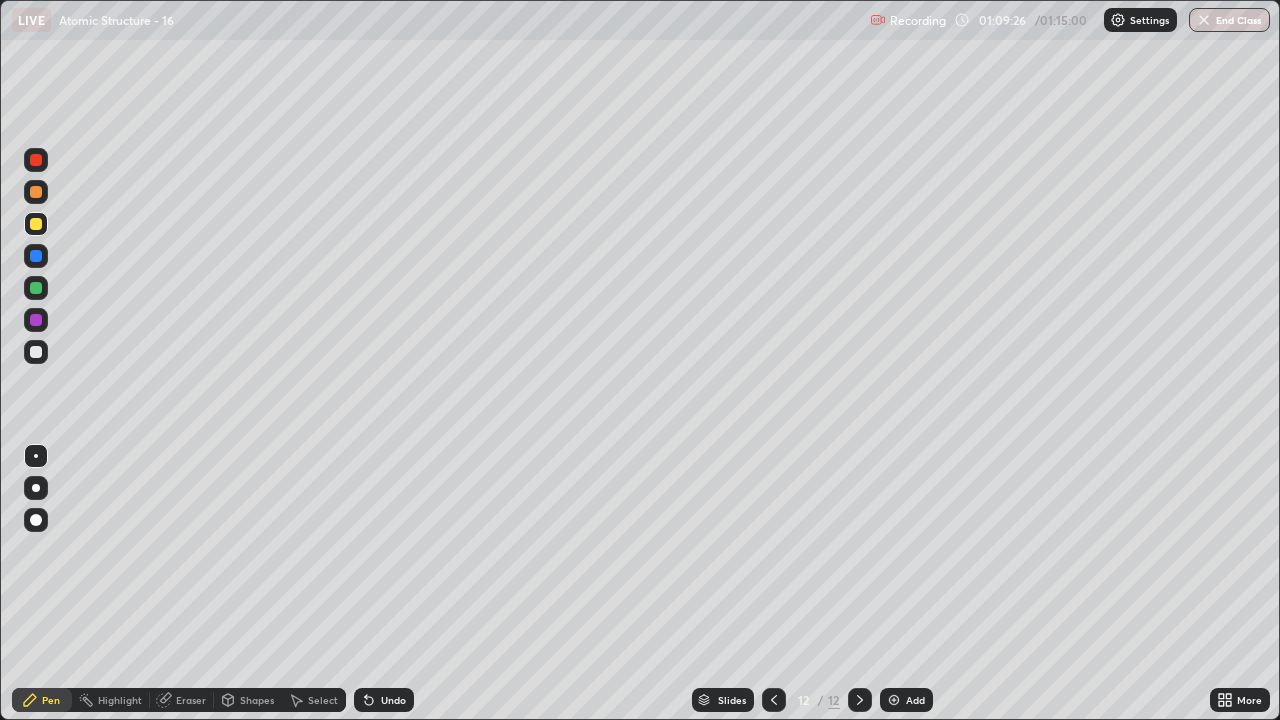 click on "End Class" at bounding box center (1229, 20) 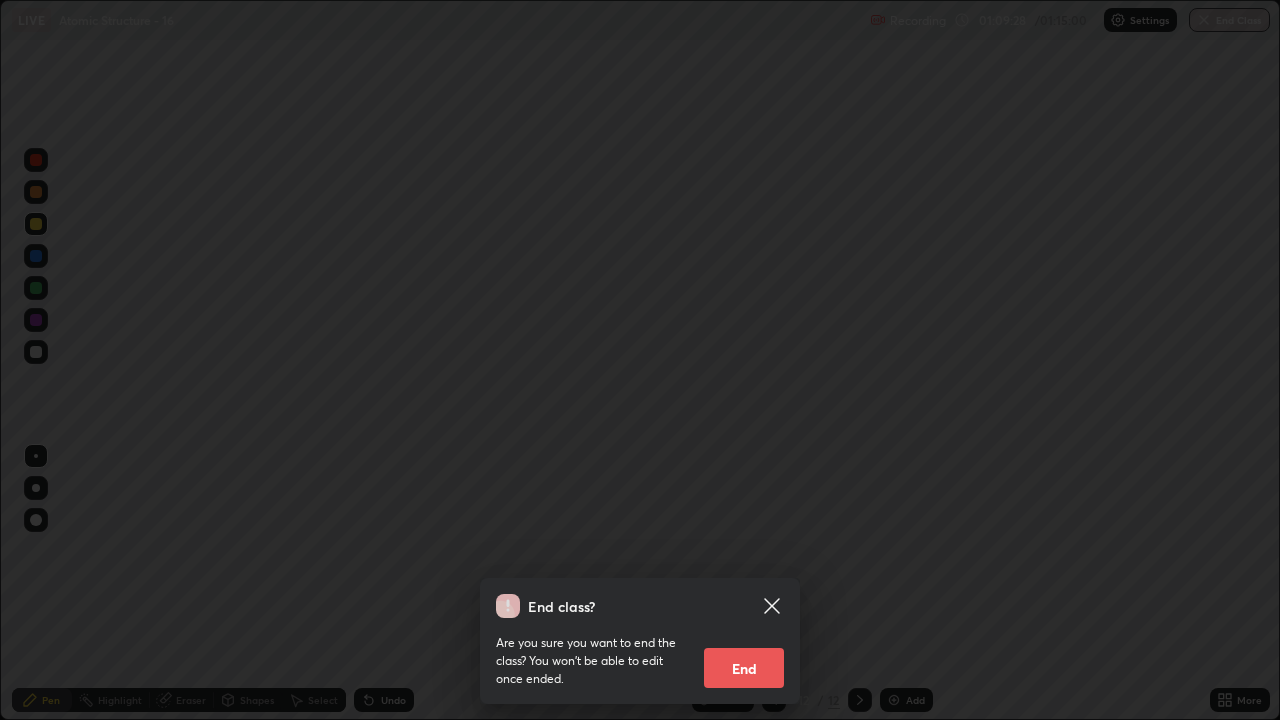 click on "End" at bounding box center (744, 668) 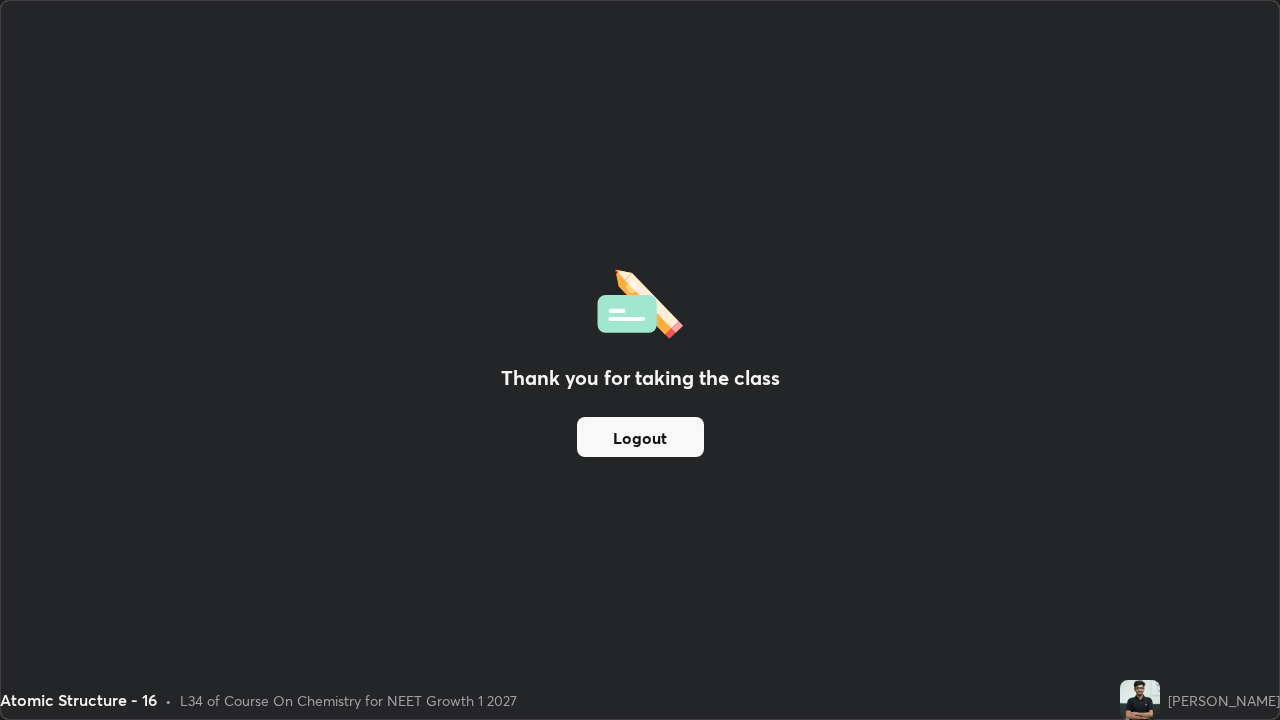 click on "Logout" at bounding box center (640, 437) 